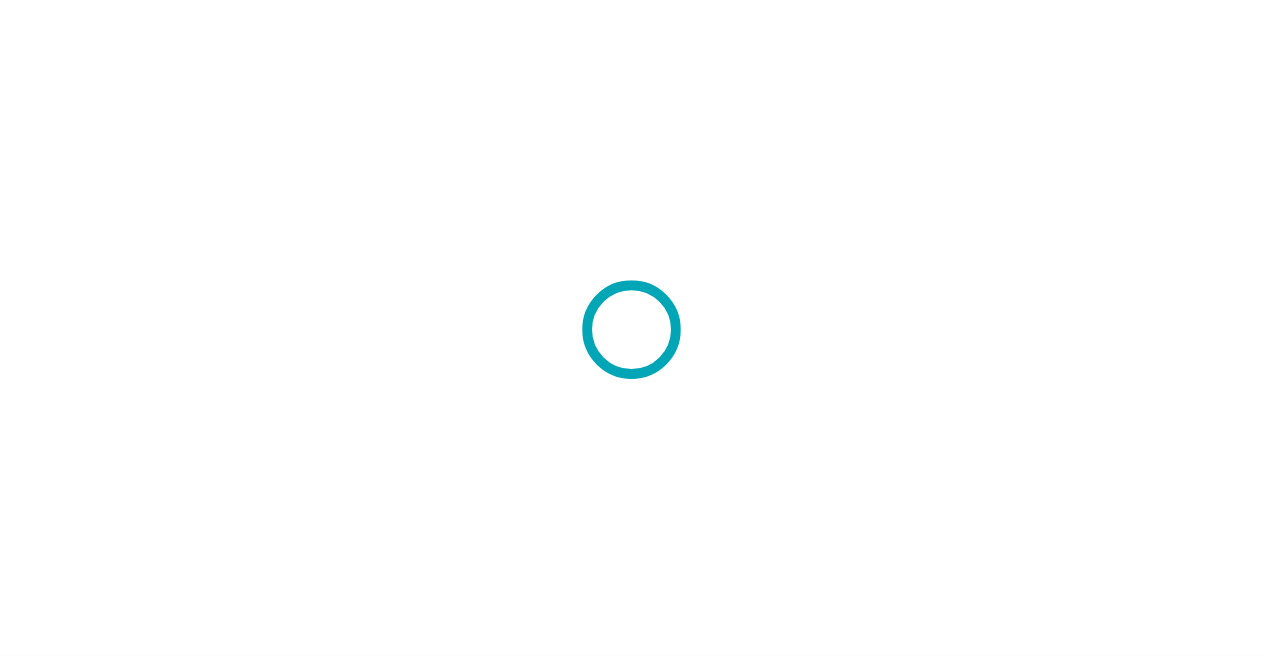 scroll, scrollTop: 0, scrollLeft: 0, axis: both 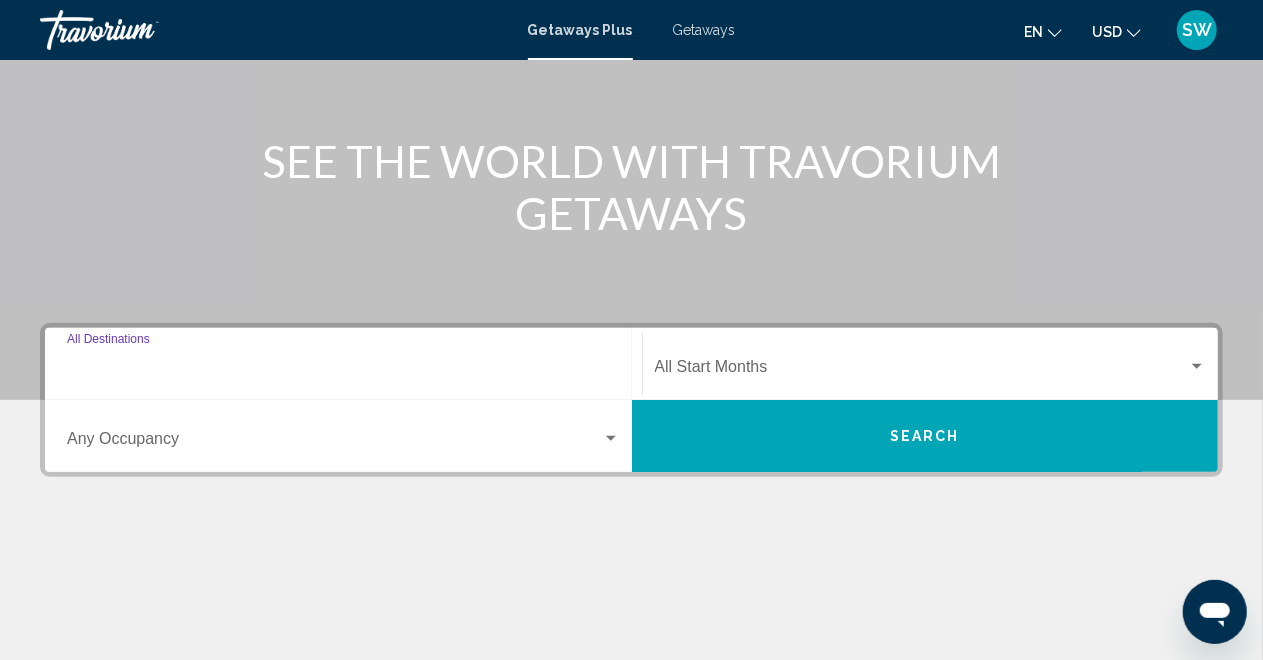 click on "Destination All Destinations" at bounding box center (343, 371) 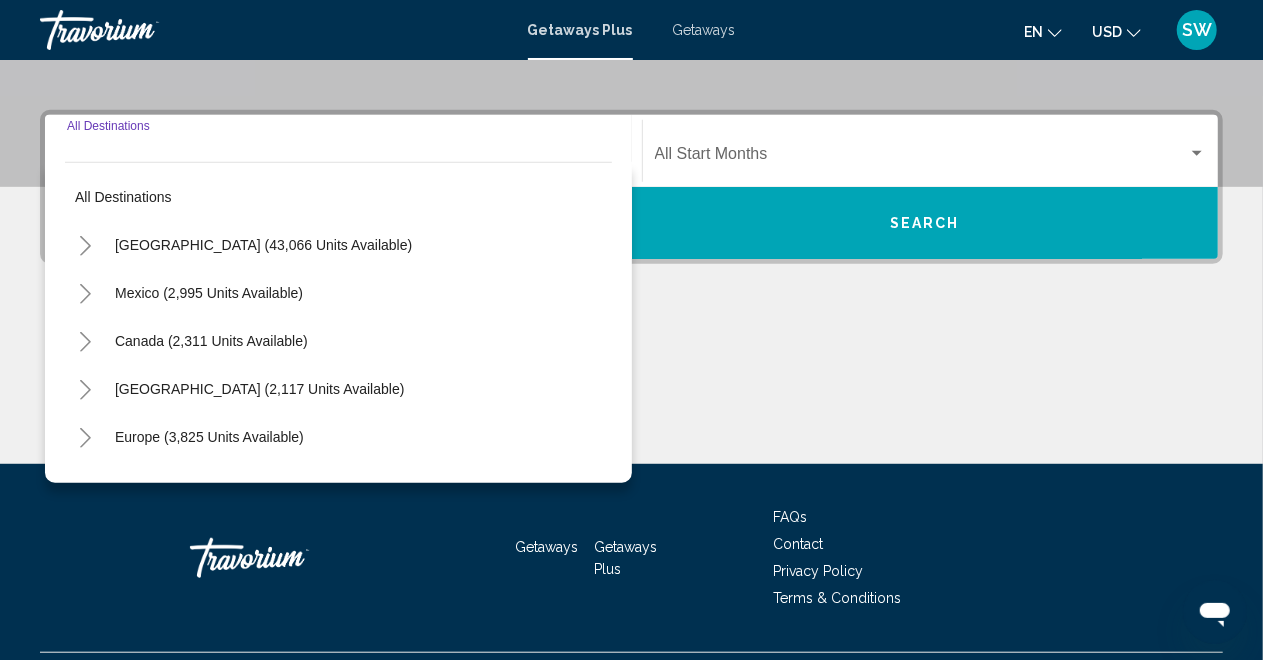 scroll, scrollTop: 457, scrollLeft: 0, axis: vertical 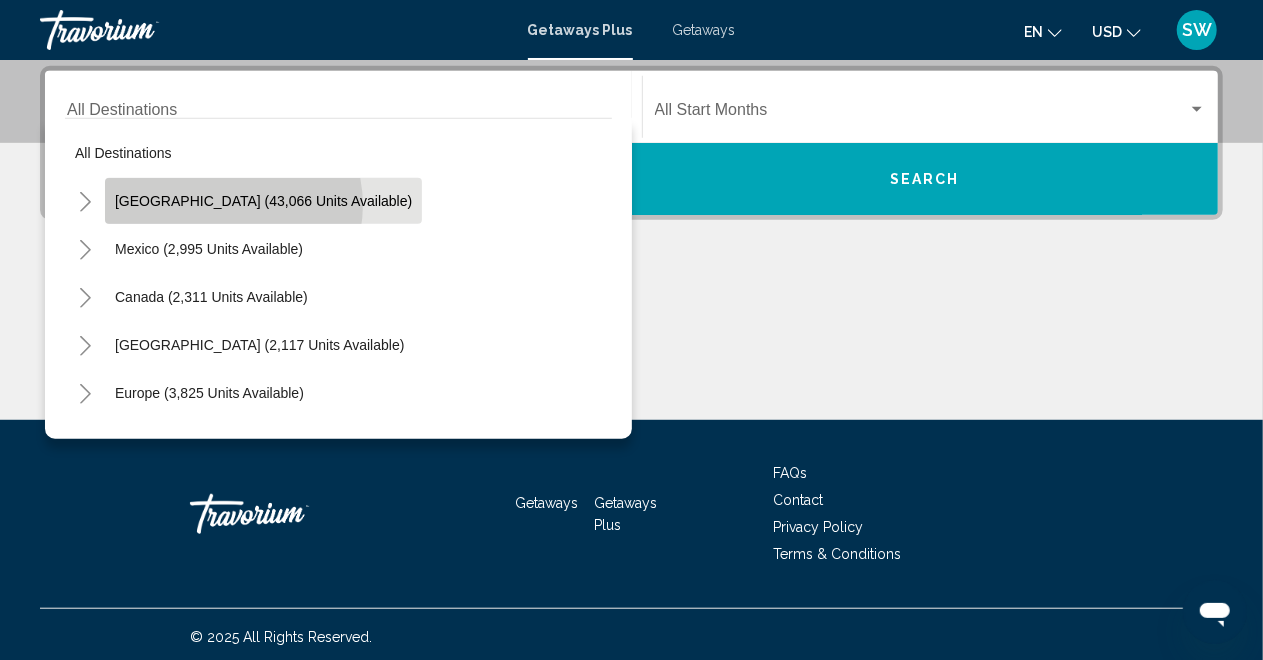 click on "[GEOGRAPHIC_DATA] (43,066 units available)" 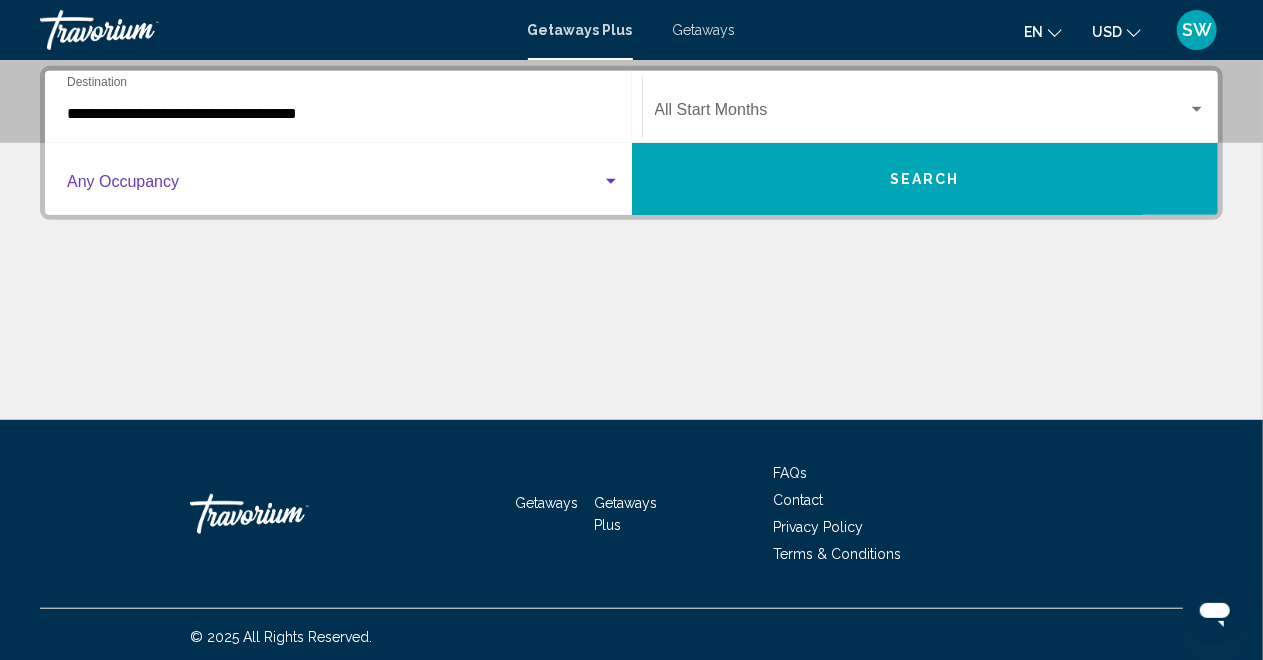 click at bounding box center [334, 186] 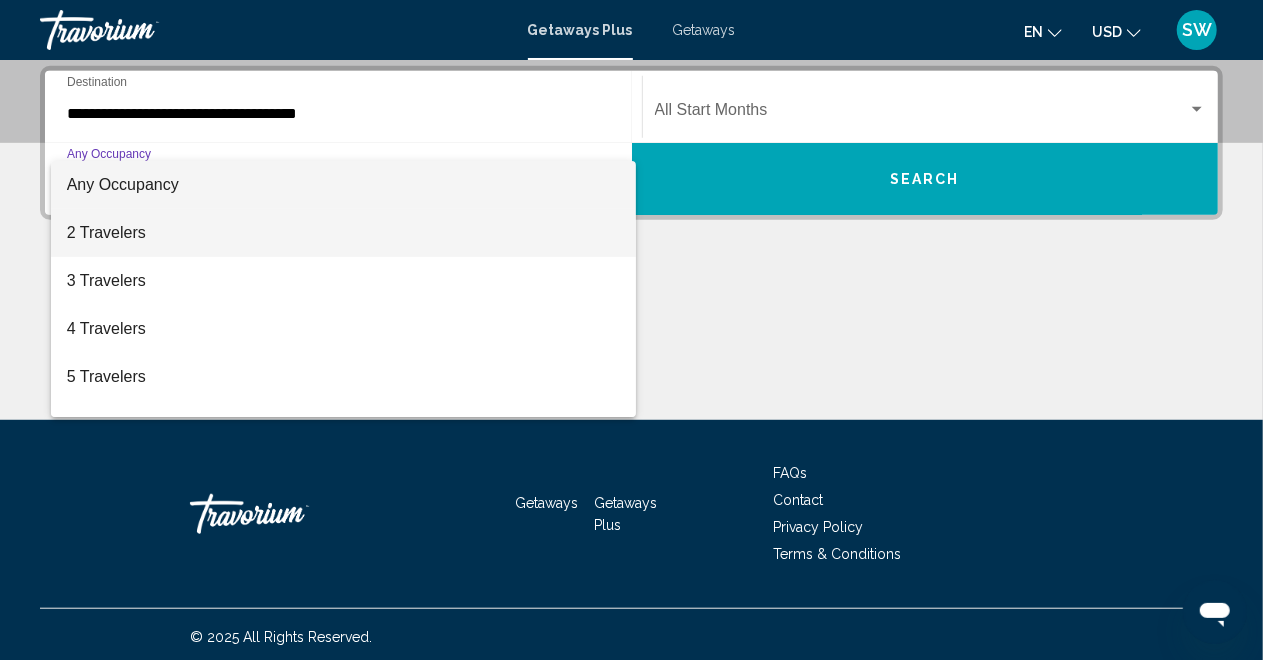click on "2 Travelers" at bounding box center [343, 233] 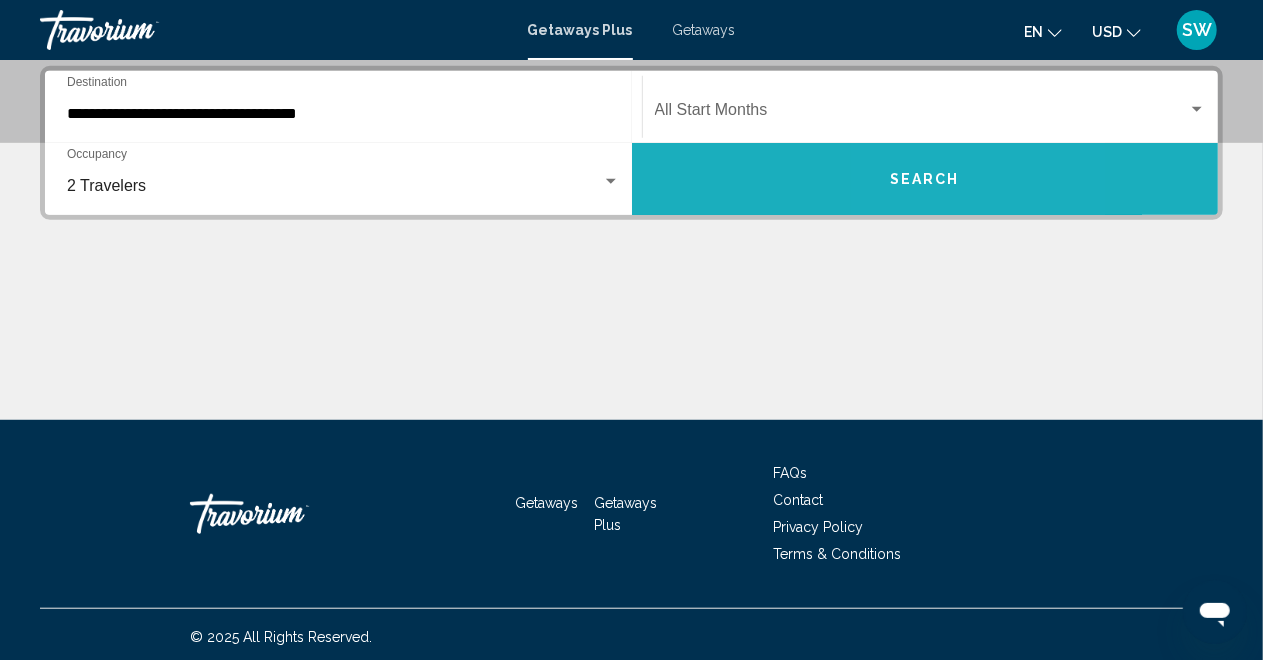 click on "Search" at bounding box center [925, 180] 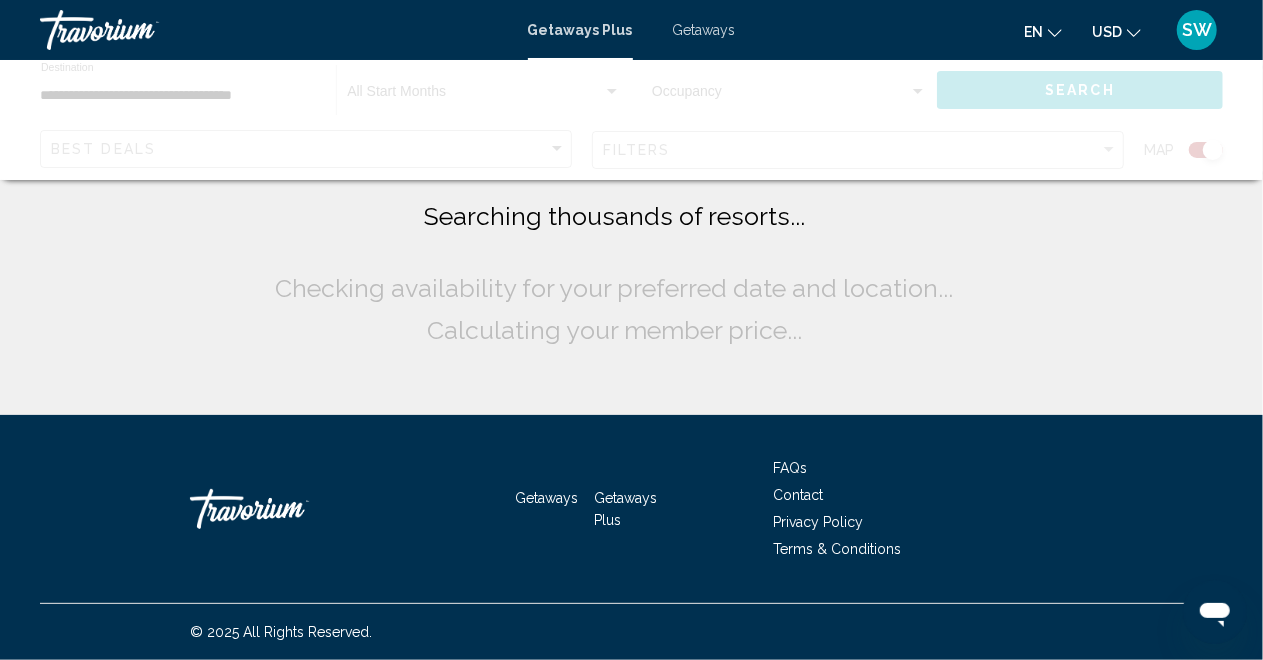 scroll, scrollTop: 0, scrollLeft: 0, axis: both 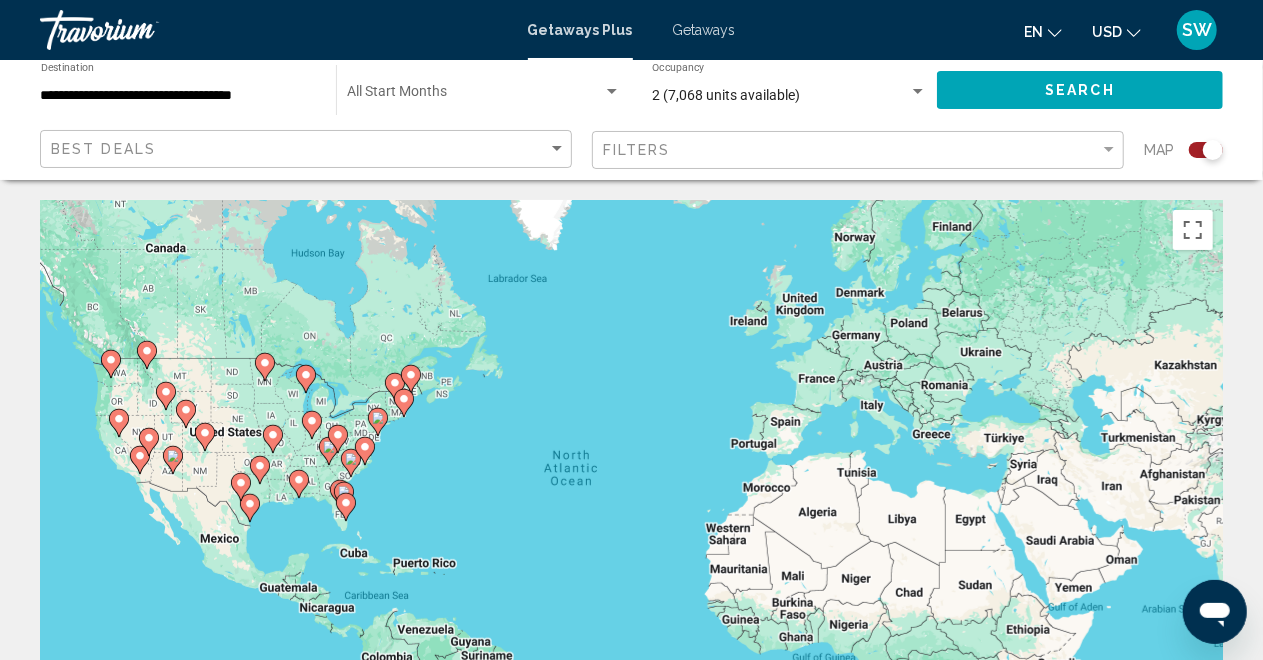 click on "To navigate, press the arrow keys. To activate drag with keyboard, press Alt + Enter. Once in keyboard drag state, use the arrow keys to move the marker. To complete the drag, press the Enter key. To cancel, press Escape." at bounding box center (631, 500) 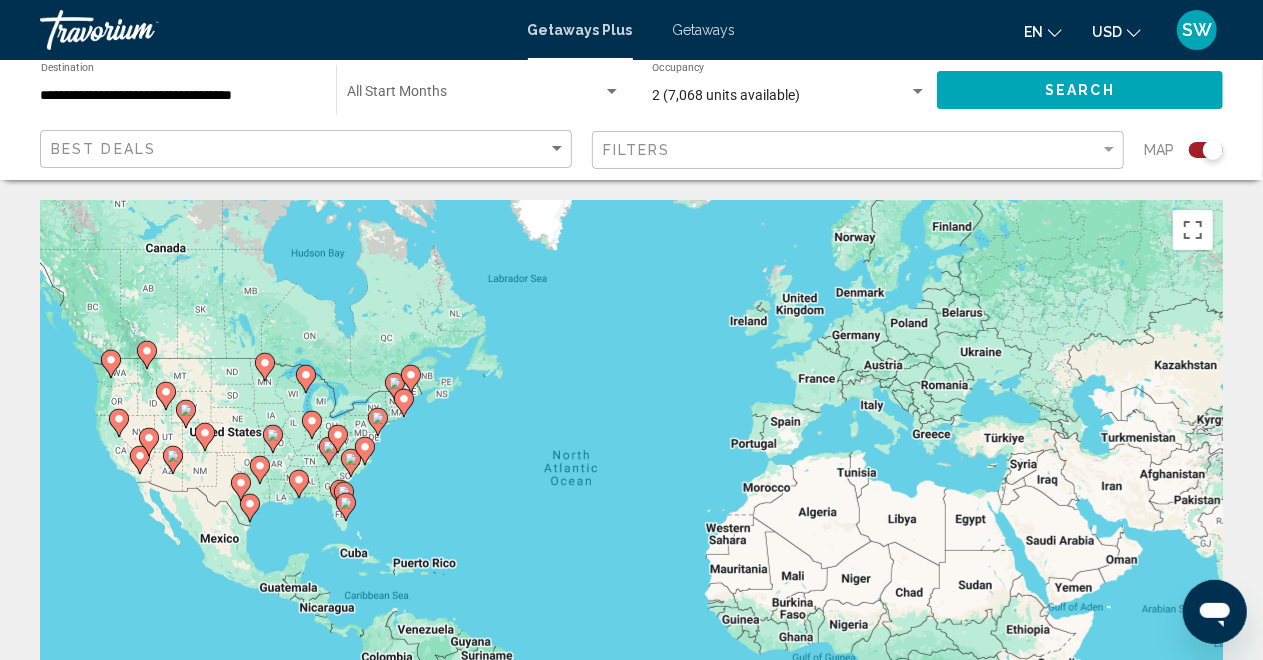 click 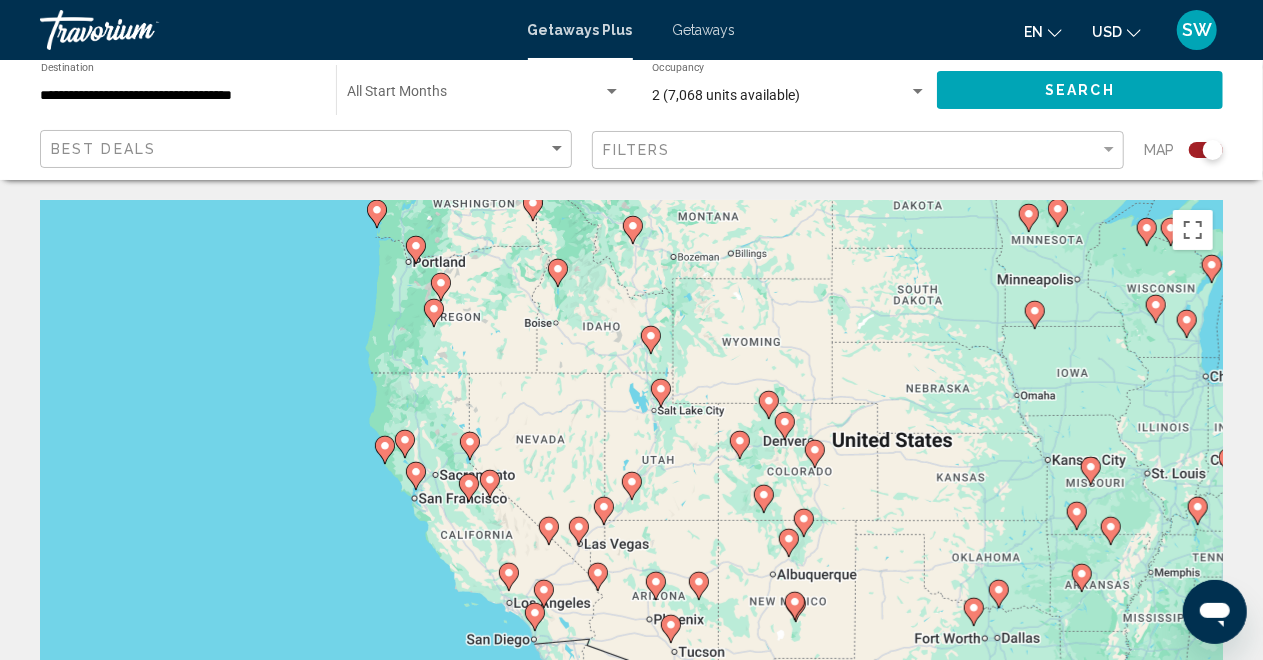 click 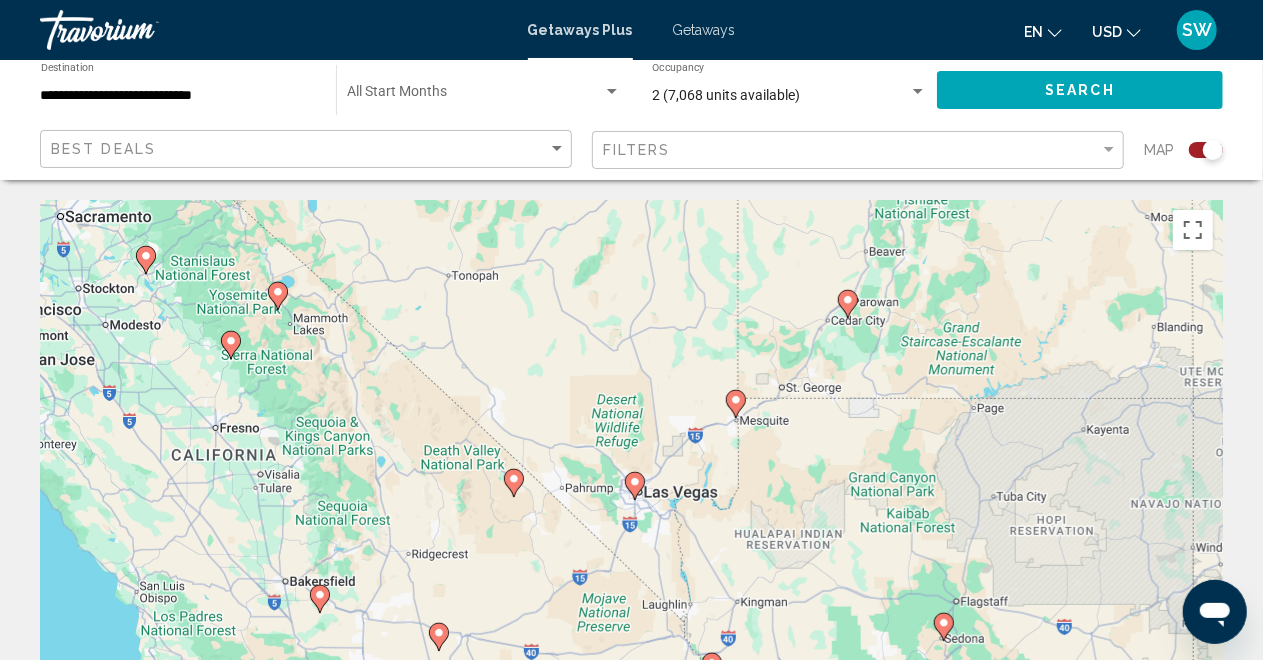 click 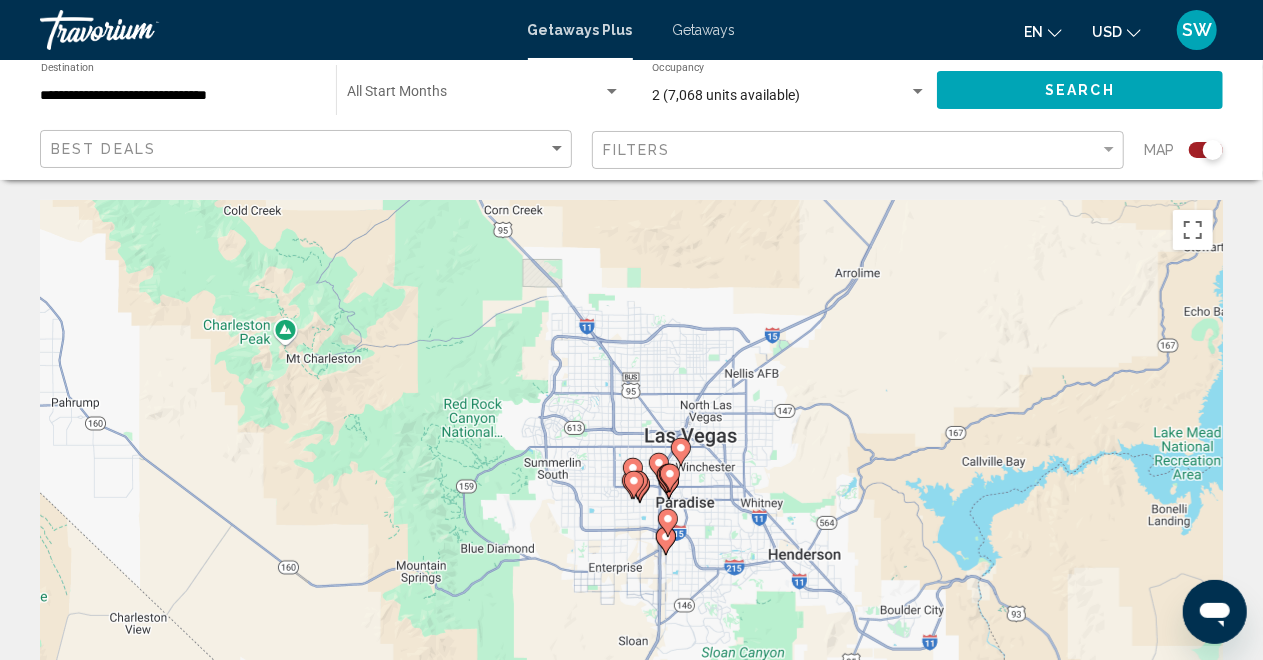 click on "To navigate, press the arrow keys. To activate drag with keyboard, press Alt + Enter. Once in keyboard drag state, use the arrow keys to move the marker. To complete the drag, press the Enter key. To cancel, press Escape." at bounding box center [631, 500] 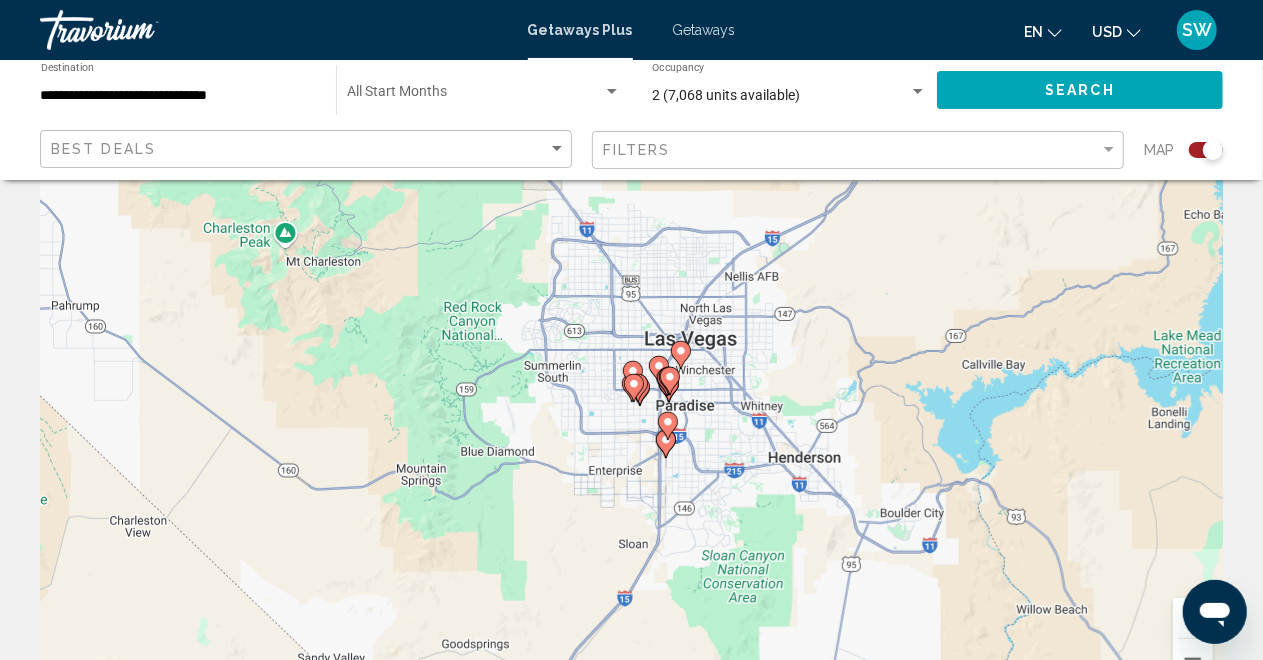 scroll, scrollTop: 100, scrollLeft: 0, axis: vertical 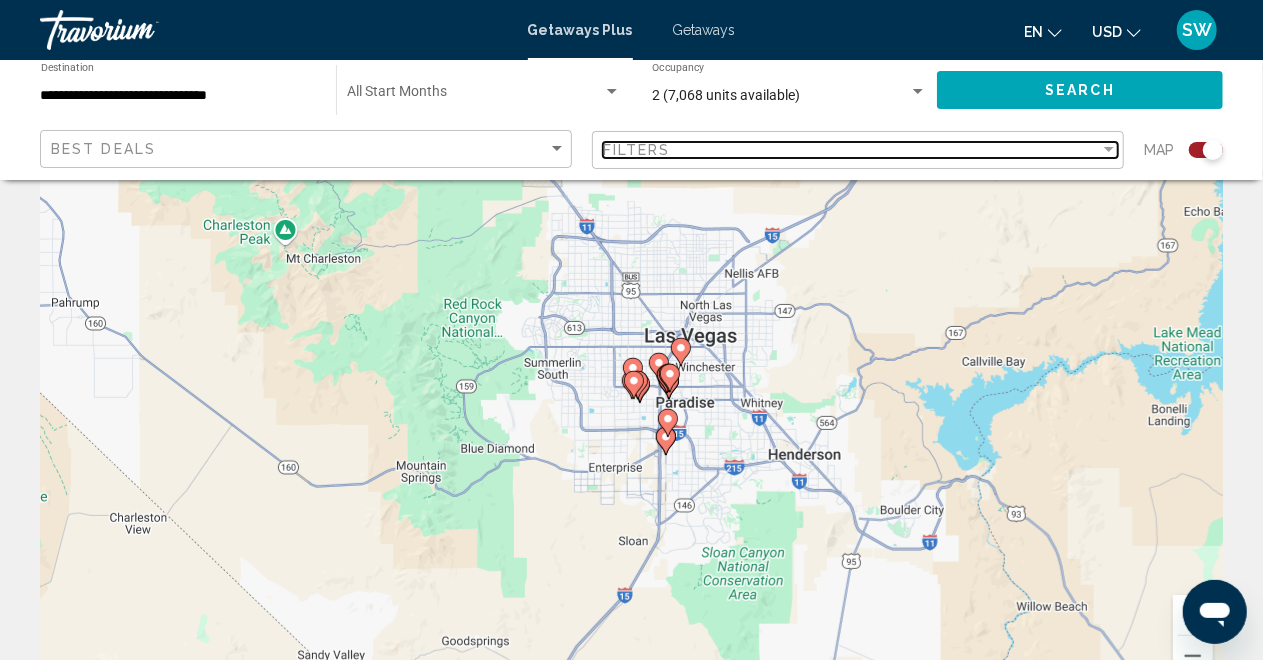 click at bounding box center [1109, 150] 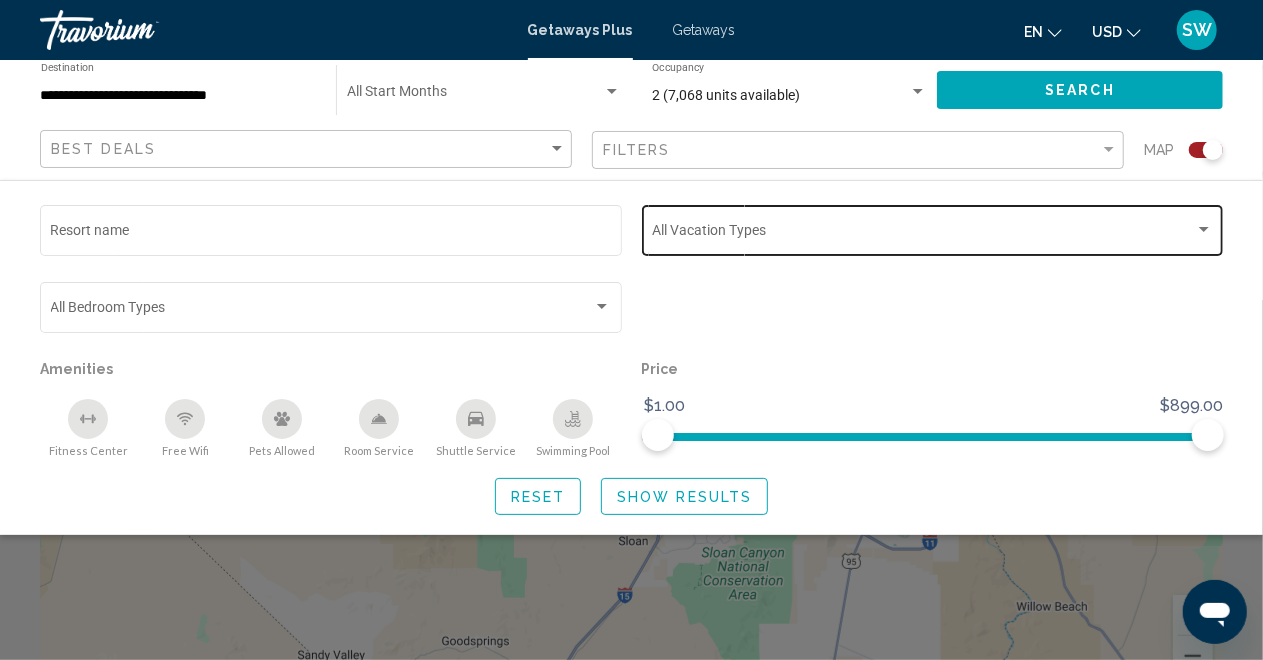 click at bounding box center (1204, 229) 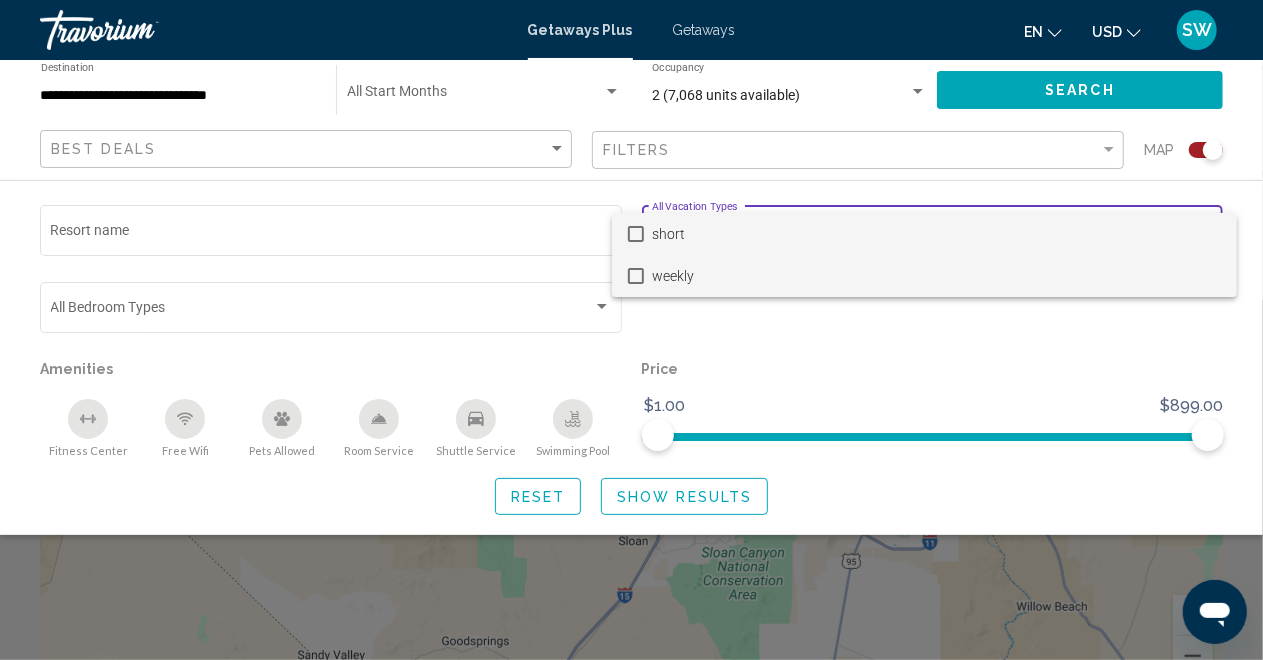 click at bounding box center (636, 276) 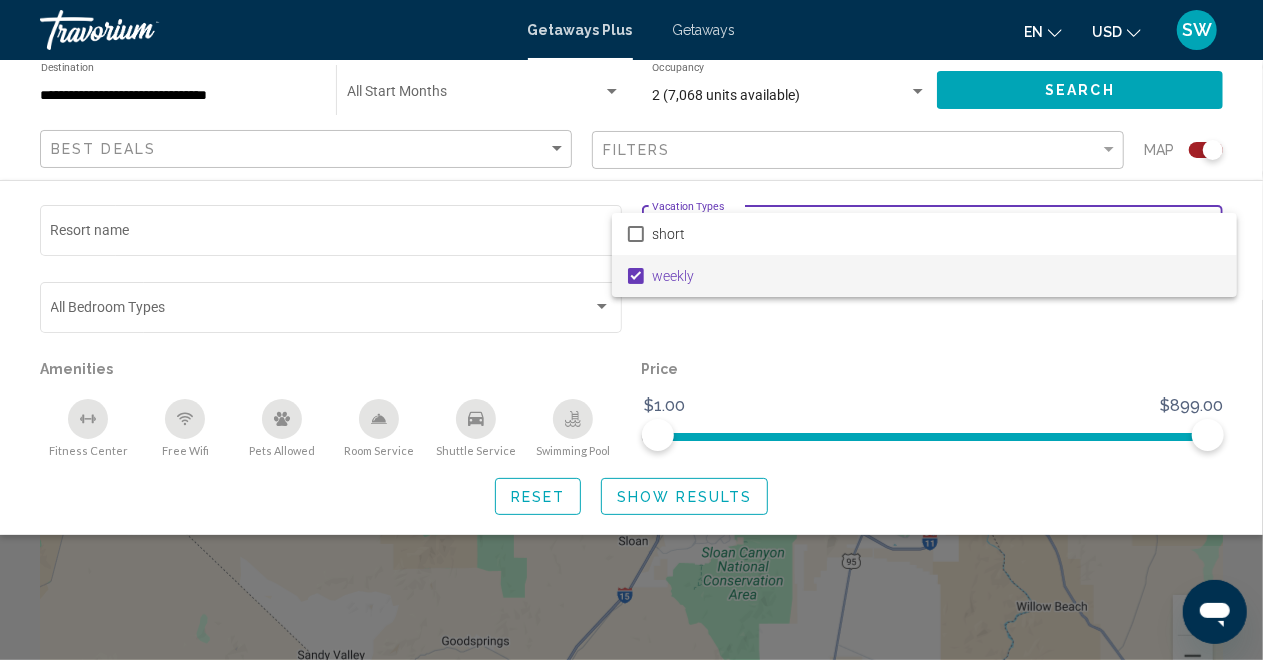 click at bounding box center [631, 330] 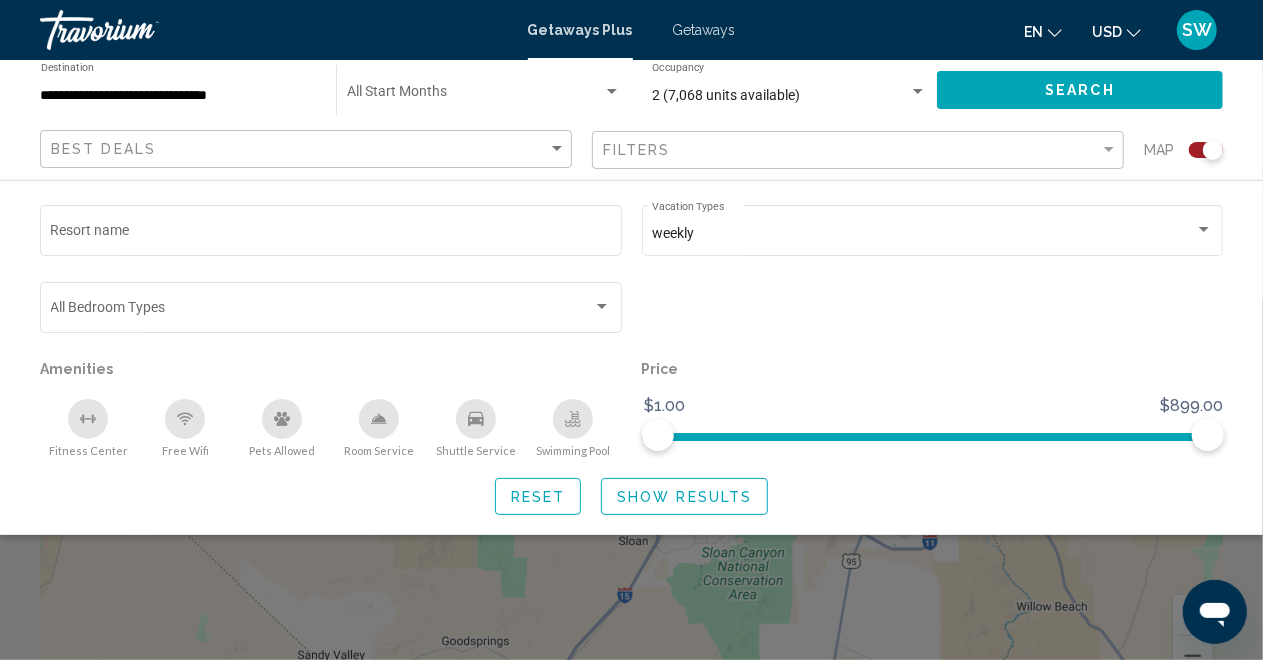 click on "Show Results" 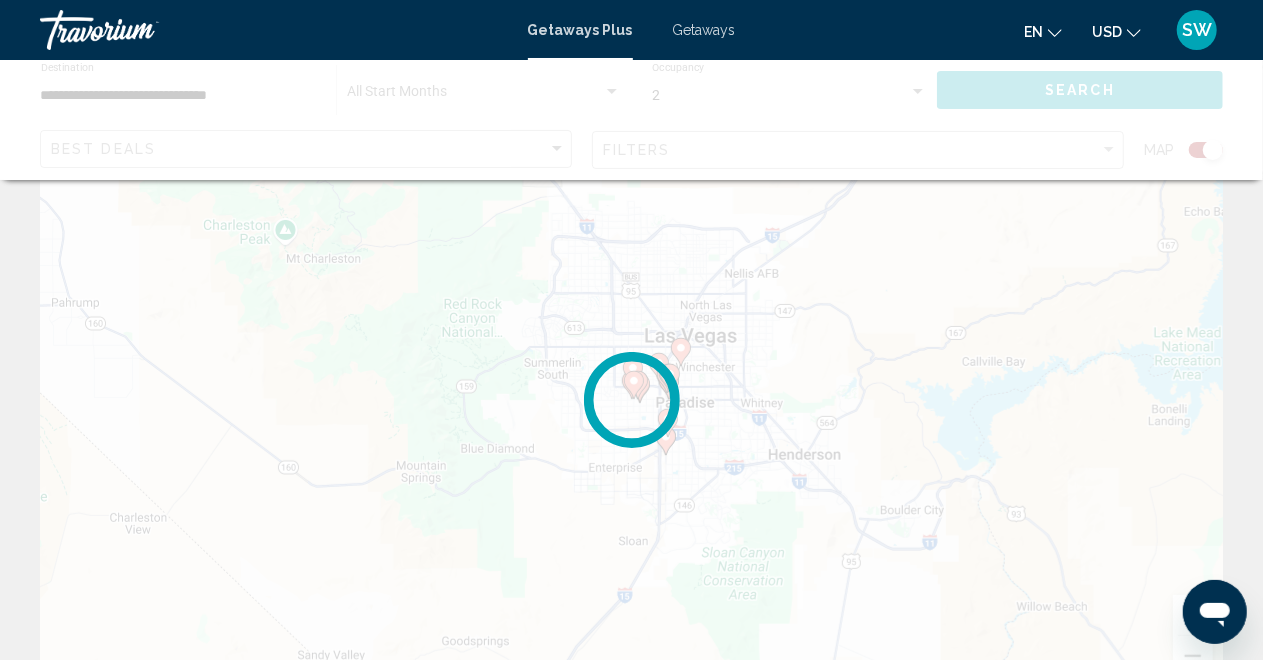 scroll, scrollTop: 0, scrollLeft: 0, axis: both 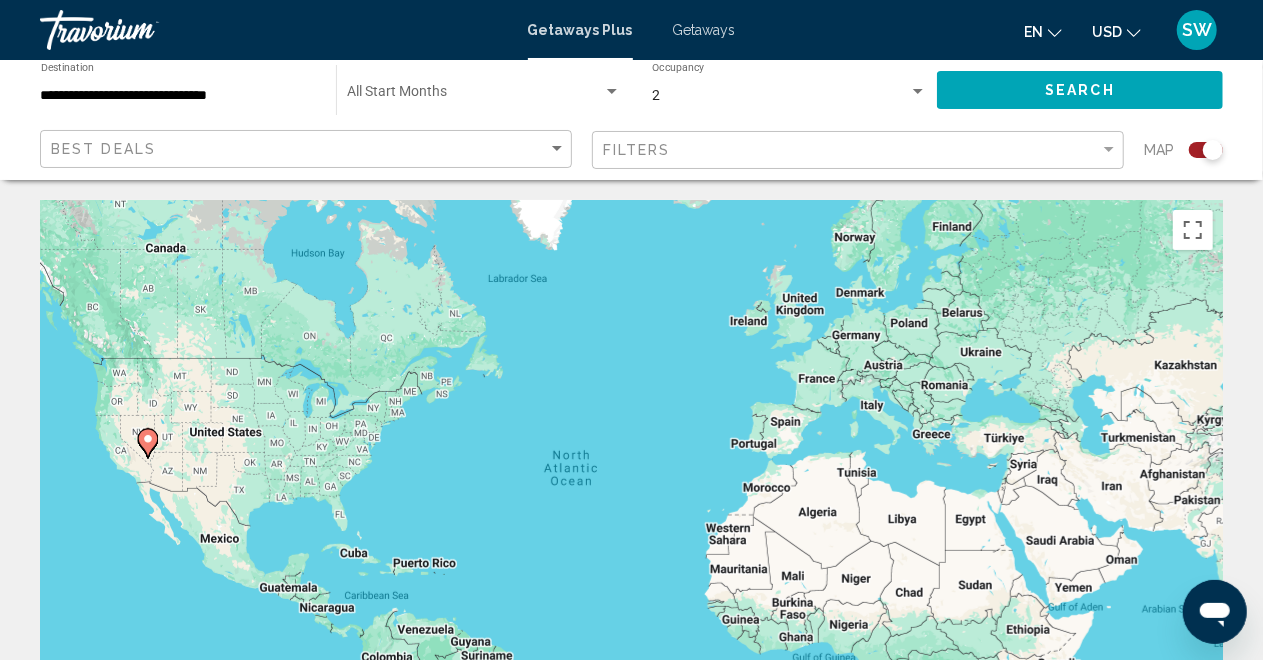 click 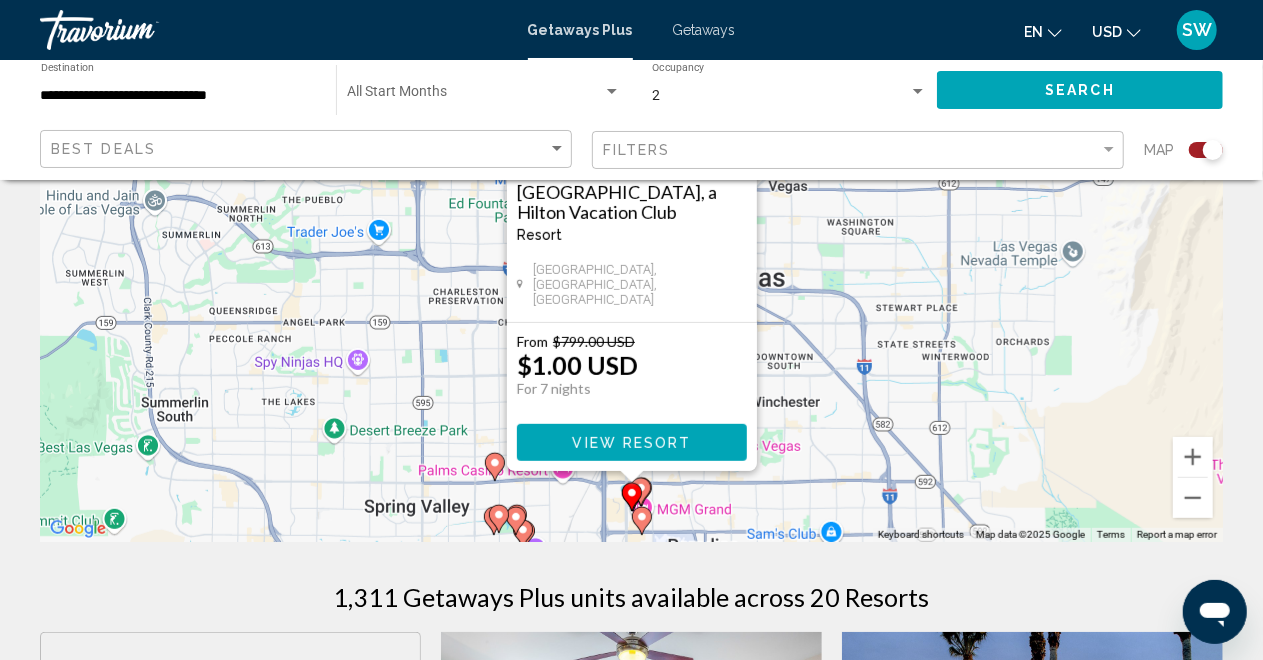 scroll, scrollTop: 300, scrollLeft: 0, axis: vertical 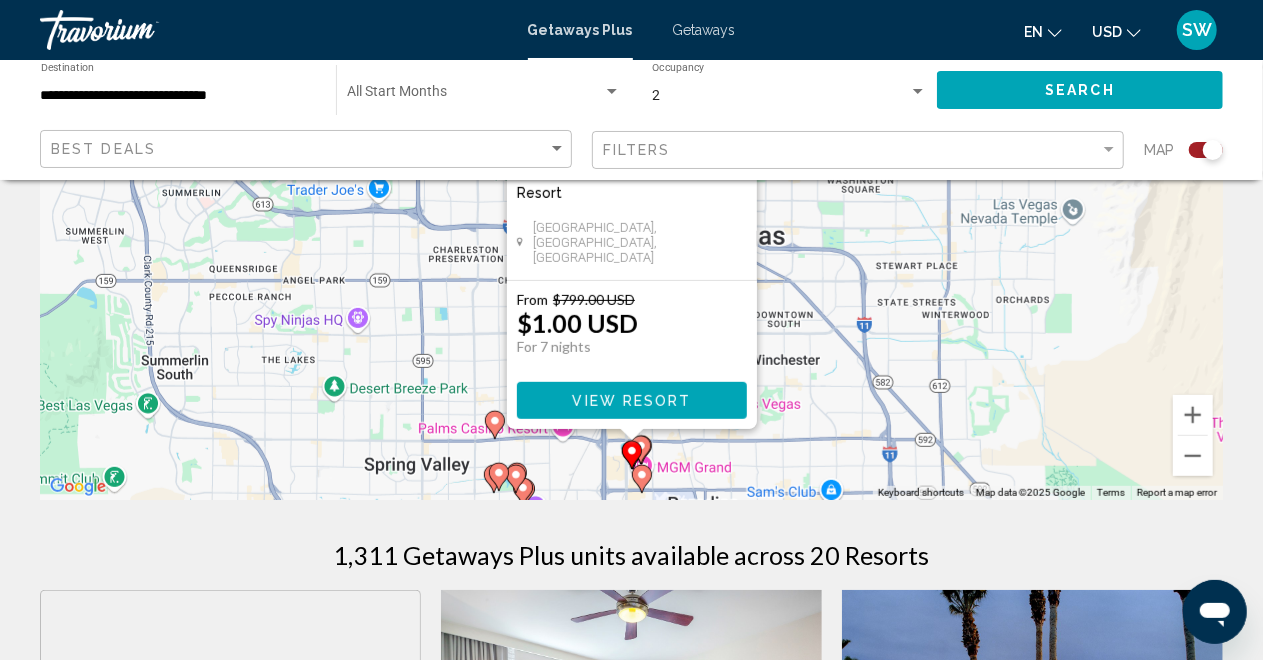click on "To navigate, press the arrow keys. To activate drag with keyboard, press Alt + Enter. Once in keyboard drag state, use the arrow keys to move the marker. To complete the drag, press the Enter key. To cancel, press Escape.  [GEOGRAPHIC_DATA], a [GEOGRAPHIC_DATA]  -  This is an adults only resort
[GEOGRAPHIC_DATA], [GEOGRAPHIC_DATA], [GEOGRAPHIC_DATA] From $799.00 USD $1.00 USD For 7 nights You save  $798.00 USD  View Resort" at bounding box center (631, 200) 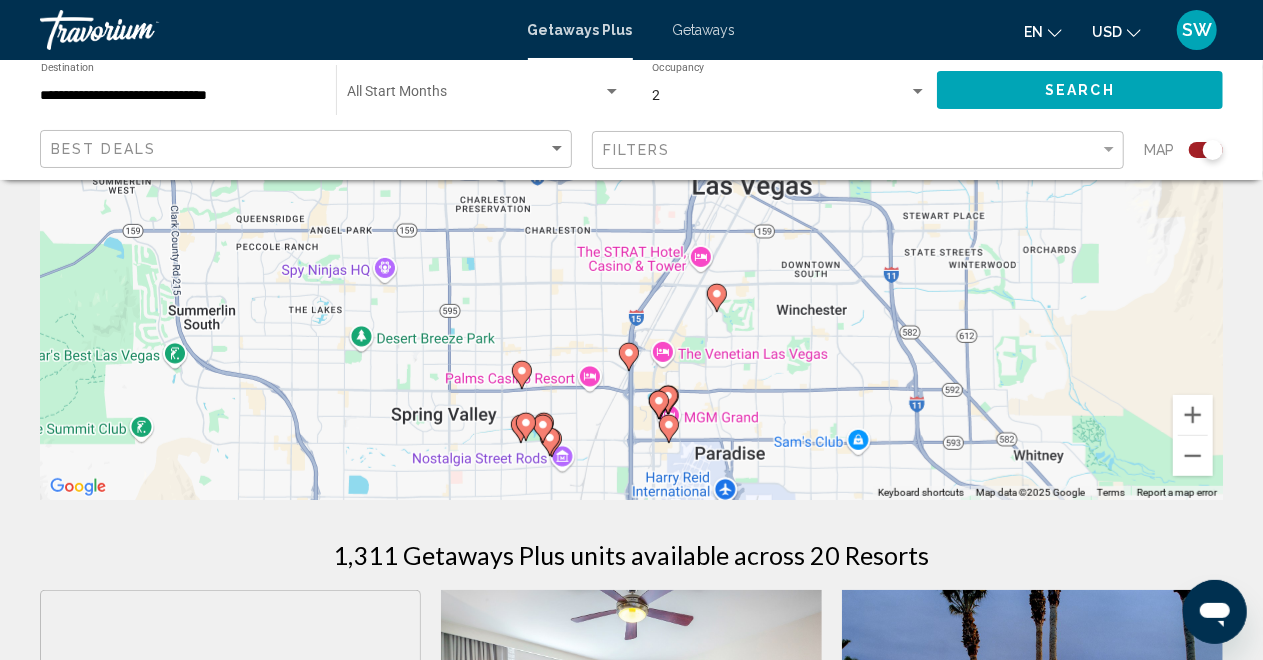 drag, startPoint x: 769, startPoint y: 456, endPoint x: 798, endPoint y: 407, distance: 56.938564 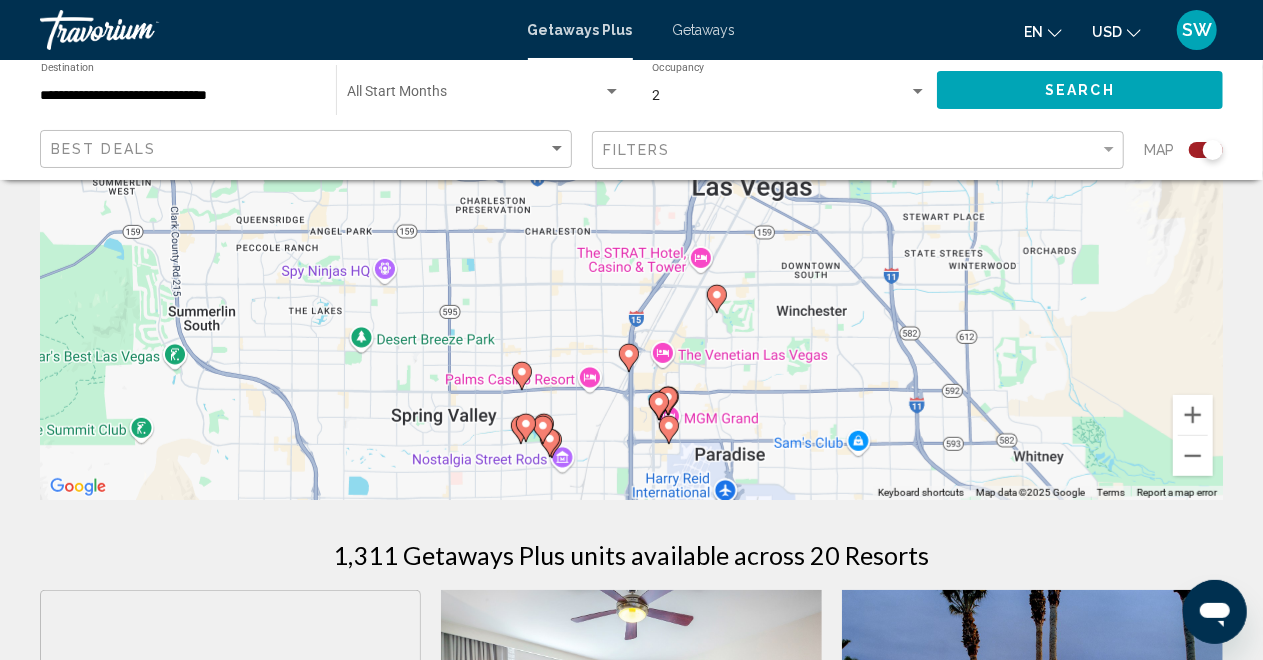 click 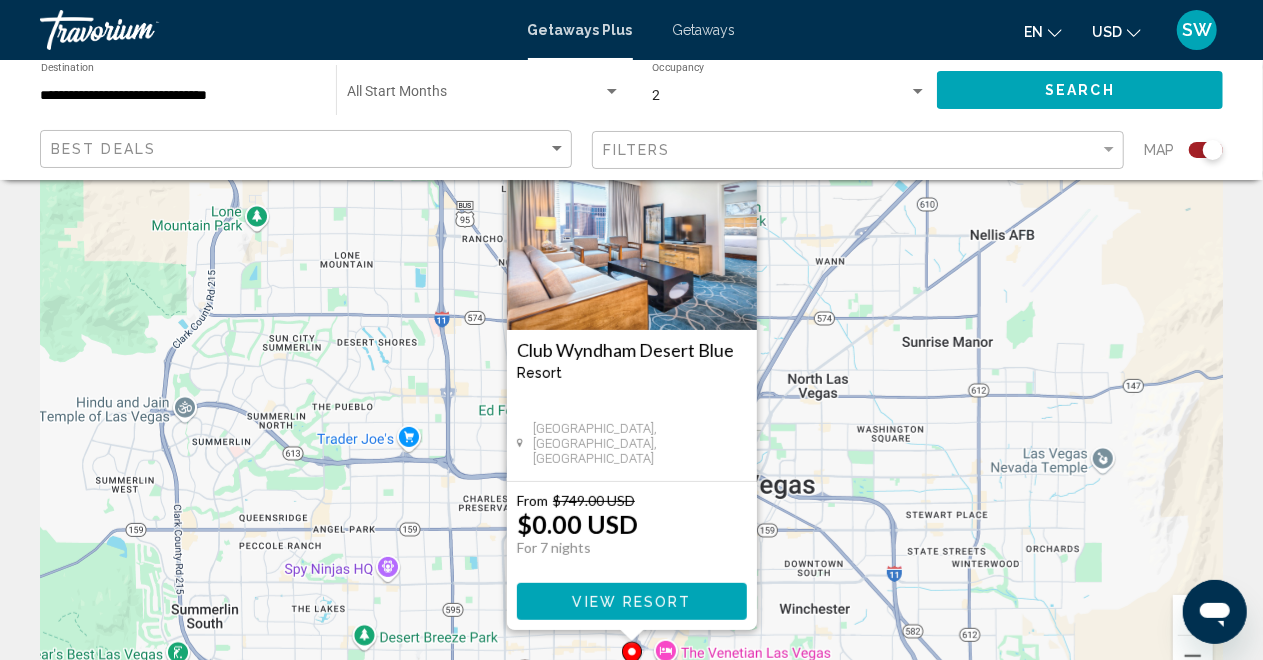 scroll, scrollTop: 0, scrollLeft: 0, axis: both 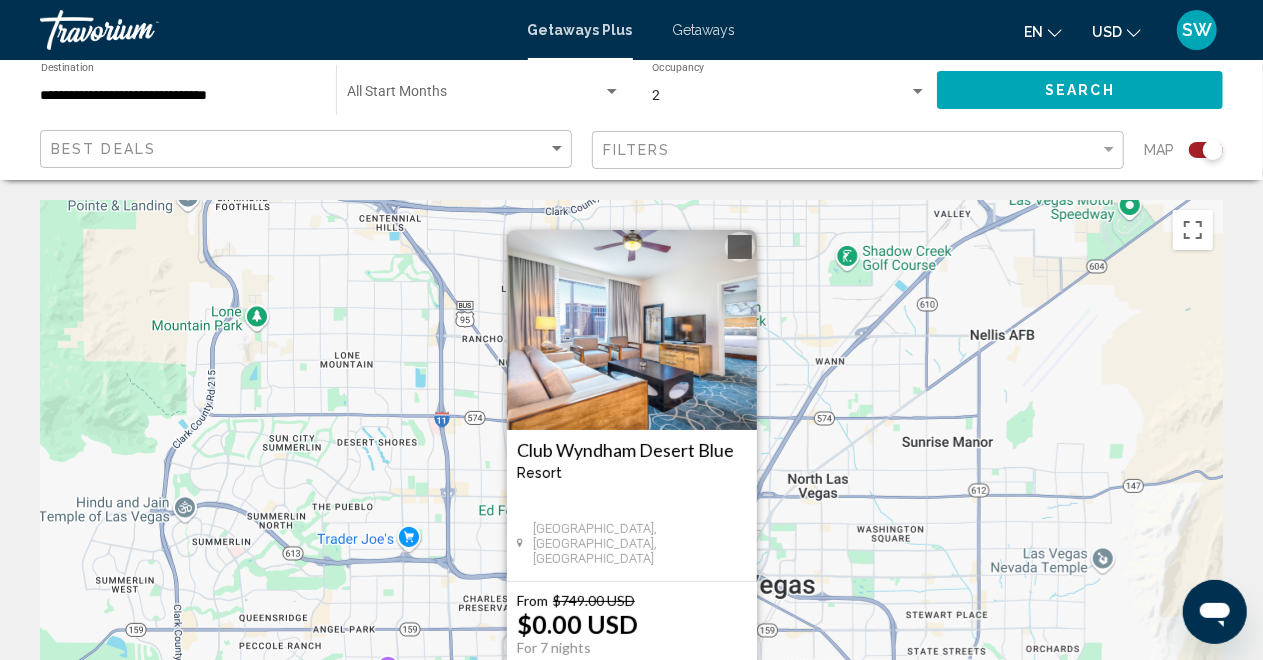 click on "To navigate, press the arrow keys. To activate drag with keyboard, press Alt + Enter. Once in keyboard drag state, use the arrow keys to move the marker. To complete the drag, press the Enter key. To cancel, press Escape.  Club Wyndham Desert Blue  Resort  -  This is an adults only resort
Las Vegas, NV, USA From $749.00 USD $0.00 USD For 7 nights You save  $749.00 USD  View Resort" at bounding box center (631, 500) 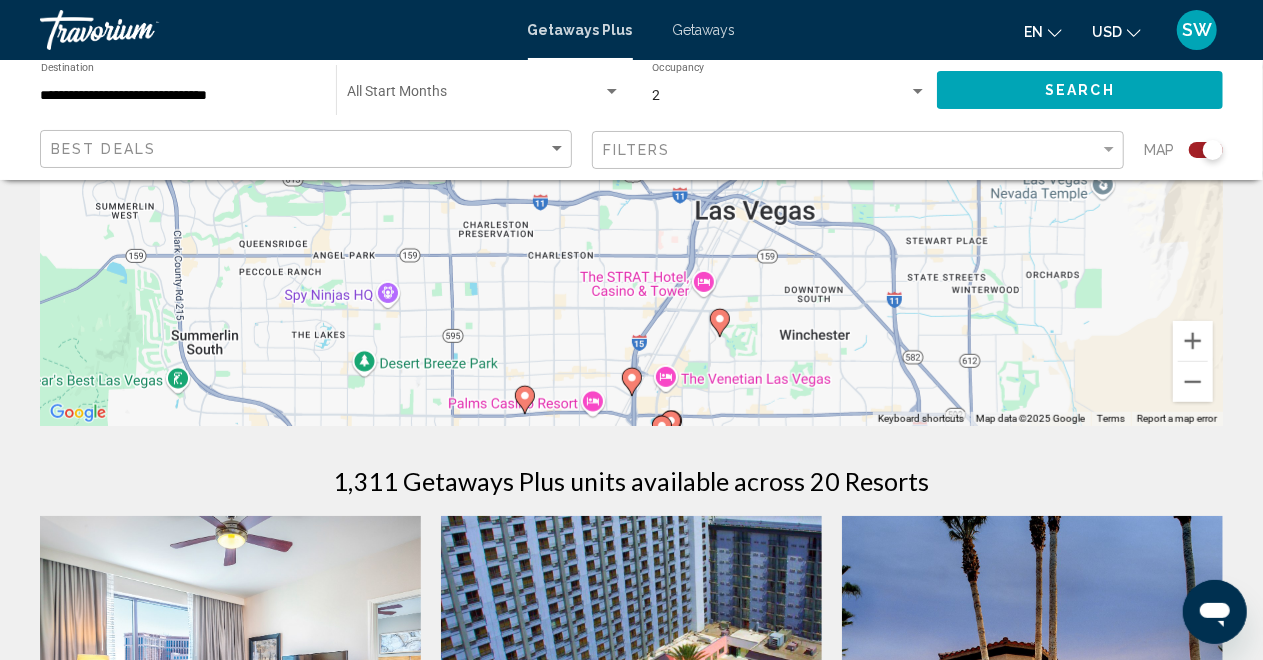 scroll, scrollTop: 400, scrollLeft: 0, axis: vertical 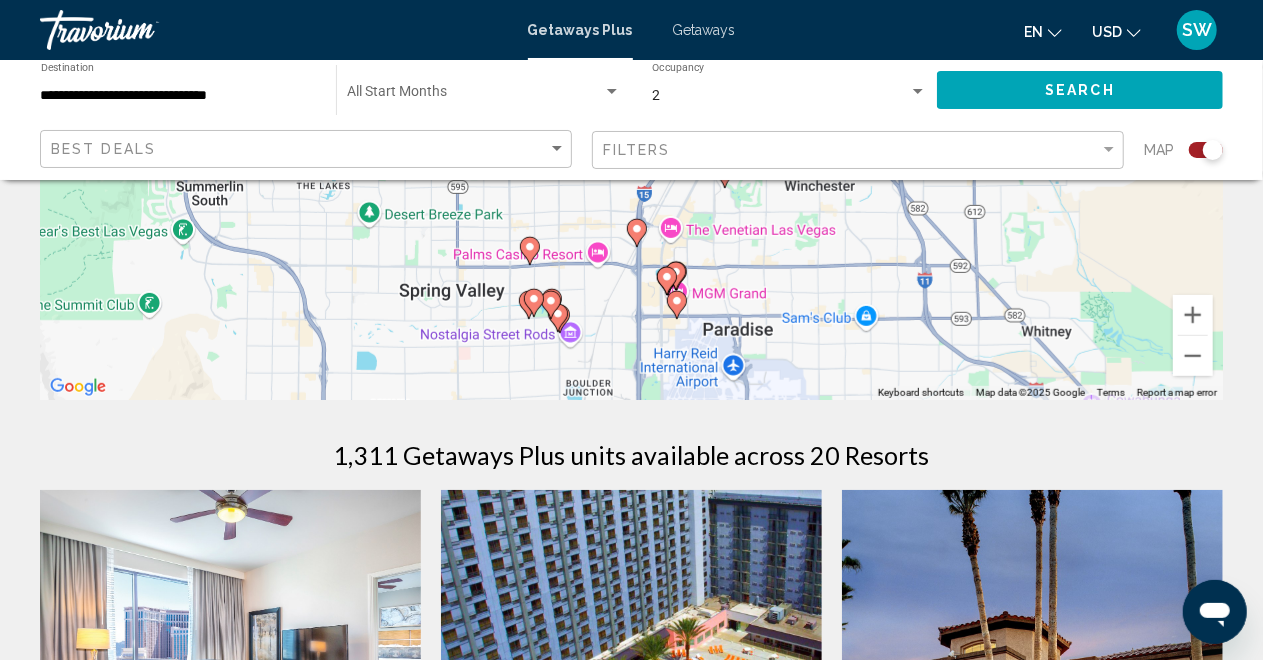 drag, startPoint x: 835, startPoint y: 360, endPoint x: 840, endPoint y: 237, distance: 123.101585 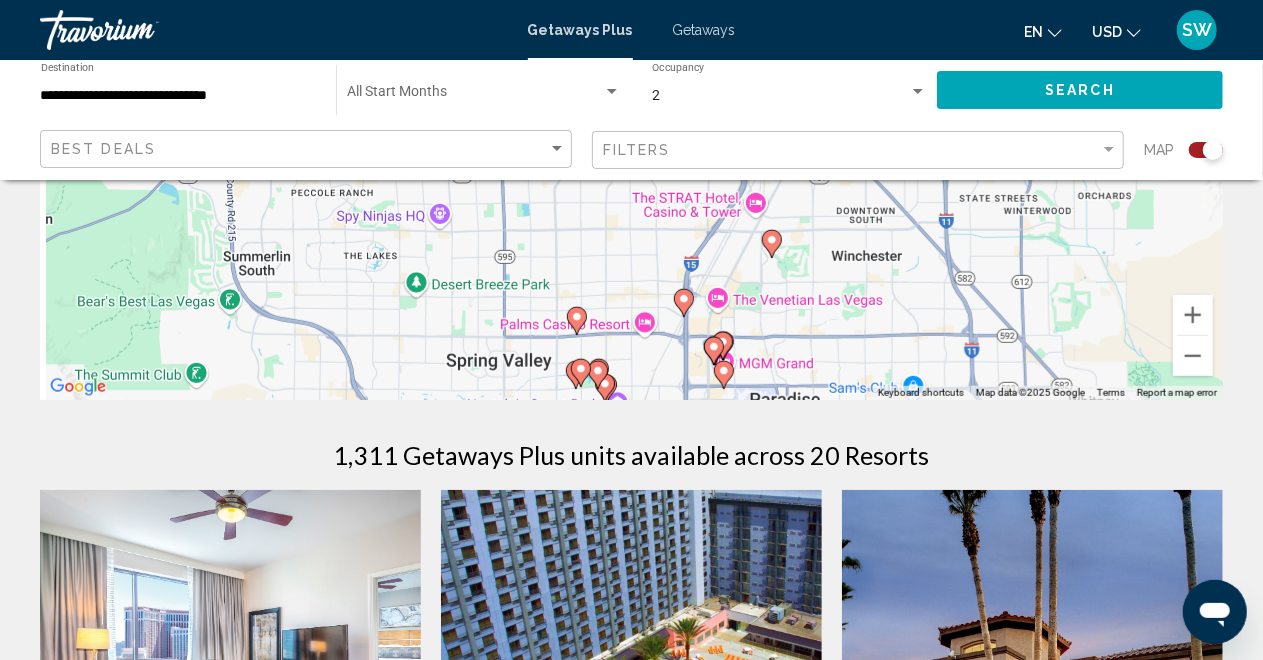 drag, startPoint x: 746, startPoint y: 252, endPoint x: 784, endPoint y: 322, distance: 79.64923 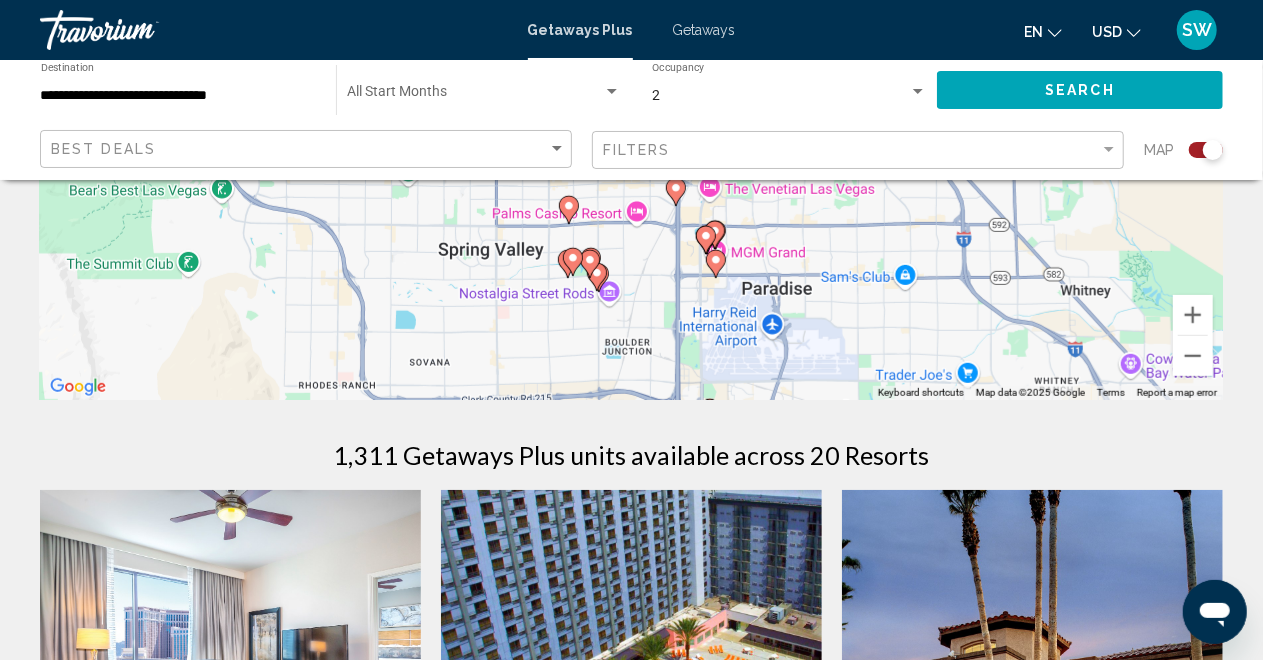 drag, startPoint x: 660, startPoint y: 317, endPoint x: 654, endPoint y: 246, distance: 71.25307 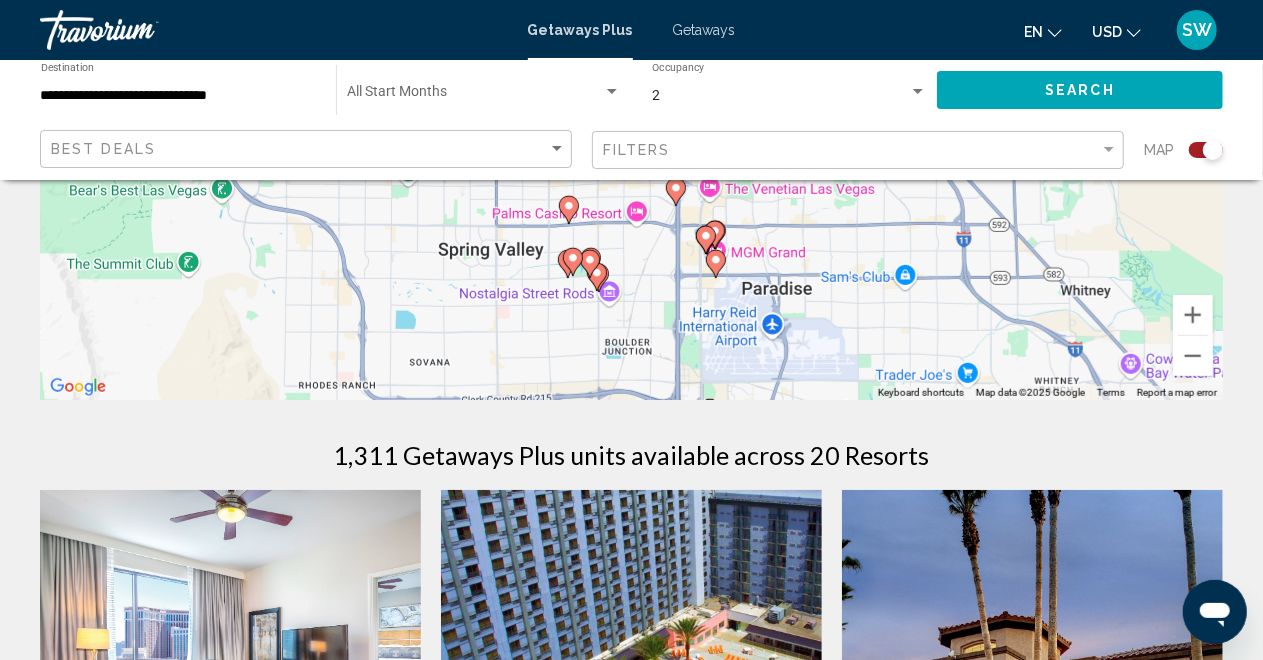 click 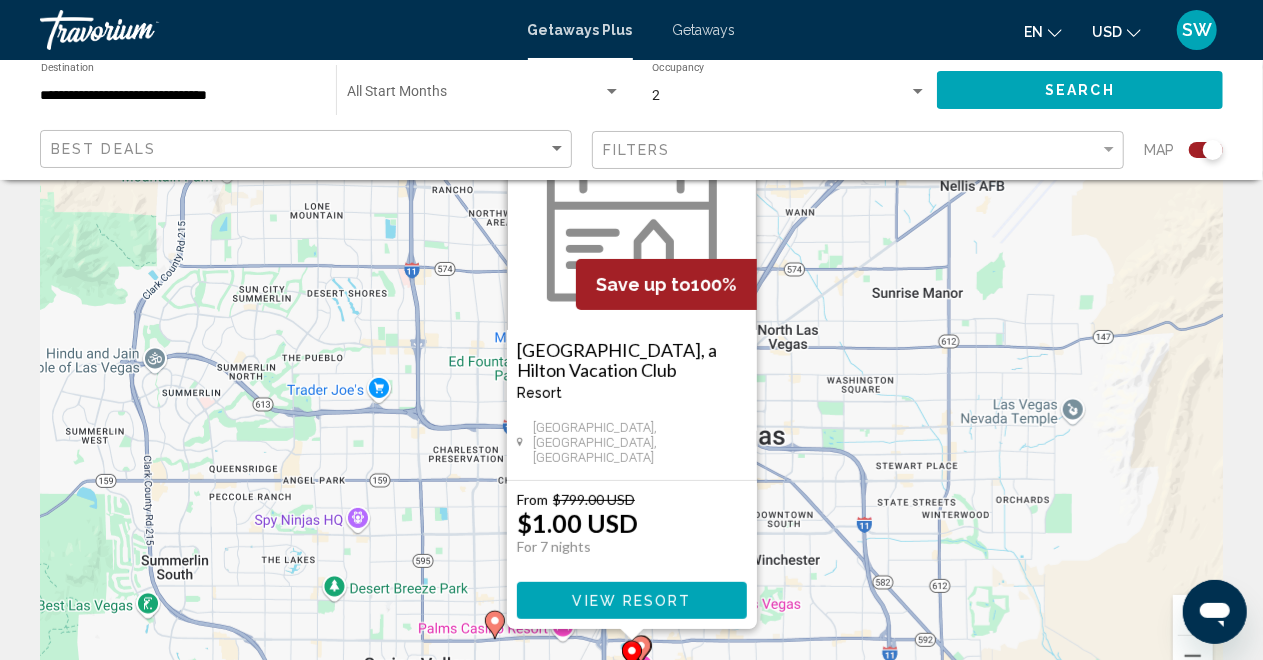 scroll, scrollTop: 200, scrollLeft: 0, axis: vertical 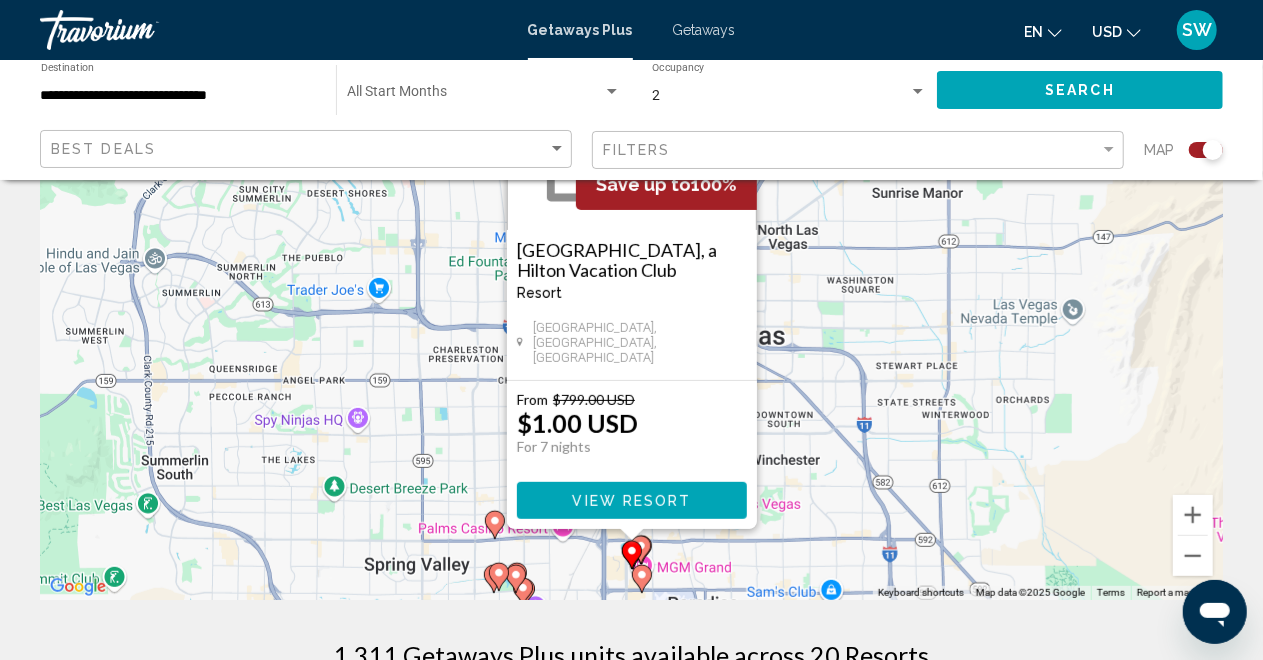click on "View Resort" at bounding box center [631, 501] 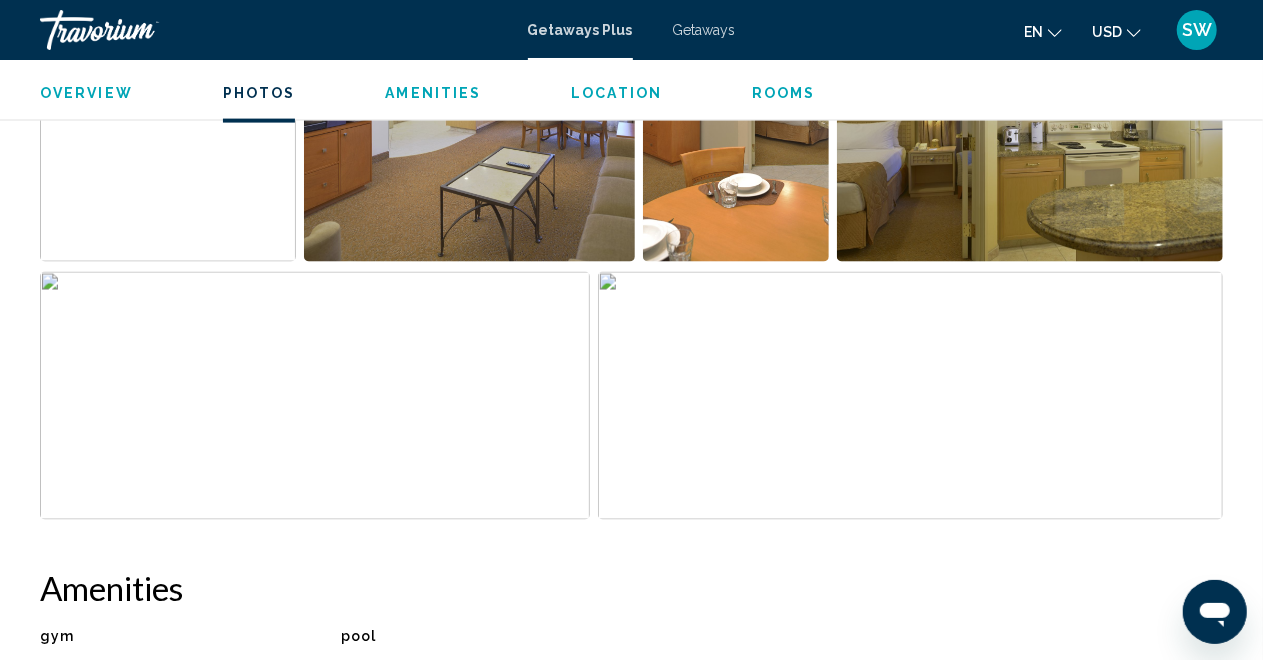 scroll, scrollTop: 1404, scrollLeft: 0, axis: vertical 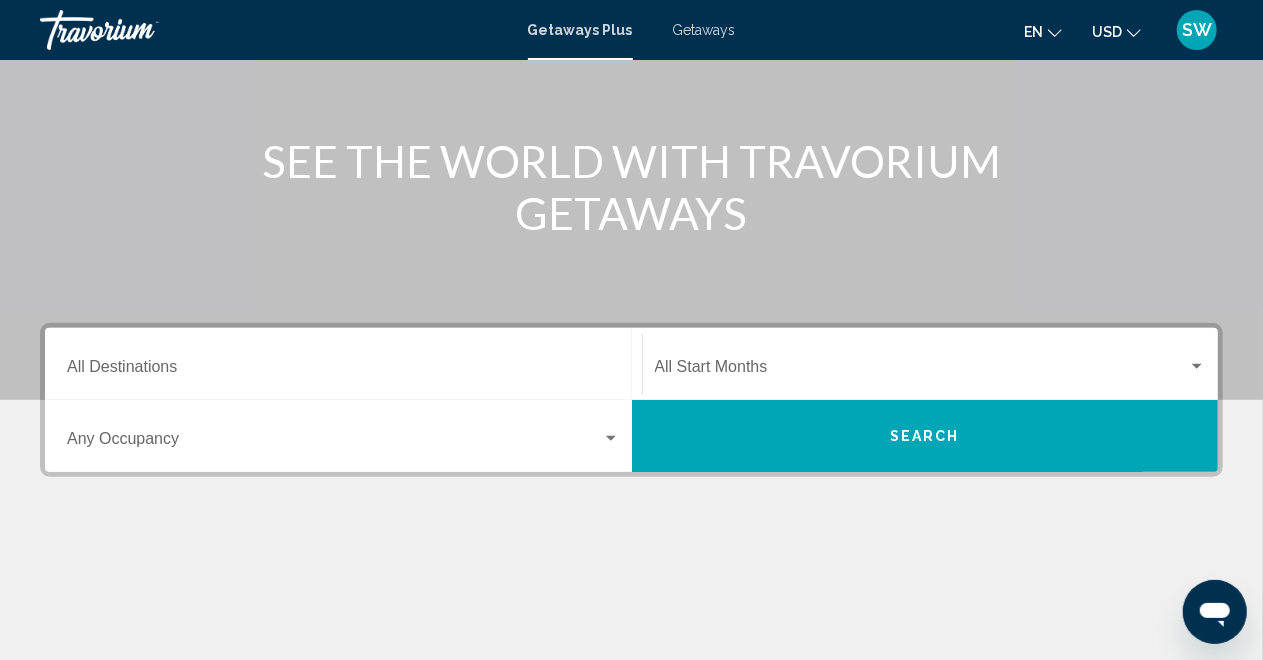 click at bounding box center [1197, 366] 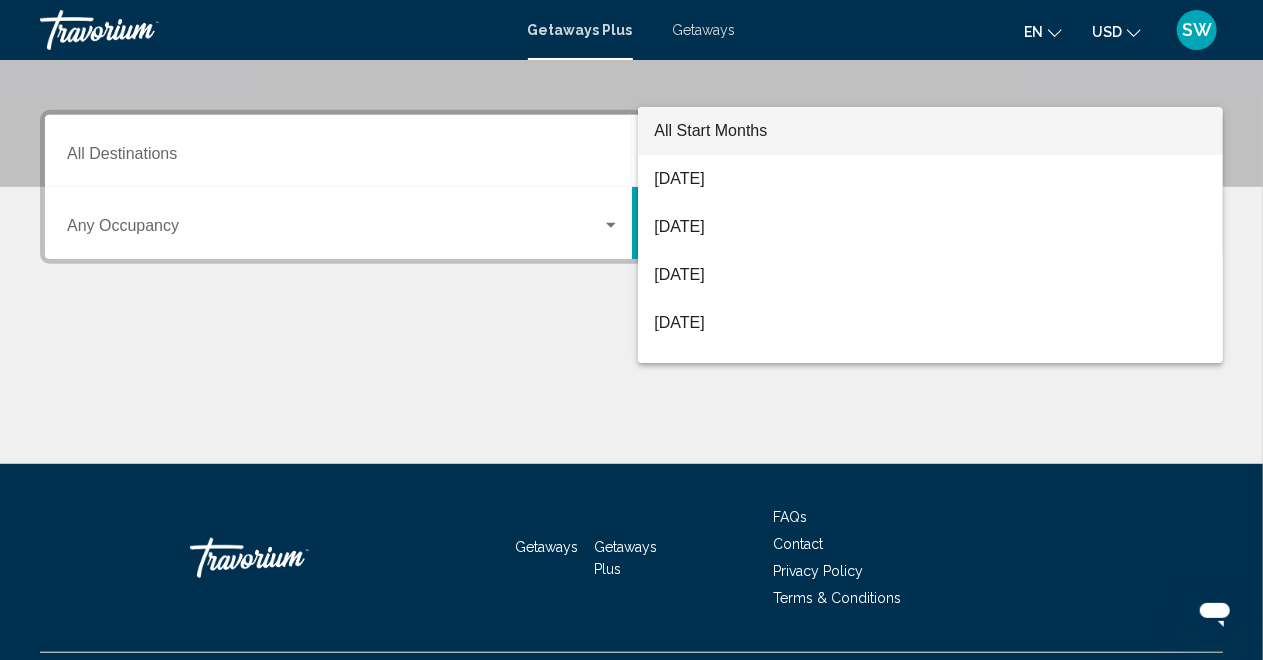 scroll, scrollTop: 457, scrollLeft: 0, axis: vertical 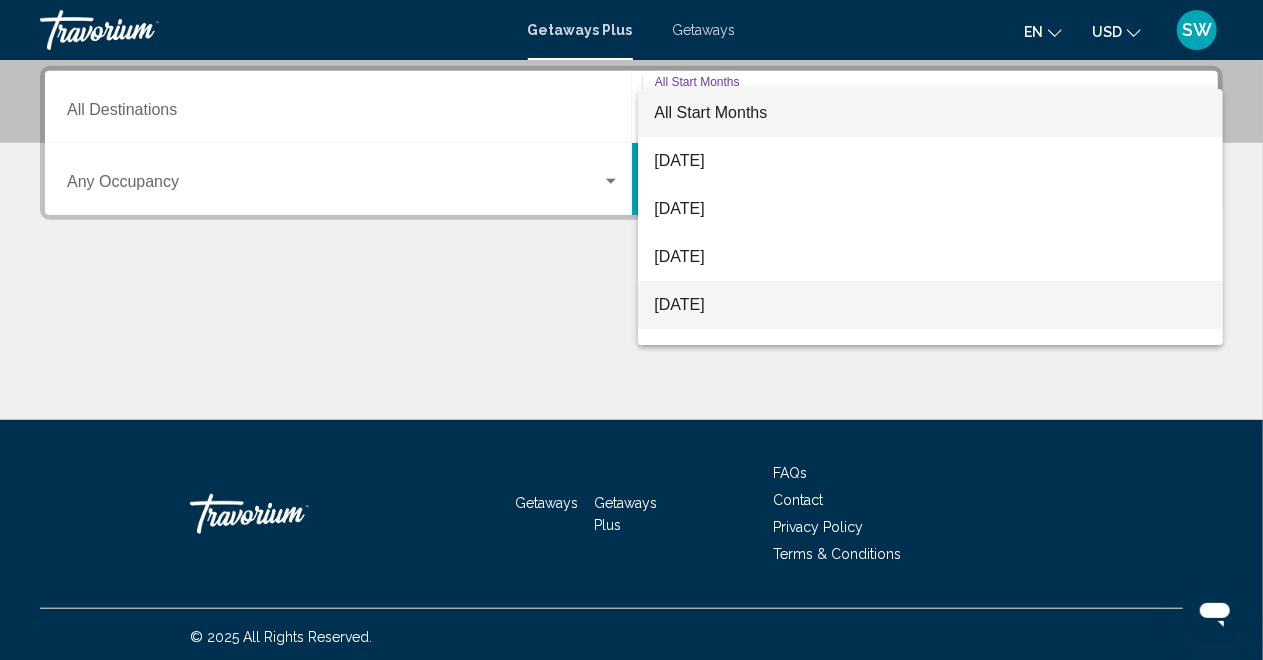 click on "[DATE]" at bounding box center (930, 305) 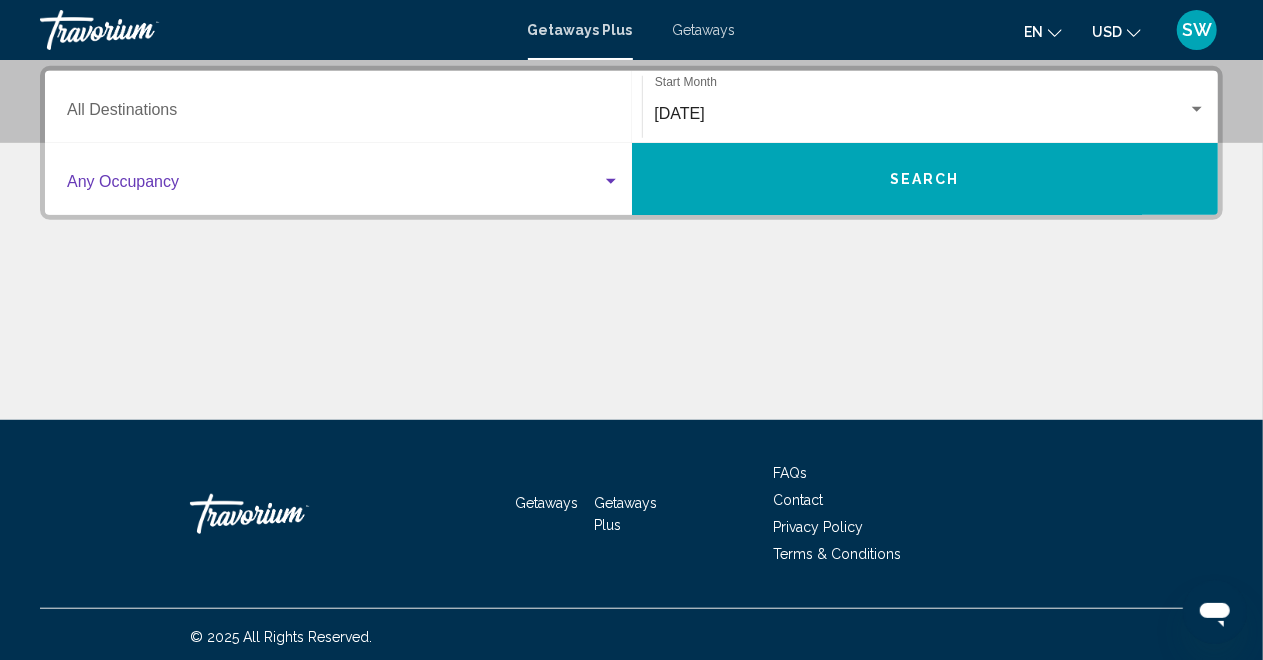 click at bounding box center [343, 186] 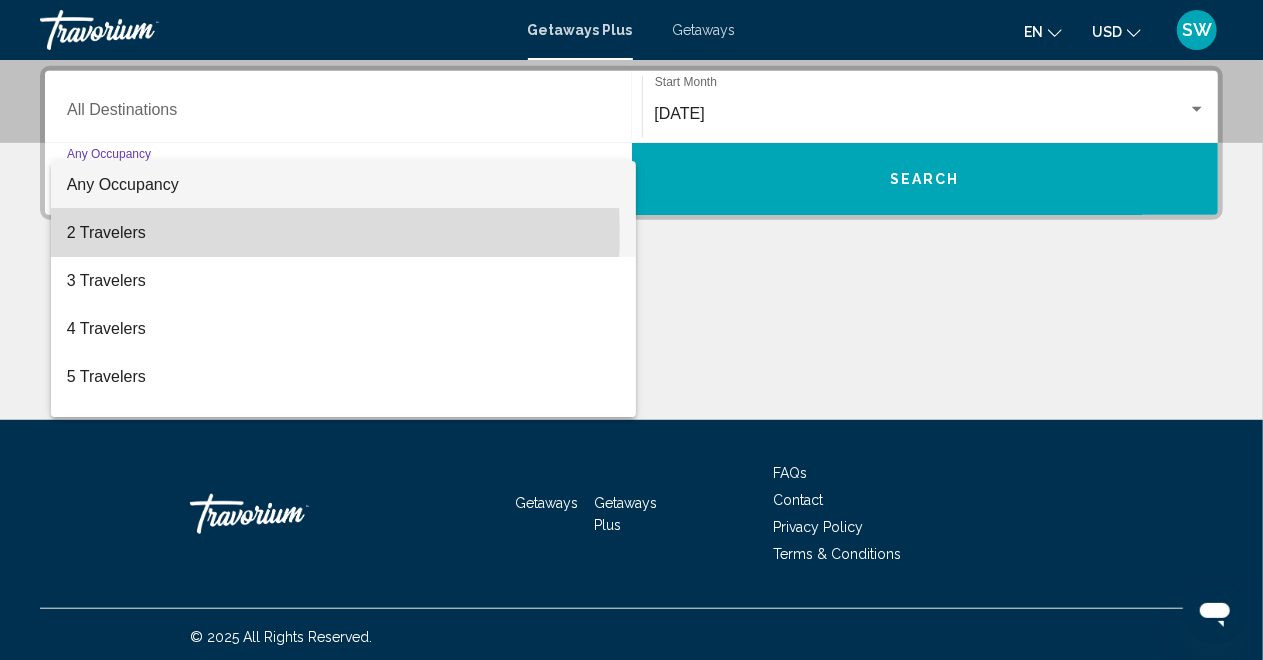 click on "2 Travelers" at bounding box center [343, 233] 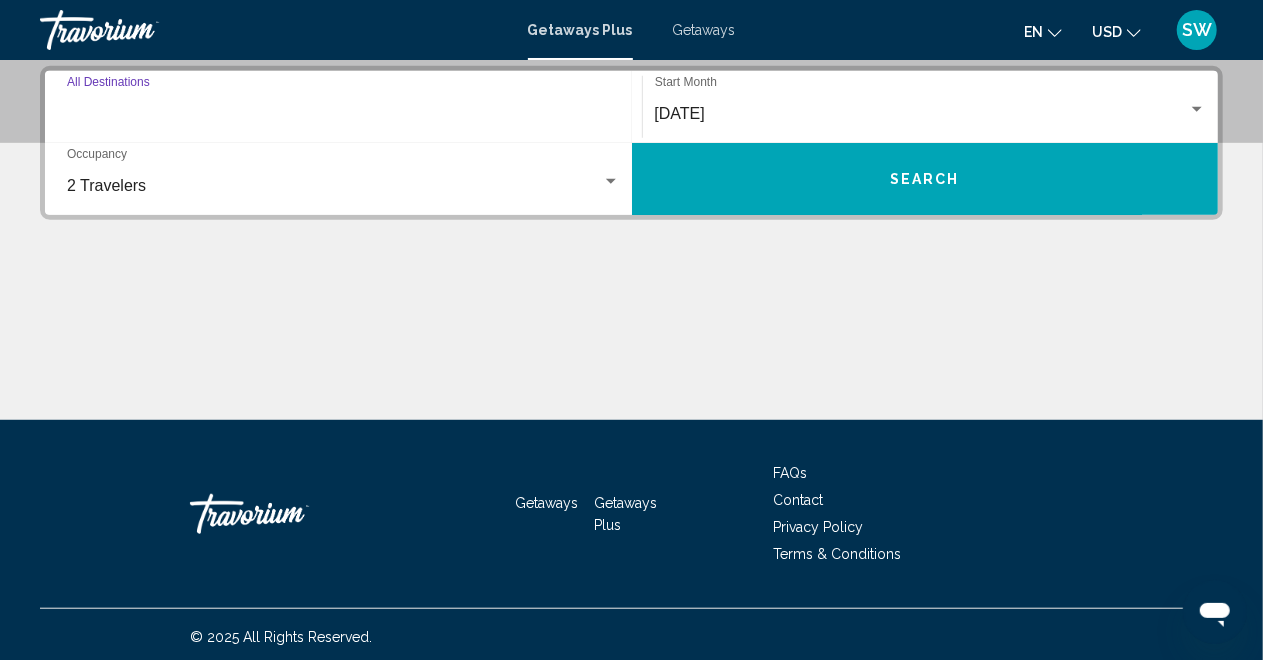 click on "Destination All Destinations" at bounding box center (343, 114) 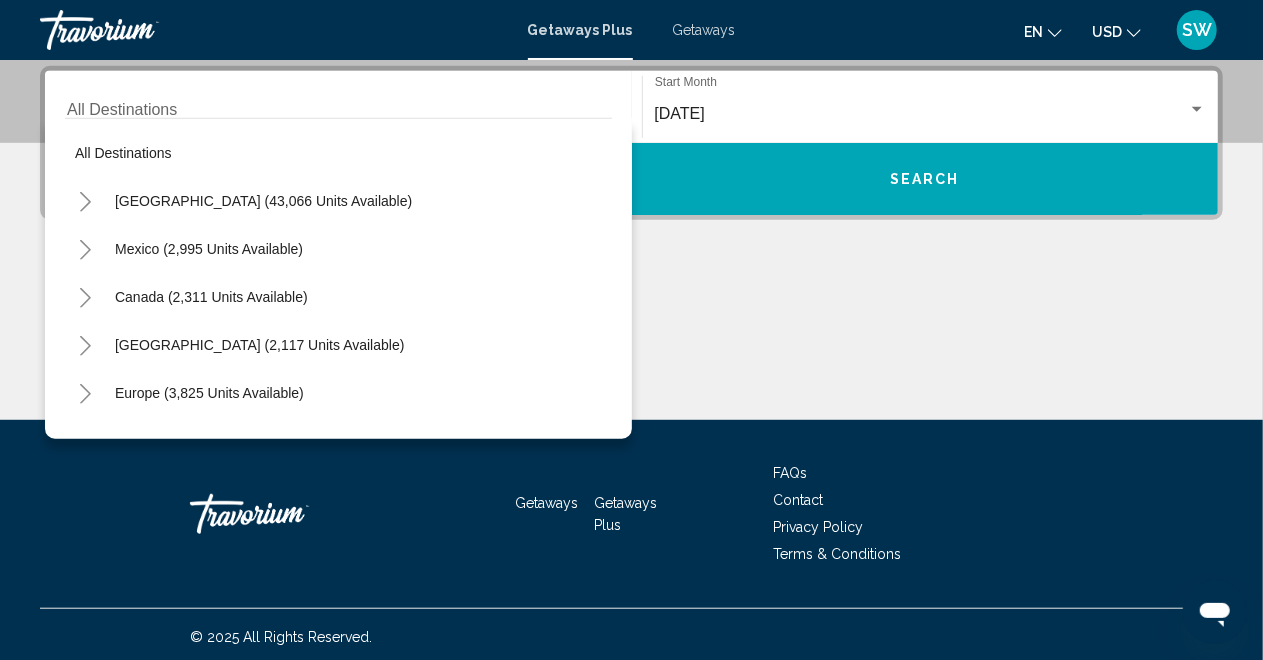click on "Destination All Destinations" at bounding box center [343, 107] 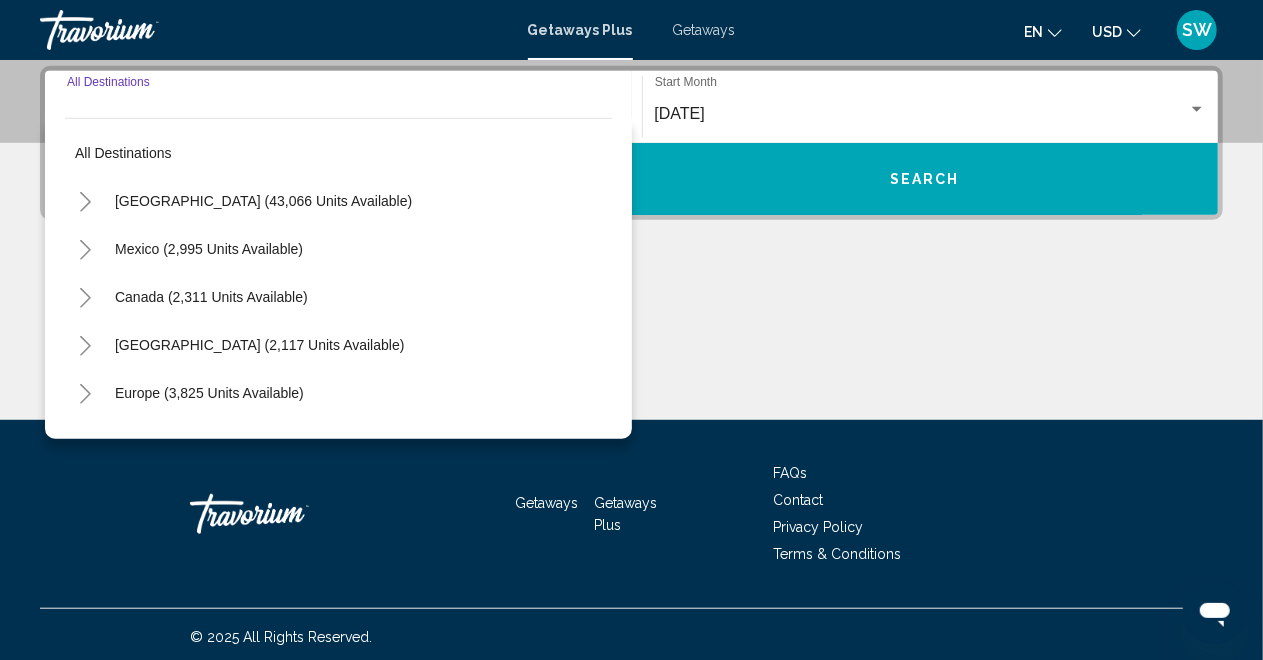 click on "Destination All Destinations" at bounding box center (343, 114) 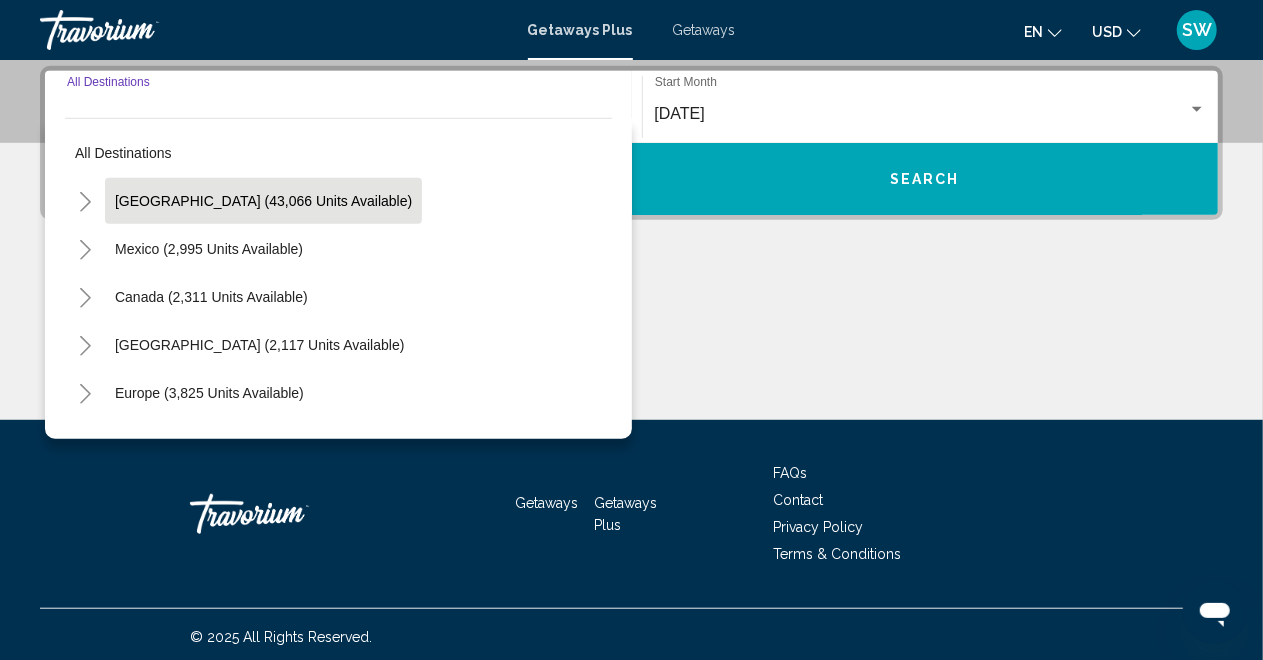 click on "[GEOGRAPHIC_DATA] (43,066 units available)" at bounding box center (209, 249) 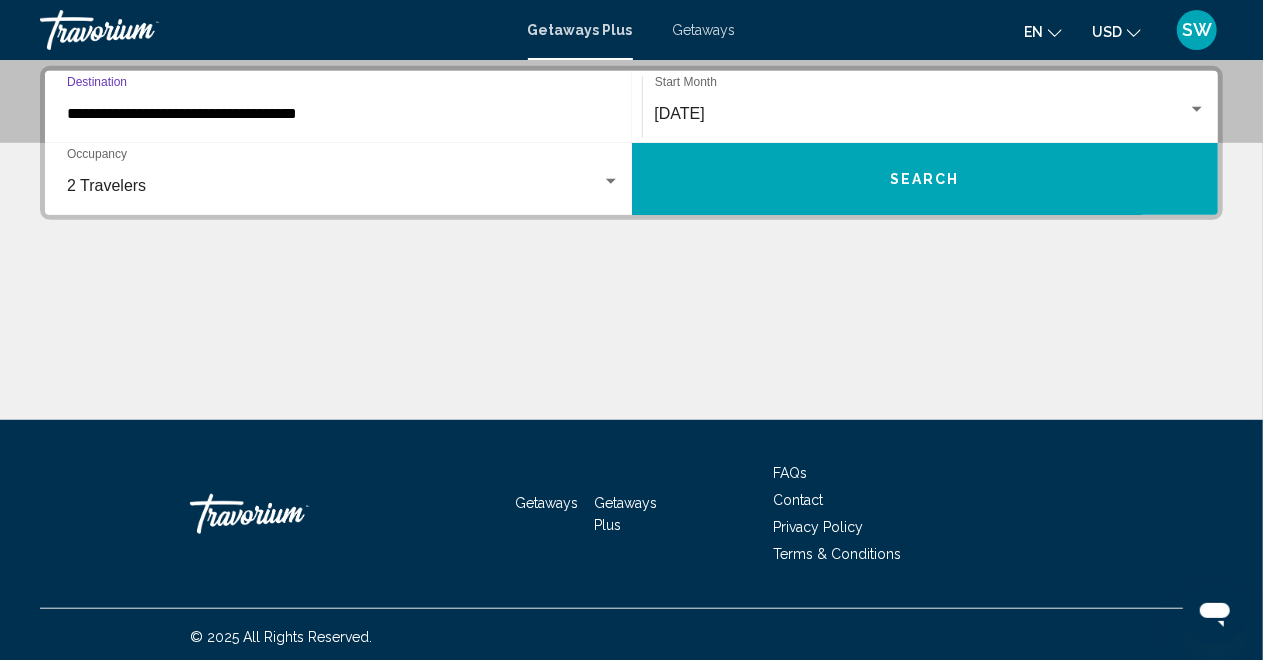 drag, startPoint x: 340, startPoint y: 112, endPoint x: 11, endPoint y: 129, distance: 329.4389 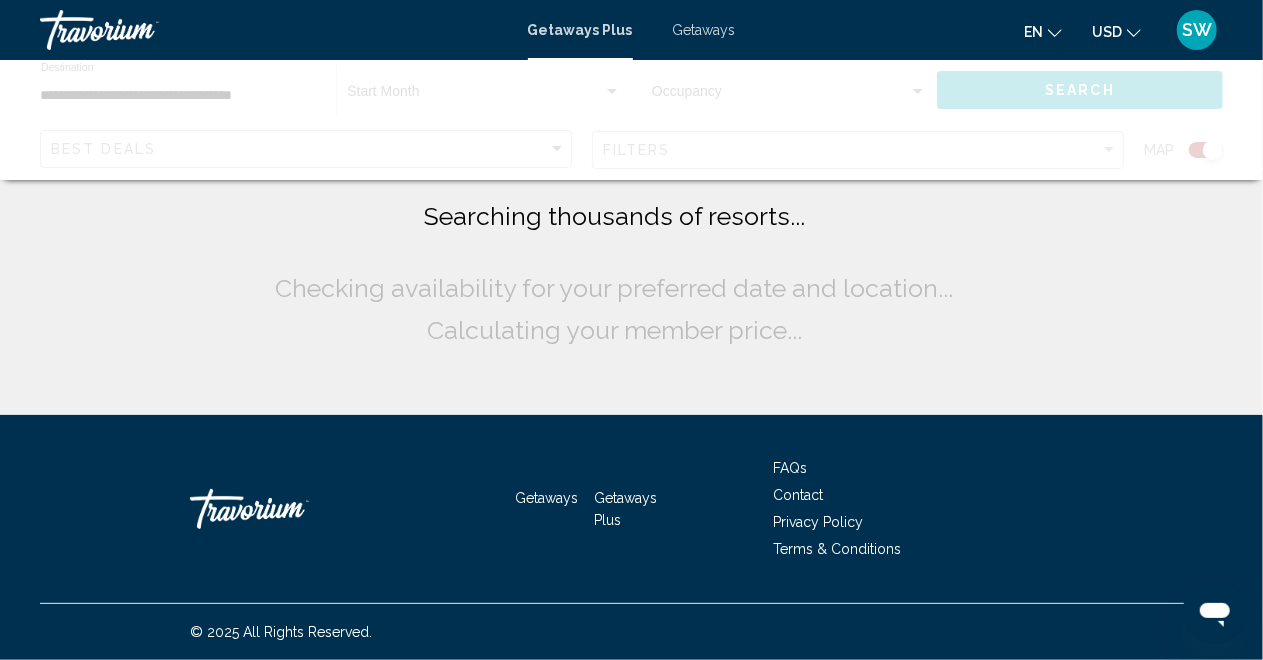 scroll, scrollTop: 0, scrollLeft: 0, axis: both 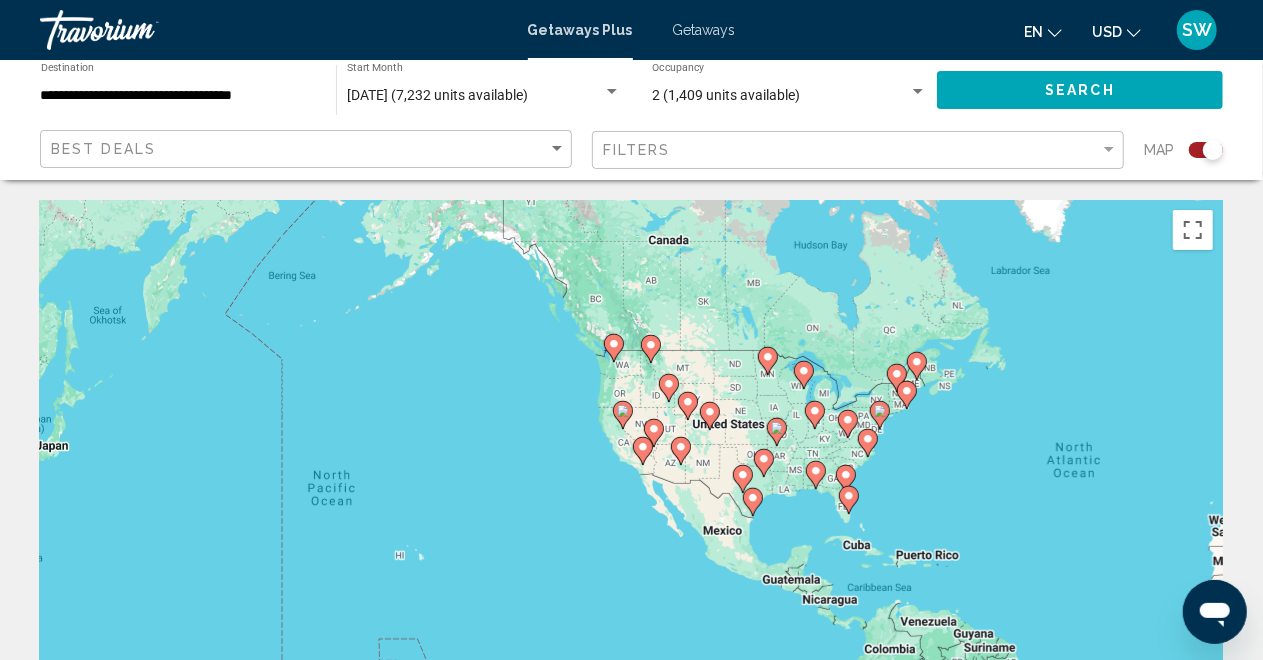 drag, startPoint x: 491, startPoint y: 460, endPoint x: 916, endPoint y: 470, distance: 425.11765 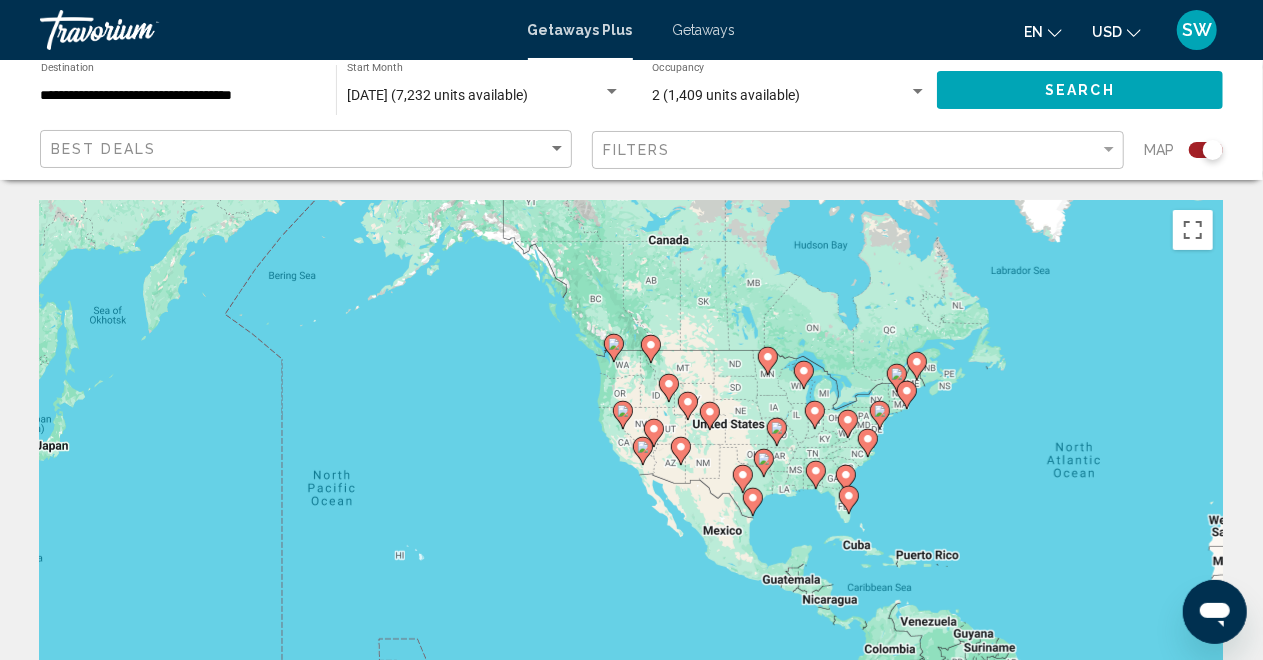 click on "To navigate, press the arrow keys. To activate drag with keyboard, press Alt + Enter. Once in keyboard drag state, use the arrow keys to move the marker. To complete the drag, press the Enter key. To cancel, press Escape." at bounding box center [631, 500] 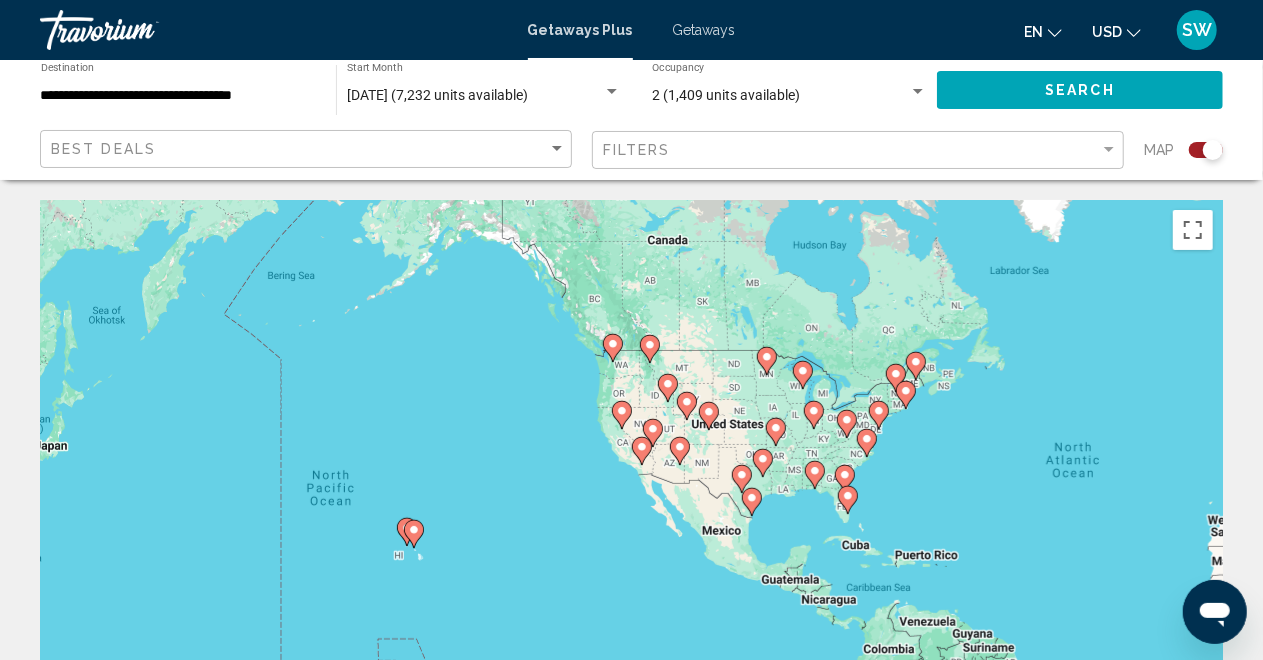 click on "To navigate, press the arrow keys. To activate drag with keyboard, press Alt + Enter. Once in keyboard drag state, use the arrow keys to move the marker. To complete the drag, press the Enter key. To cancel, press Escape." at bounding box center [631, 500] 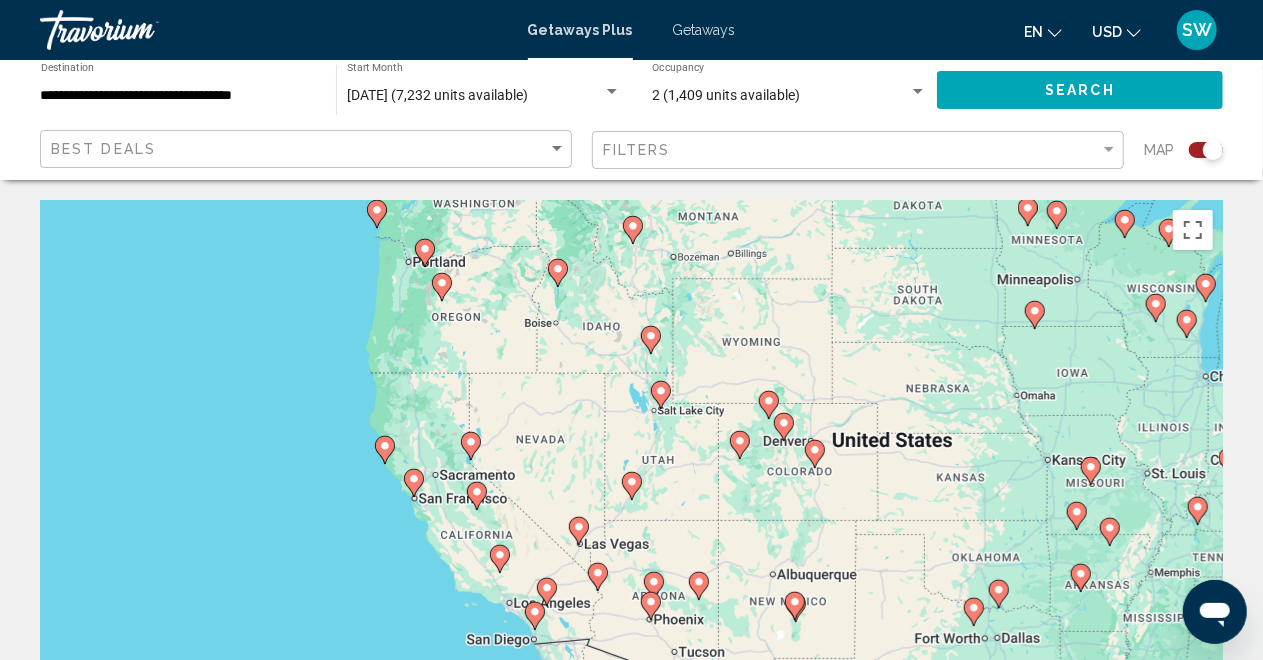 click 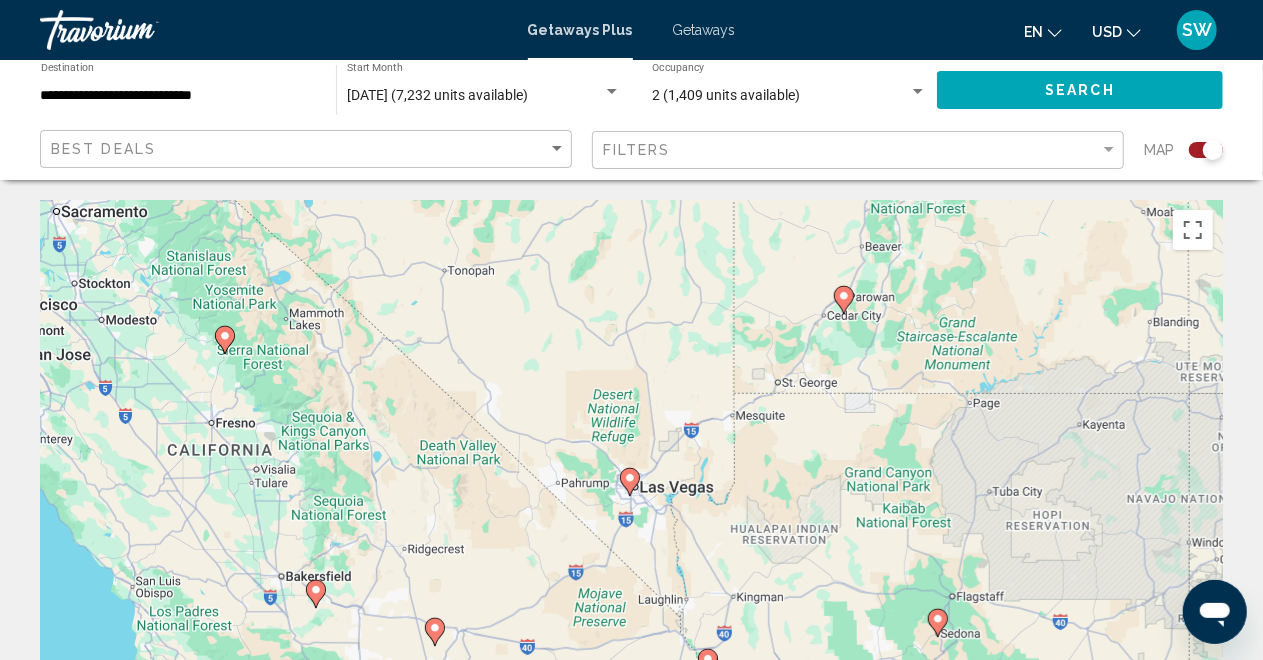 click 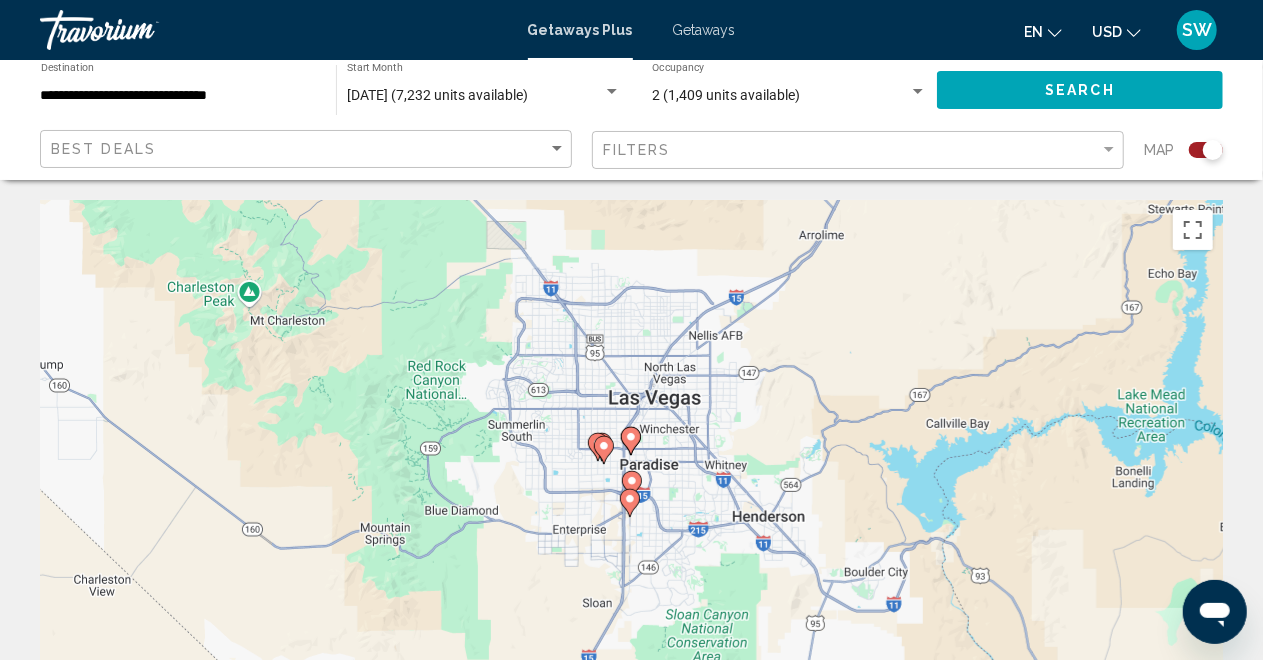 click 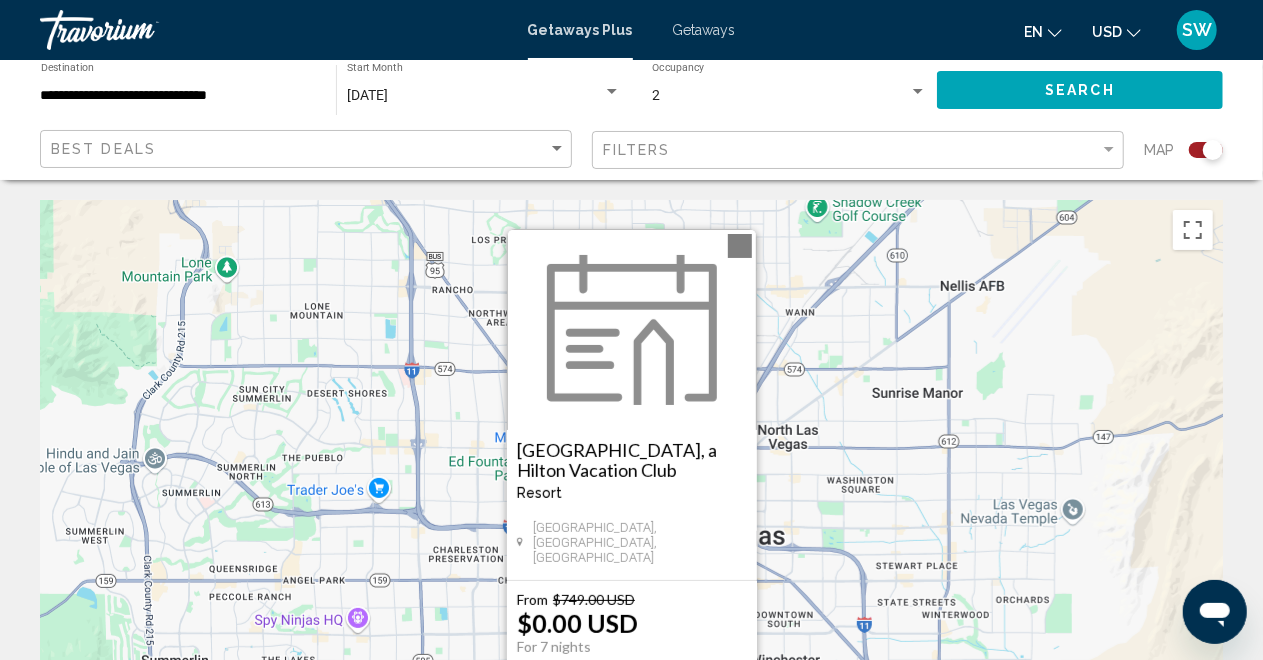 click on "To navigate, press the arrow keys. To activate drag with keyboard, press Alt + Enter. Once in keyboard drag state, use the arrow keys to move the marker. To complete the drag, press the Enter key. To cancel, press Escape.  [GEOGRAPHIC_DATA], a [GEOGRAPHIC_DATA]  -  This is an adults only resort
[GEOGRAPHIC_DATA], [GEOGRAPHIC_DATA], [GEOGRAPHIC_DATA] From $749.00 USD $0.00 USD For 7 nights You save  $749.00 USD  View Resort" at bounding box center [631, 500] 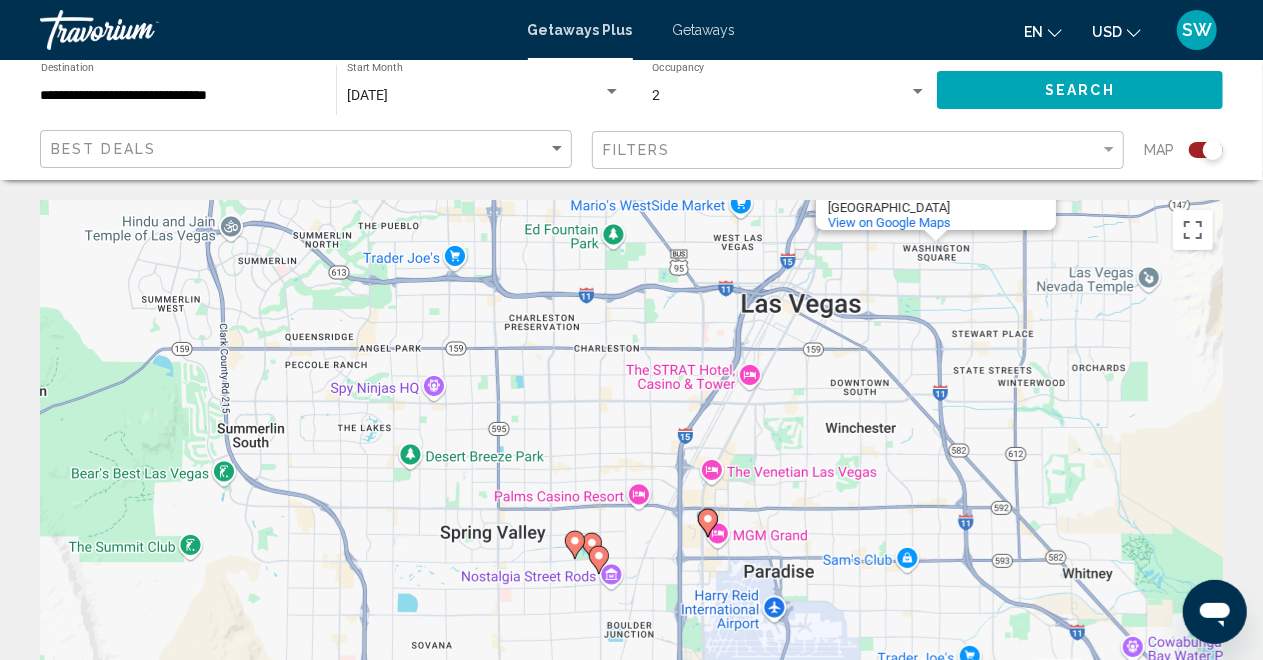 drag, startPoint x: 848, startPoint y: 539, endPoint x: 927, endPoint y: 291, distance: 260.2787 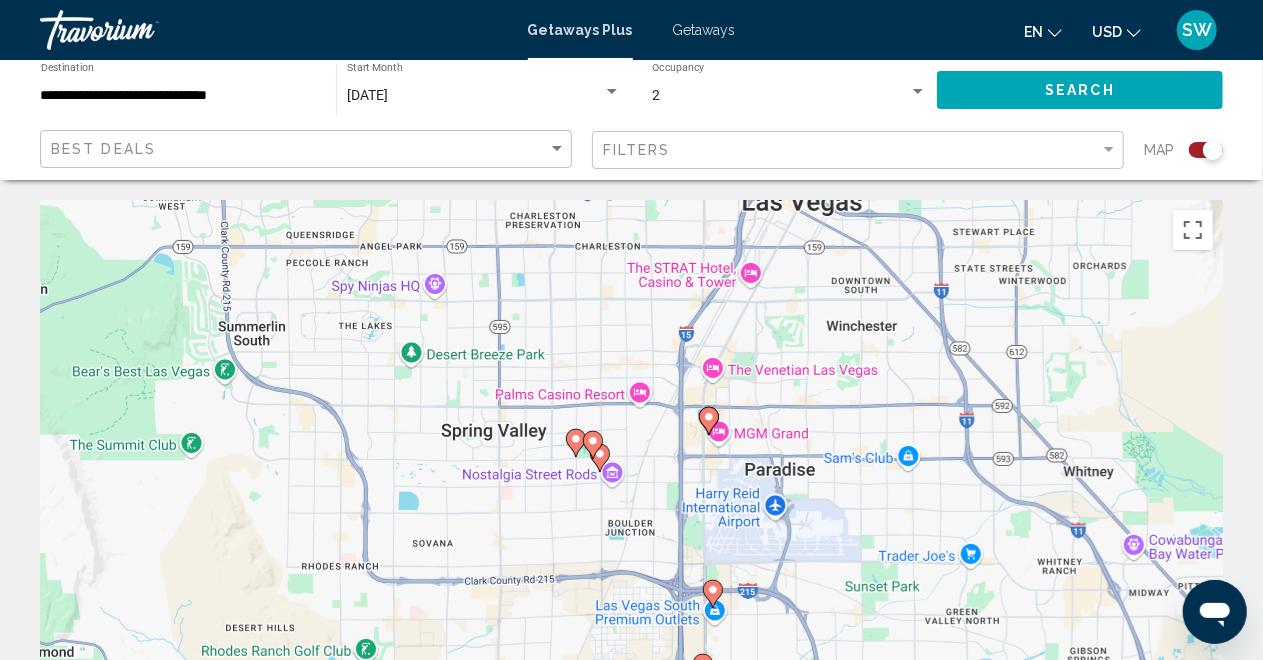 drag, startPoint x: 872, startPoint y: 560, endPoint x: 872, endPoint y: 462, distance: 98 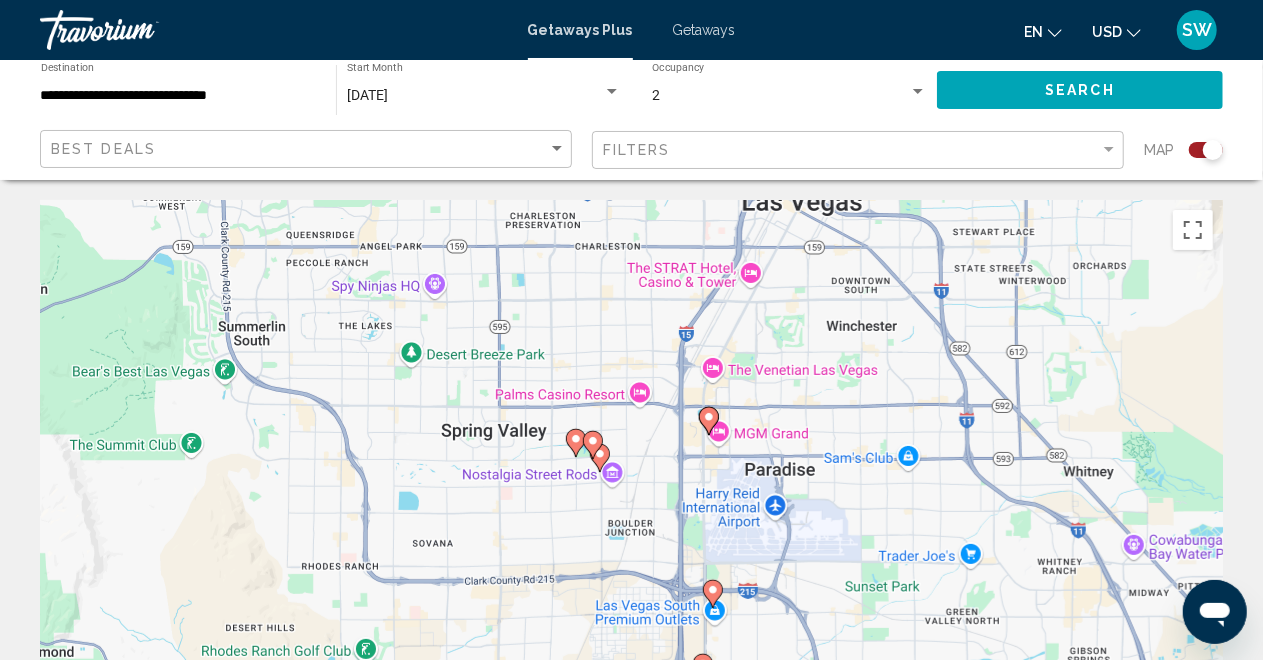 click 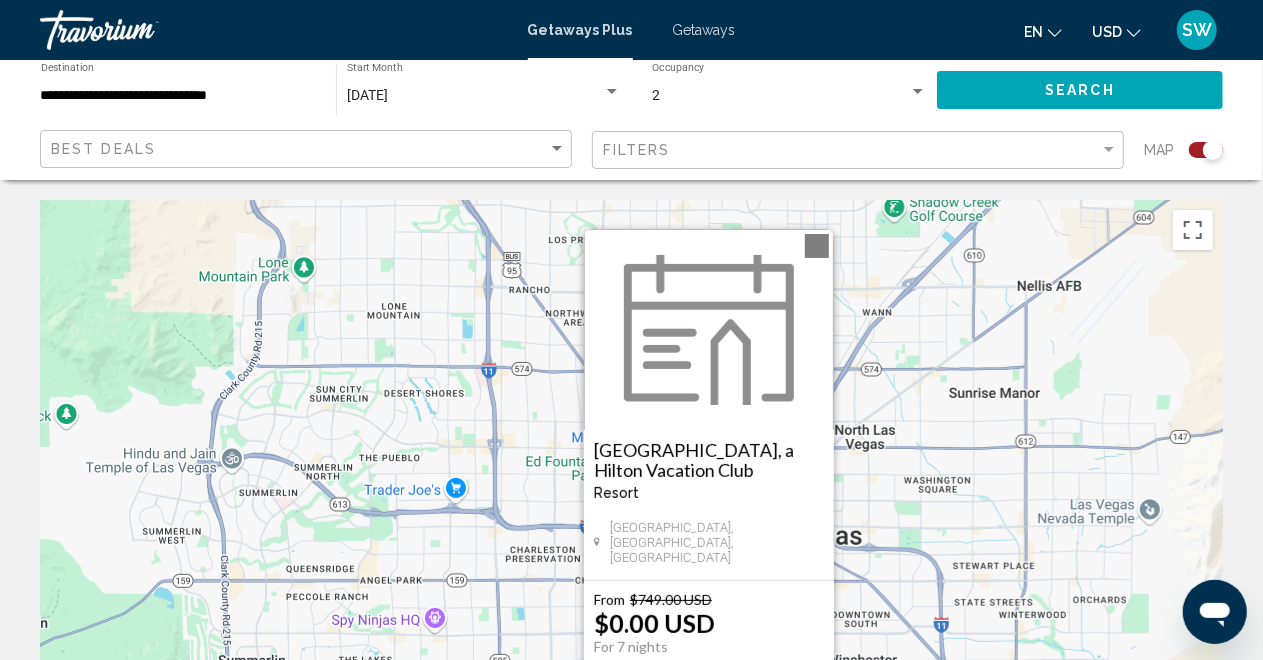 click on "To navigate, press the arrow keys. To activate drag with keyboard, press Alt + Enter. Once in keyboard drag state, use the arrow keys to move the marker. To complete the drag, press the Enter key. To cancel, press Escape.  [GEOGRAPHIC_DATA], a [GEOGRAPHIC_DATA]  -  This is an adults only resort
[GEOGRAPHIC_DATA], [GEOGRAPHIC_DATA], [GEOGRAPHIC_DATA] From $749.00 USD $0.00 USD For 7 nights You save  $749.00 USD  View Resort" at bounding box center (631, 500) 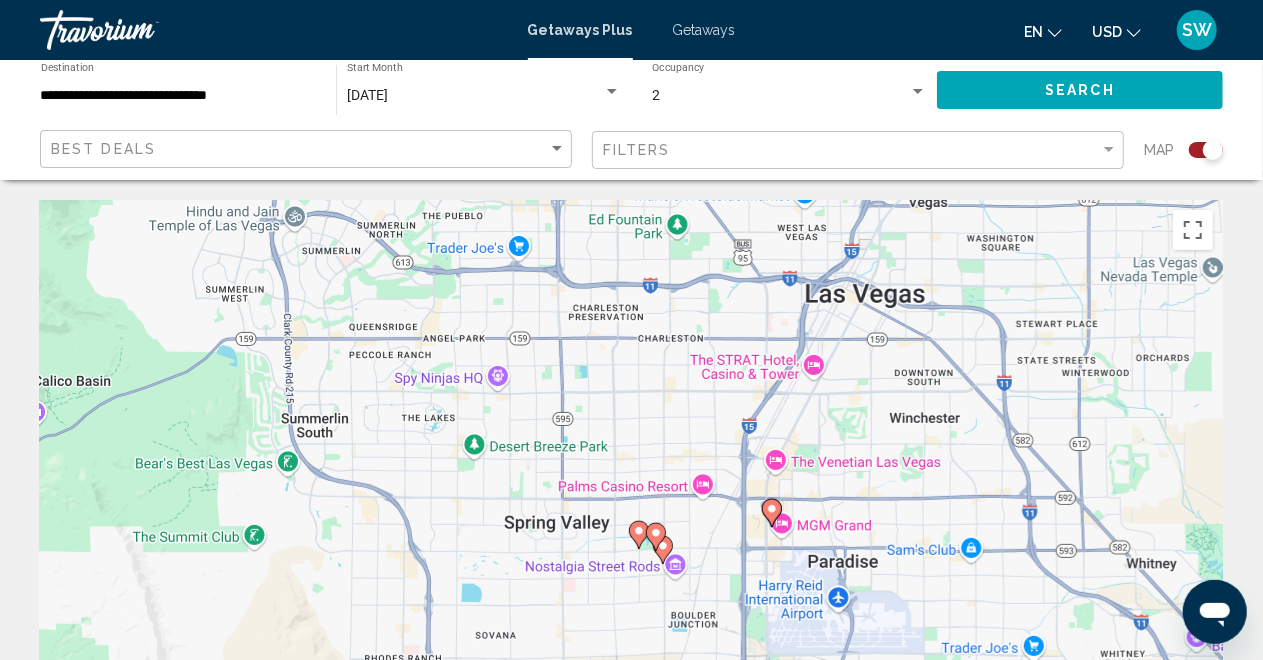 drag, startPoint x: 827, startPoint y: 592, endPoint x: 890, endPoint y: 350, distance: 250.066 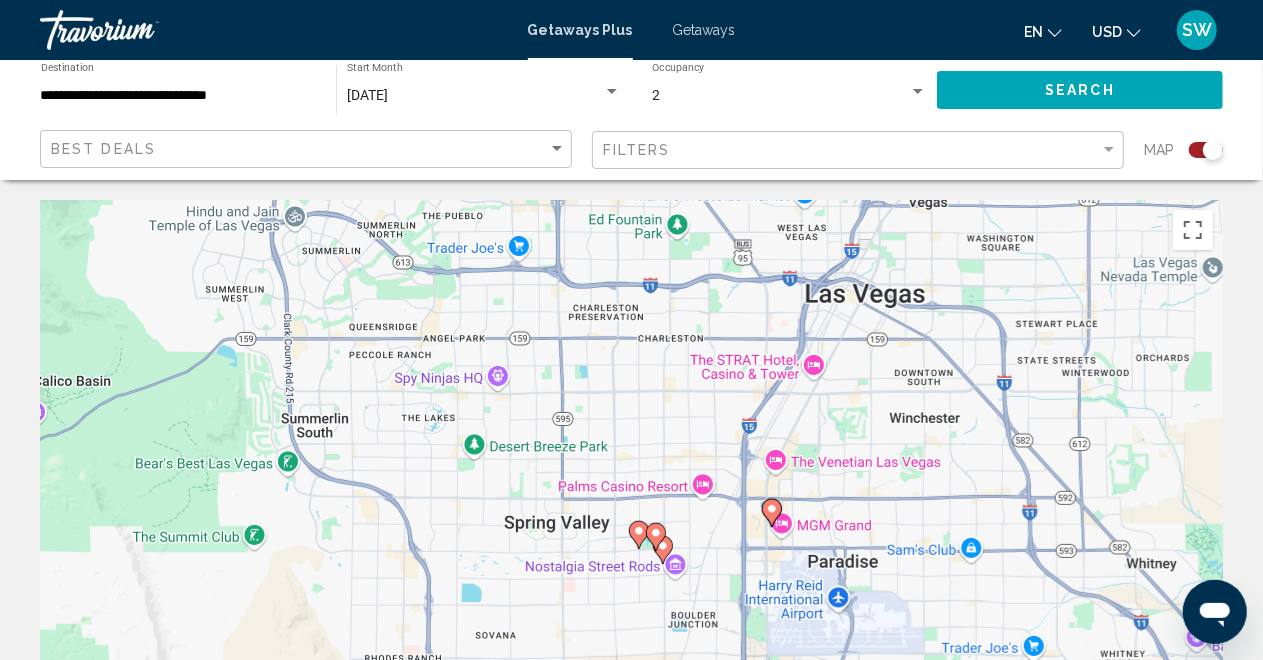 click at bounding box center (656, 537) 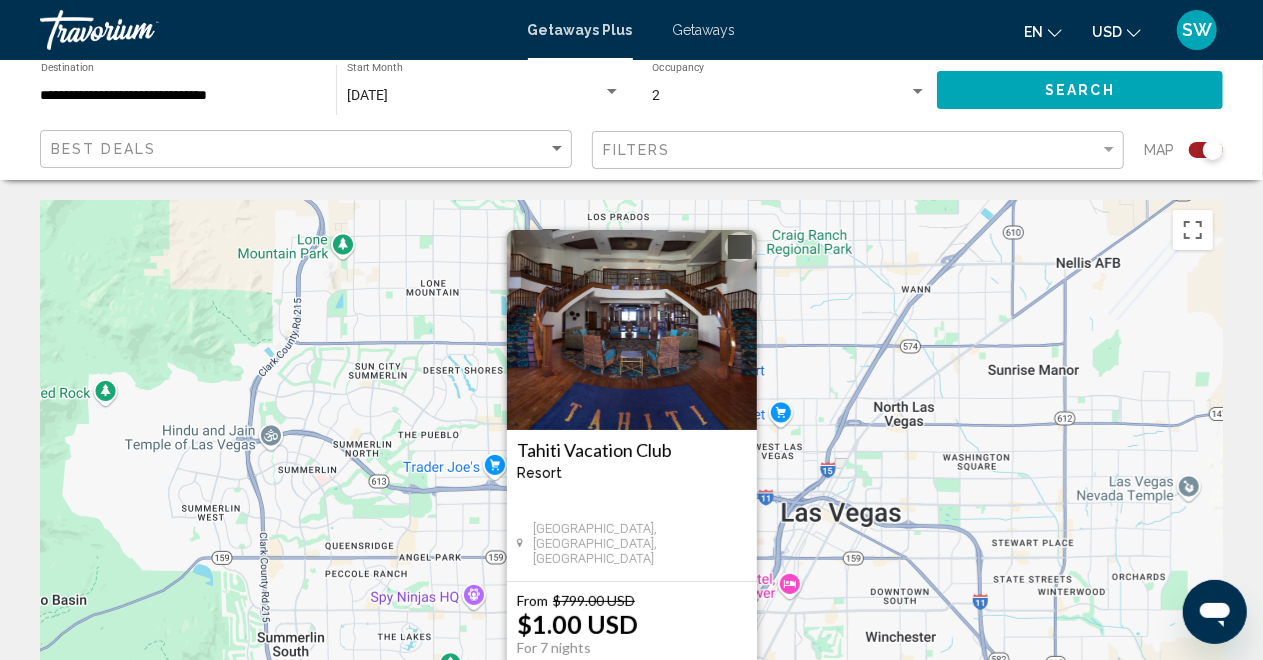 click on "To navigate, press the arrow keys. To activate drag with keyboard, press Alt + Enter. Once in keyboard drag state, use the arrow keys to move the marker. To complete the drag, press the Enter key. To cancel, press Escape.  [GEOGRAPHIC_DATA]  -  This is an adults only resort
[GEOGRAPHIC_DATA], [GEOGRAPHIC_DATA], [GEOGRAPHIC_DATA] From $799.00 USD $1.00 USD For 7 nights You save  $798.00 USD  View Resort" at bounding box center [631, 500] 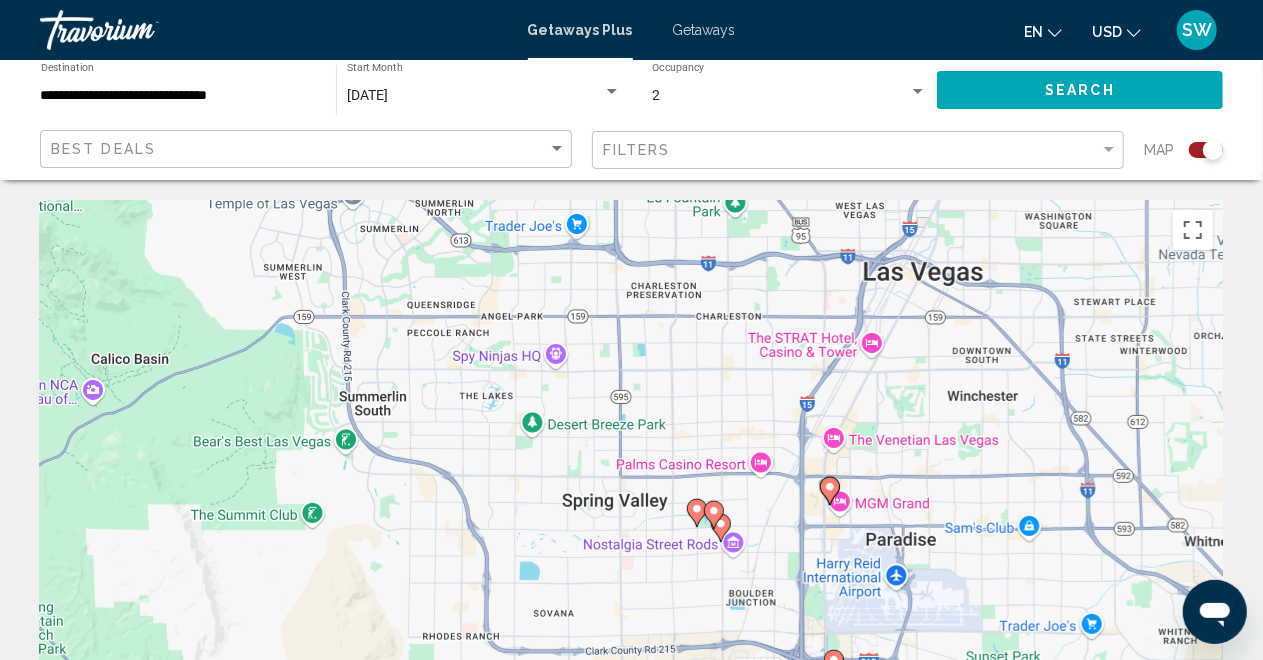drag, startPoint x: 752, startPoint y: 586, endPoint x: 822, endPoint y: 348, distance: 248.08063 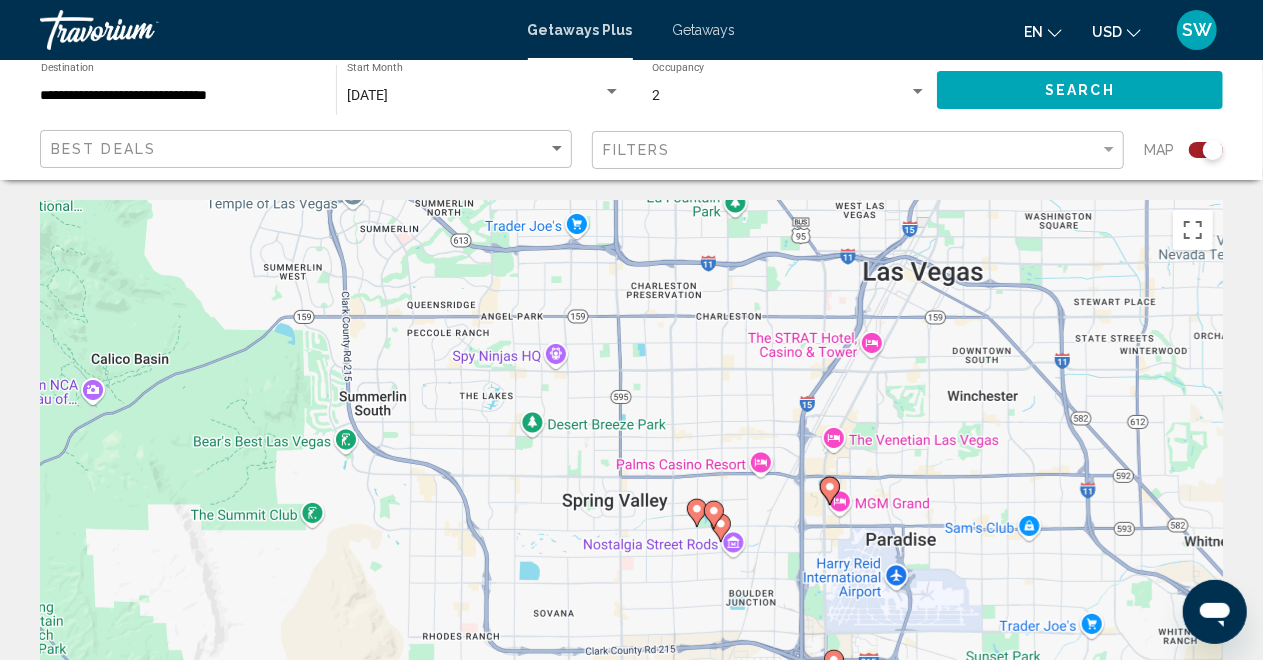 click 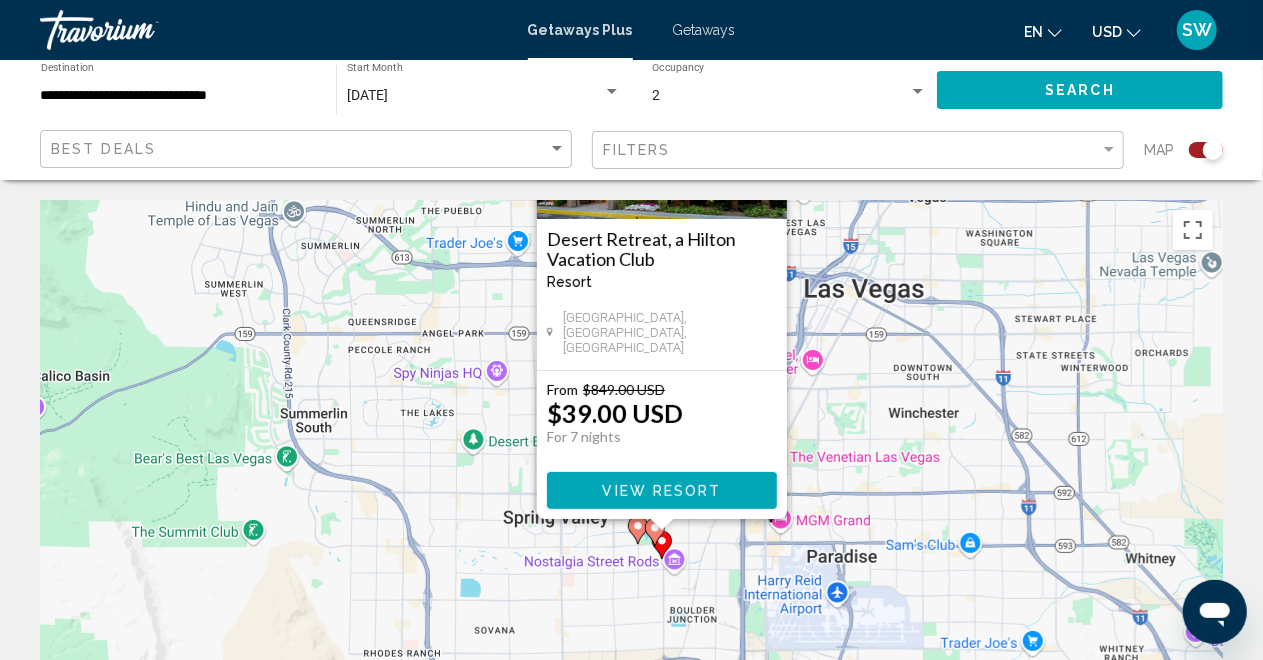 drag, startPoint x: 794, startPoint y: 556, endPoint x: 826, endPoint y: 344, distance: 214.40149 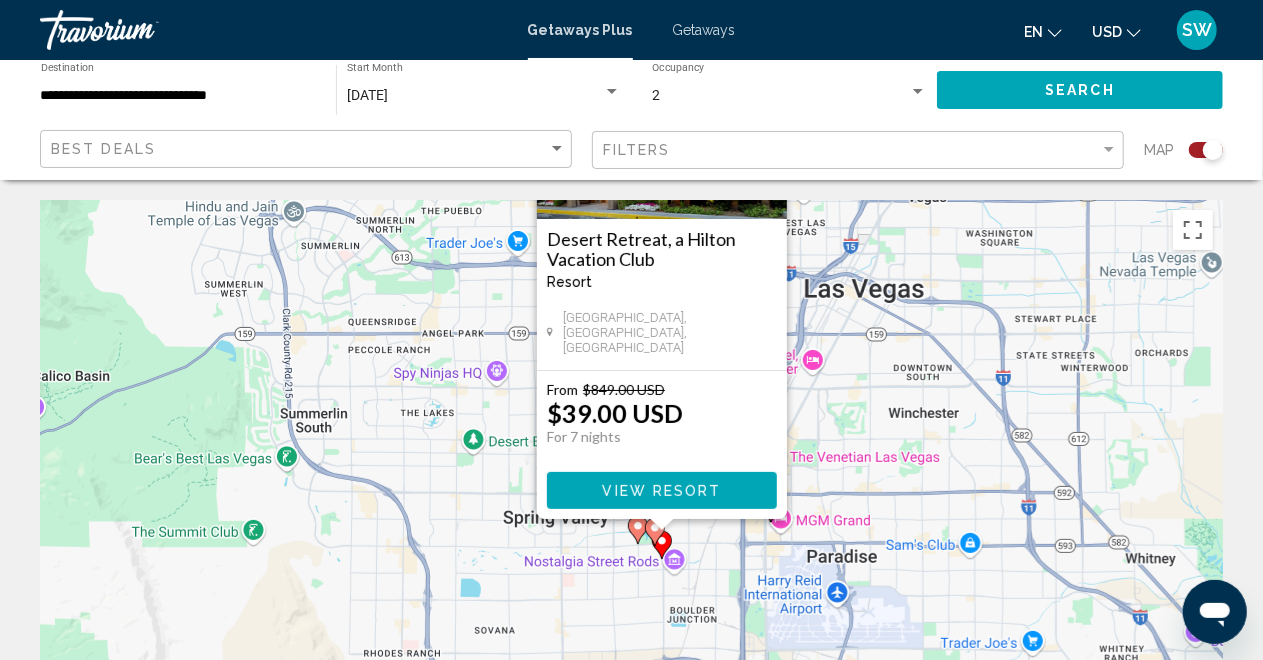 click on "To navigate, press the arrow keys. To activate drag with keyboard, press Alt + Enter. Once in keyboard drag state, use the arrow keys to move the marker. To complete the drag, press the Enter key. To cancel, press Escape.  [GEOGRAPHIC_DATA], a [GEOGRAPHIC_DATA]  -  This is an adults only resort
[GEOGRAPHIC_DATA], [GEOGRAPHIC_DATA], [GEOGRAPHIC_DATA] From $849.00 USD $39.00 USD For 7 nights You save  $810.00 USD  View Resort" at bounding box center [631, 500] 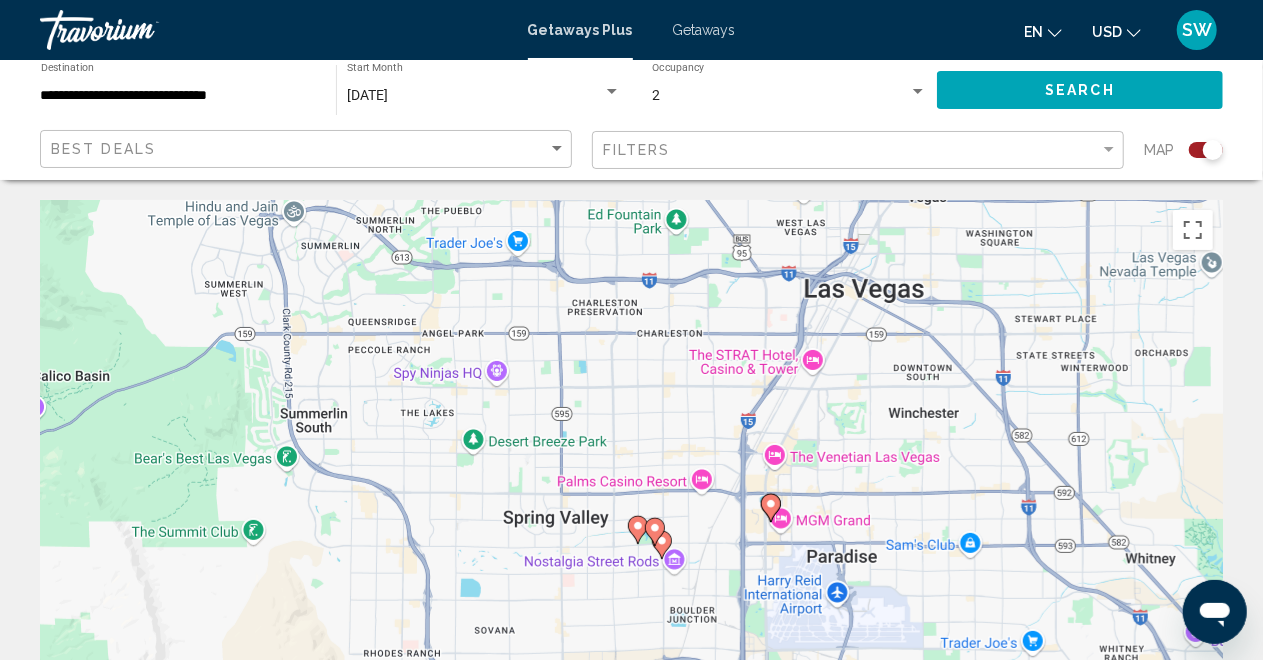 click at bounding box center [655, 532] 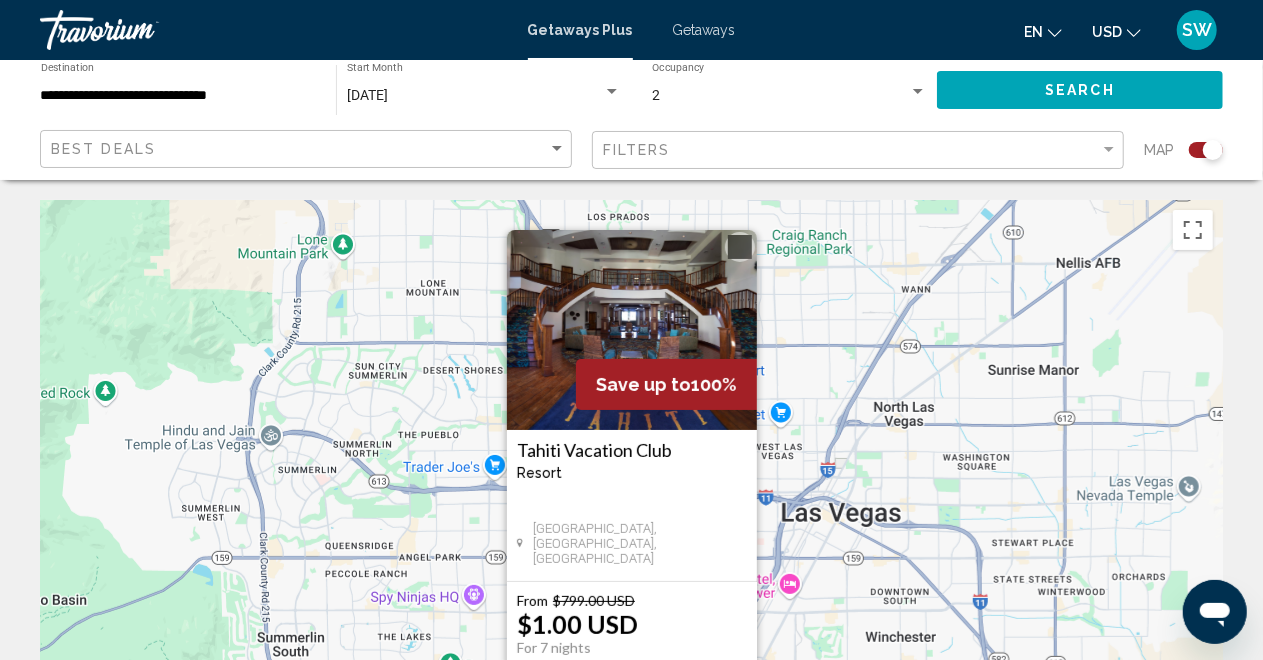 drag, startPoint x: 786, startPoint y: 561, endPoint x: 803, endPoint y: 561, distance: 17 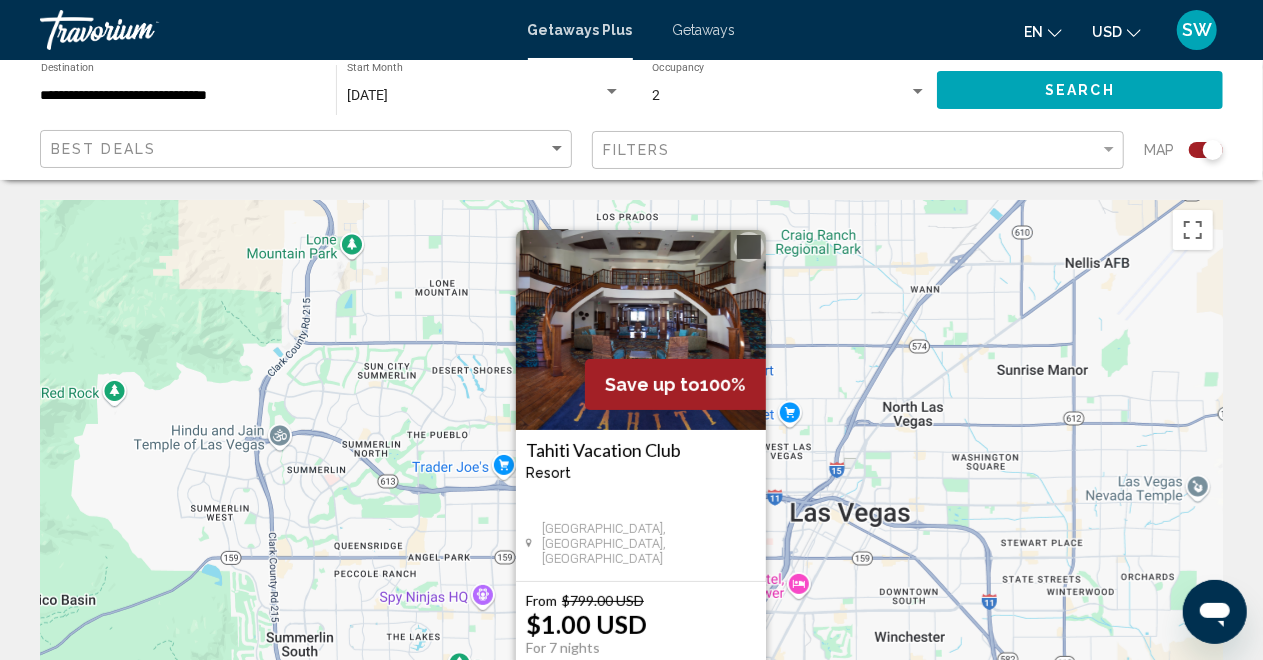click on "To navigate, press the arrow keys. To activate drag with keyboard, press Alt + Enter. Once in keyboard drag state, use the arrow keys to move the marker. To complete the drag, press the Enter key. To cancel, press Escape. Save up to  100%   Tahiti Vacation Club  Resort  -  This is an adults only resort
[GEOGRAPHIC_DATA], [GEOGRAPHIC_DATA], [GEOGRAPHIC_DATA] From $799.00 USD $1.00 USD For 7 nights You save  $798.00 USD  View Resort" at bounding box center [631, 500] 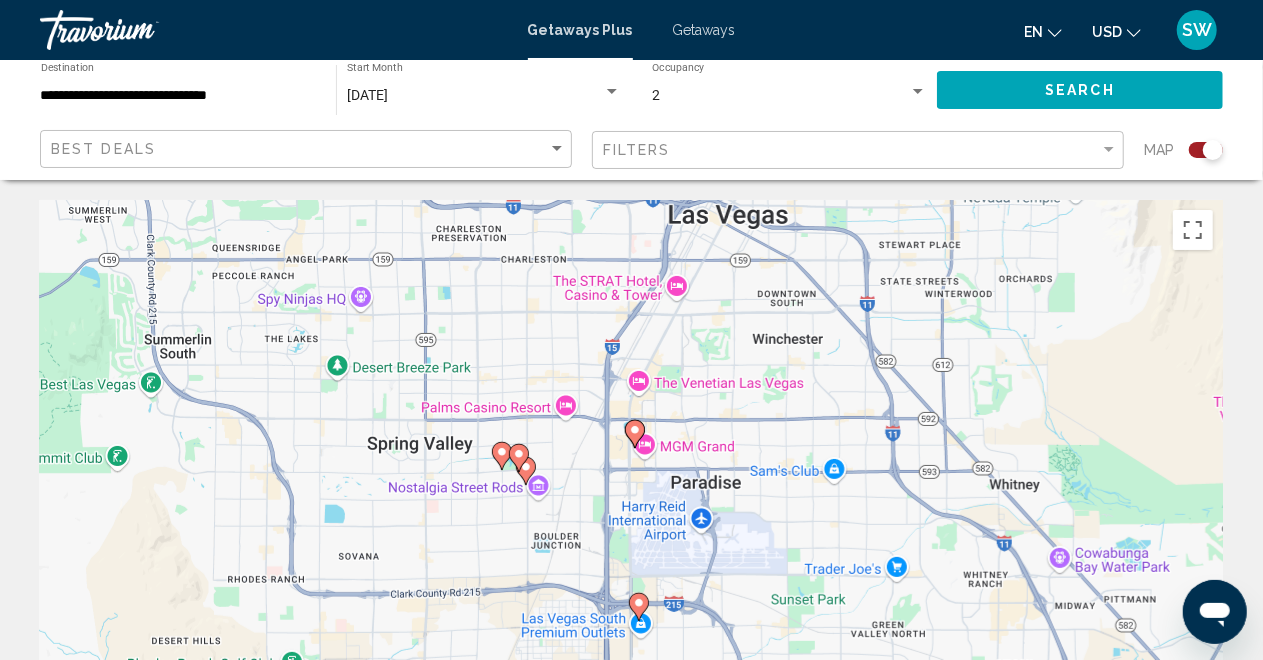 drag, startPoint x: 787, startPoint y: 583, endPoint x: 664, endPoint y: 286, distance: 321.46228 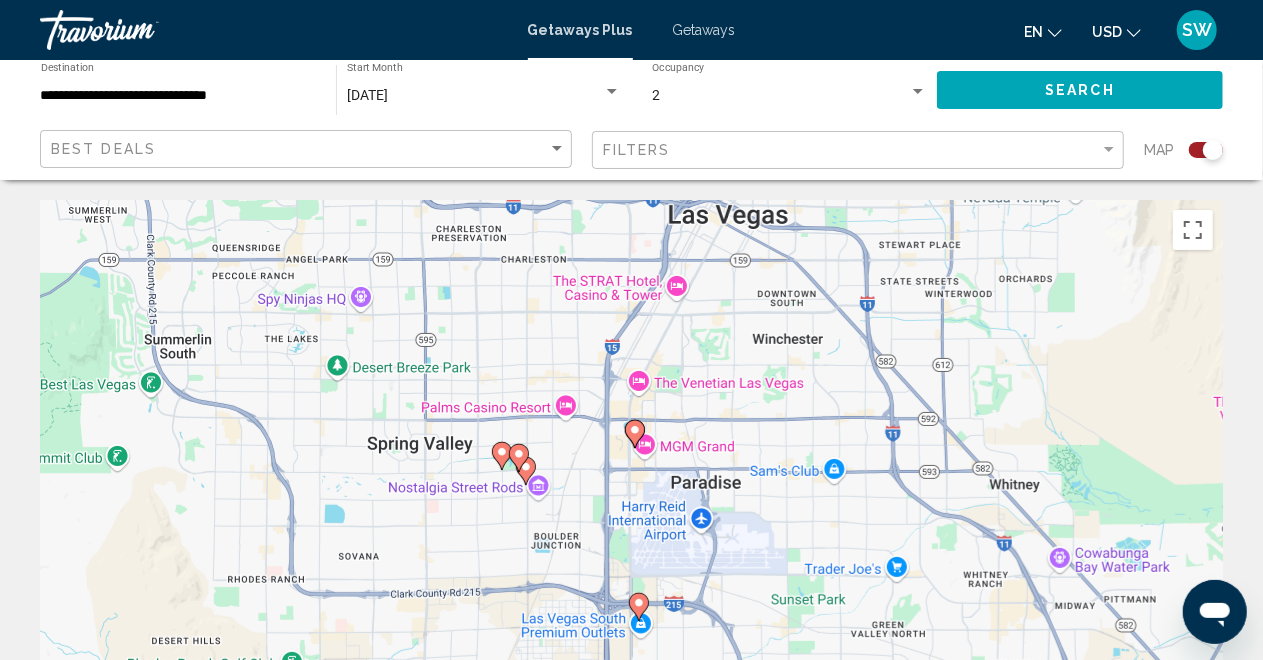 click 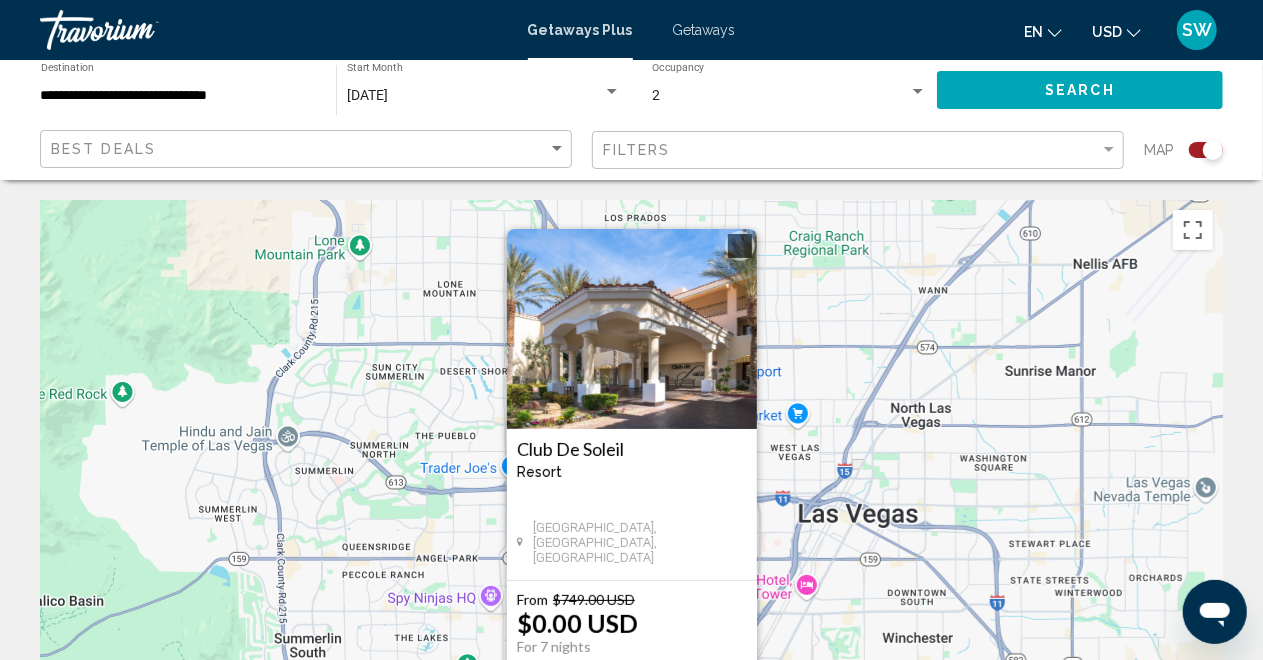 click on "To navigate, press the arrow keys. To activate drag with keyboard, press Alt + Enter. Once in keyboard drag state, use the arrow keys to move the marker. To complete the drag, press the Enter key. To cancel, press Escape.  [GEOGRAPHIC_DATA]  -  This is an adults only resort
[GEOGRAPHIC_DATA], [GEOGRAPHIC_DATA], [GEOGRAPHIC_DATA] From $749.00 USD $0.00 USD For 7 nights You save  $749.00 USD  View Resort" at bounding box center [631, 500] 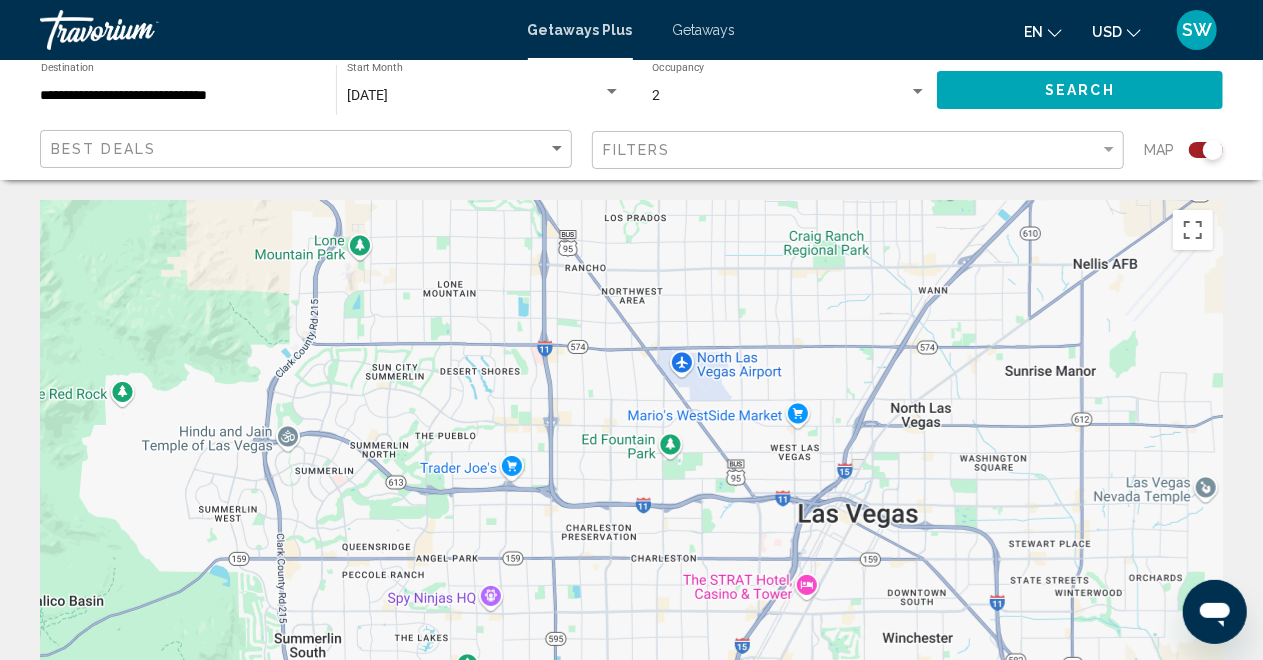 drag, startPoint x: 734, startPoint y: 582, endPoint x: 770, endPoint y: 326, distance: 258.51886 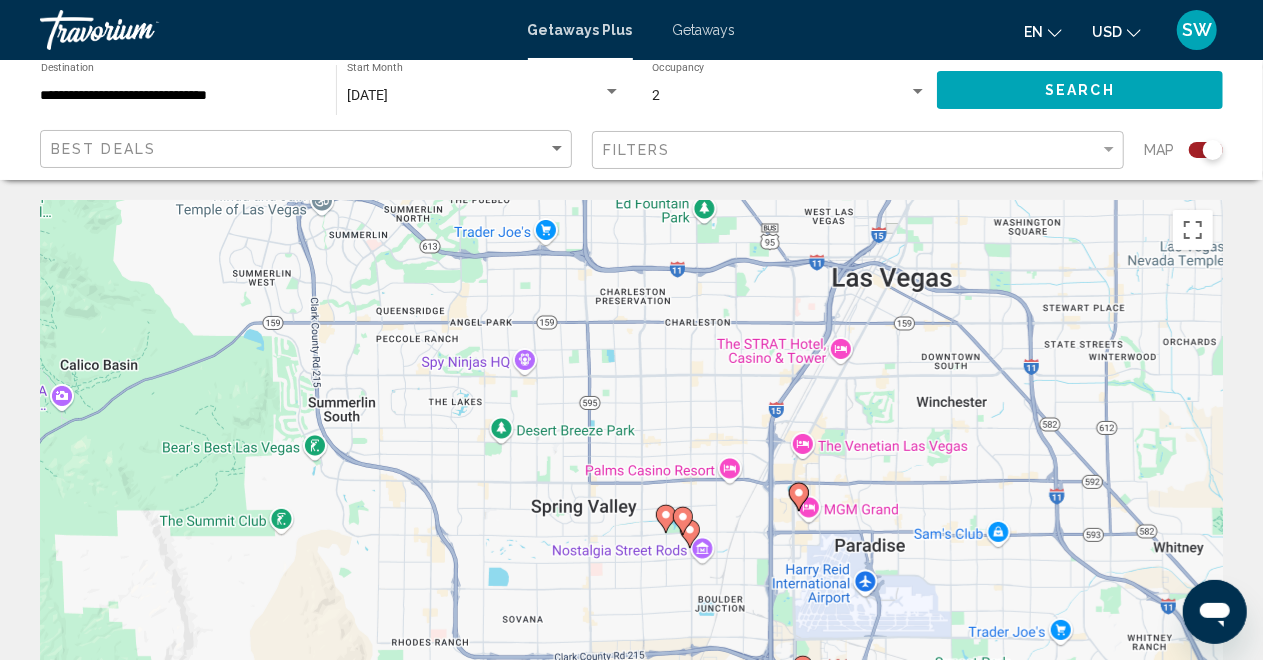drag, startPoint x: 744, startPoint y: 476, endPoint x: 765, endPoint y: 350, distance: 127.738014 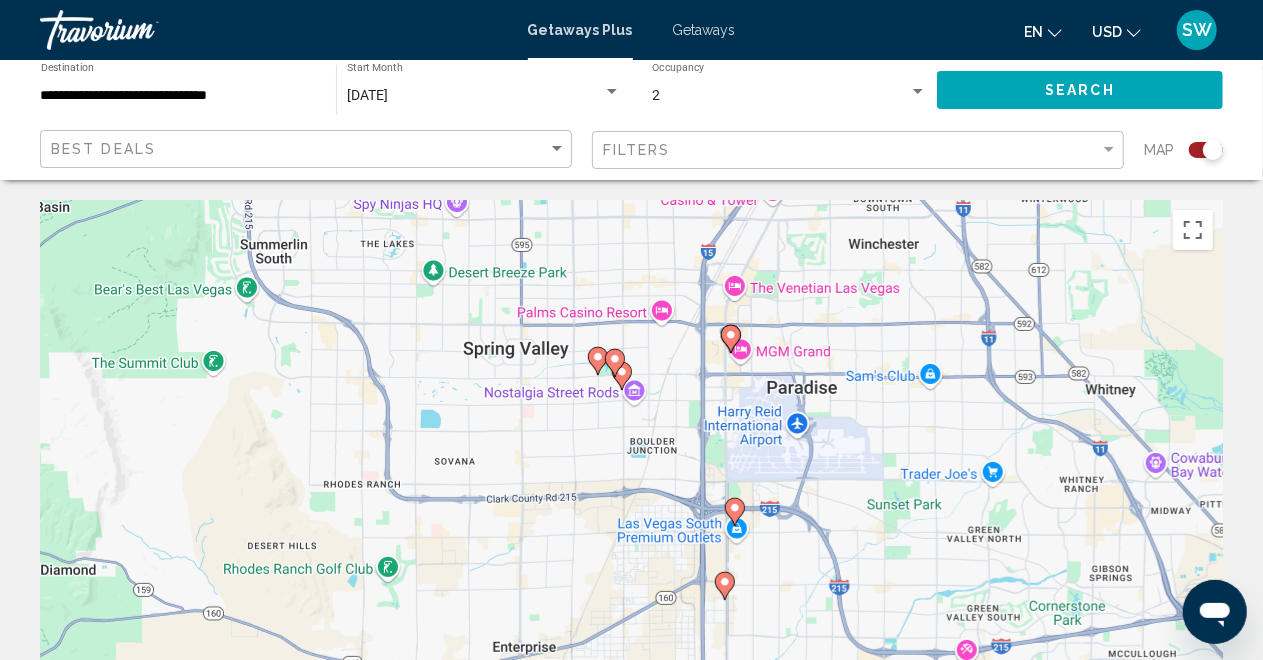 drag, startPoint x: 753, startPoint y: 572, endPoint x: 684, endPoint y: 412, distance: 174.24408 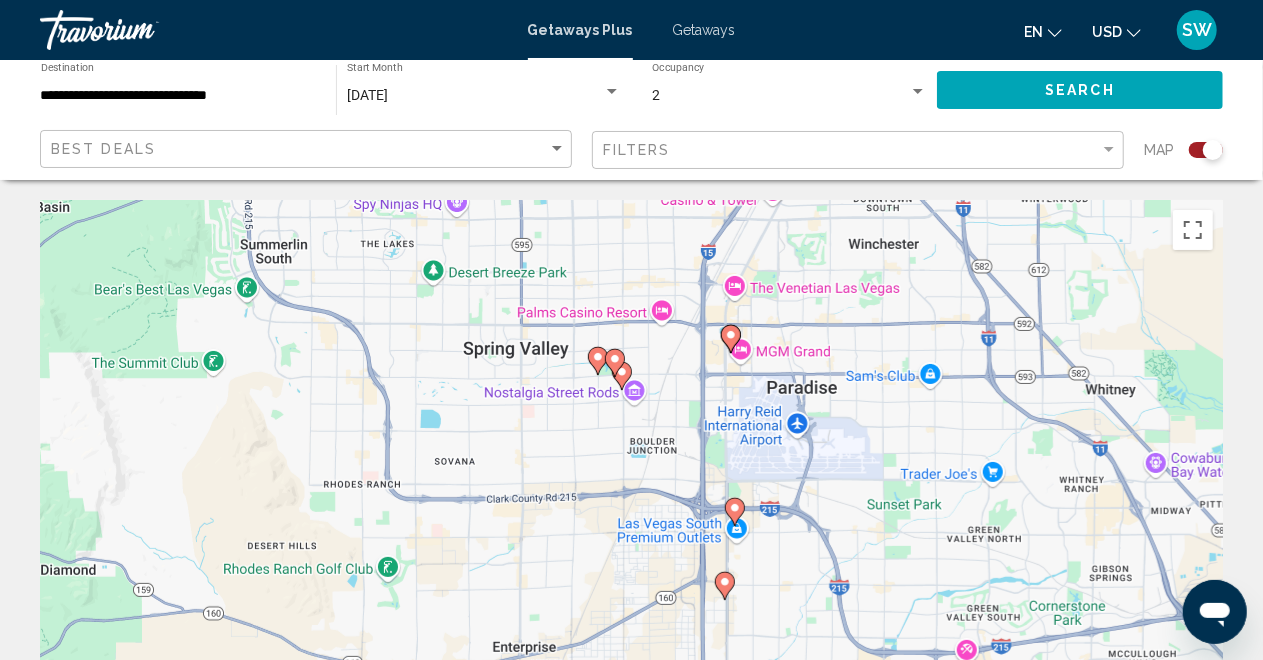 click 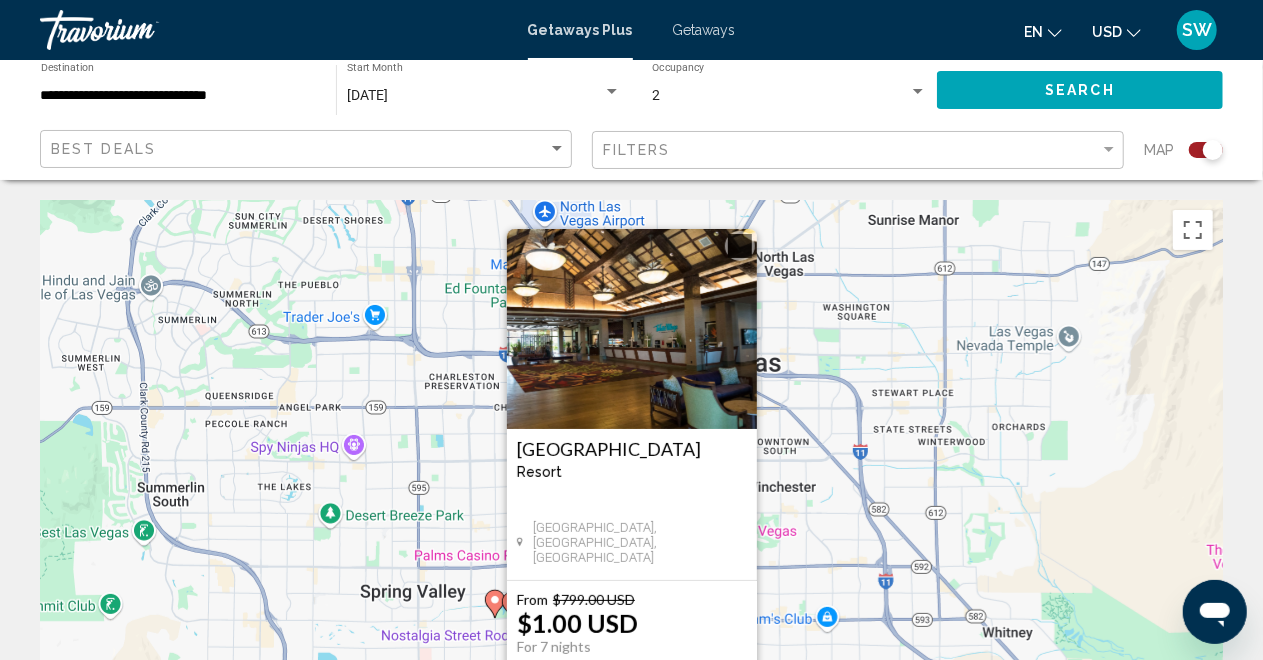 click on "To navigate, press the arrow keys. To activate drag with keyboard, press Alt + Enter. Once in keyboard drag state, use the arrow keys to move the marker. To complete the drag, press the Enter key. To cancel, press Escape.  [GEOGRAPHIC_DATA]  -  This is an adults only resort
[GEOGRAPHIC_DATA], [GEOGRAPHIC_DATA], [GEOGRAPHIC_DATA] From $799.00 USD $1.00 USD For 7 nights You save  $798.00 USD  View Resort" at bounding box center (631, 500) 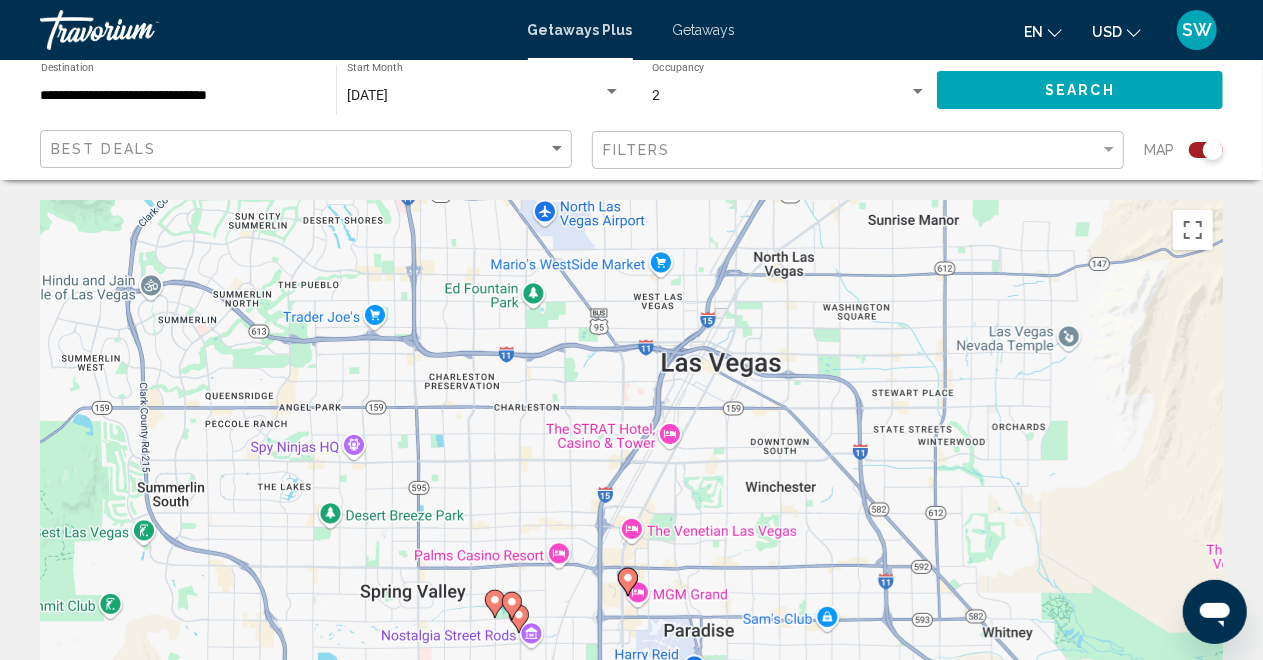 click 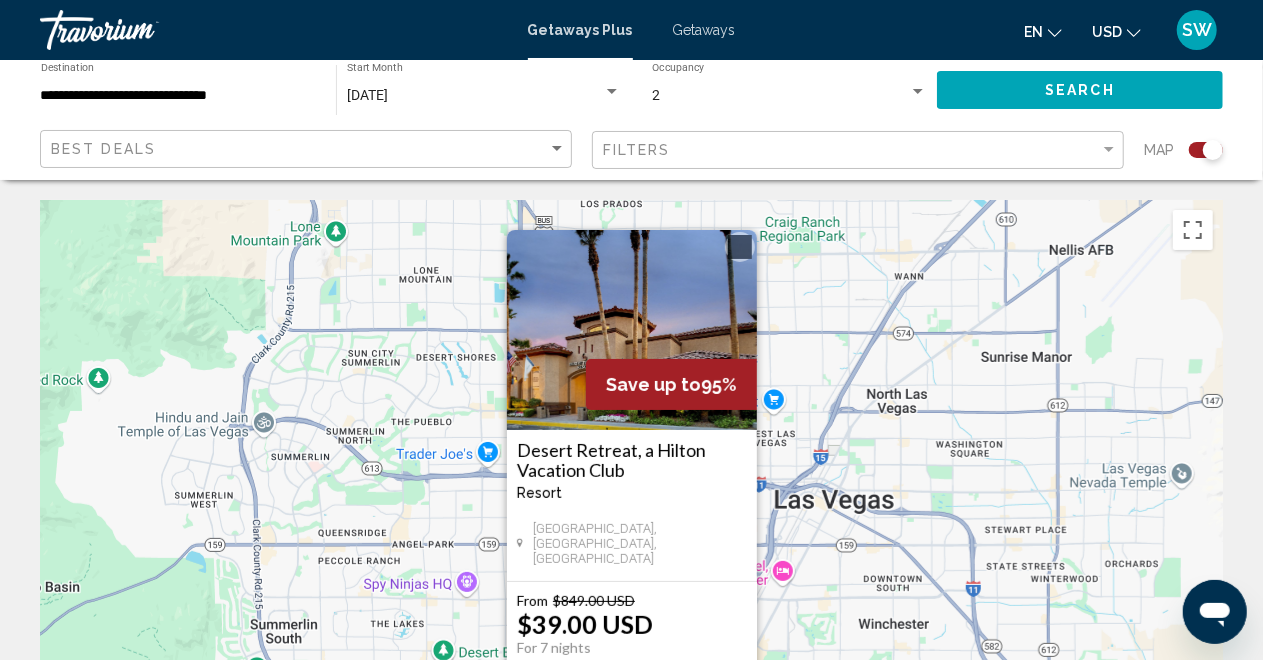 click on "Desert Retreat, a Hilton Vacation Club" at bounding box center [632, 460] 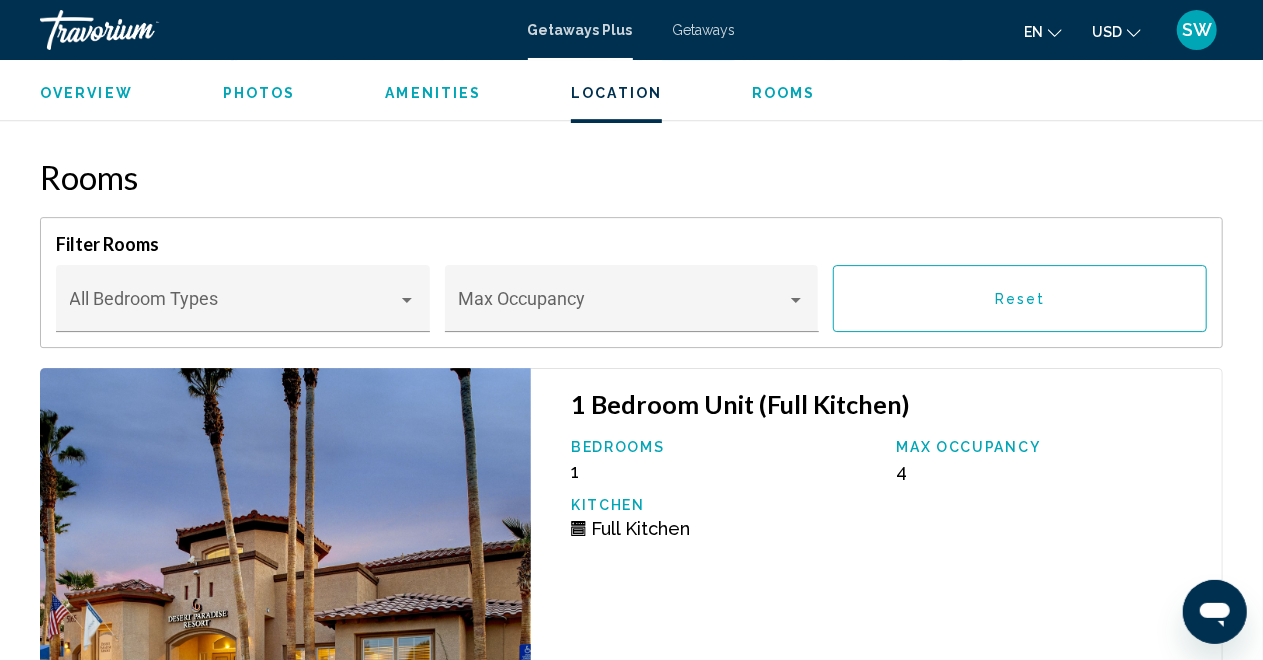 scroll, scrollTop: 3077, scrollLeft: 0, axis: vertical 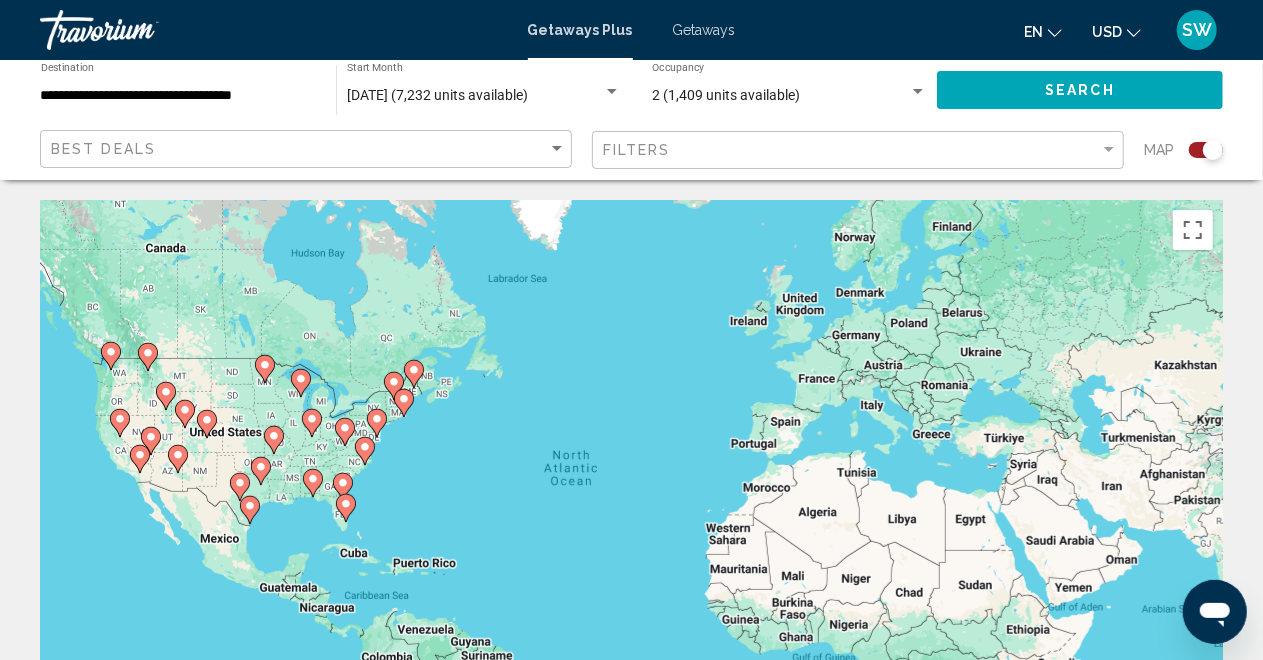 click 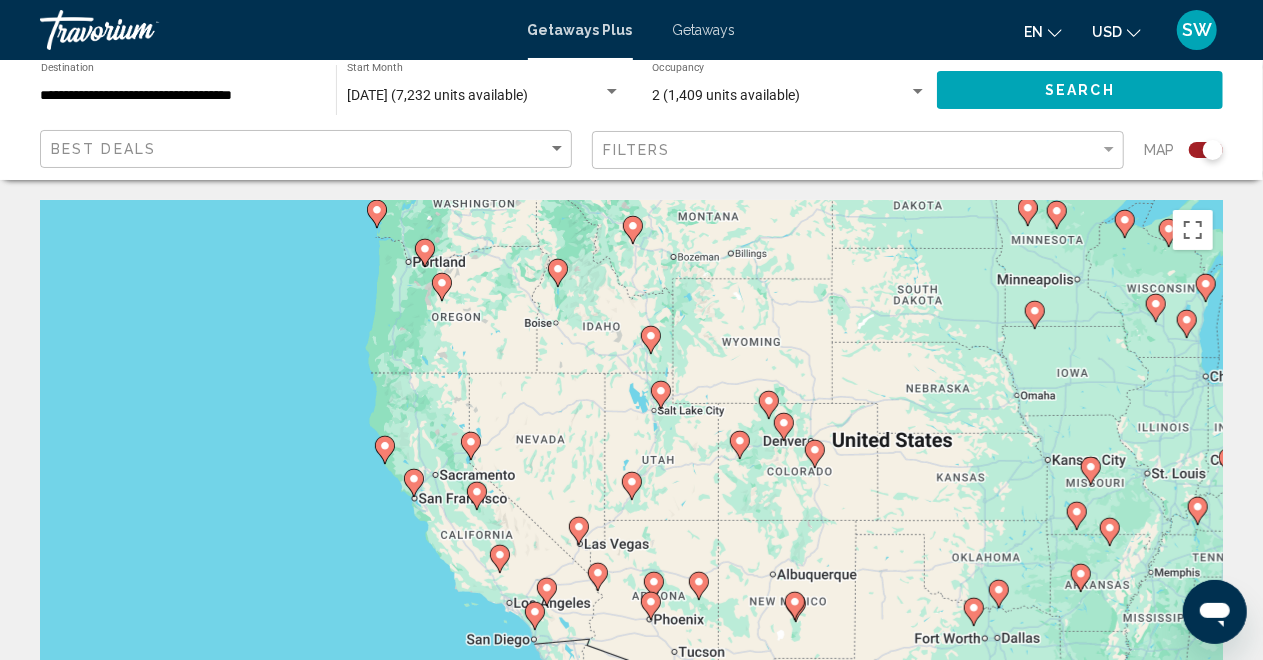click 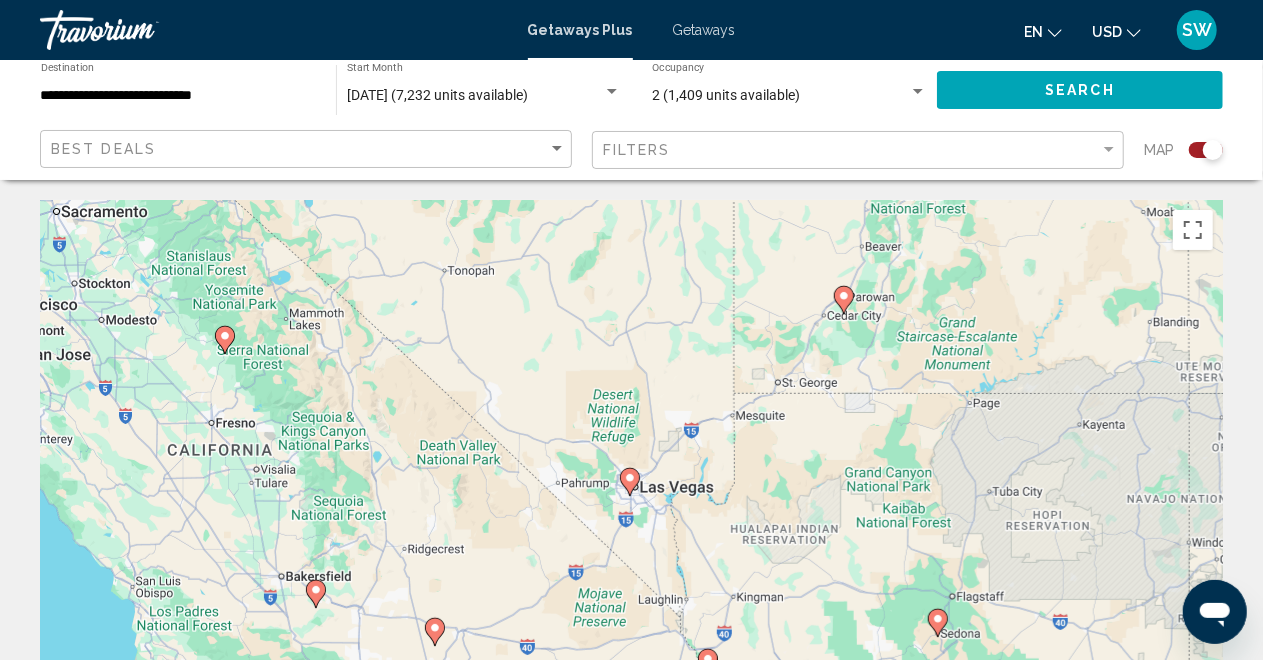 click 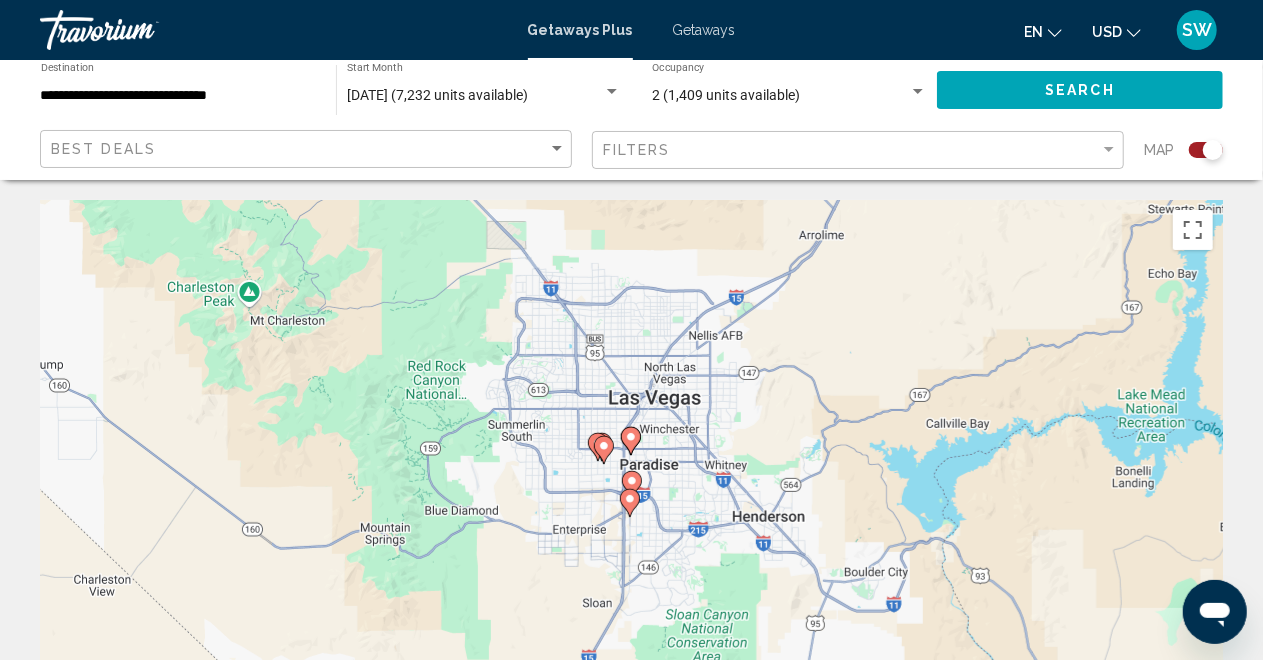 click 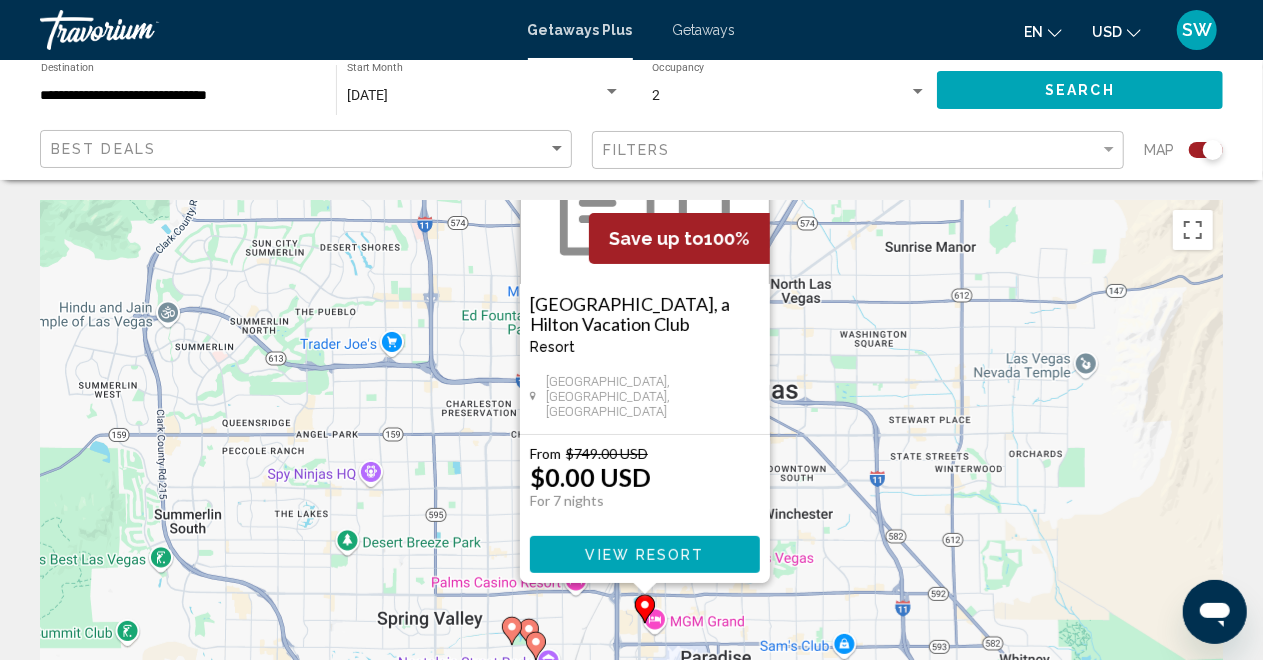 drag, startPoint x: 812, startPoint y: 544, endPoint x: 825, endPoint y: 396, distance: 148.56985 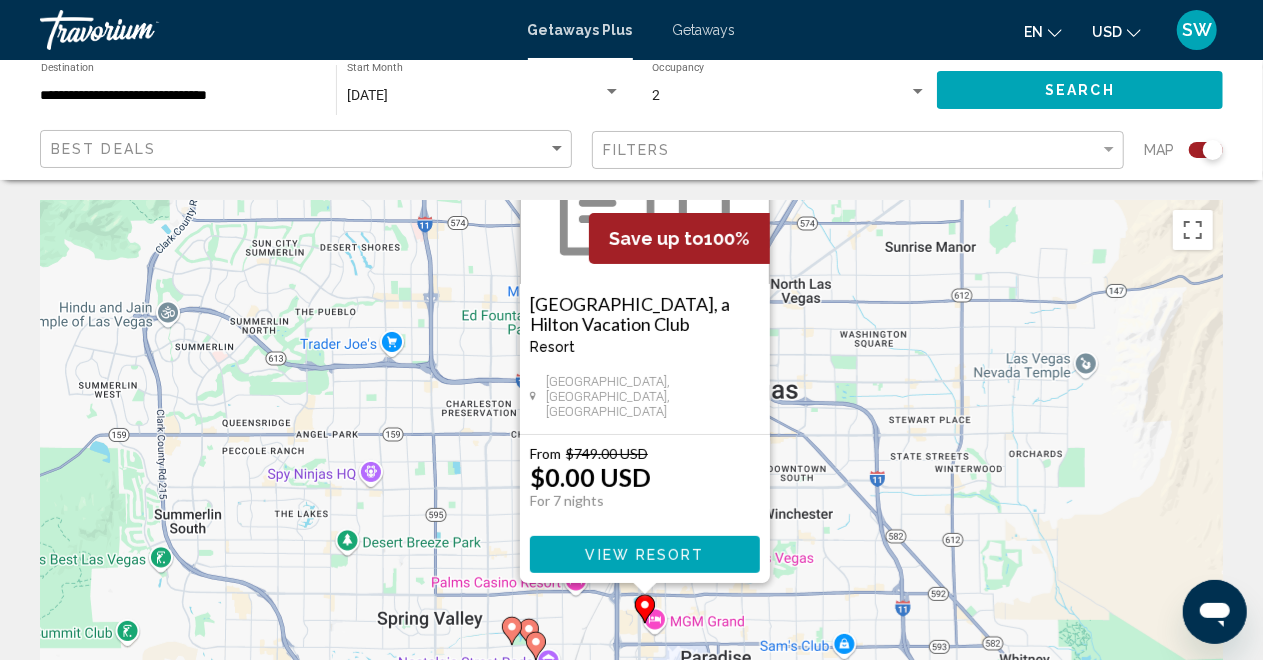 click on "To navigate, press the arrow keys. To activate drag with keyboard, press Alt + Enter. Once in keyboard drag state, use the arrow keys to move the marker. To complete the drag, press the Enter key. To cancel, press Escape. Save up to  100%   Polo Towers Suites, a [GEOGRAPHIC_DATA]  -  This is an adults only resort
[GEOGRAPHIC_DATA], [GEOGRAPHIC_DATA], [GEOGRAPHIC_DATA] From $749.00 USD $0.00 USD For 7 nights You save  $749.00 USD  View Resort" at bounding box center (631, 500) 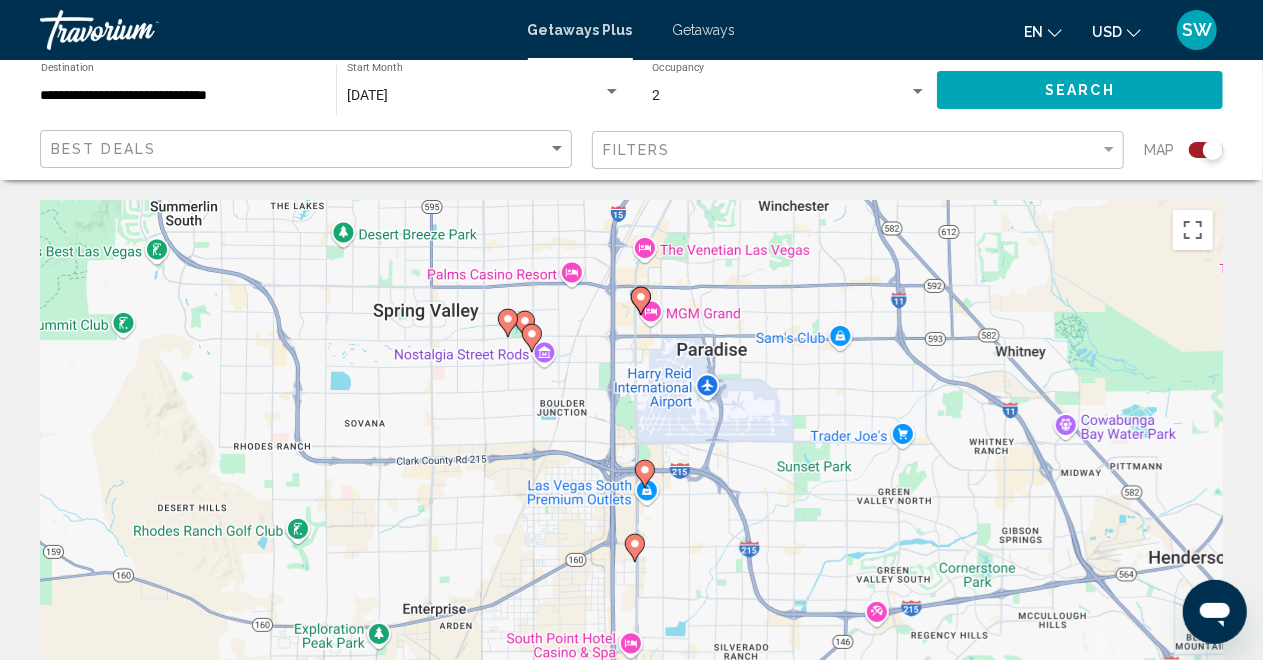 drag, startPoint x: 712, startPoint y: 556, endPoint x: 710, endPoint y: 244, distance: 312.0064 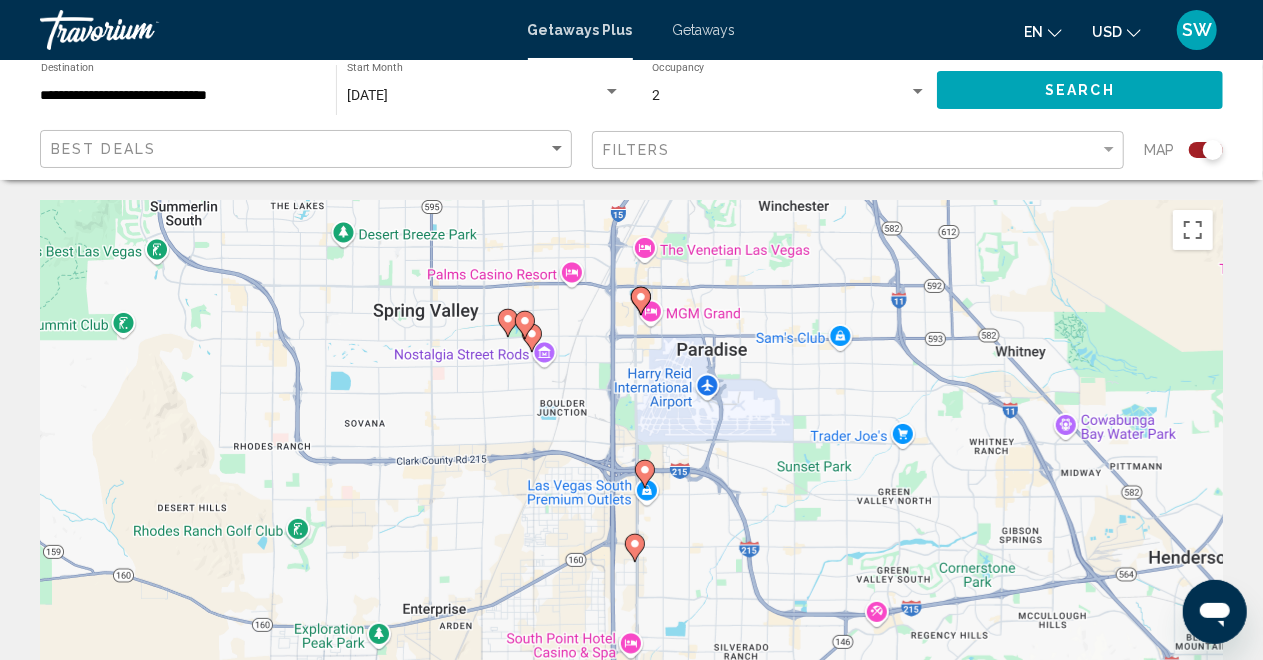 click 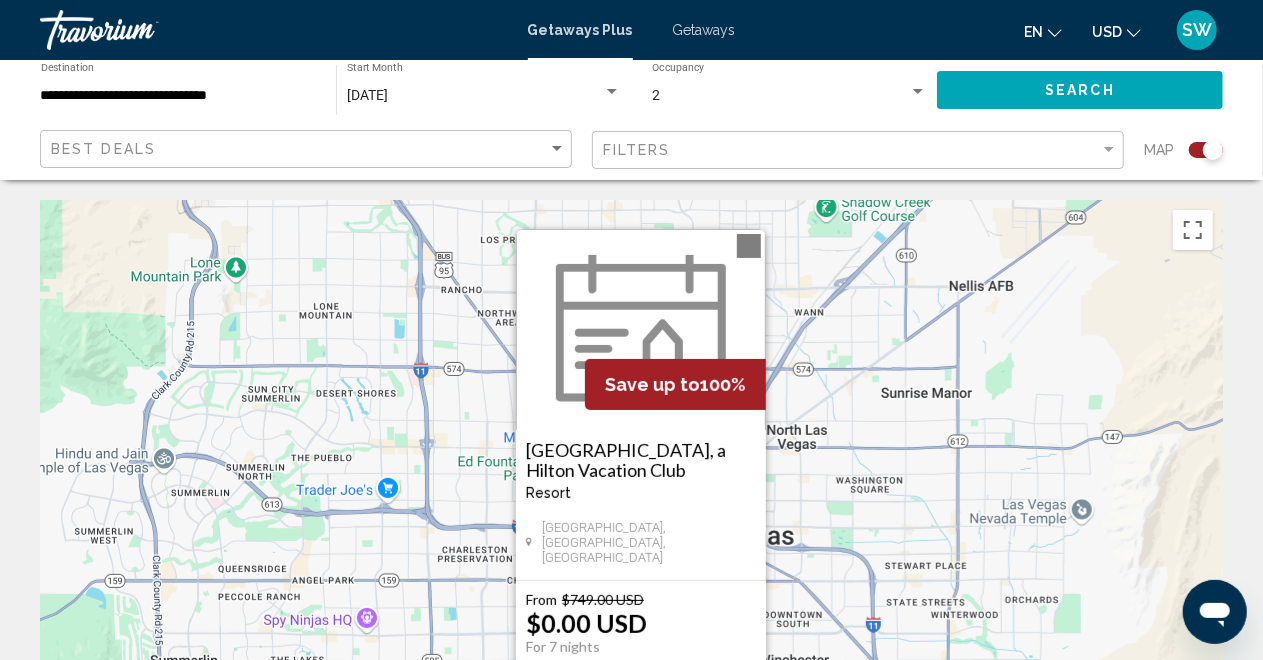 click on "To navigate, press the arrow keys. To activate drag with keyboard, press Alt + Enter. Once in keyboard drag state, use the arrow keys to move the marker. To complete the drag, press the Enter key. To cancel, press Escape. Save up to  100%   Polo Towers Suites, a [GEOGRAPHIC_DATA]  -  This is an adults only resort
[GEOGRAPHIC_DATA], [GEOGRAPHIC_DATA], [GEOGRAPHIC_DATA] From $749.00 USD $0.00 USD For 7 nights You save  $749.00 USD  View Resort" at bounding box center (631, 500) 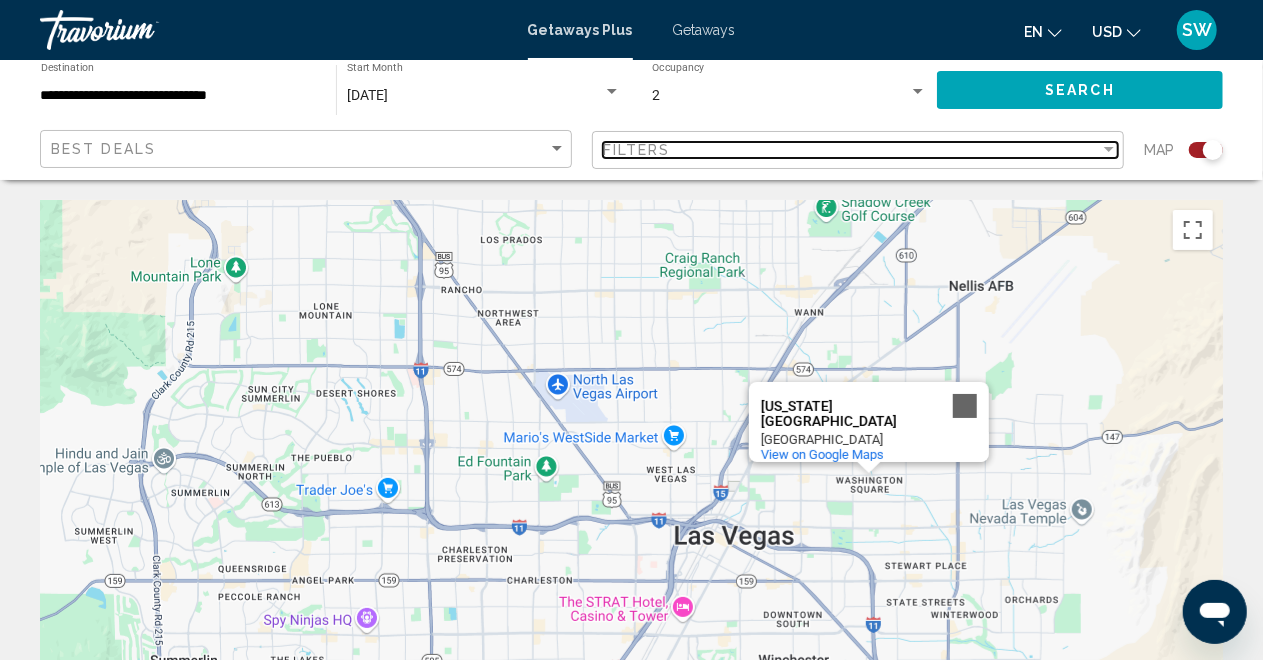 click at bounding box center (1109, 149) 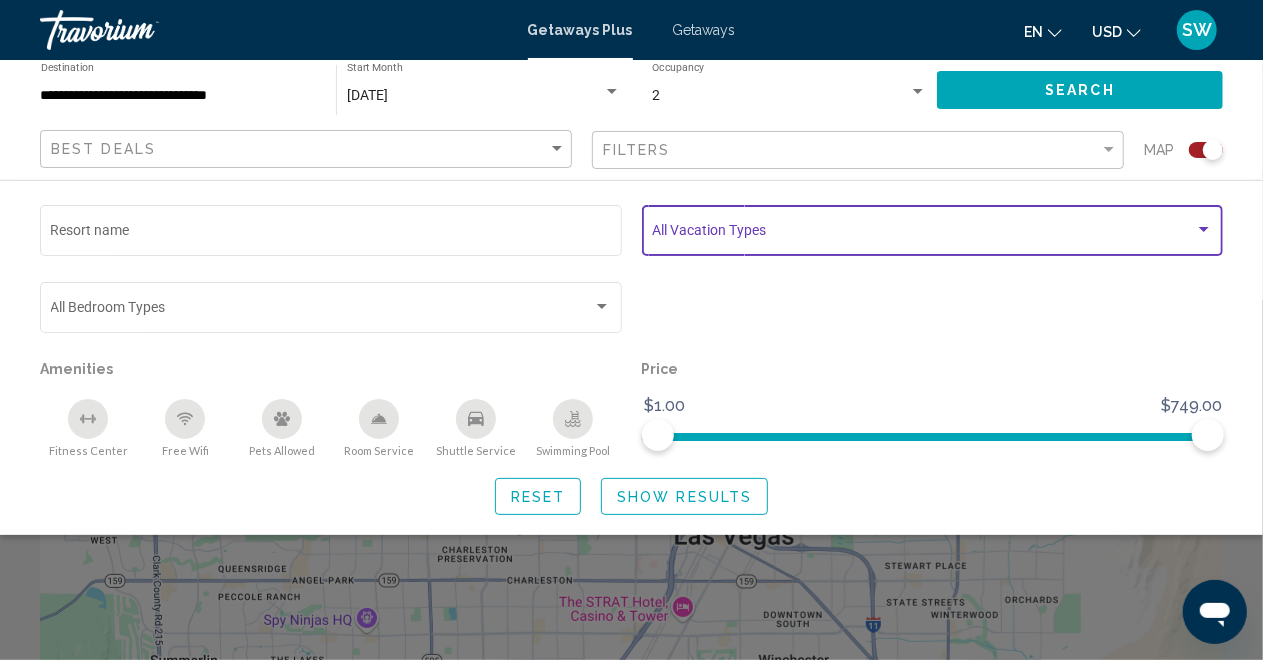 click at bounding box center (1204, 229) 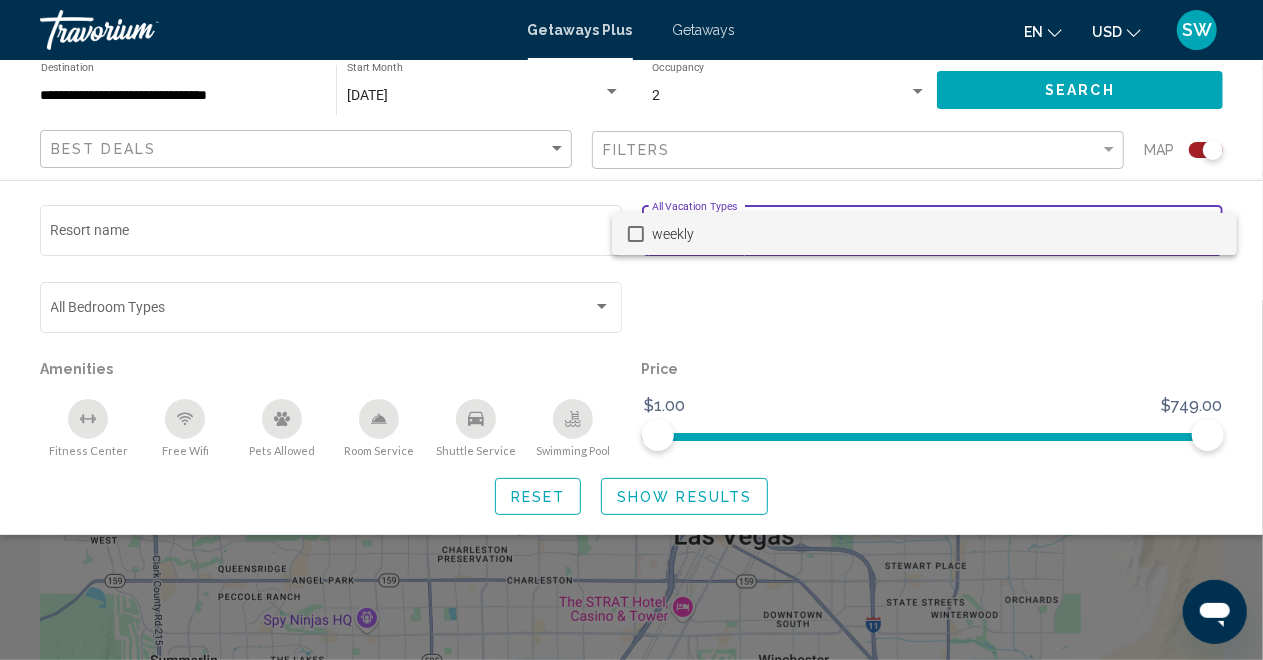 click at bounding box center [636, 234] 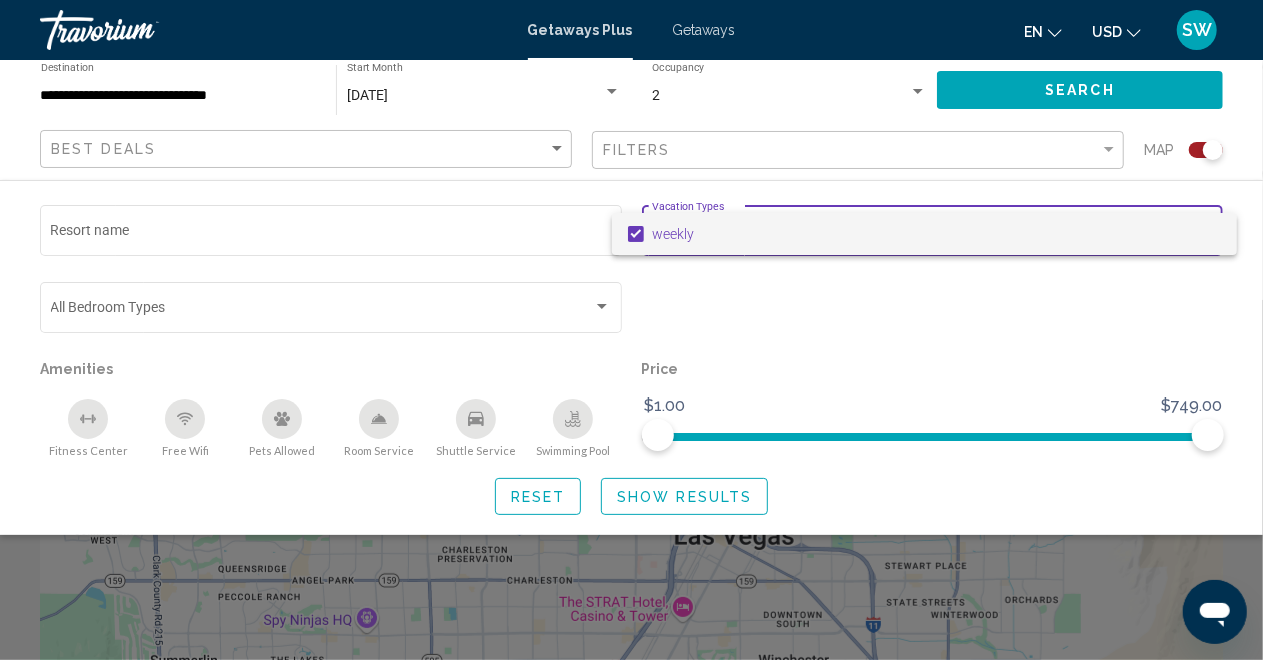 click at bounding box center [631, 330] 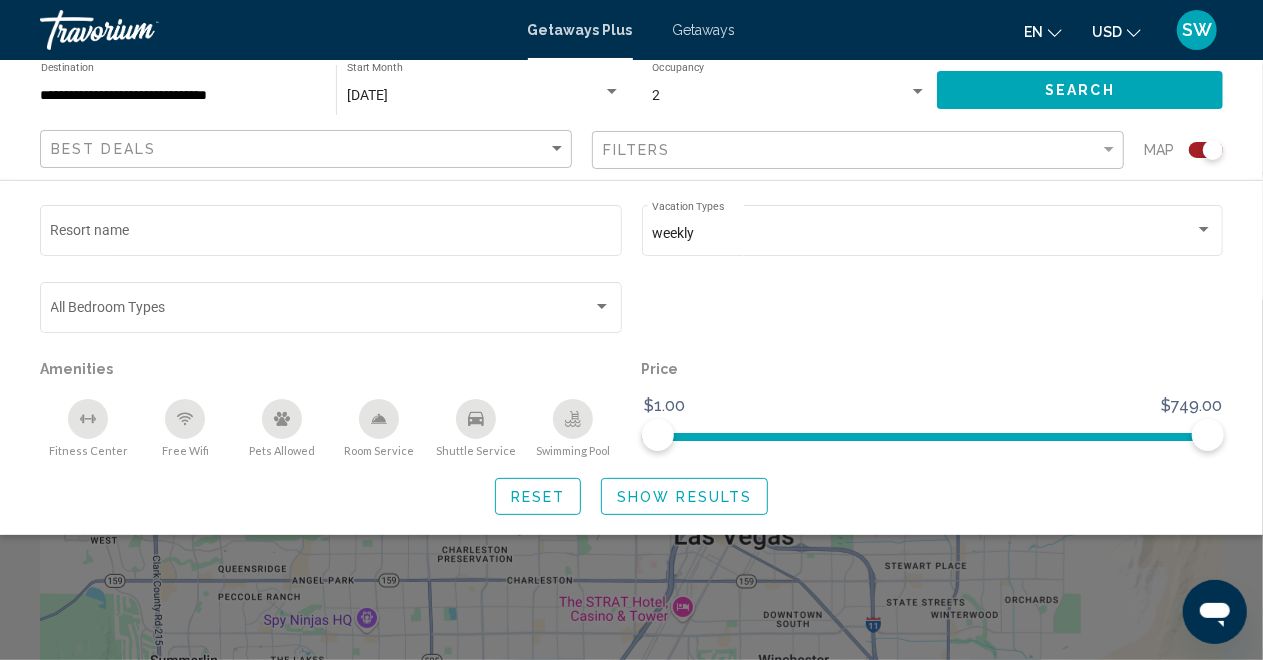 click on "Amenities" 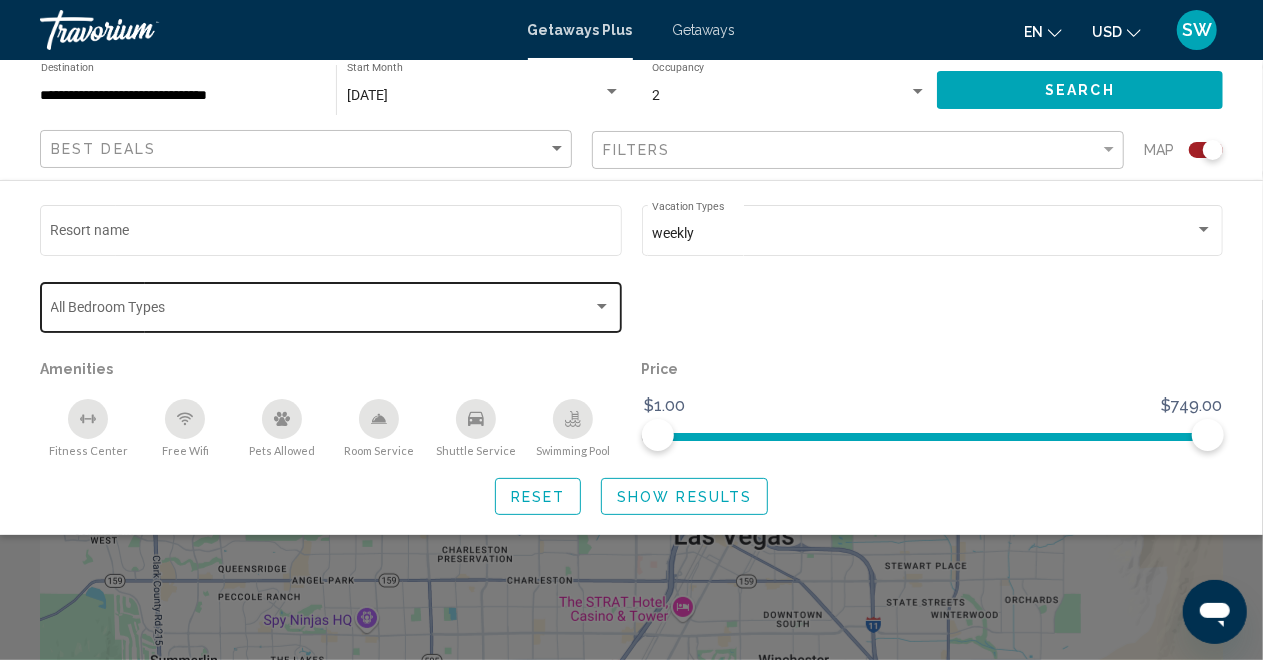 click at bounding box center (602, 307) 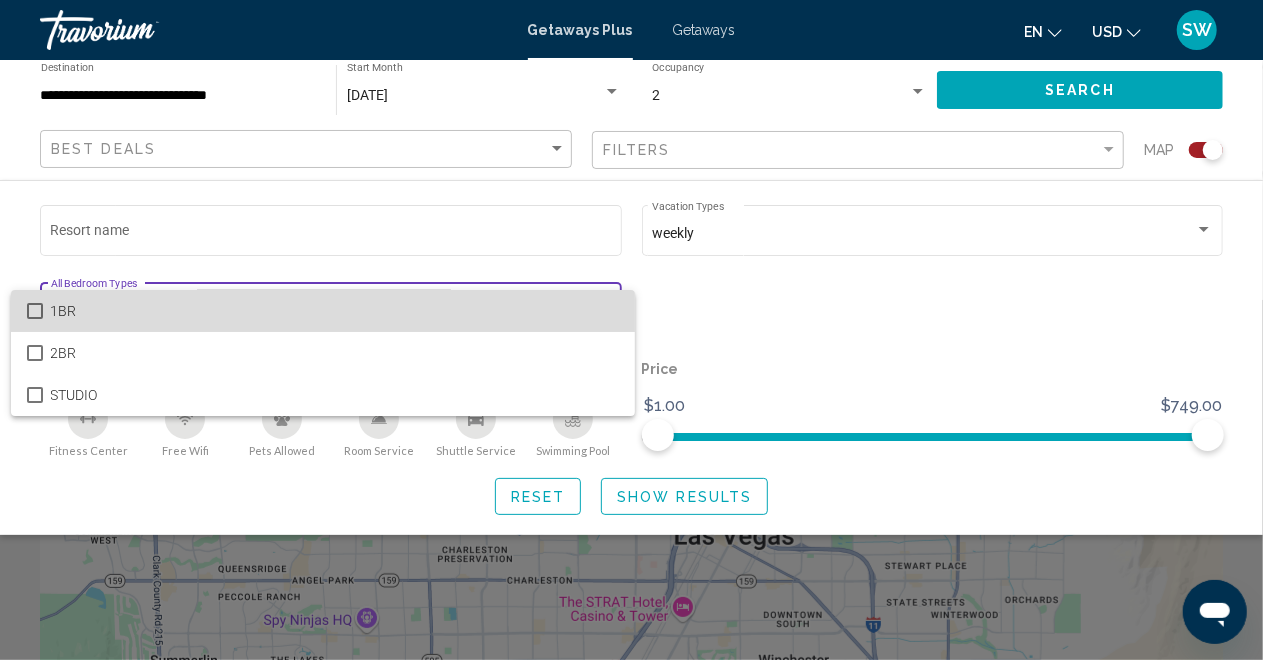 click at bounding box center [35, 311] 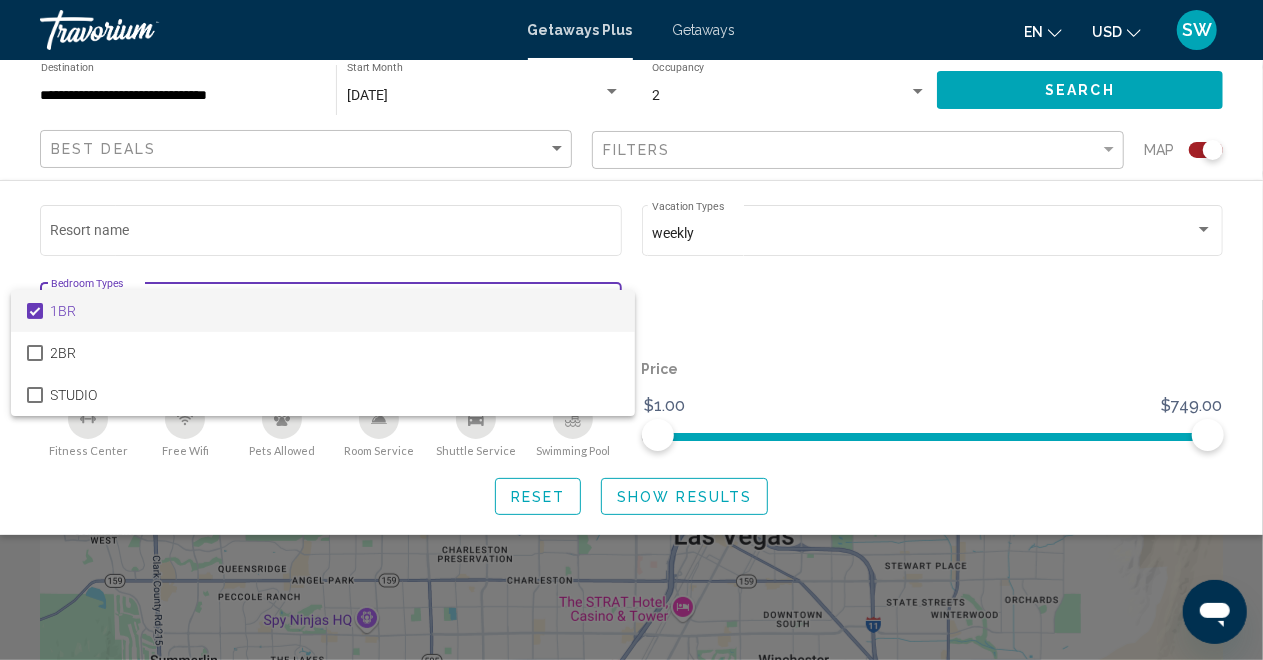 click at bounding box center [631, 330] 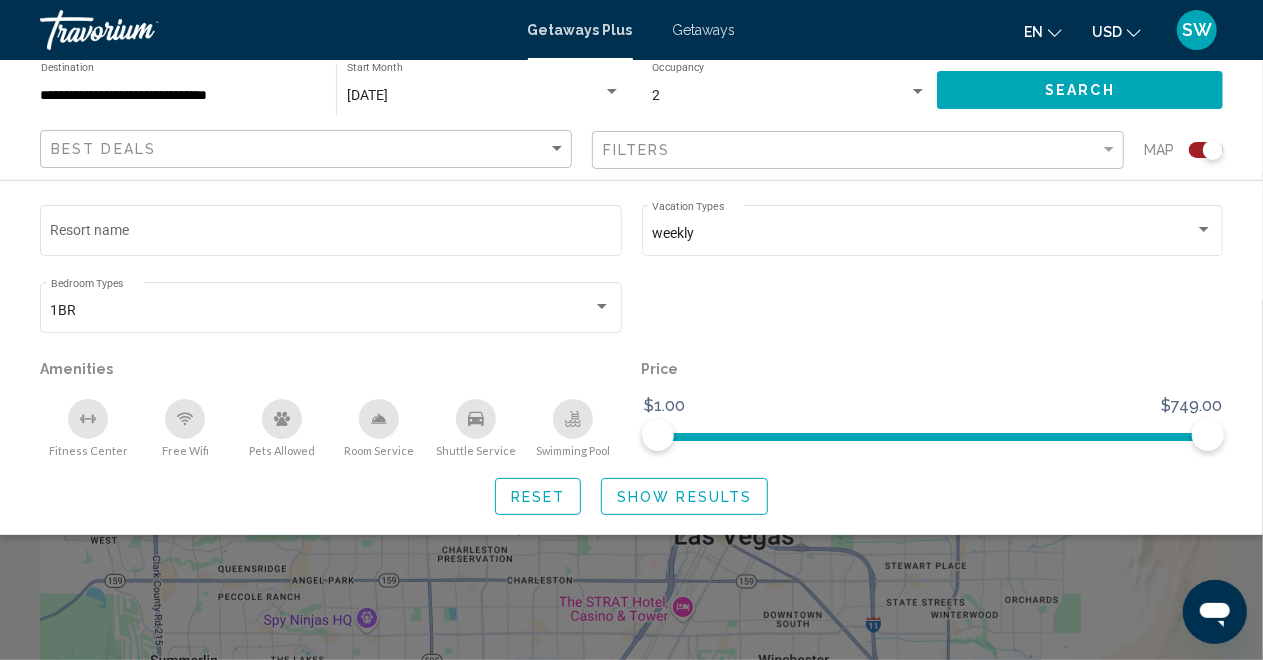 click on "Show Results" 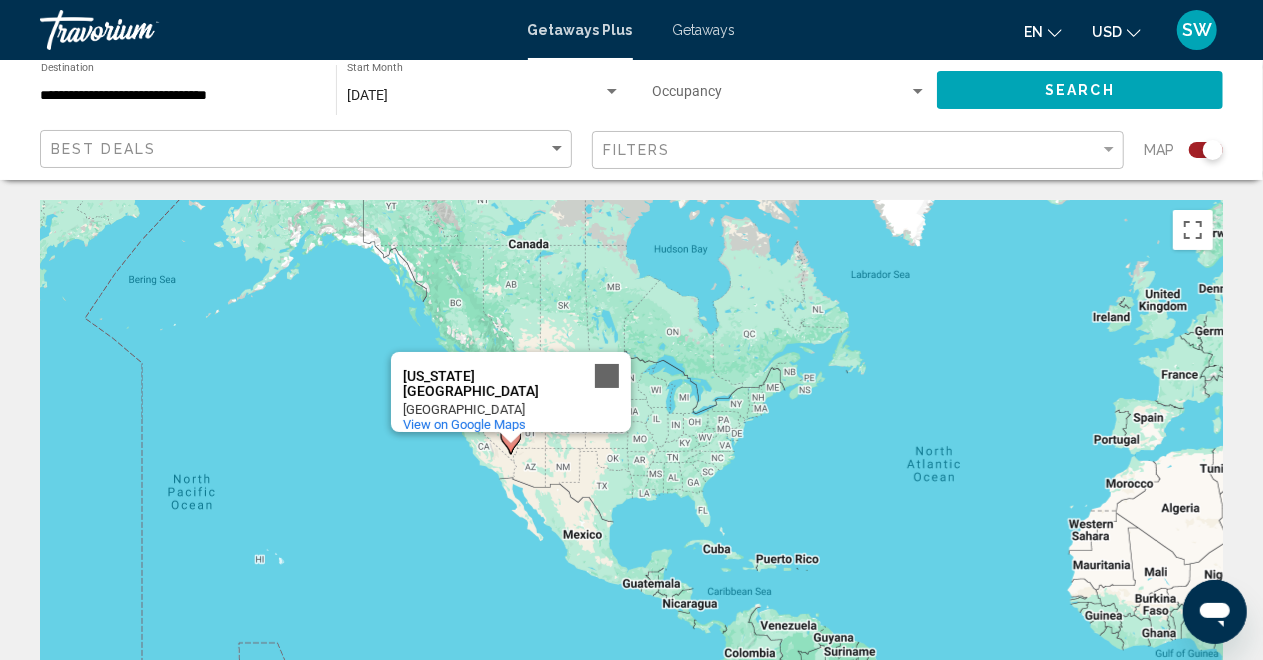 drag, startPoint x: 207, startPoint y: 482, endPoint x: 572, endPoint y: 478, distance: 365.0219 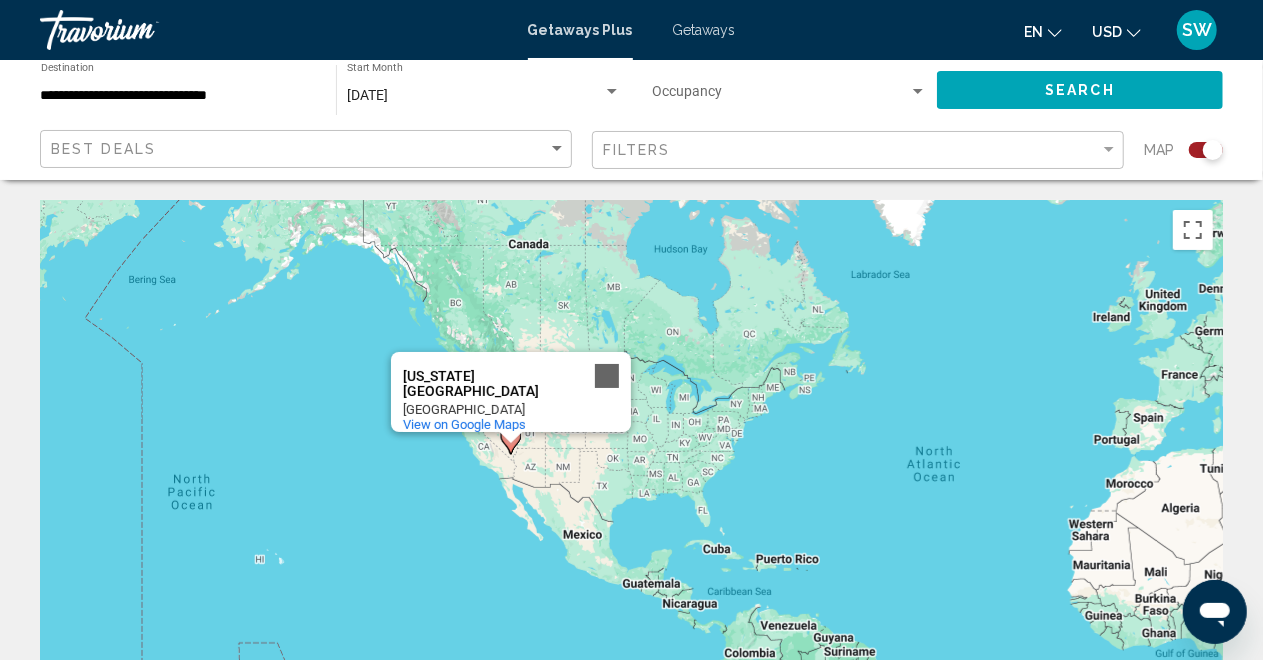 click on "To navigate, press the arrow keys. To activate drag with keyboard, press Alt + Enter. Once in keyboard drag state, use the arrow keys to move the marker. To complete the drag, press the Enter key. To cancel, press Escape.     [US_STATE][GEOGRAPHIC_DATA]                     [US_STATE][GEOGRAPHIC_DATA]              View on Google Maps" at bounding box center [631, 500] 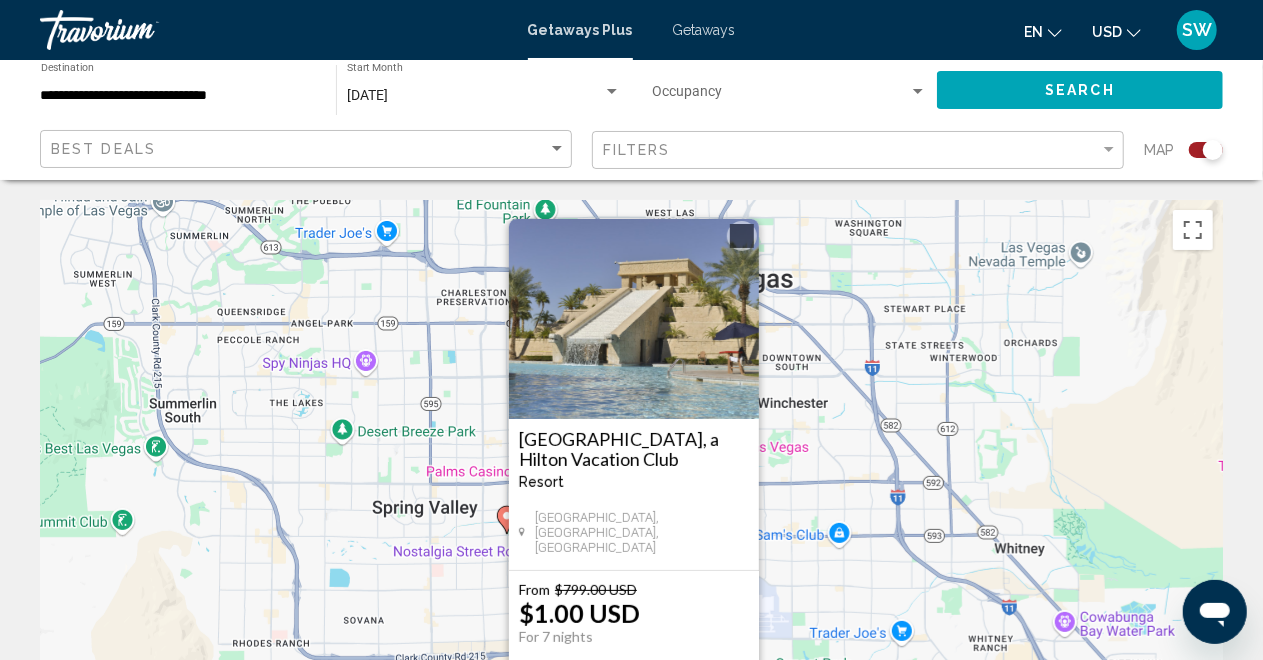 drag, startPoint x: 796, startPoint y: 533, endPoint x: 788, endPoint y: 518, distance: 17 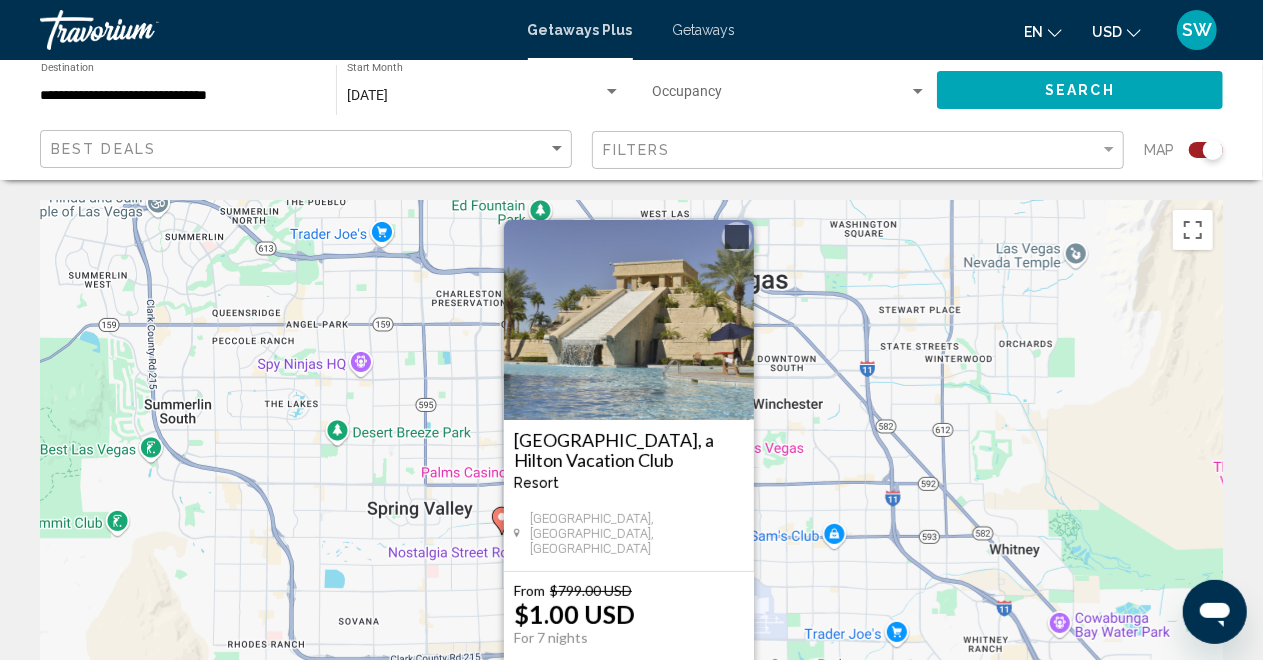 click on "To navigate, press the arrow keys. To activate drag with keyboard, press Alt + Enter. Once in keyboard drag state, use the arrow keys to move the marker. To complete the drag, press the Enter key. To cancel, press Escape.  [GEOGRAPHIC_DATA], a [GEOGRAPHIC_DATA]  -  This is an adults only resort
[GEOGRAPHIC_DATA], [GEOGRAPHIC_DATA], [GEOGRAPHIC_DATA] From $799.00 USD $1.00 USD For 7 nights You save  $798.00 USD  View Resort" at bounding box center [631, 500] 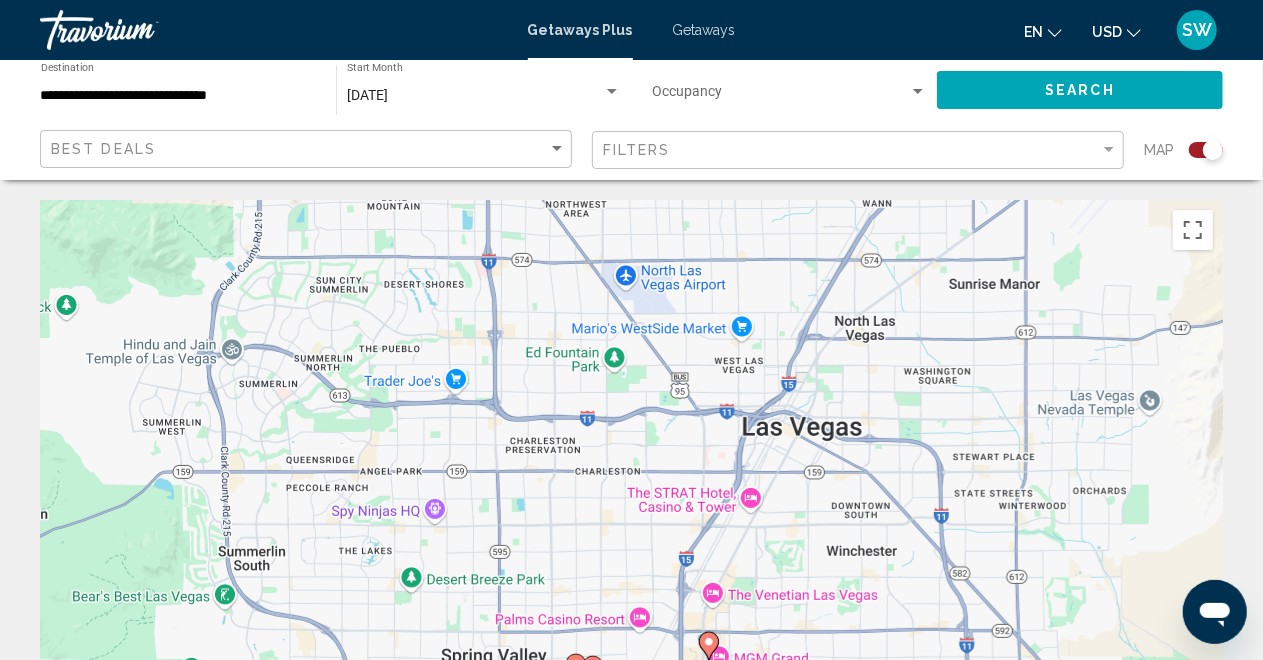 drag, startPoint x: 726, startPoint y: 554, endPoint x: 794, endPoint y: 692, distance: 153.84407 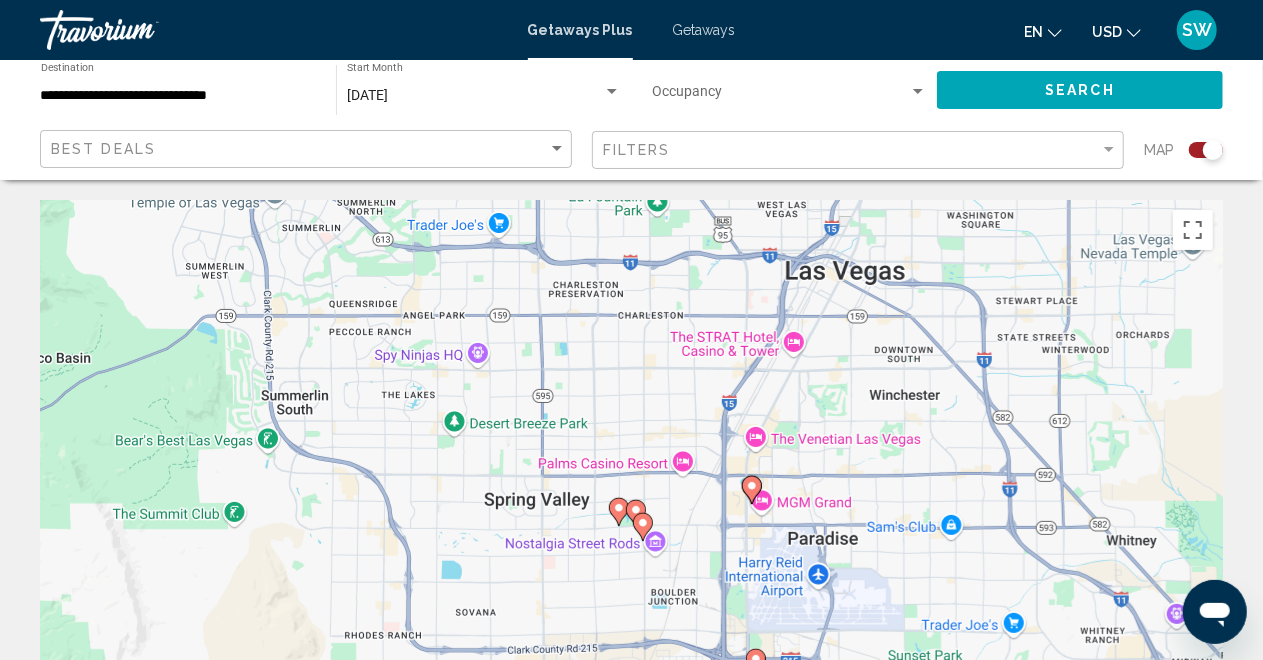 drag, startPoint x: 769, startPoint y: 588, endPoint x: 743, endPoint y: 462, distance: 128.65457 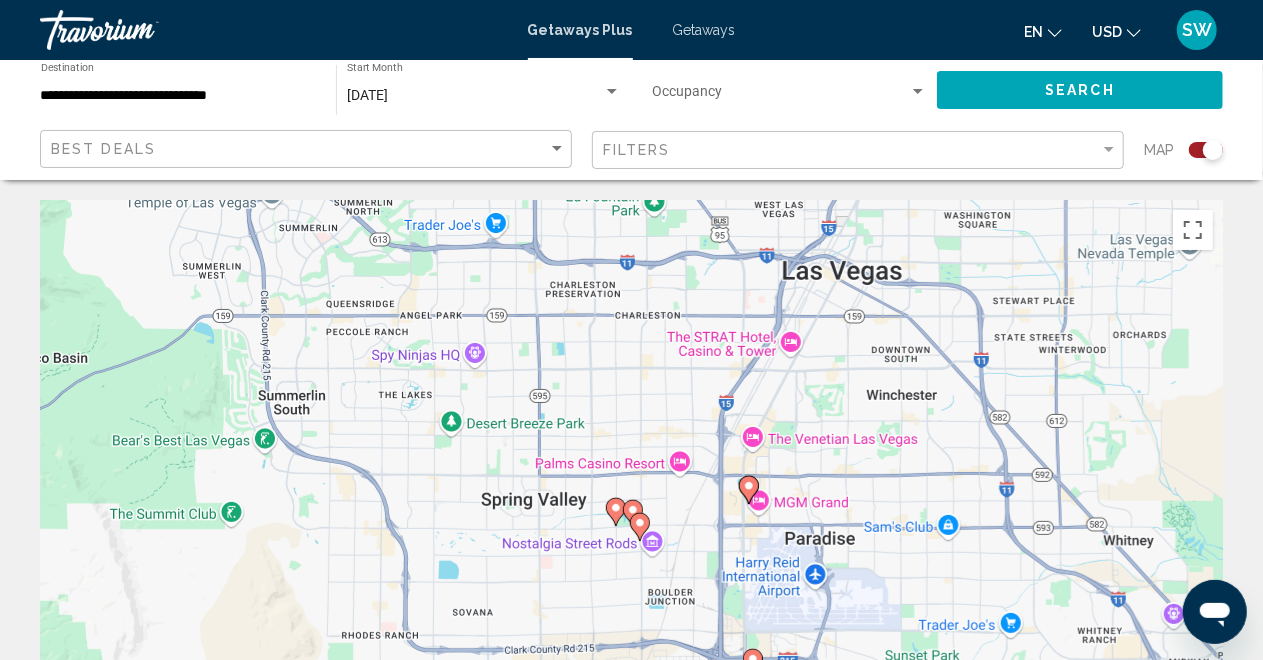 click 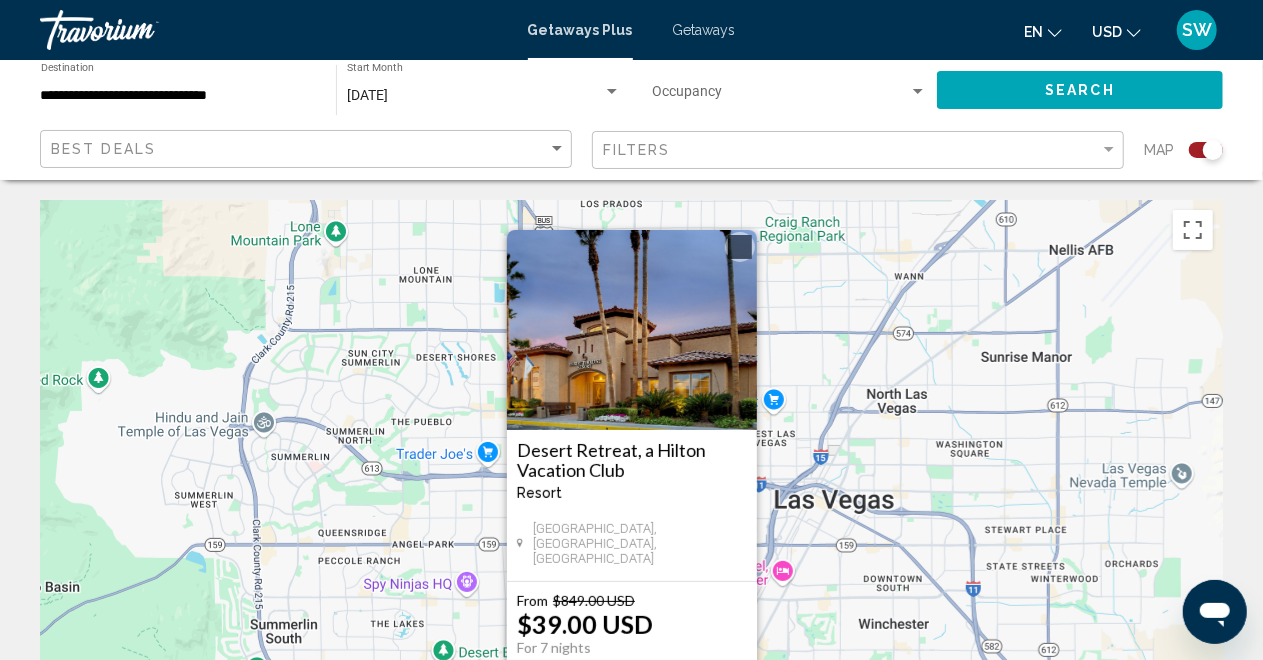 click on "To navigate, press the arrow keys. To activate drag with keyboard, press Alt + Enter. Once in keyboard drag state, use the arrow keys to move the marker. To complete the drag, press the Enter key. To cancel, press Escape.  [GEOGRAPHIC_DATA], a [GEOGRAPHIC_DATA]  -  This is an adults only resort
[GEOGRAPHIC_DATA], [GEOGRAPHIC_DATA], [GEOGRAPHIC_DATA] From $849.00 USD $39.00 USD For 7 nights You save  $810.00 USD  View Resort" at bounding box center [631, 500] 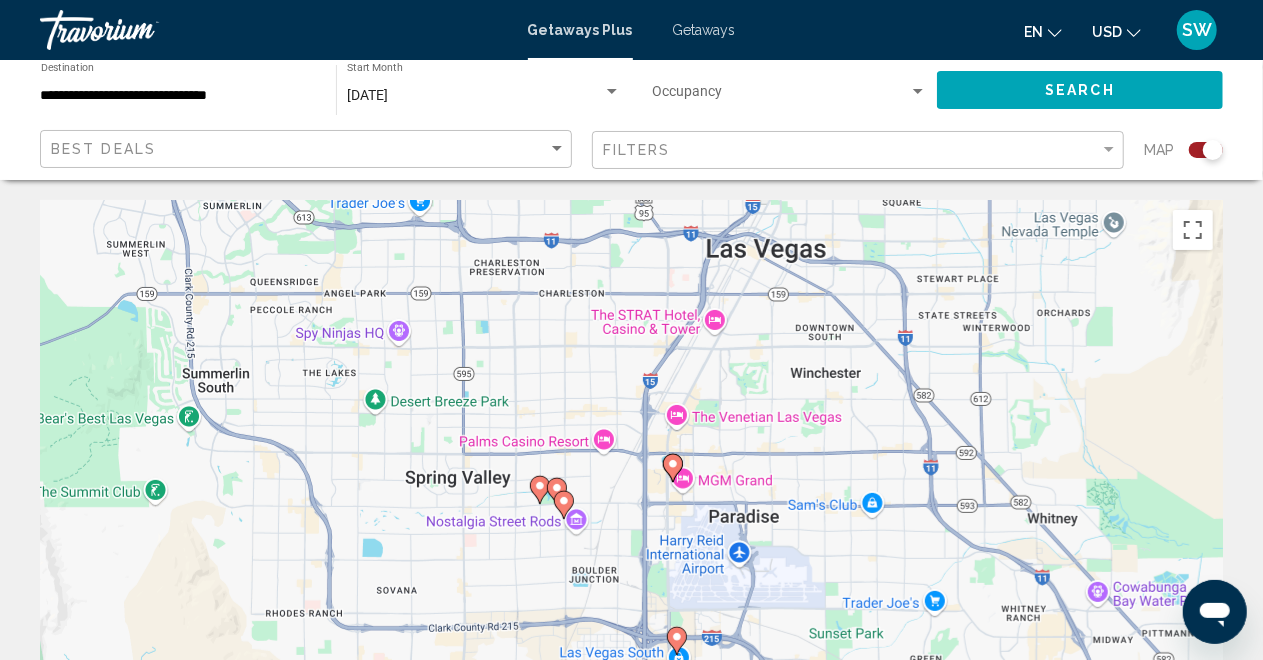 drag, startPoint x: 676, startPoint y: 436, endPoint x: 648, endPoint y: 302, distance: 136.89412 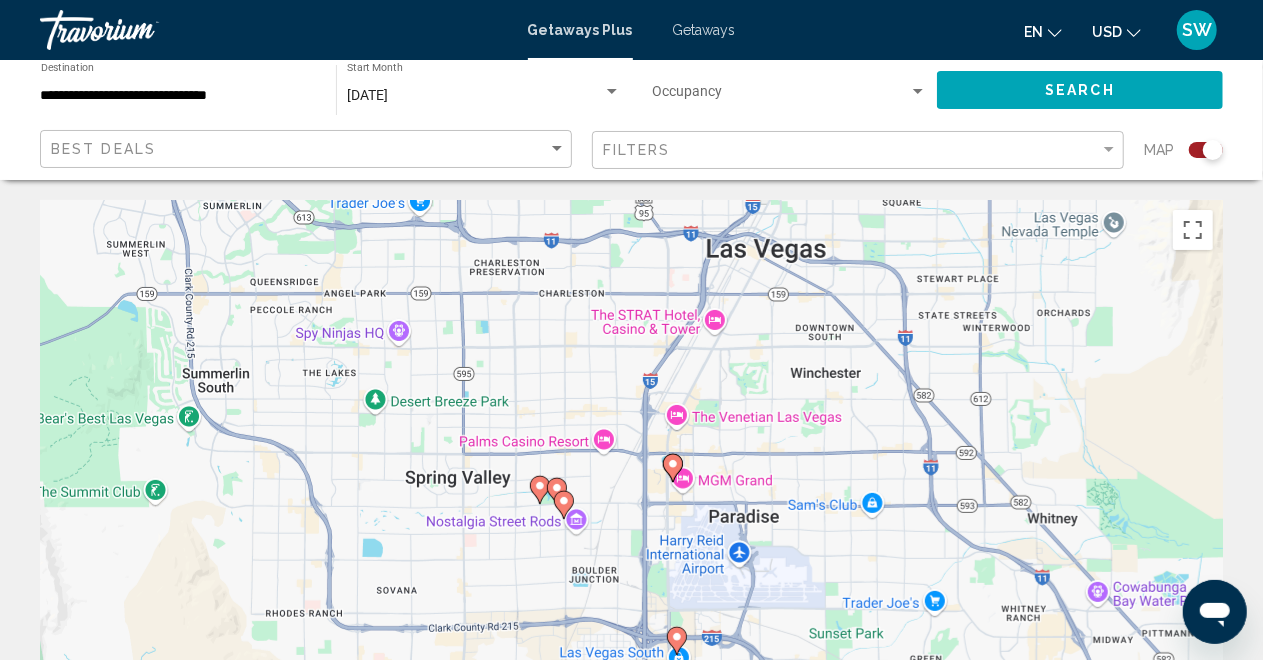 click 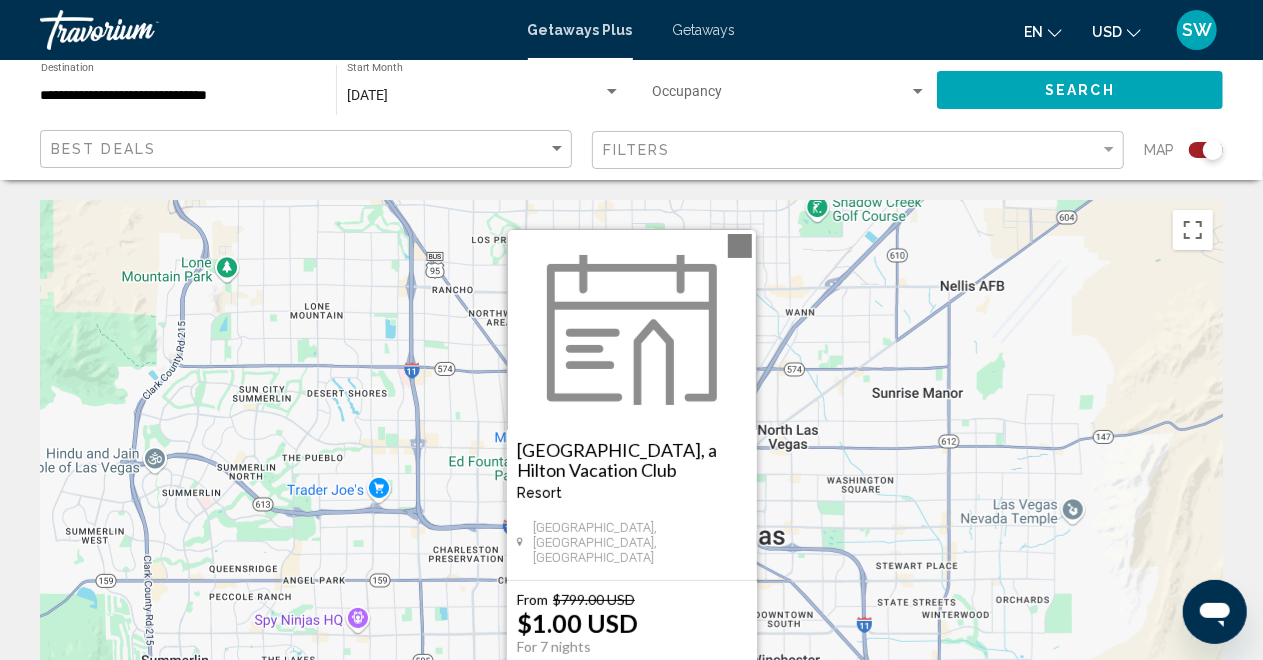 click on "To navigate, press the arrow keys. To activate drag with keyboard, press Alt + Enter. Once in keyboard drag state, use the arrow keys to move the marker. To complete the drag, press the Enter key. To cancel, press Escape.  [GEOGRAPHIC_DATA], a [GEOGRAPHIC_DATA]  -  This is an adults only resort
[GEOGRAPHIC_DATA], [GEOGRAPHIC_DATA], [GEOGRAPHIC_DATA] From $799.00 USD $1.00 USD For 7 nights You save  $798.00 USD  View Resort" at bounding box center [631, 500] 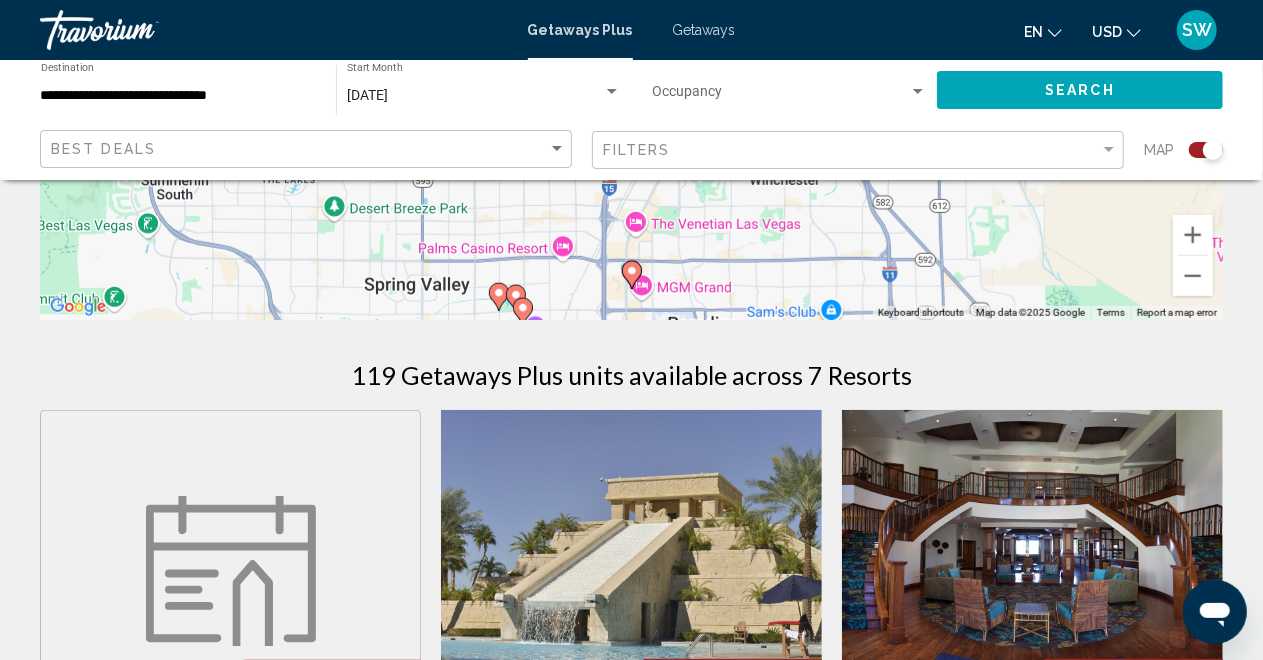 scroll, scrollTop: 500, scrollLeft: 0, axis: vertical 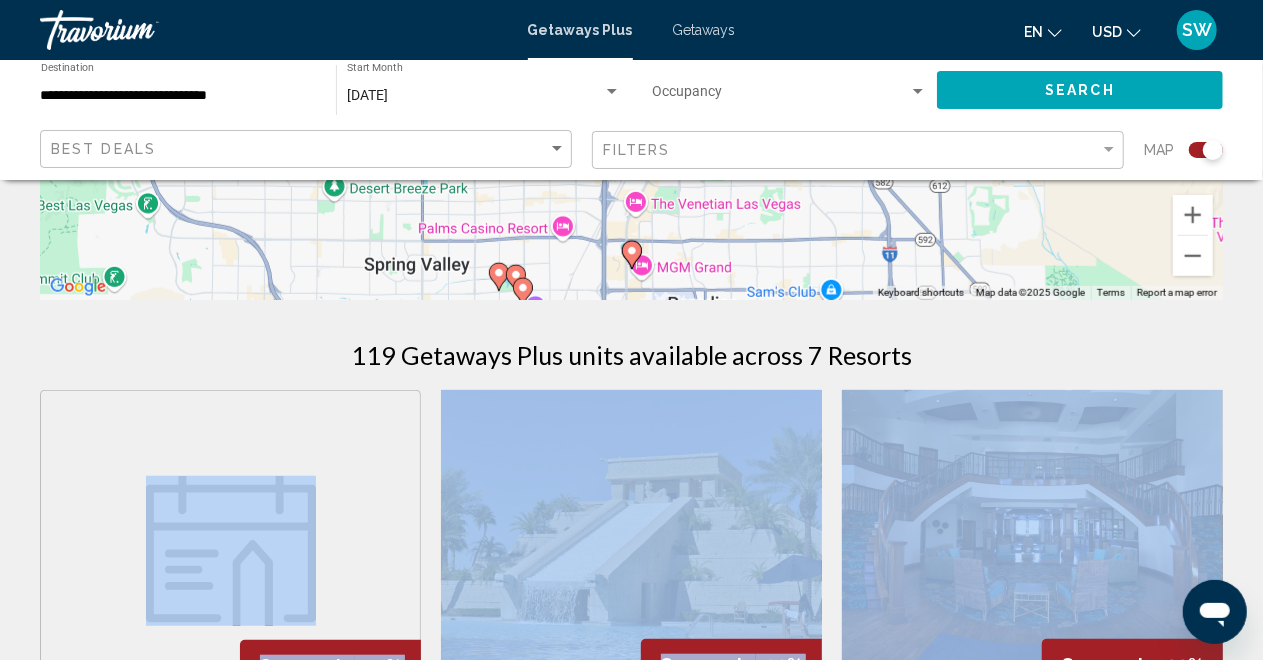 drag, startPoint x: 986, startPoint y: 354, endPoint x: 905, endPoint y: 440, distance: 118.13975 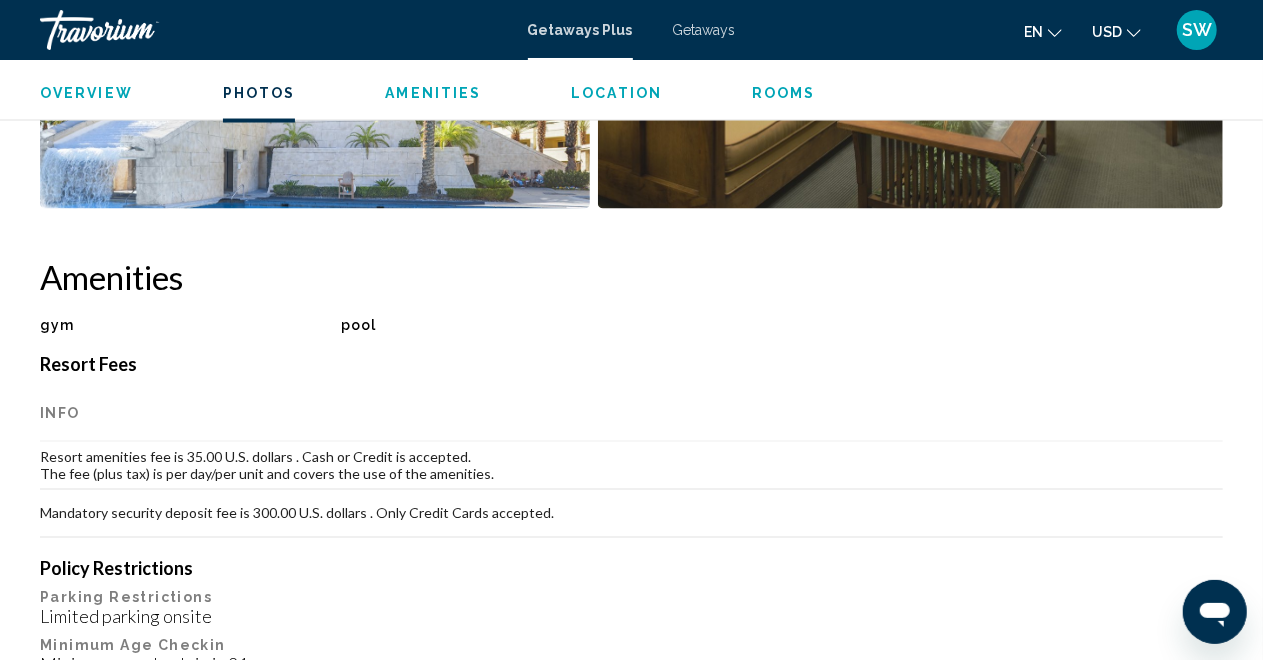 scroll, scrollTop: 1304, scrollLeft: 0, axis: vertical 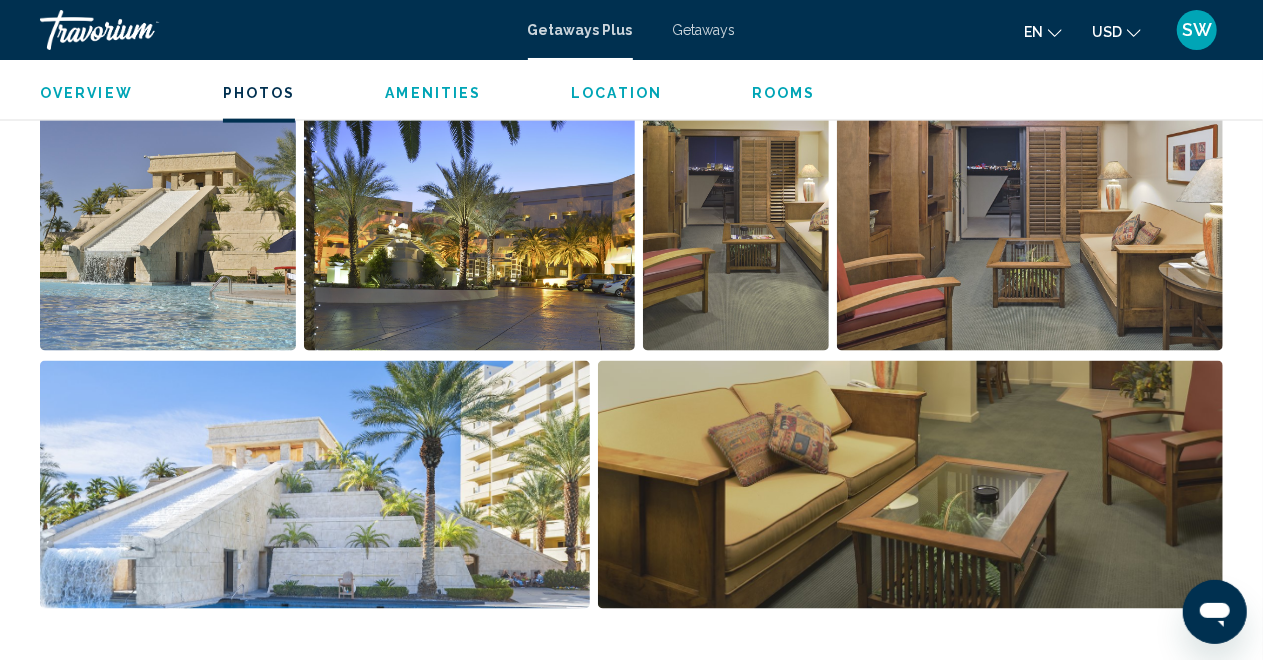 click at bounding box center (736, 227) 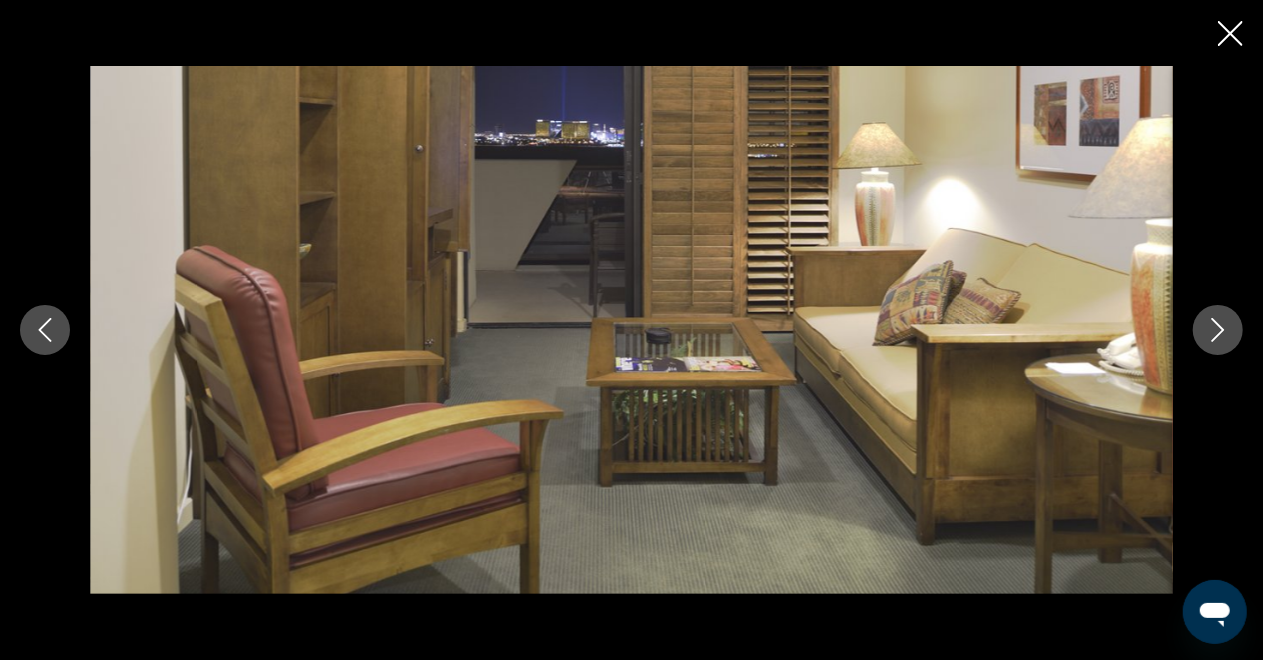 scroll, scrollTop: 1504, scrollLeft: 0, axis: vertical 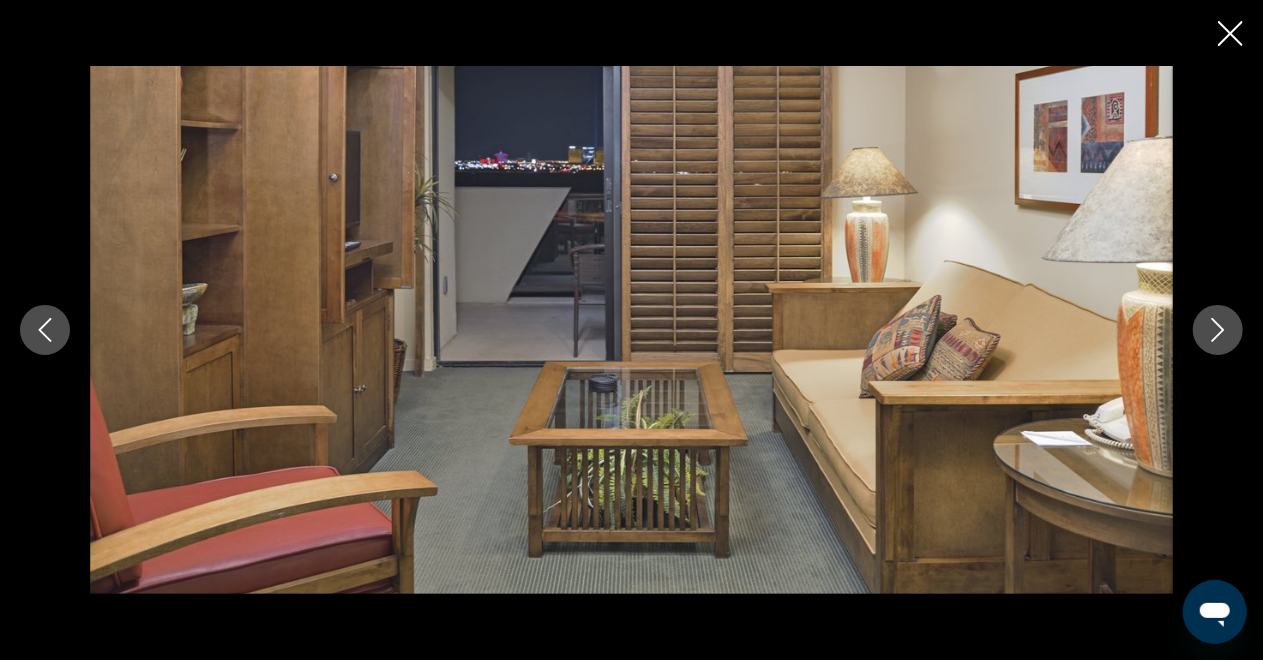 click at bounding box center [1218, 330] 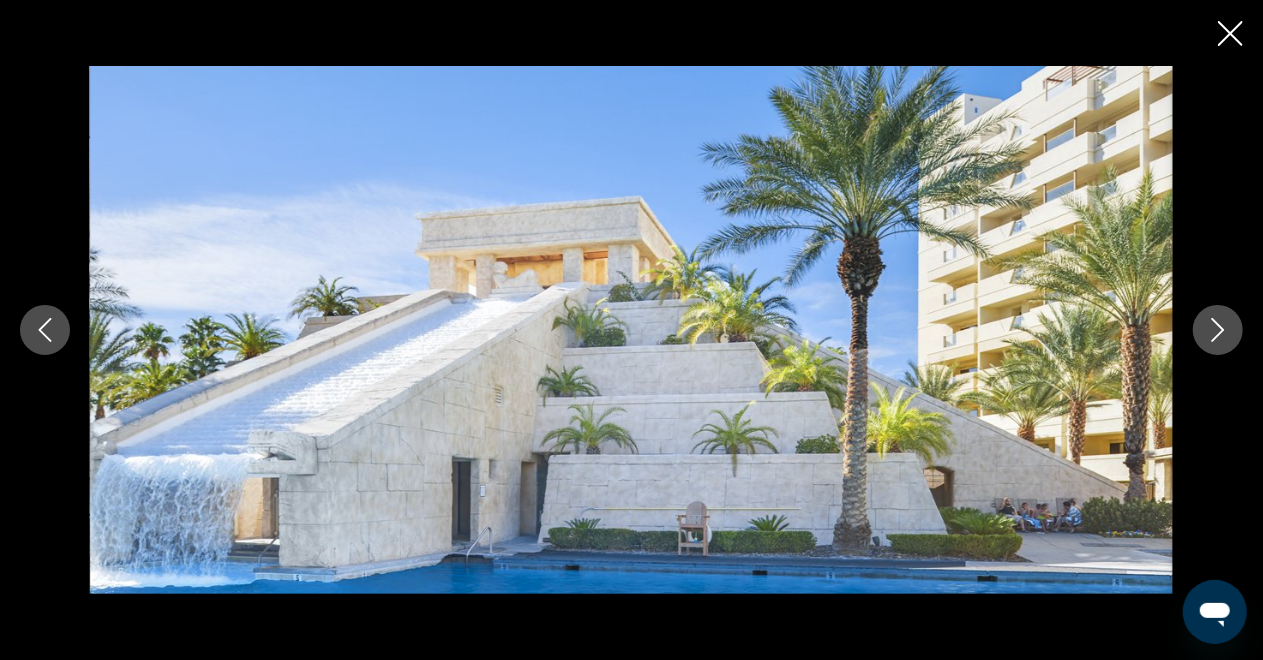 click at bounding box center (1218, 330) 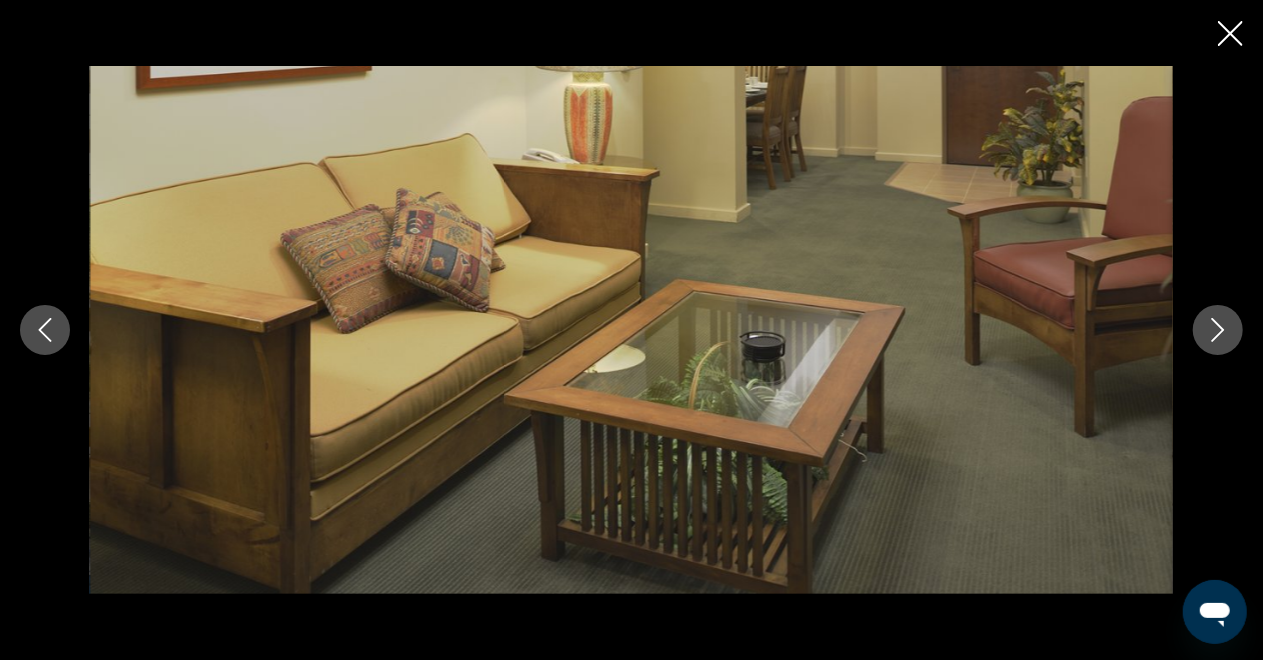click at bounding box center (1218, 330) 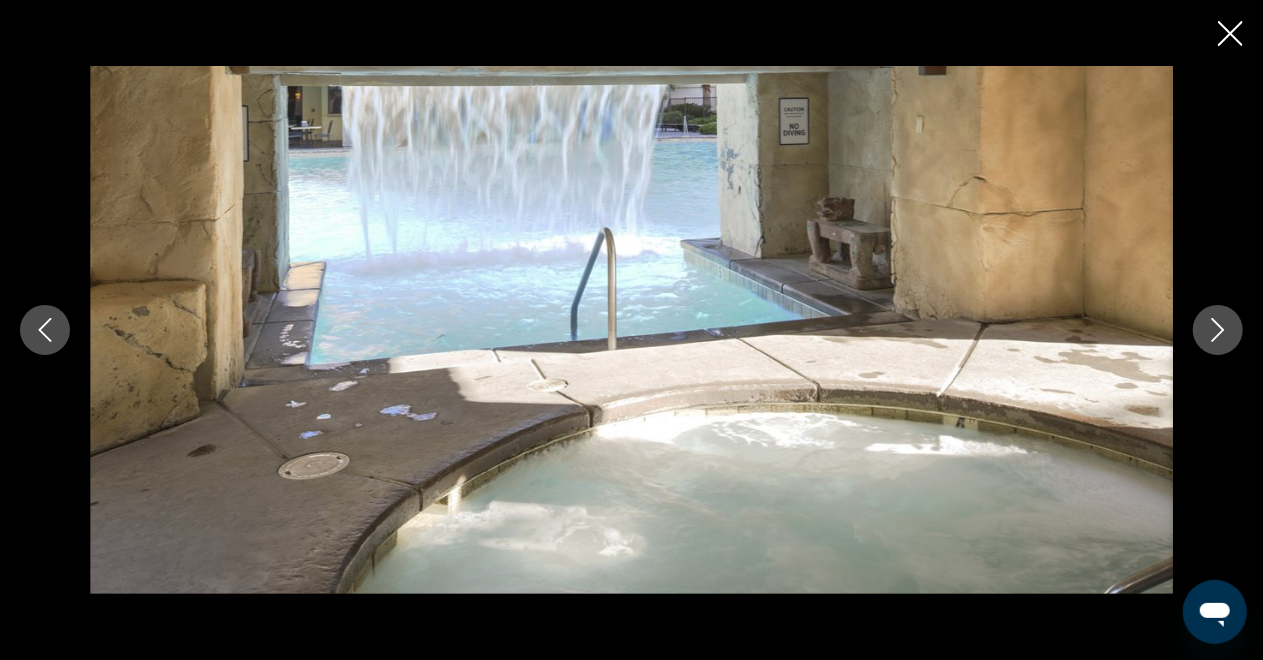 click at bounding box center (1218, 330) 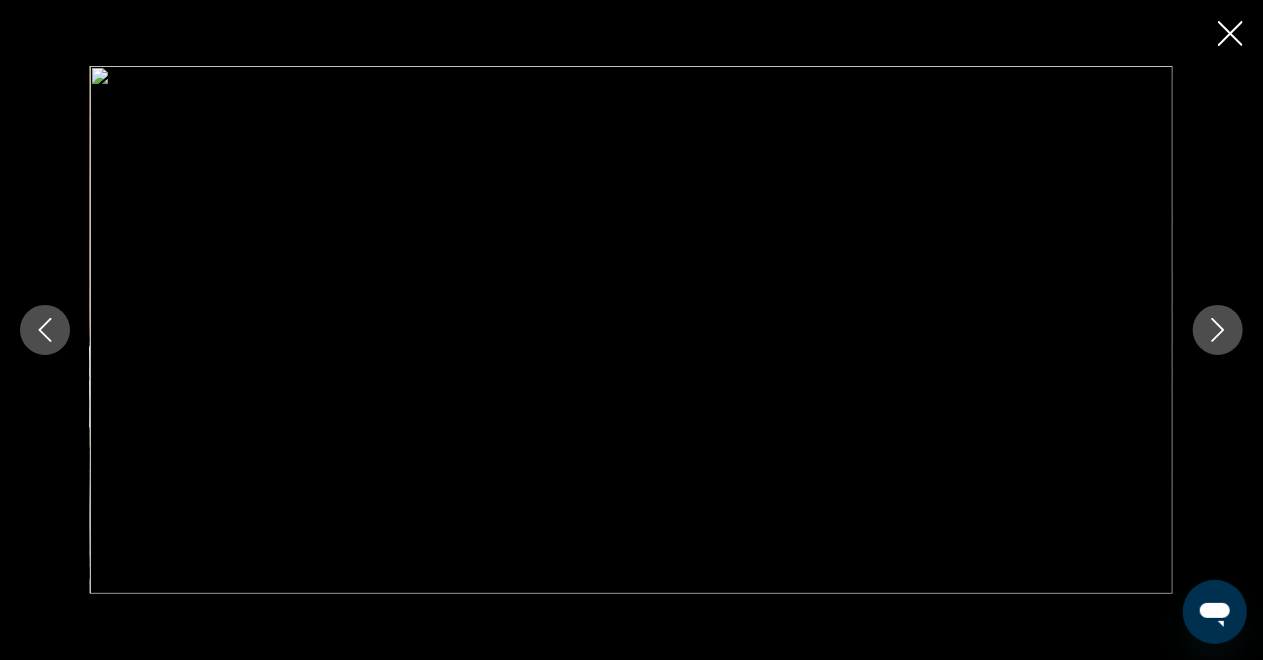 click 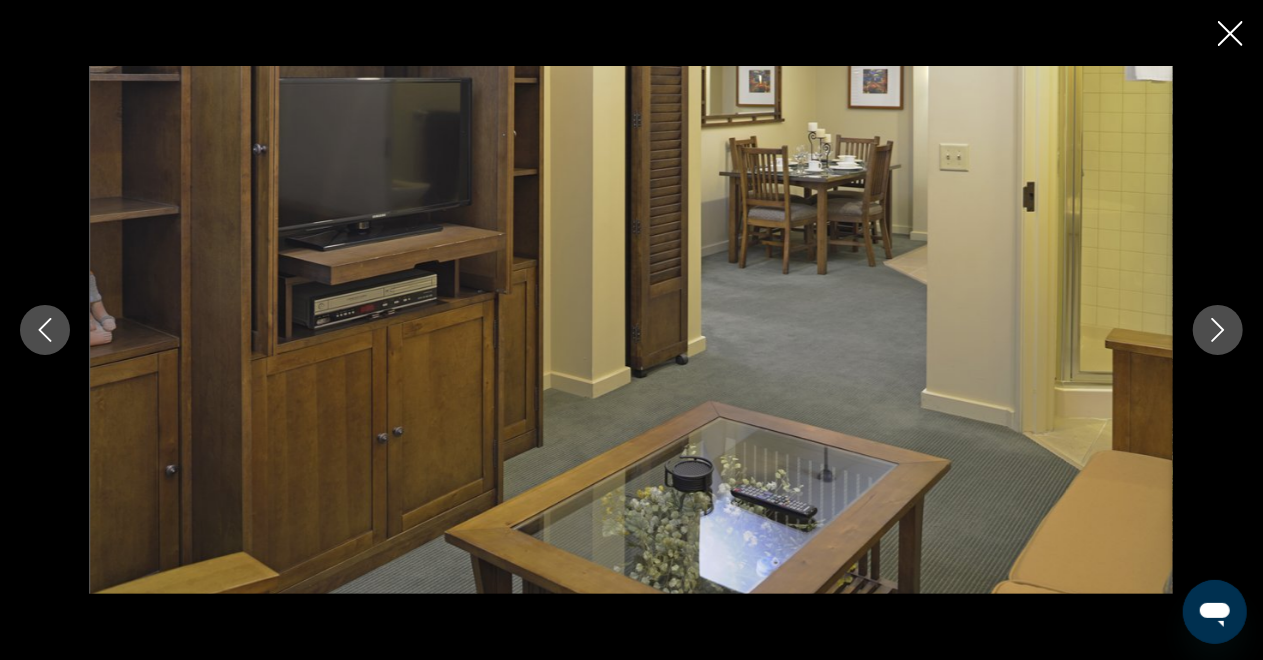 click 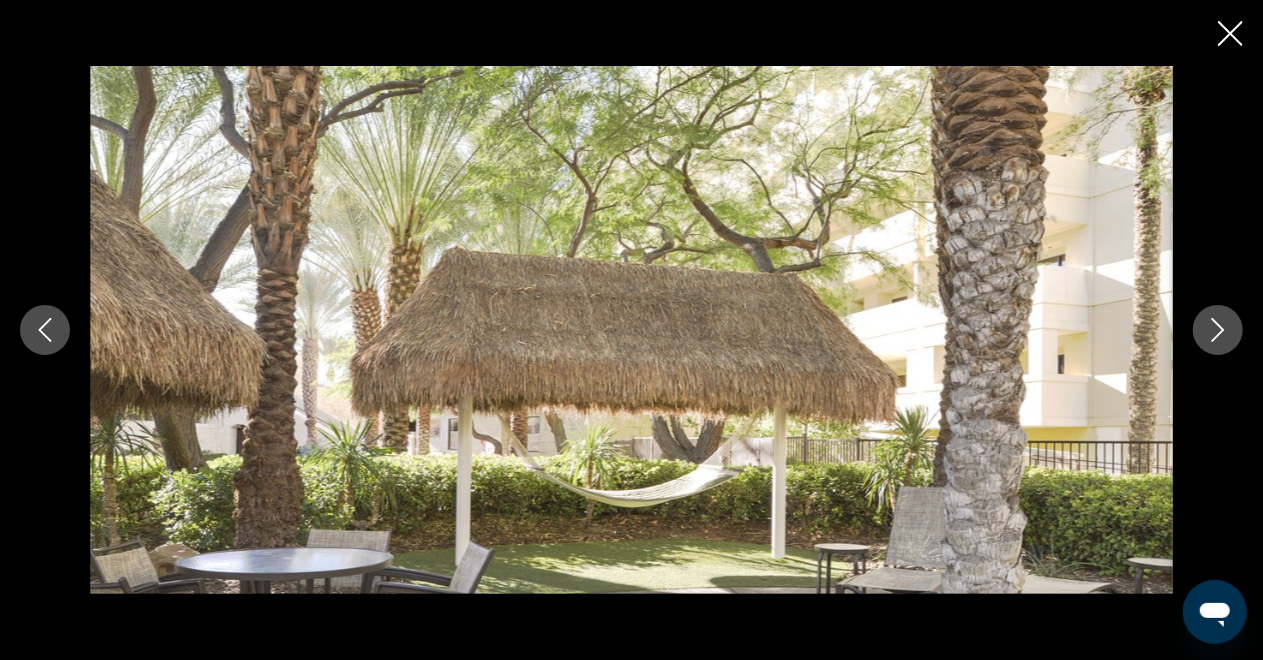 click 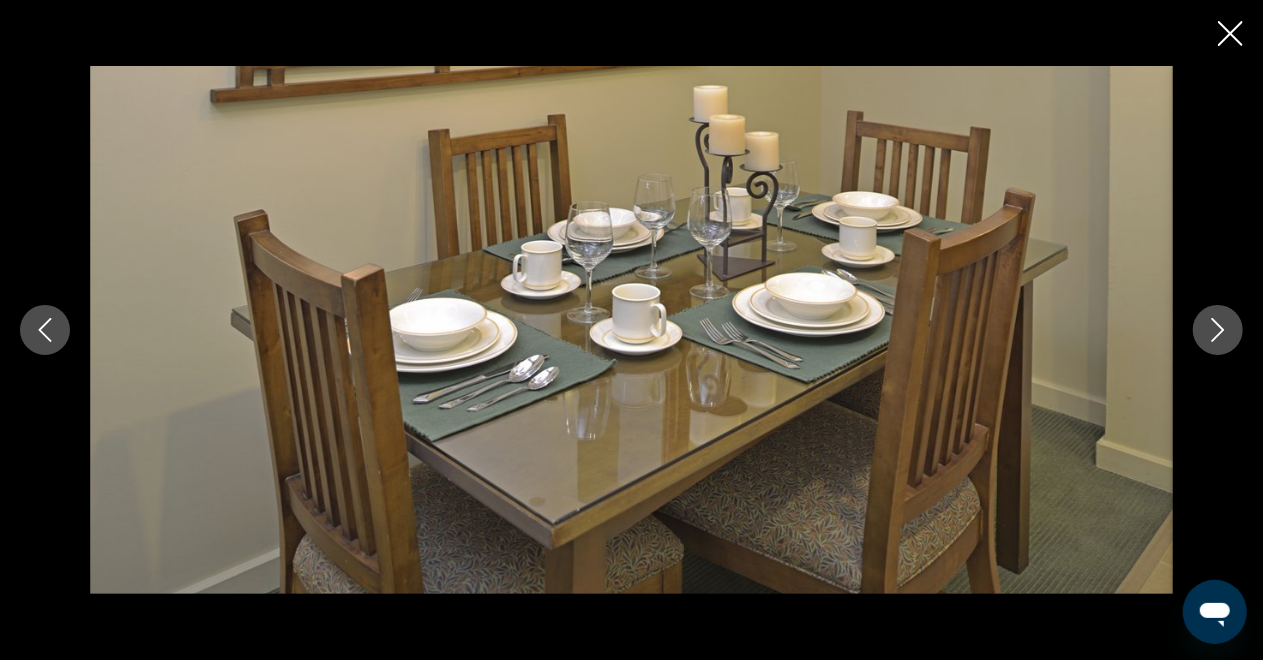click 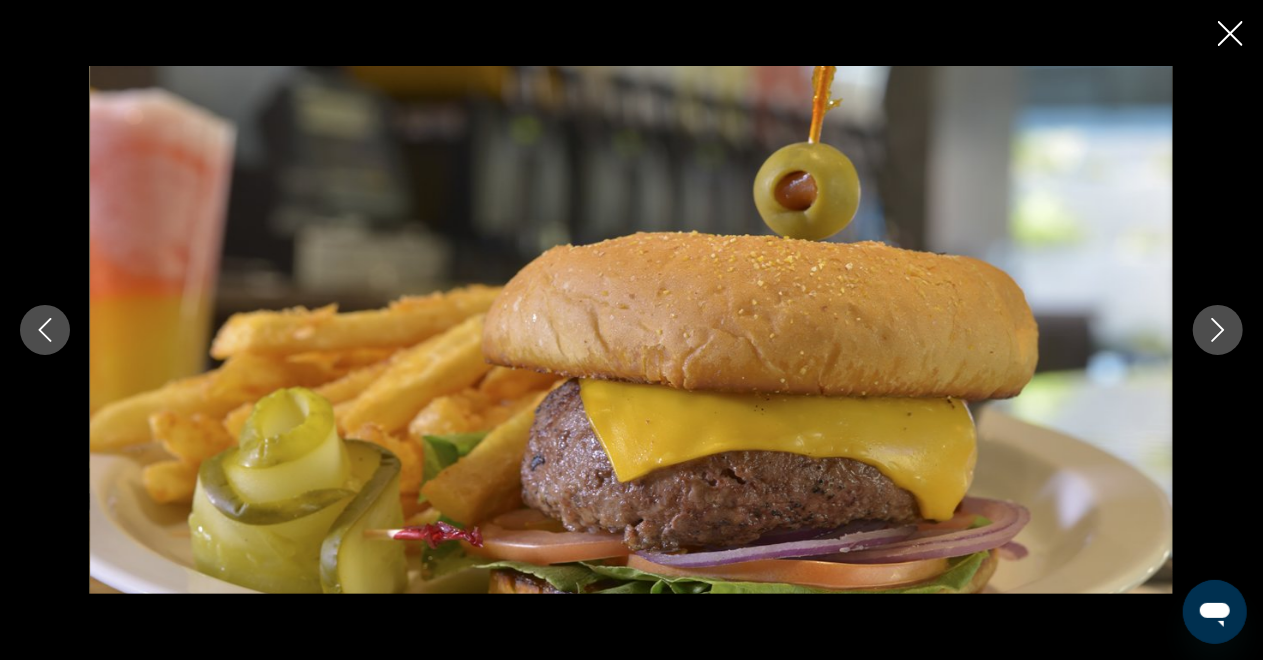 click 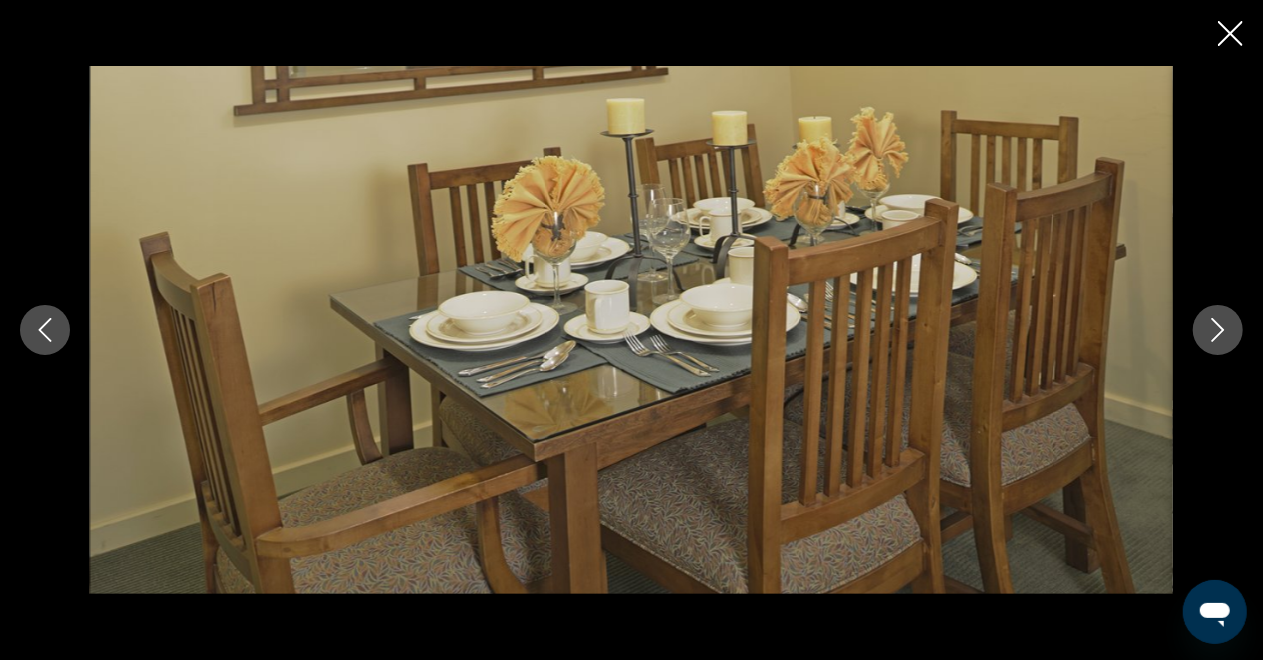 click 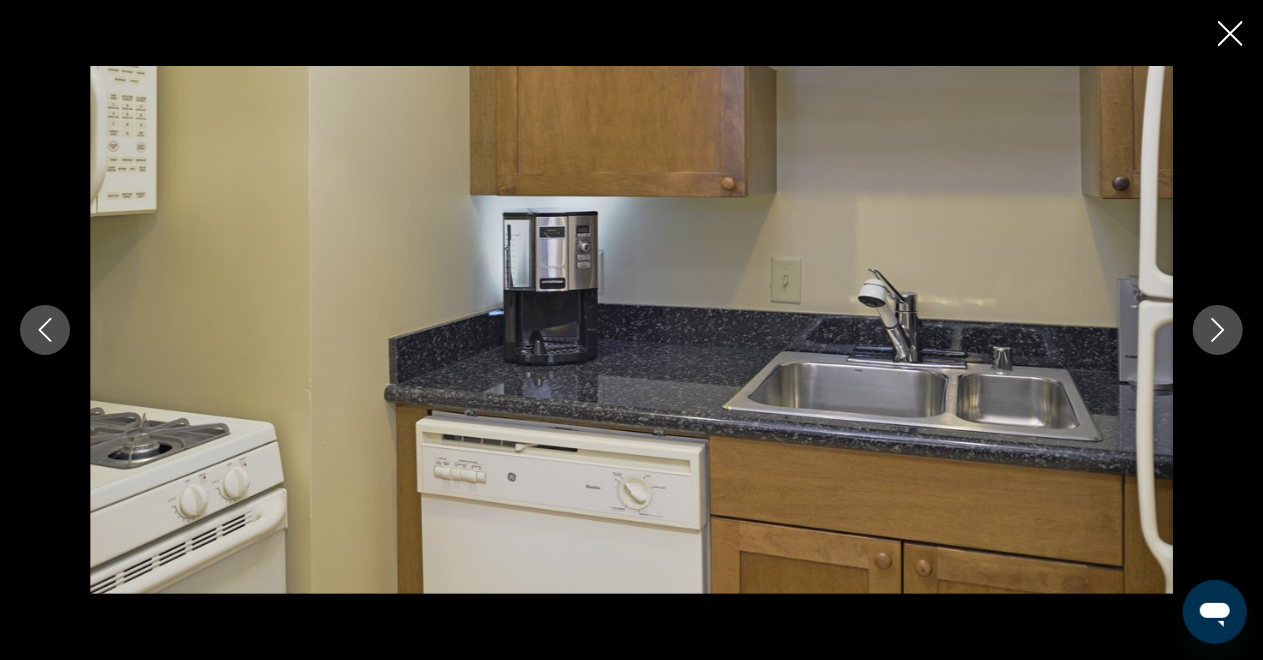 click 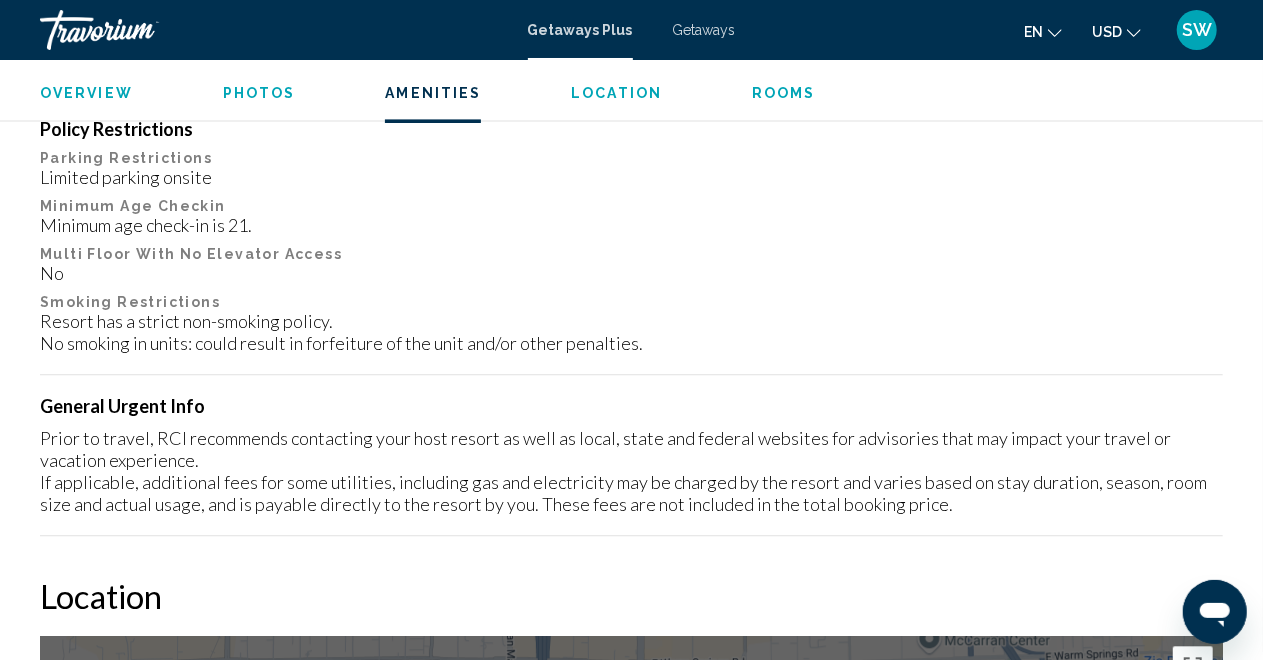 scroll, scrollTop: 2004, scrollLeft: 0, axis: vertical 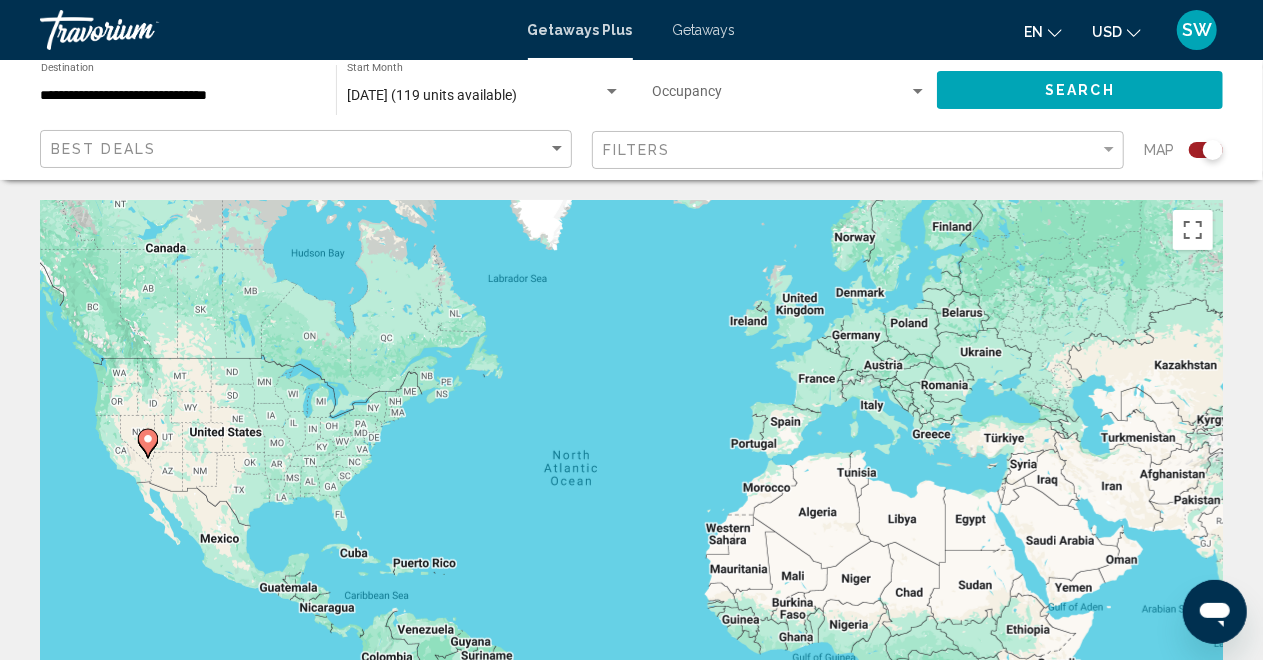 click at bounding box center (918, 91) 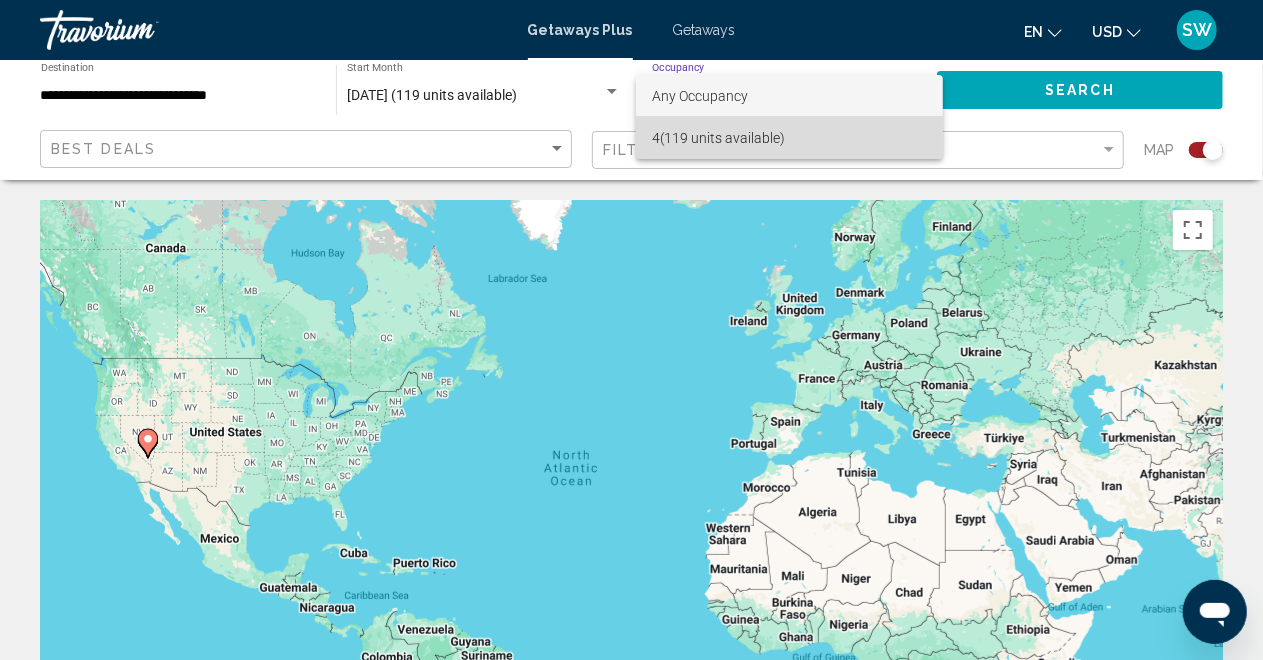 click on "4  (119 units available)" at bounding box center (789, 138) 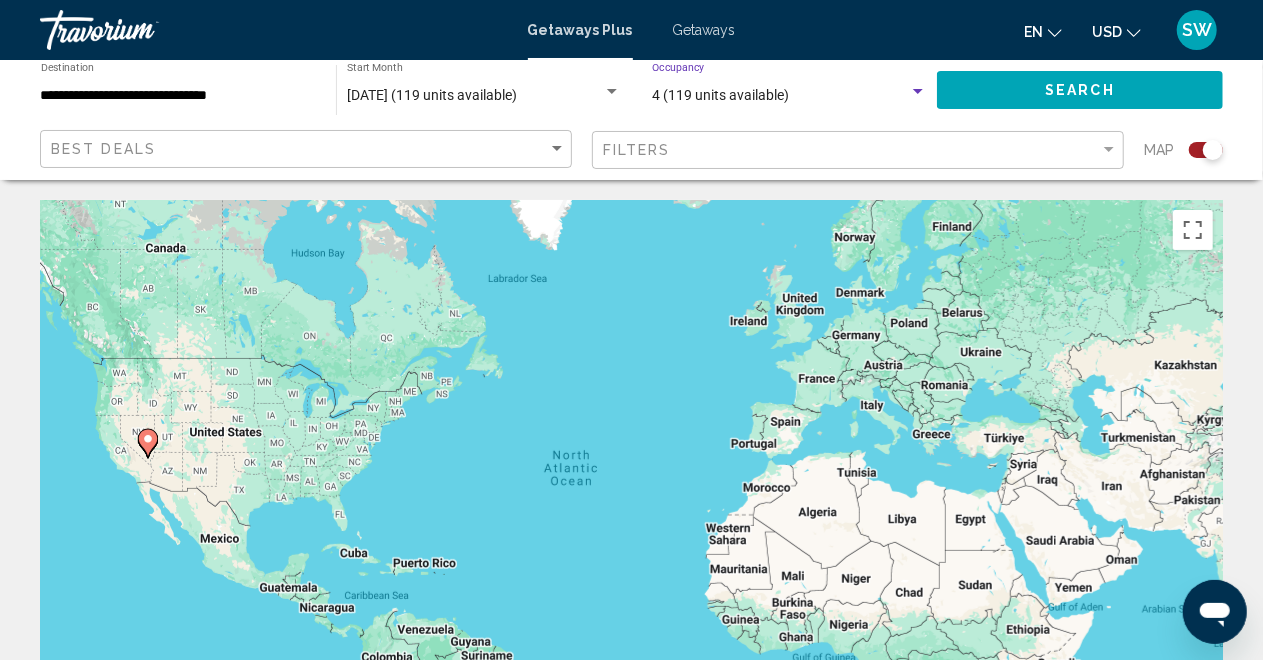 click on "[DATE] (119 units available)" at bounding box center (475, 96) 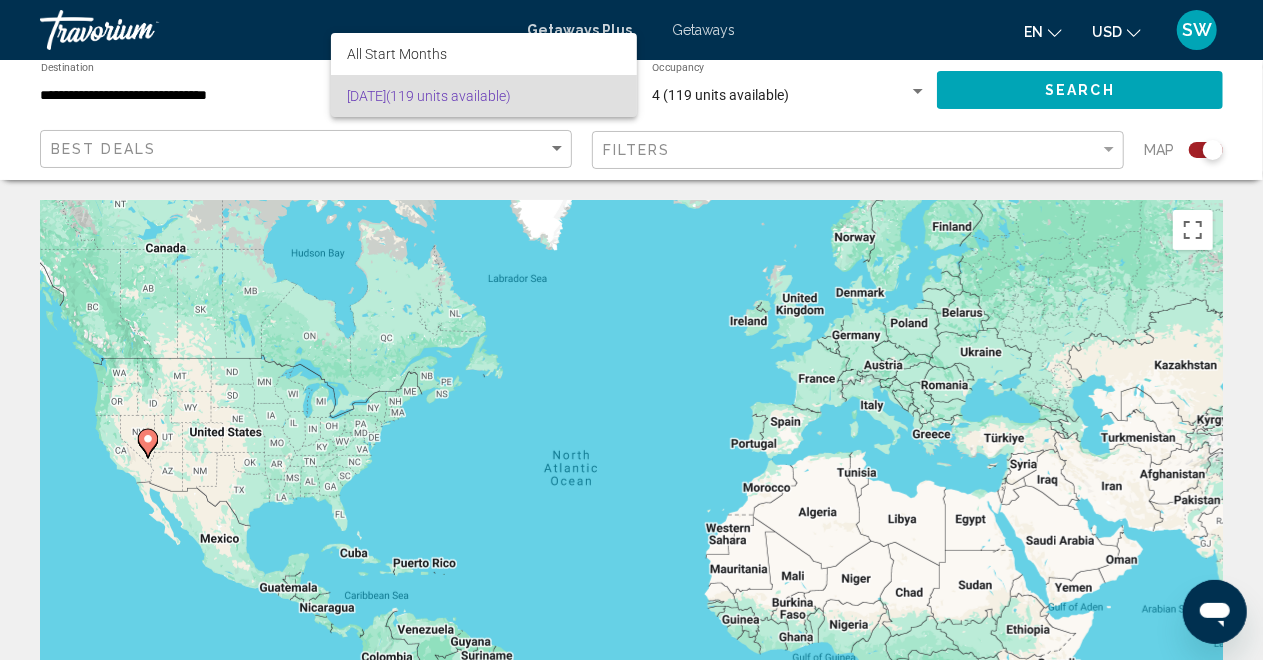 drag, startPoint x: 794, startPoint y: 100, endPoint x: 820, endPoint y: 91, distance: 27.513634 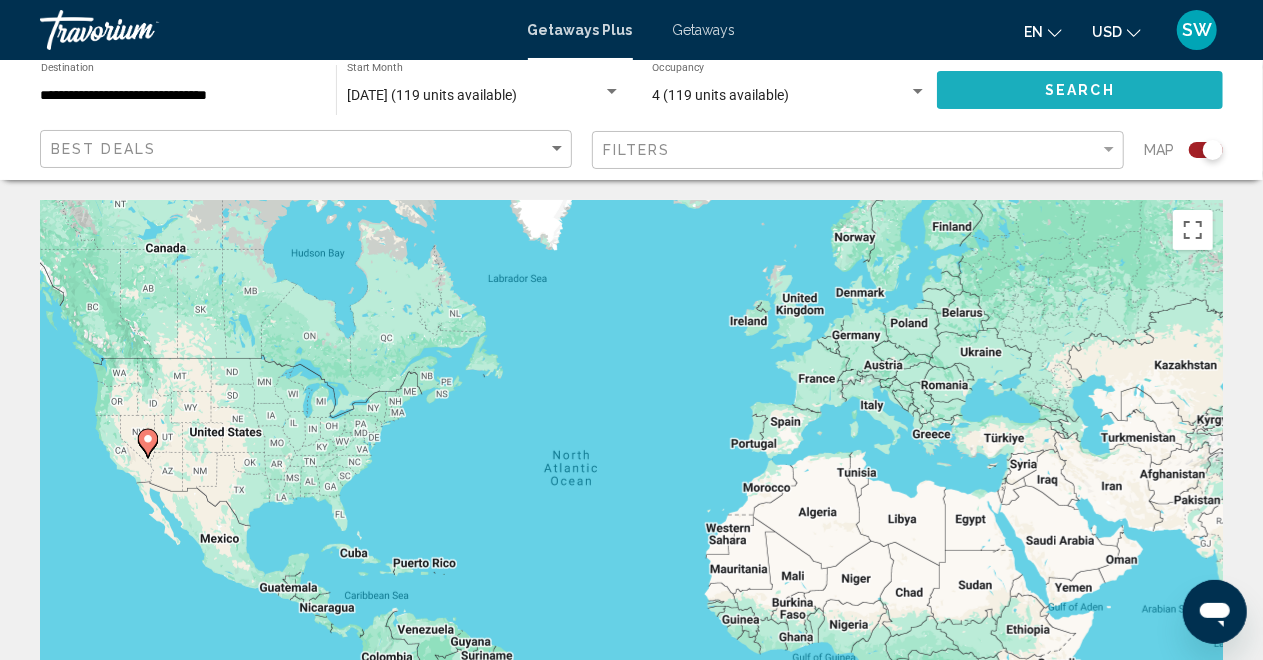 click on "Search" 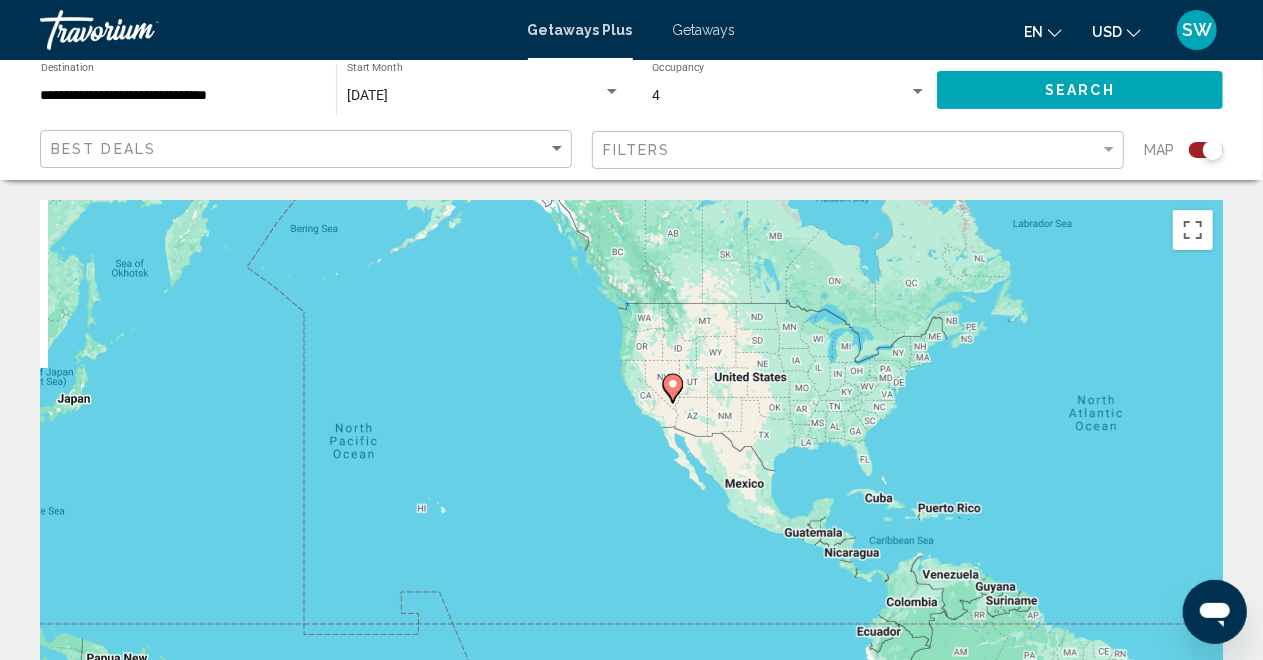 drag, startPoint x: 180, startPoint y: 469, endPoint x: 693, endPoint y: 414, distance: 515.93994 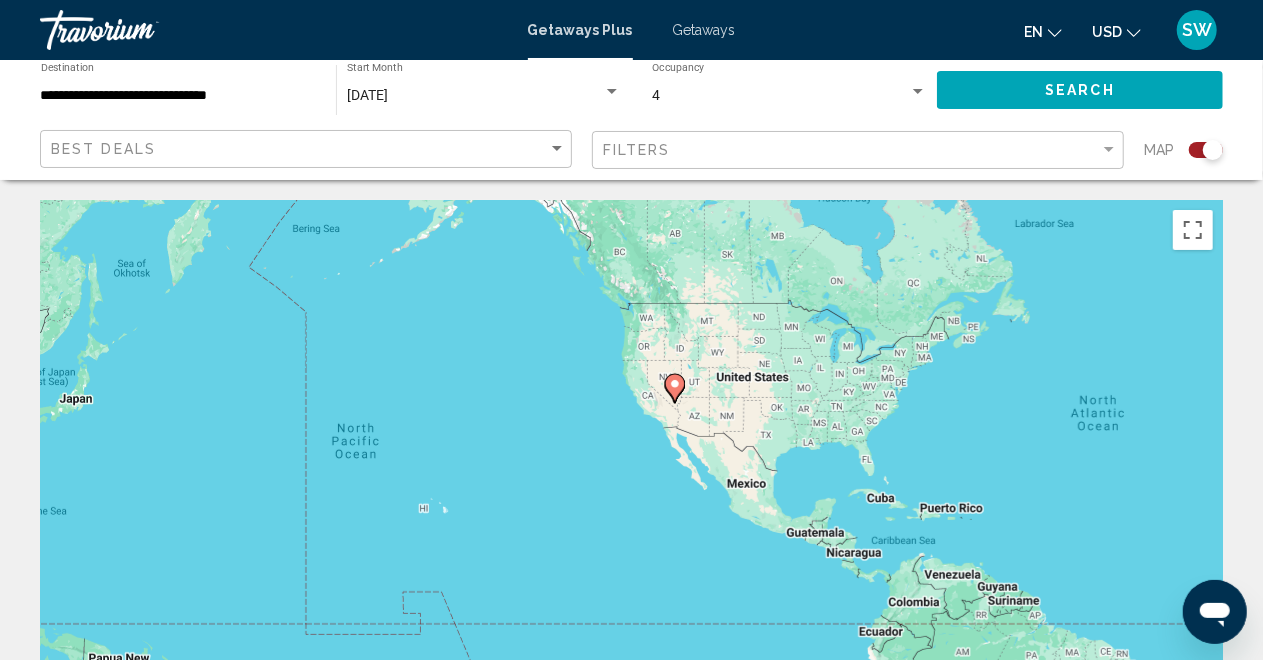 click 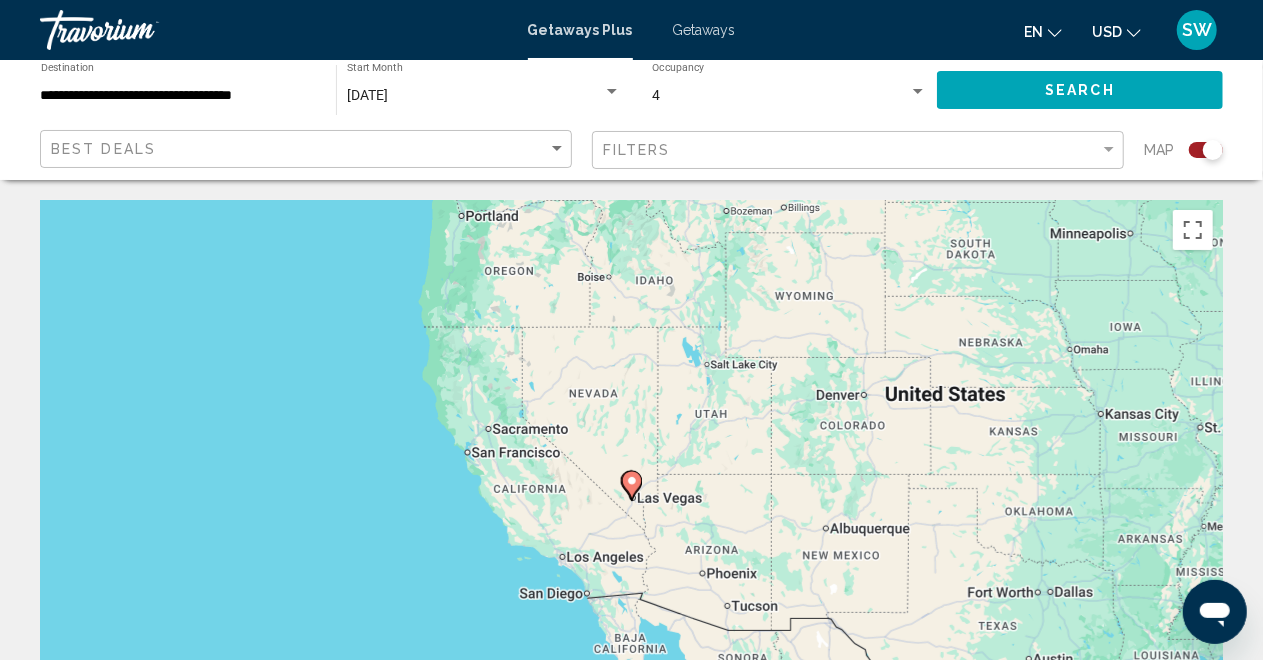 click 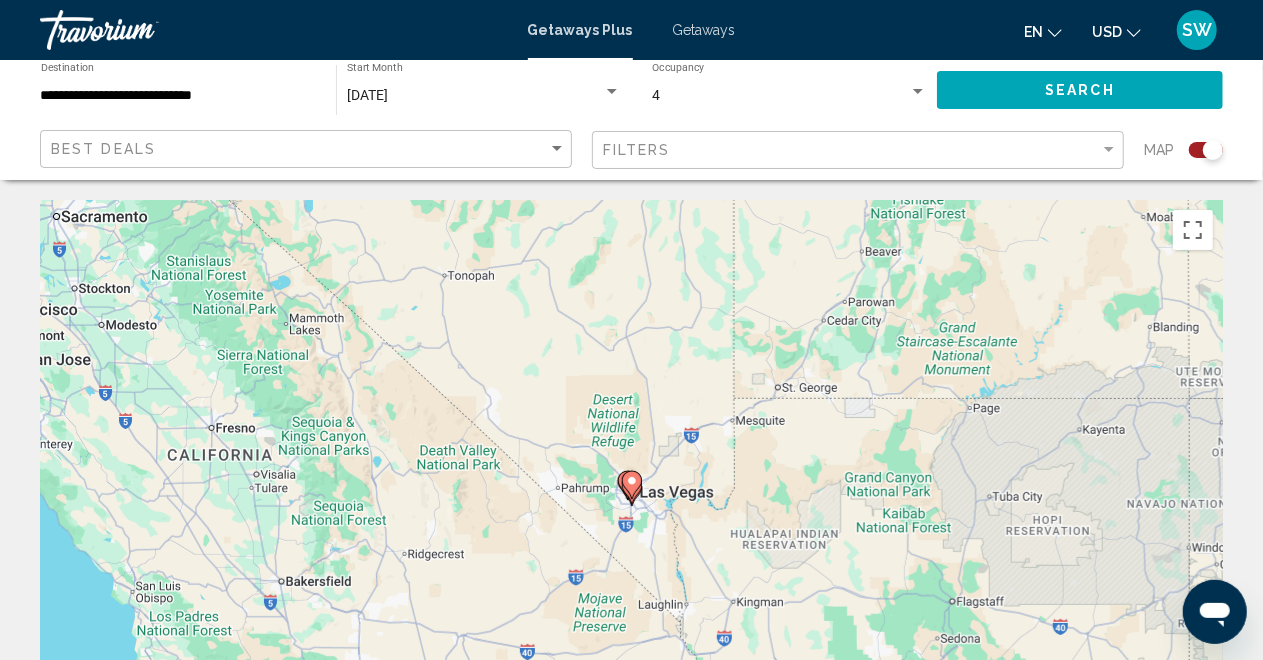 click 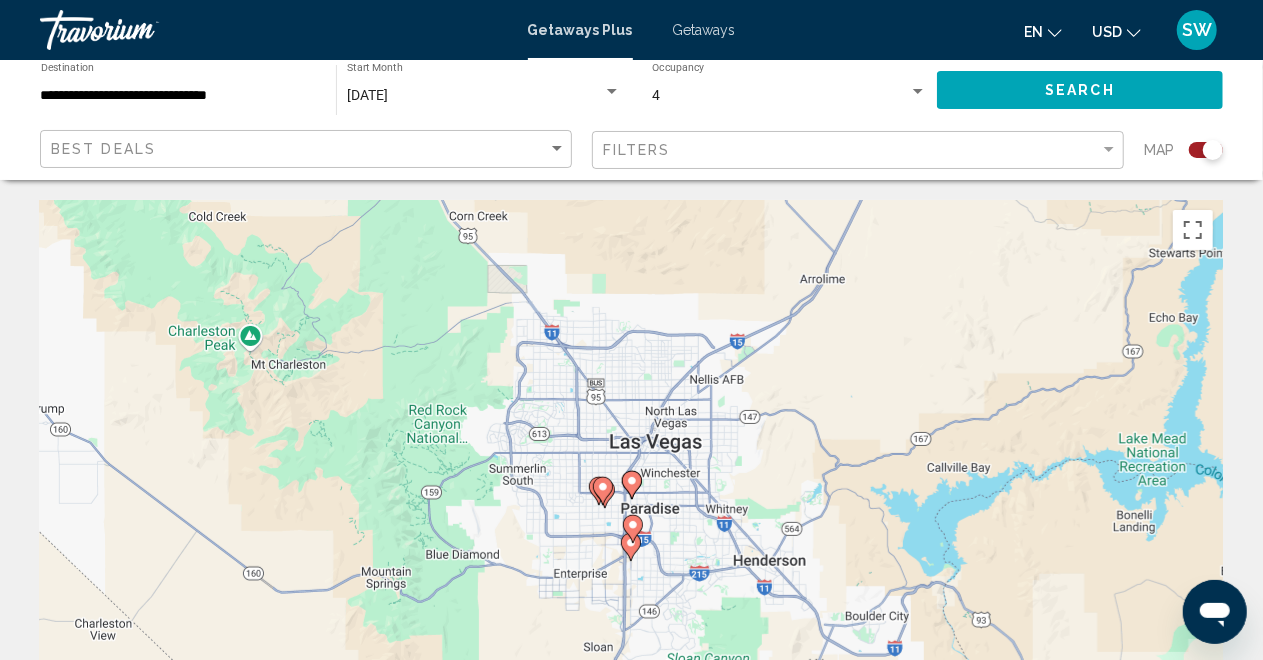 click 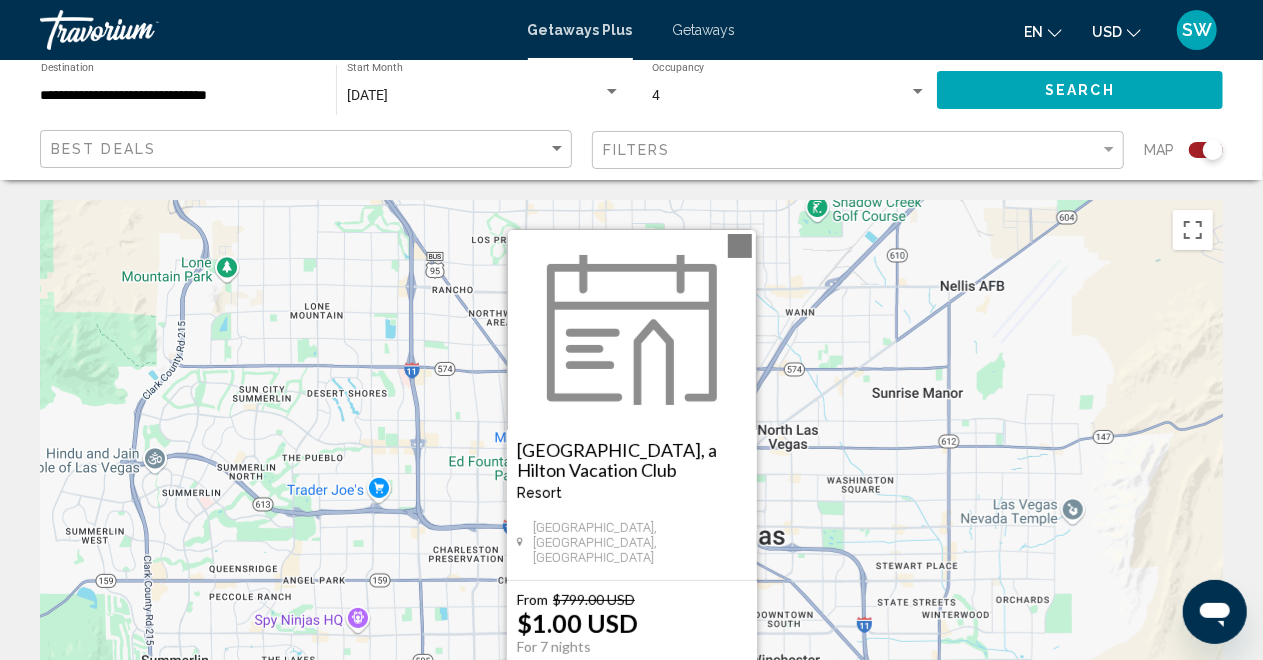 click on "To navigate, press the arrow keys. To activate drag with keyboard, press Alt + Enter. Once in keyboard drag state, use the arrow keys to move the marker. To complete the drag, press the Enter key. To cancel, press Escape.  [GEOGRAPHIC_DATA], a [GEOGRAPHIC_DATA]  -  This is an adults only resort
[GEOGRAPHIC_DATA], [GEOGRAPHIC_DATA], [GEOGRAPHIC_DATA] From $799.00 USD $1.00 USD For 7 nights You save  $798.00 USD  View Resort" at bounding box center (631, 500) 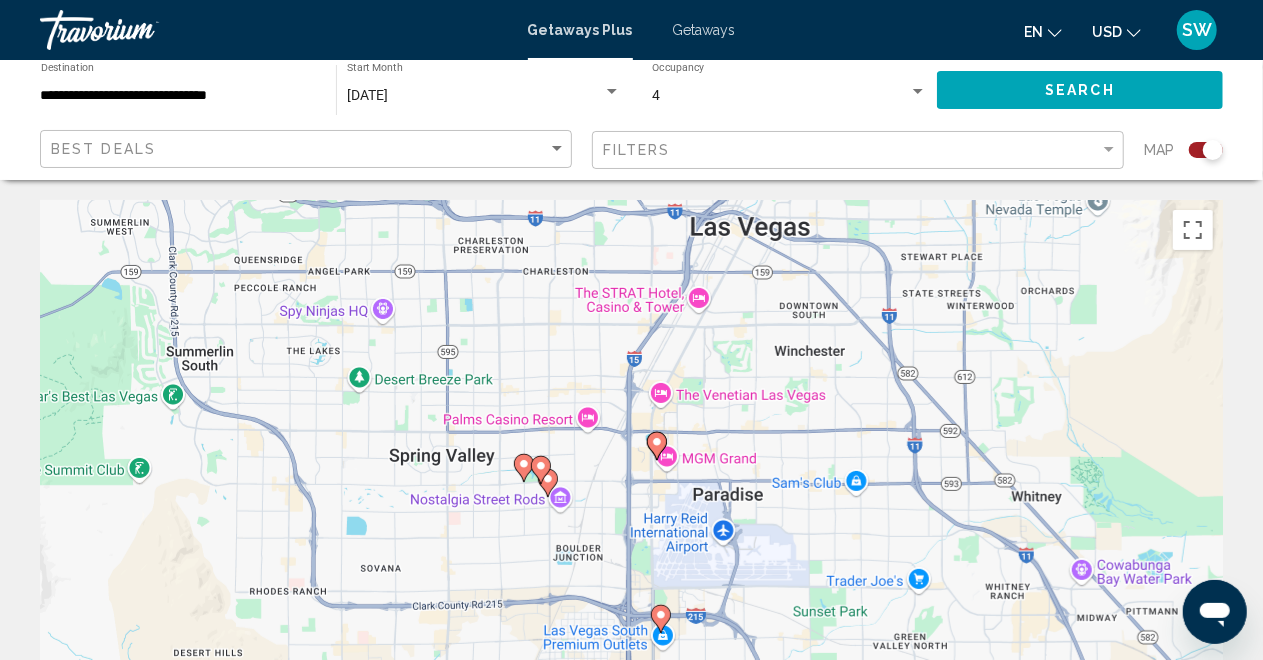 drag, startPoint x: 754, startPoint y: 519, endPoint x: 781, endPoint y: 194, distance: 326.1196 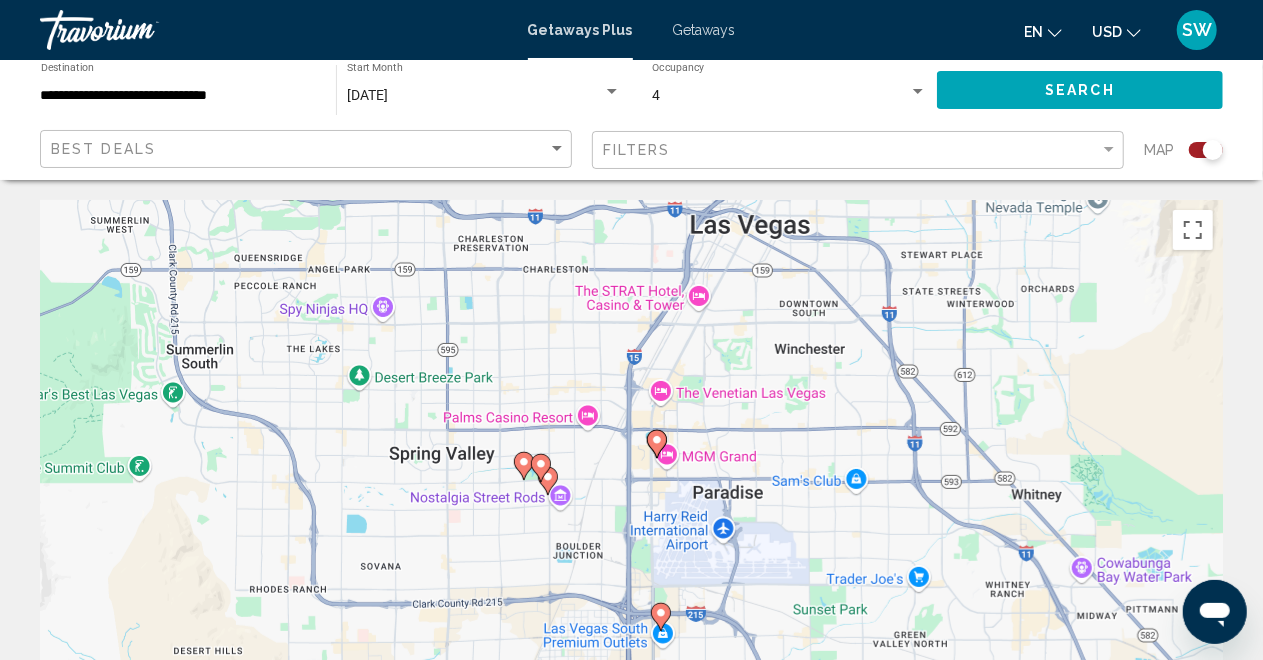click at bounding box center (541, 468) 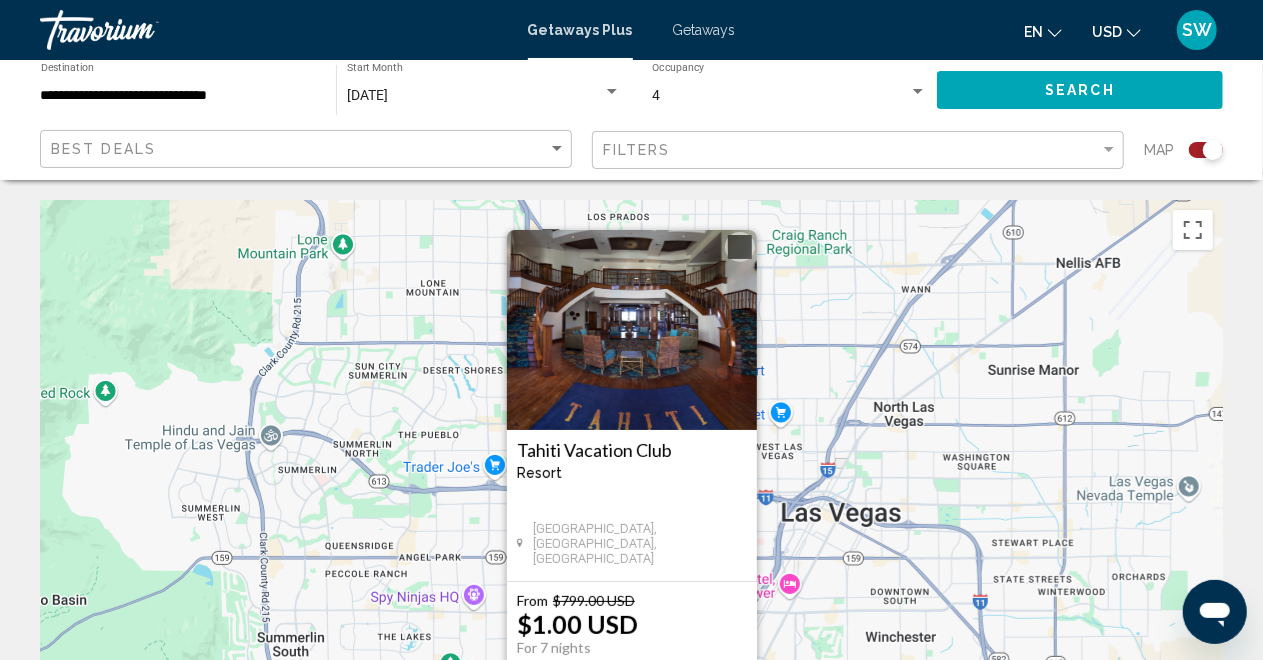 click on "To navigate, press the arrow keys. To activate drag with keyboard, press Alt + Enter. Once in keyboard drag state, use the arrow keys to move the marker. To complete the drag, press the Enter key. To cancel, press Escape.  [GEOGRAPHIC_DATA]  -  This is an adults only resort
[GEOGRAPHIC_DATA], [GEOGRAPHIC_DATA], [GEOGRAPHIC_DATA] From $799.00 USD $1.00 USD For 7 nights You save  $798.00 USD  View Resort" at bounding box center (631, 500) 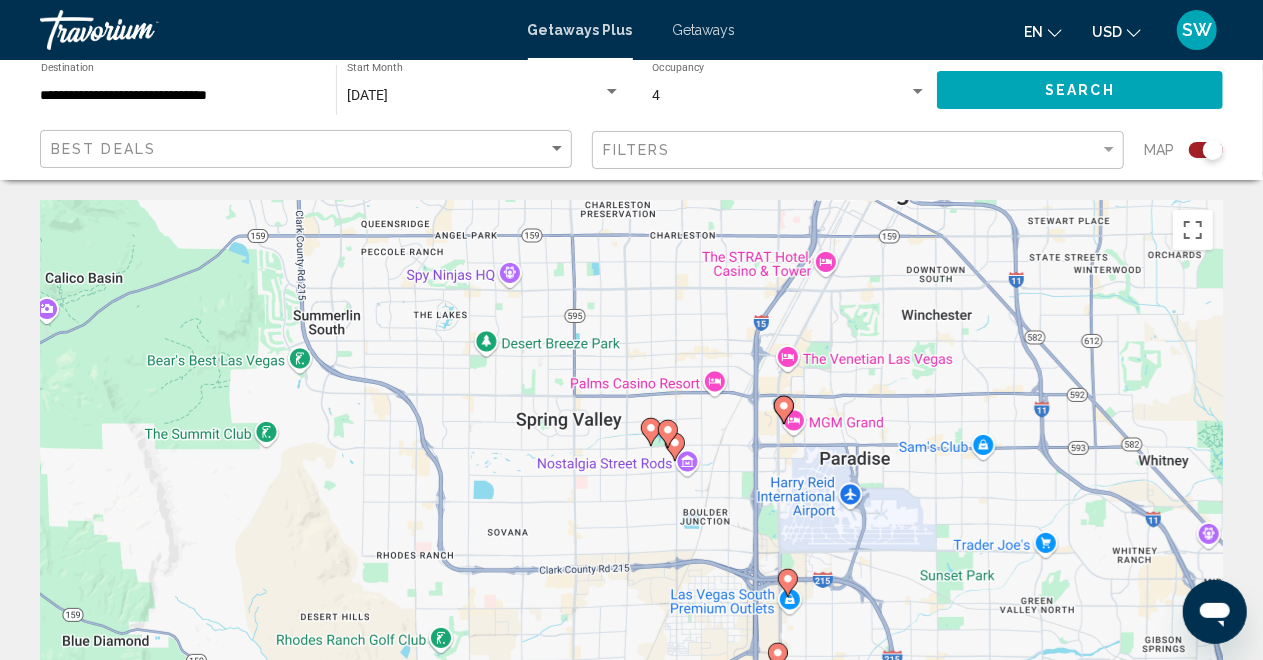 drag, startPoint x: 562, startPoint y: 562, endPoint x: 626, endPoint y: 341, distance: 230.08041 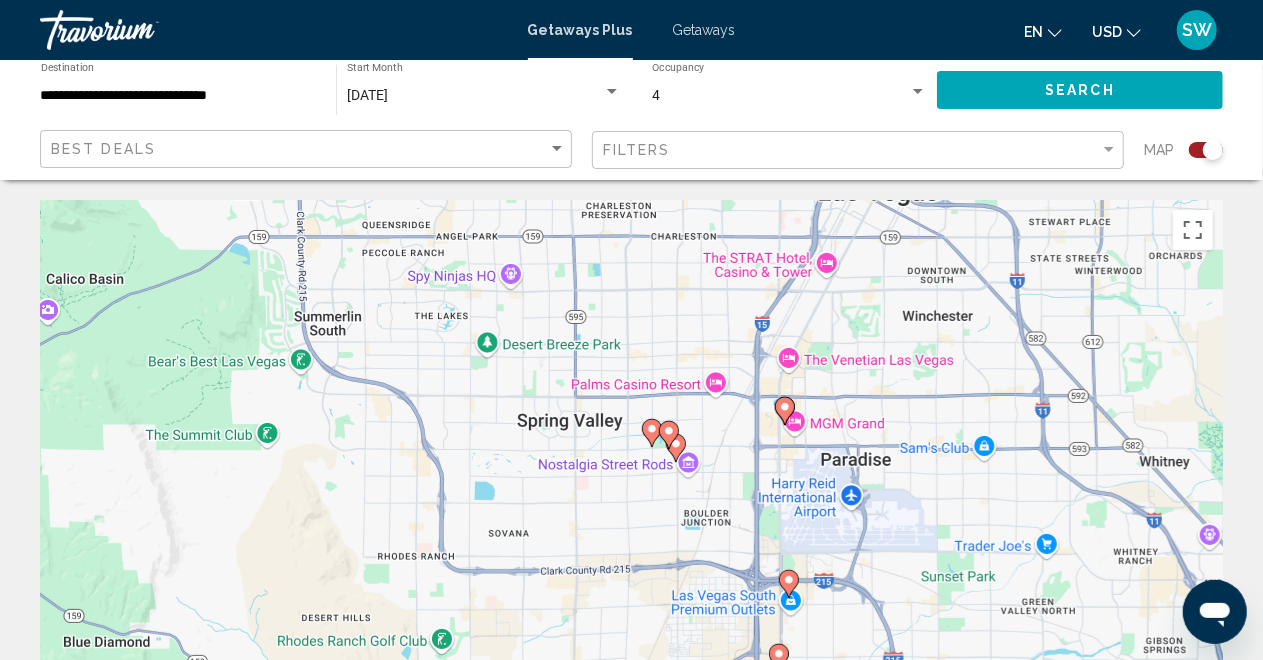 click 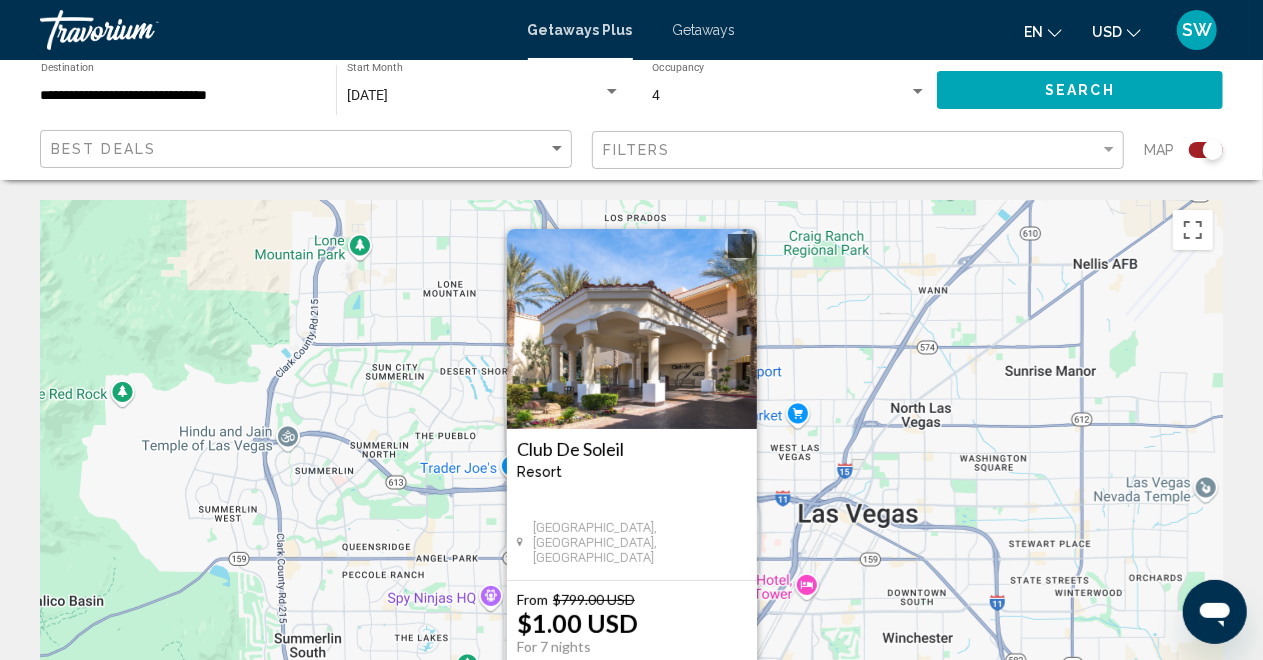 drag, startPoint x: 814, startPoint y: 342, endPoint x: 779, endPoint y: 390, distance: 59.405388 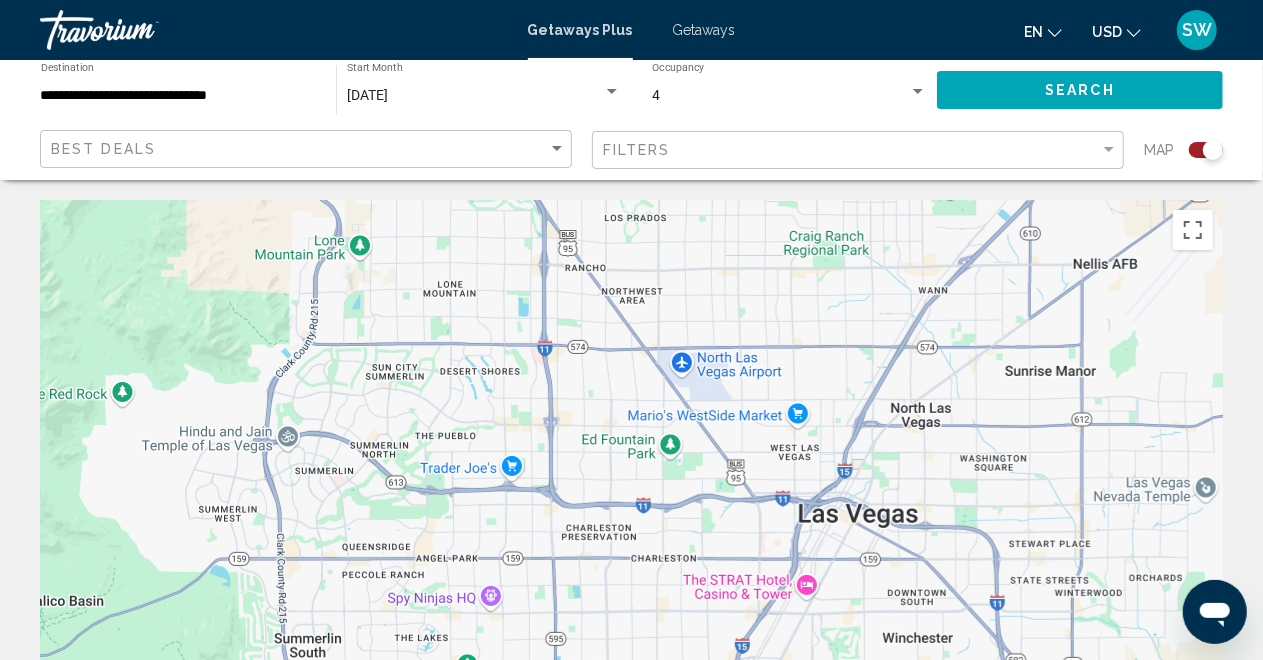 drag, startPoint x: 790, startPoint y: 614, endPoint x: 677, endPoint y: 396, distance: 245.54633 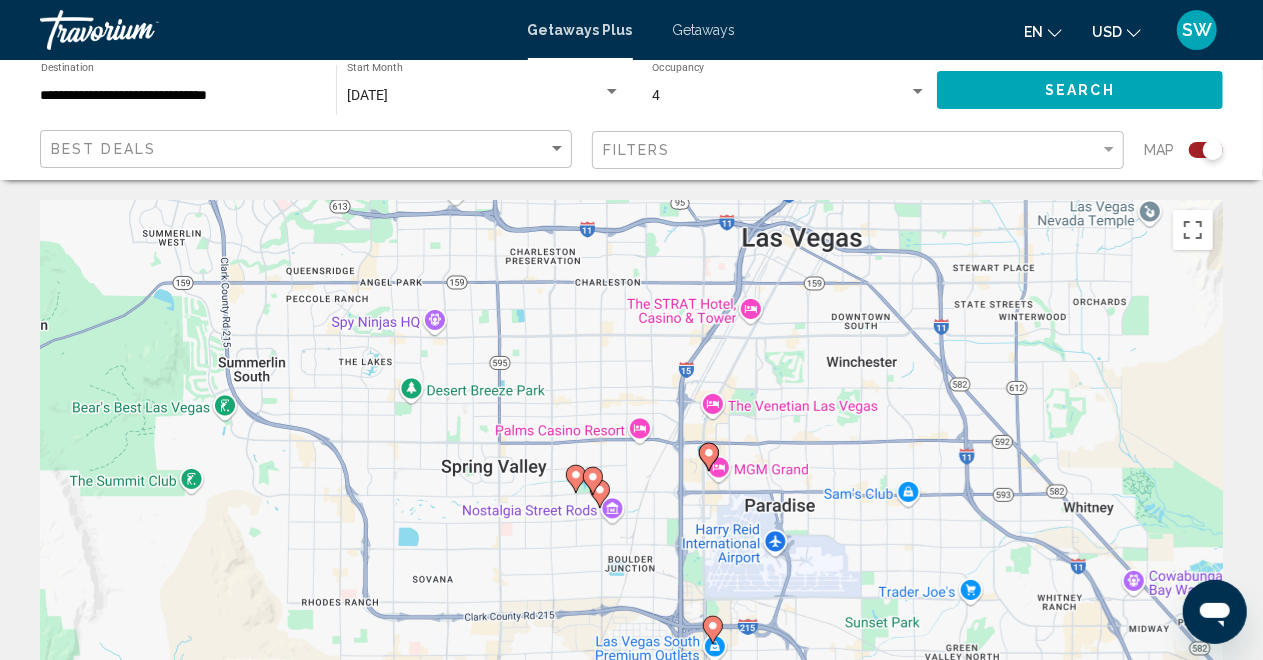 drag, startPoint x: 698, startPoint y: 445, endPoint x: 562, endPoint y: 322, distance: 183.37122 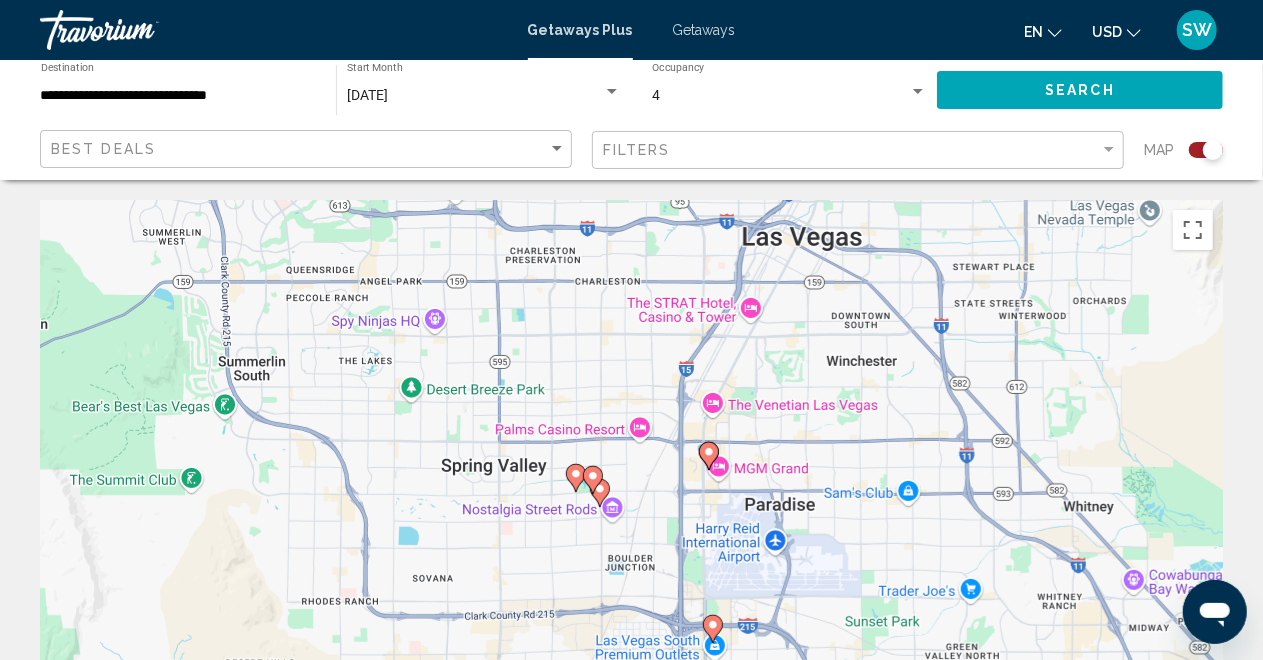 click at bounding box center [593, 480] 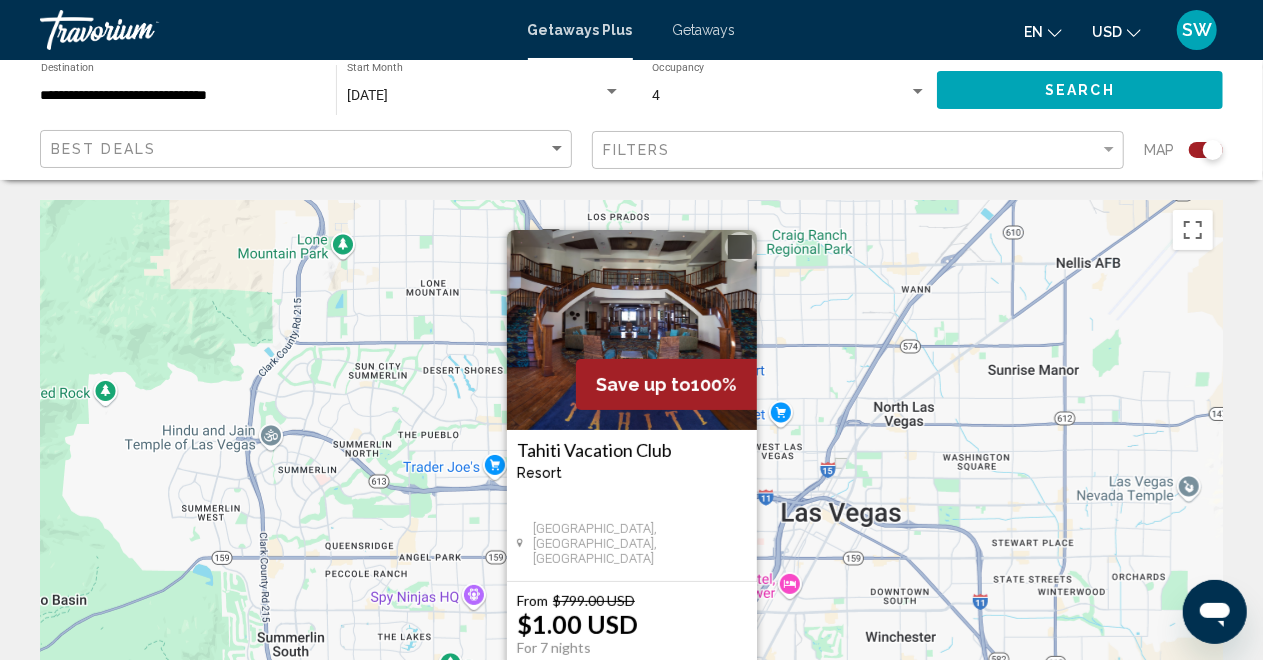 click on "To navigate, press the arrow keys. To activate drag with keyboard, press Alt + Enter. Once in keyboard drag state, use the arrow keys to move the marker. To complete the drag, press the Enter key. To cancel, press Escape. Save up to  100%   Tahiti Vacation Club  Resort  -  This is an adults only resort
[GEOGRAPHIC_DATA], [GEOGRAPHIC_DATA], [GEOGRAPHIC_DATA] From $799.00 USD $1.00 USD For 7 nights You save  $798.00 USD  View Resort" at bounding box center [631, 500] 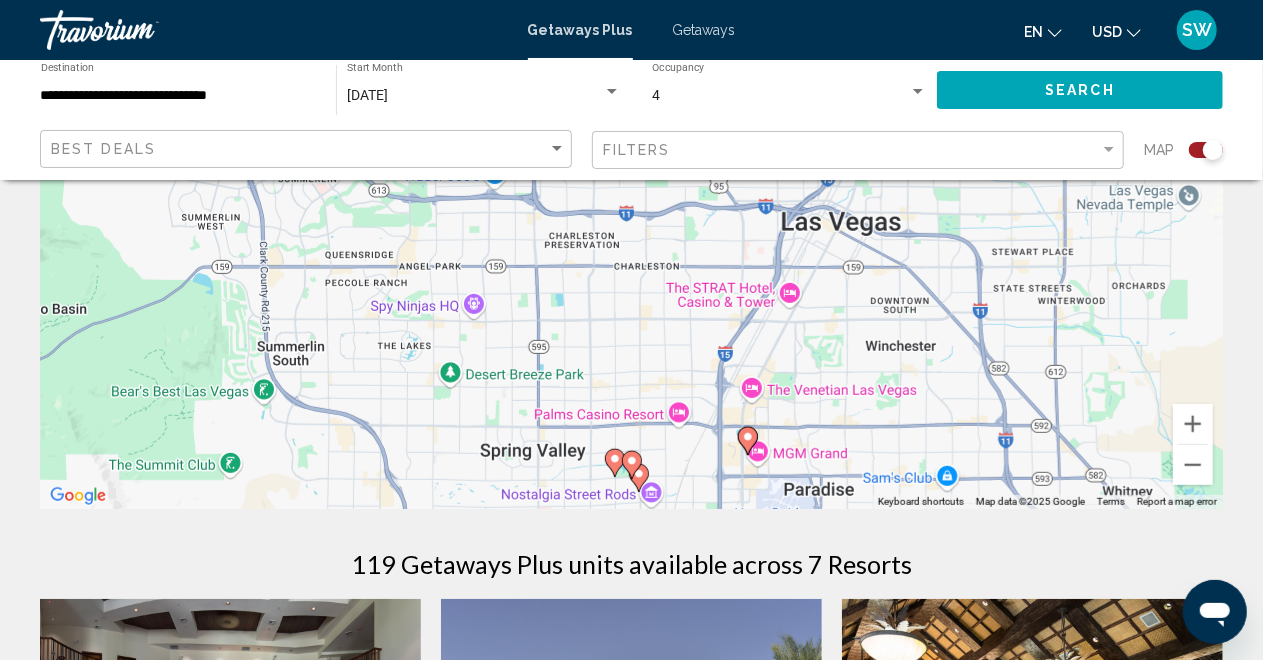 scroll, scrollTop: 300, scrollLeft: 0, axis: vertical 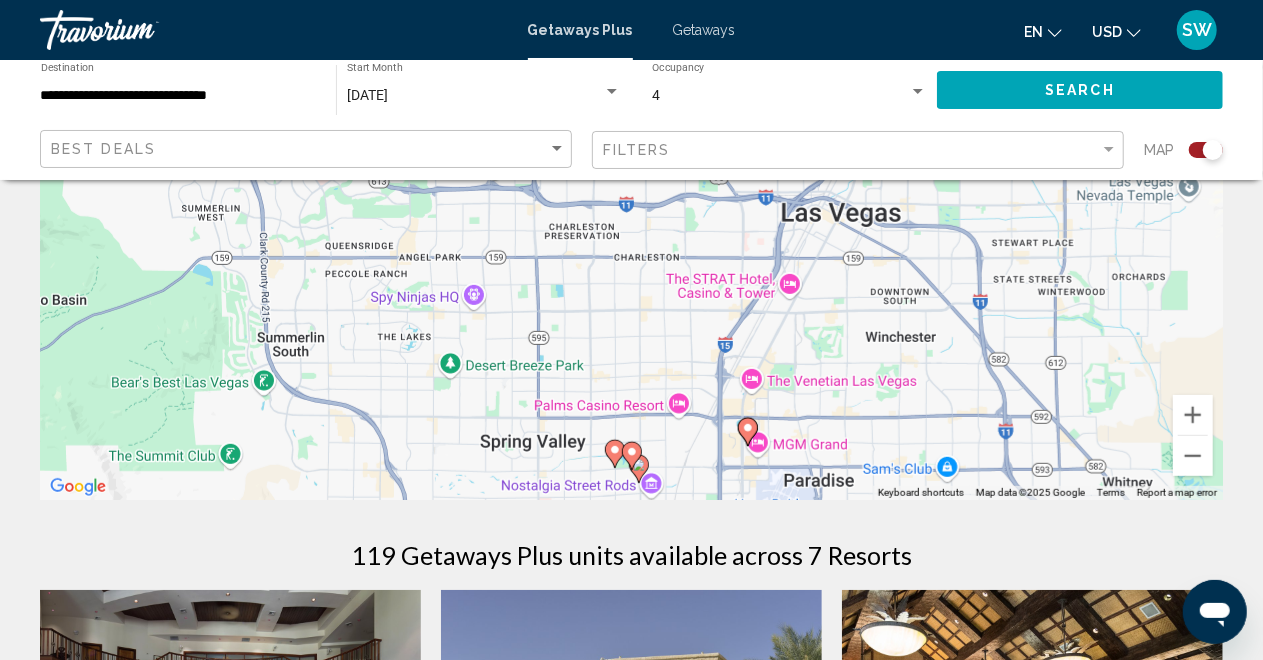 click 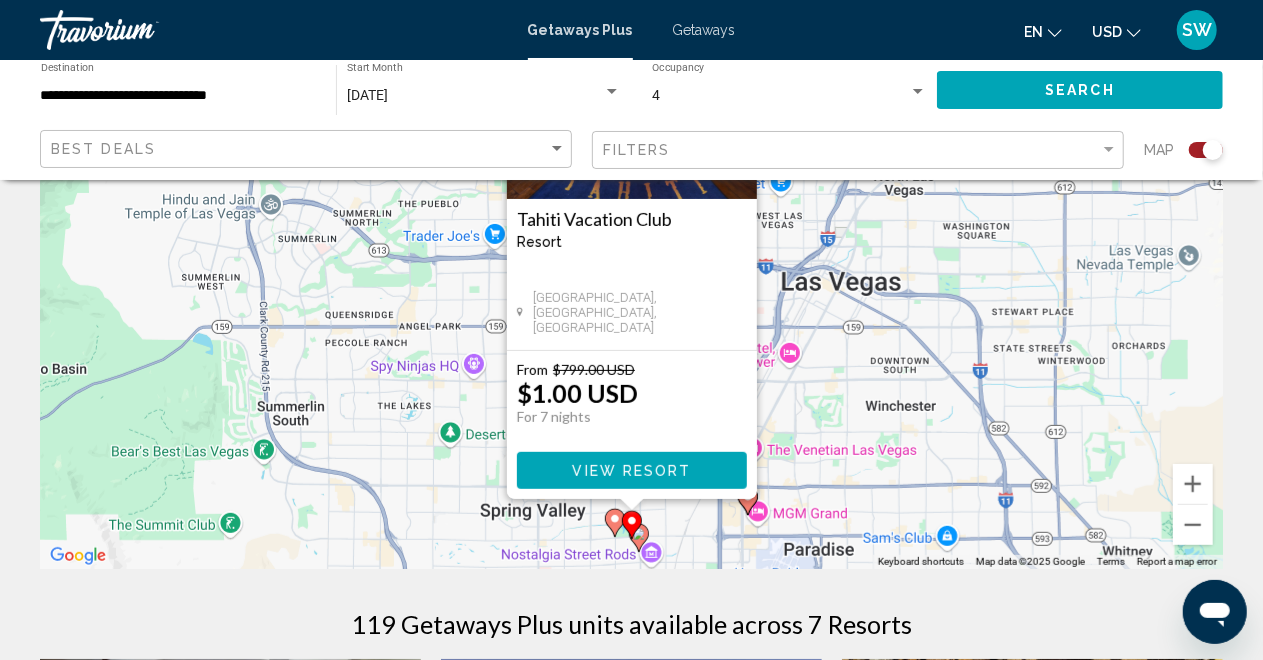 scroll, scrollTop: 0, scrollLeft: 0, axis: both 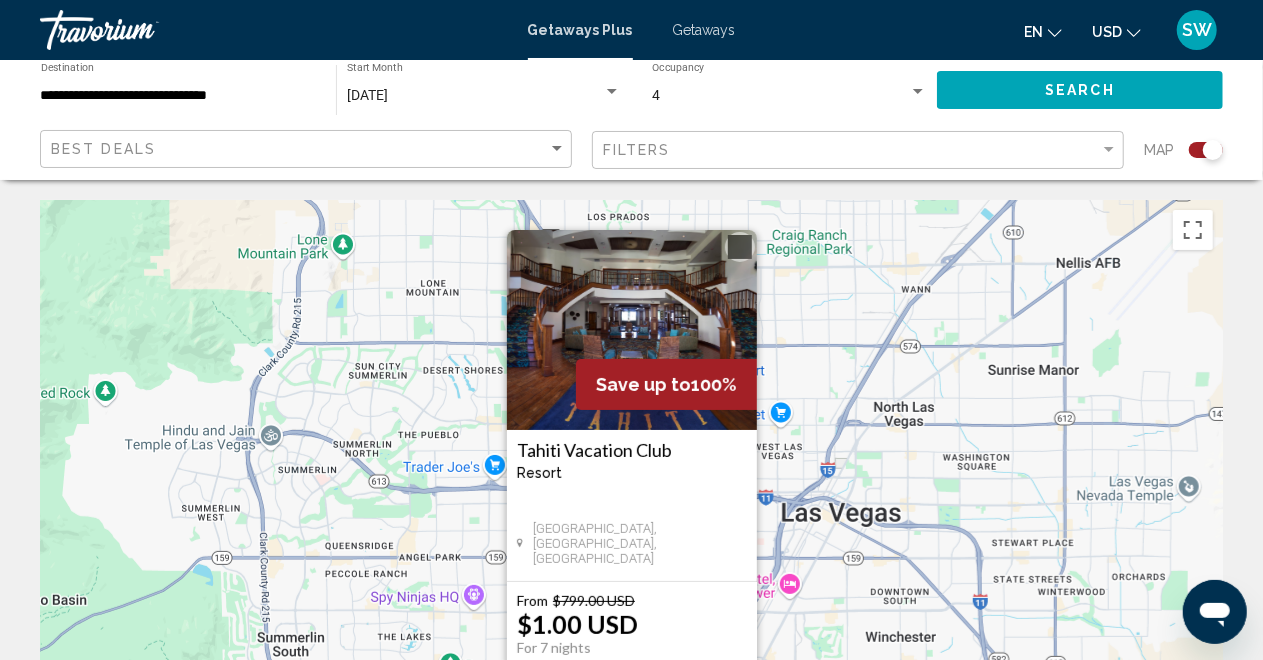 click on "To navigate, press the arrow keys. To activate drag with keyboard, press Alt + Enter. Once in keyboard drag state, use the arrow keys to move the marker. To complete the drag, press the Enter key. To cancel, press Escape. Save up to  100%   Tahiti Vacation Club  Resort  -  This is an adults only resort
[GEOGRAPHIC_DATA], [GEOGRAPHIC_DATA], [GEOGRAPHIC_DATA] From $799.00 USD $1.00 USD For 7 nights You save  $798.00 USD  View Resort" at bounding box center (631, 500) 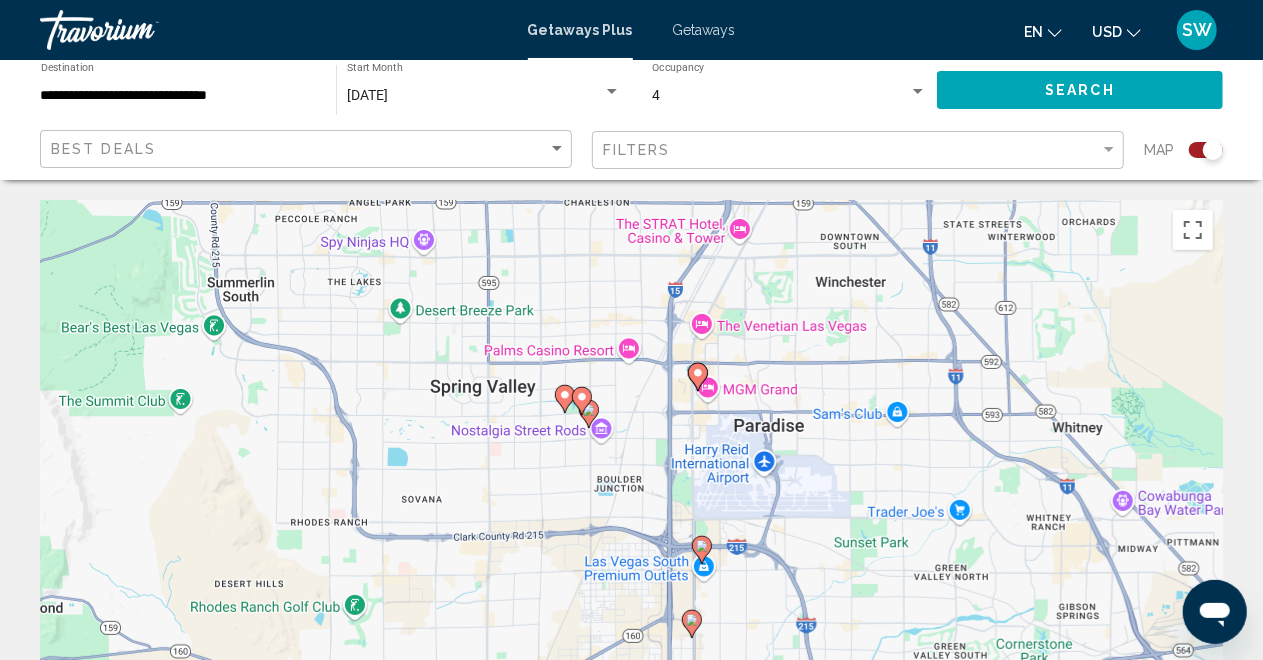 drag, startPoint x: 770, startPoint y: 532, endPoint x: 720, endPoint y: 175, distance: 360.4844 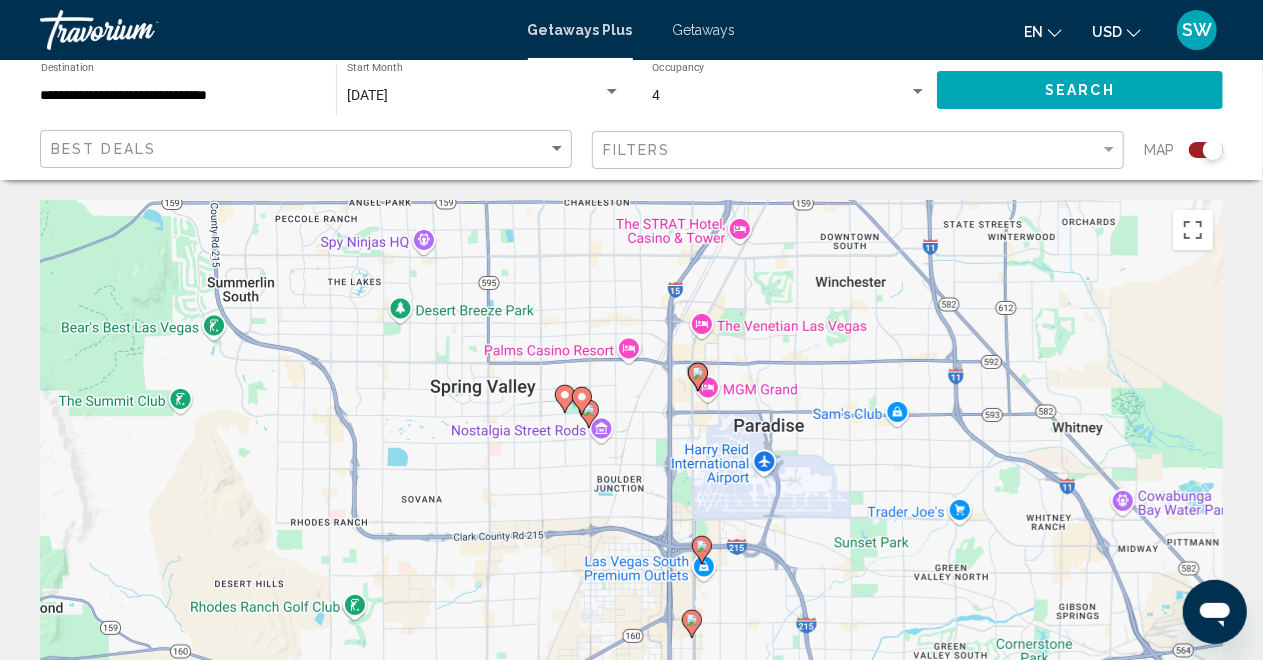 click on "**********" 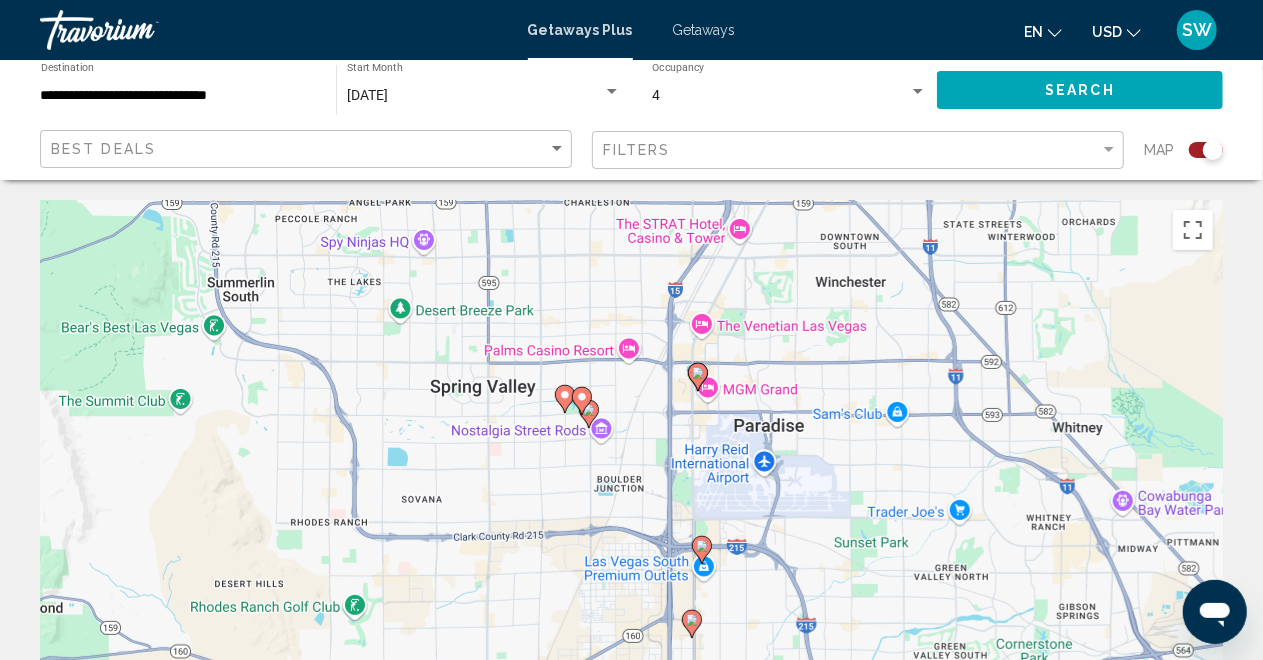 click at bounding box center (582, 401) 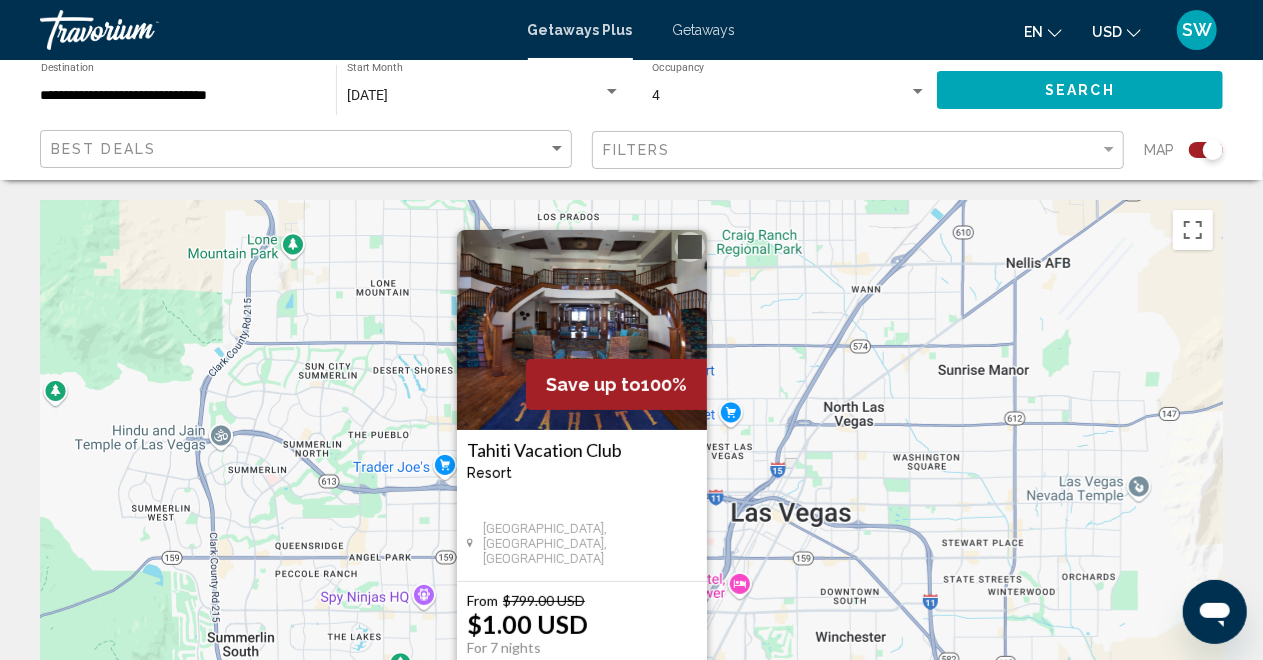 click on "Tahiti Vacation Club" at bounding box center (582, 450) 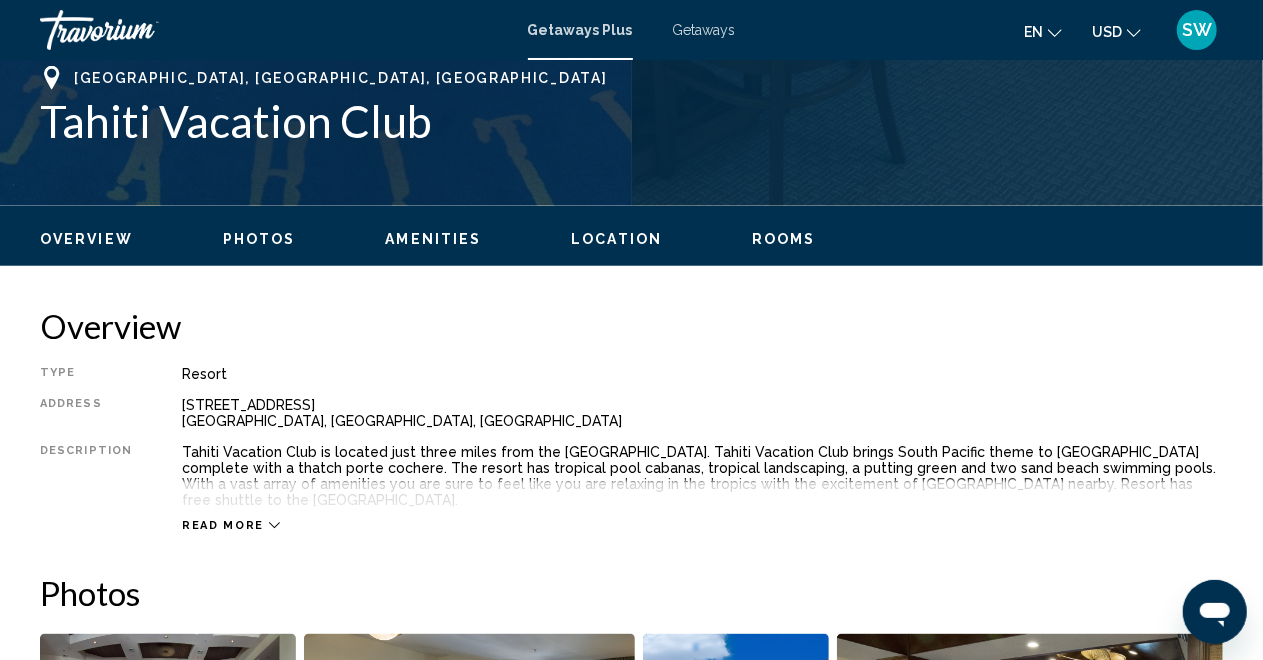 scroll, scrollTop: 4, scrollLeft: 0, axis: vertical 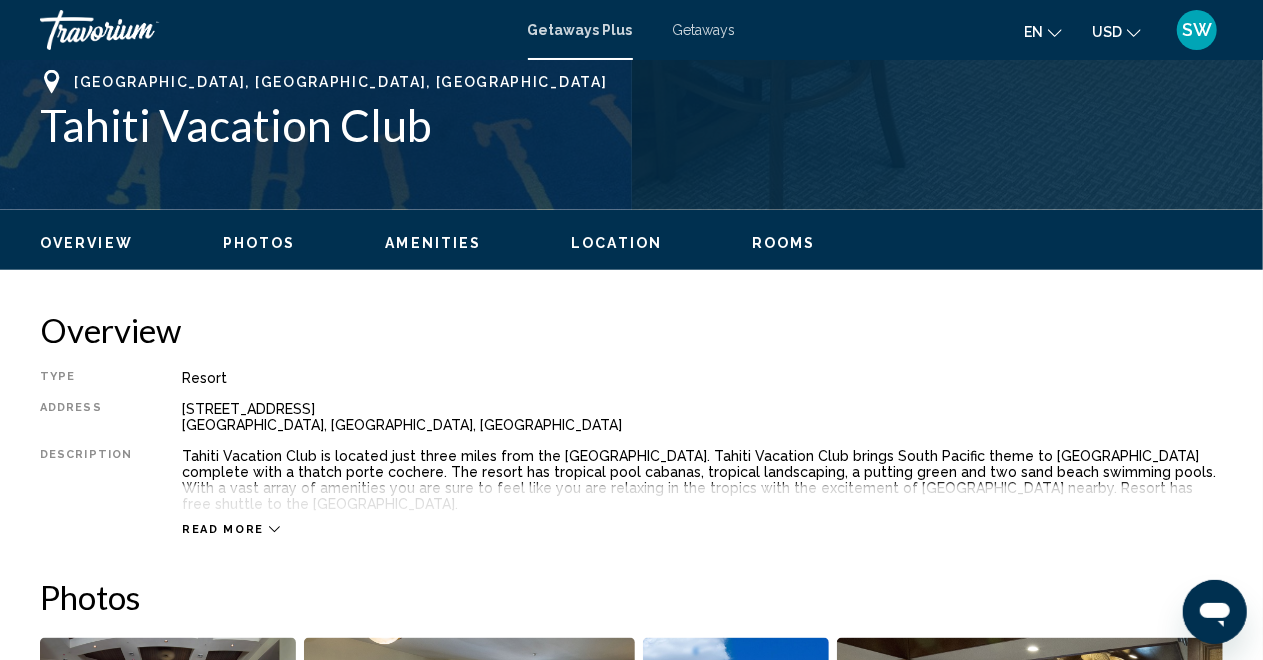 click on "Getaways" at bounding box center [704, 30] 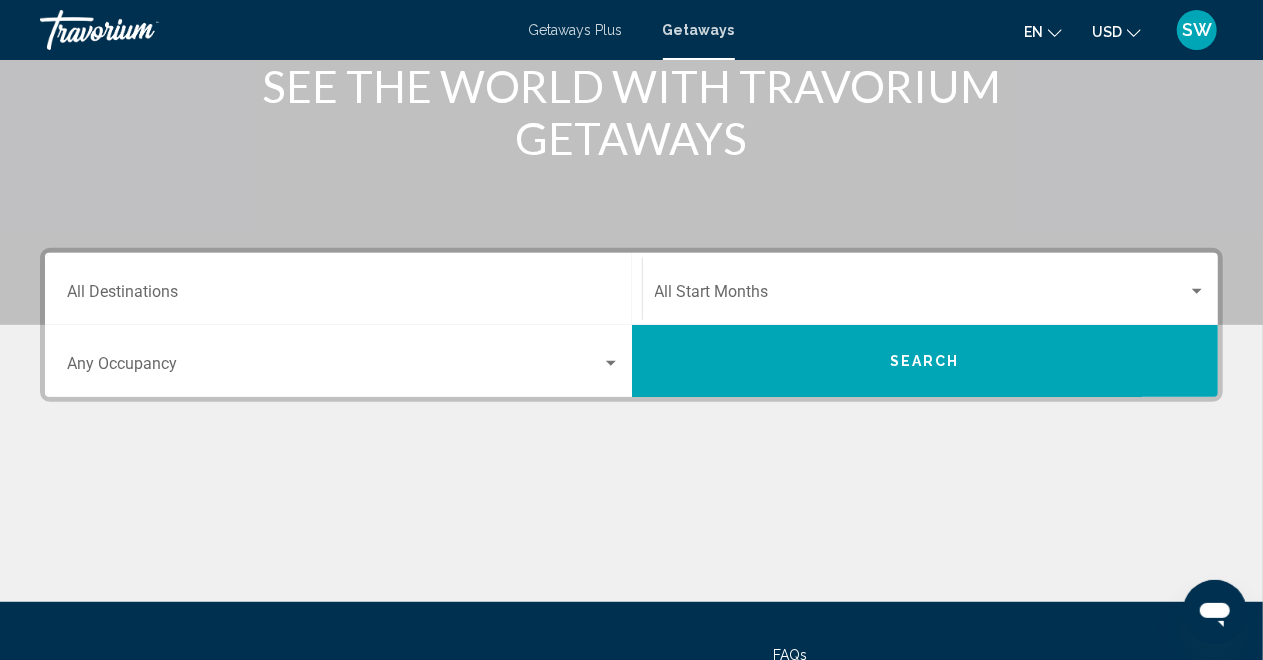 scroll, scrollTop: 400, scrollLeft: 0, axis: vertical 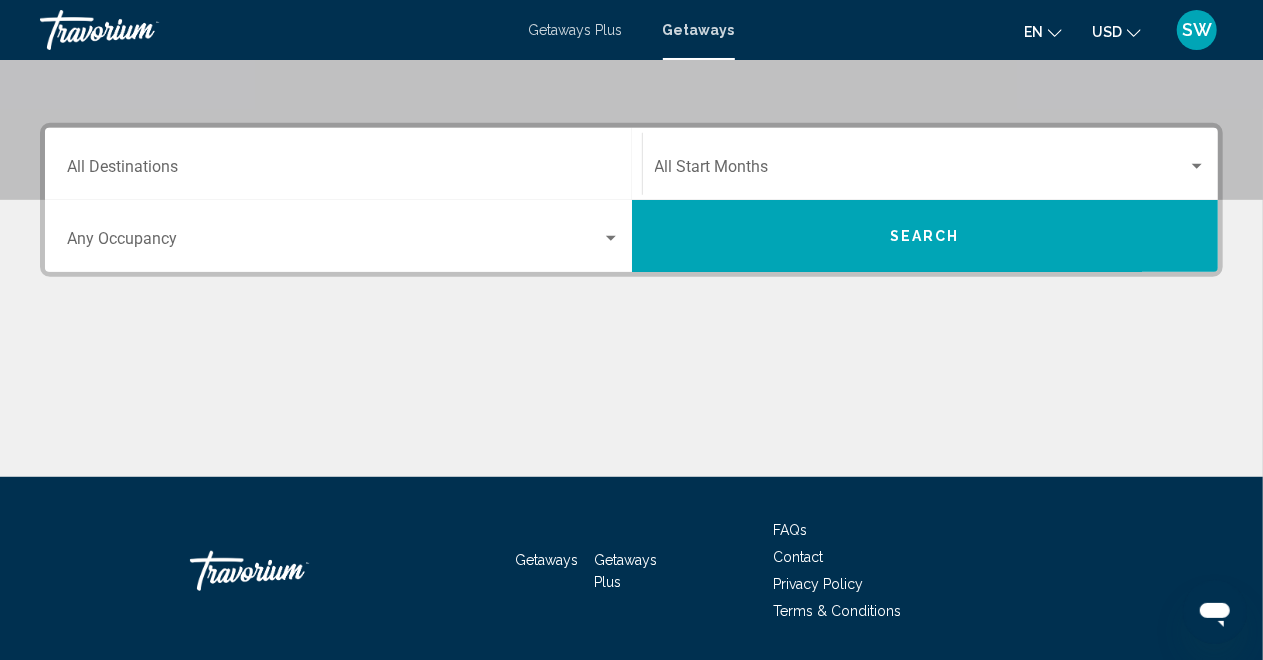 click on "Destination All Destinations" at bounding box center [343, 171] 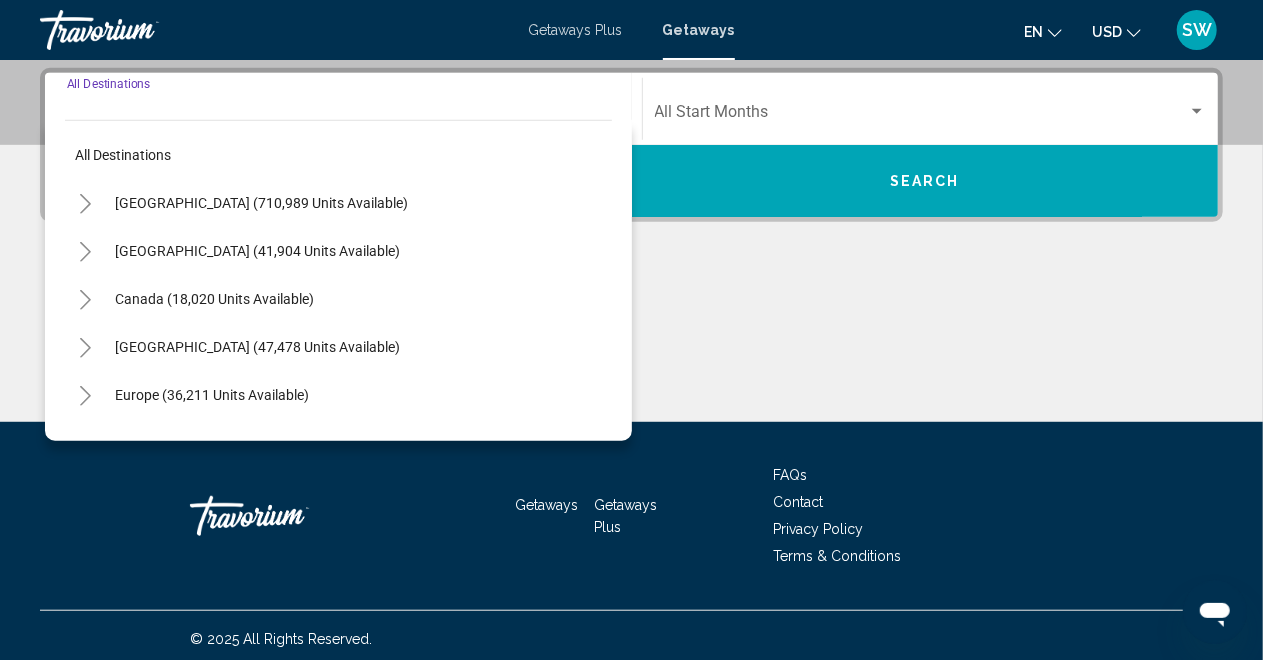 scroll, scrollTop: 457, scrollLeft: 0, axis: vertical 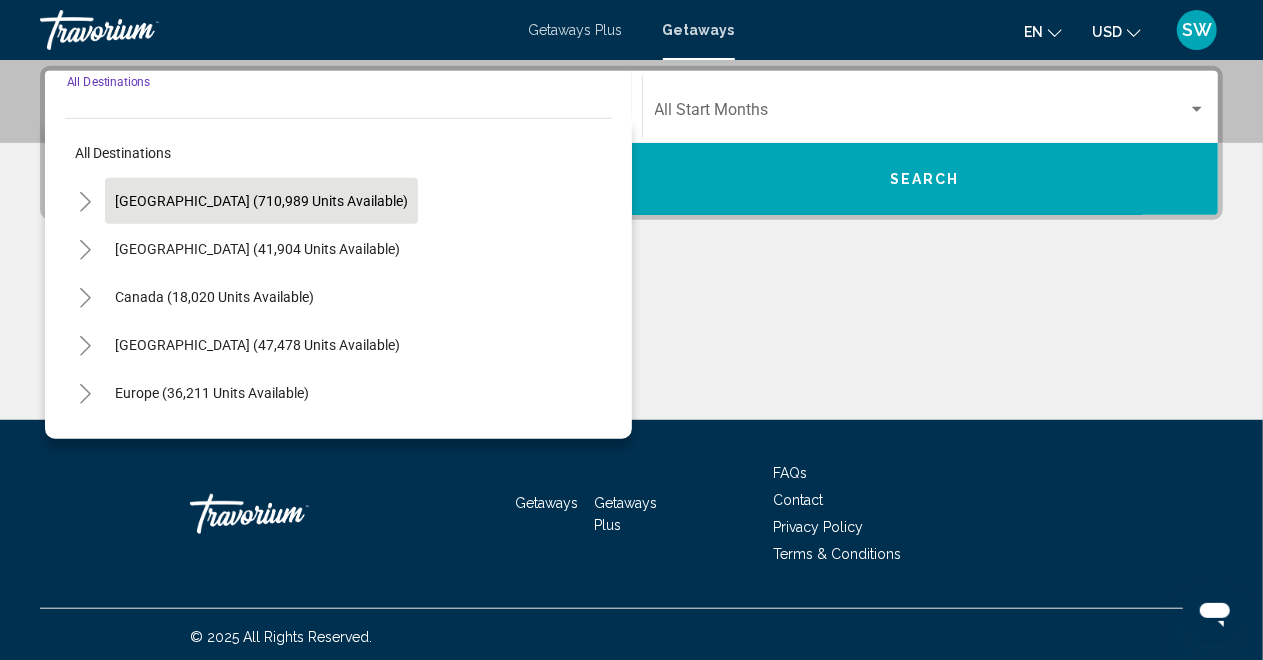 click on "[GEOGRAPHIC_DATA] (710,989 units available)" at bounding box center (257, 249) 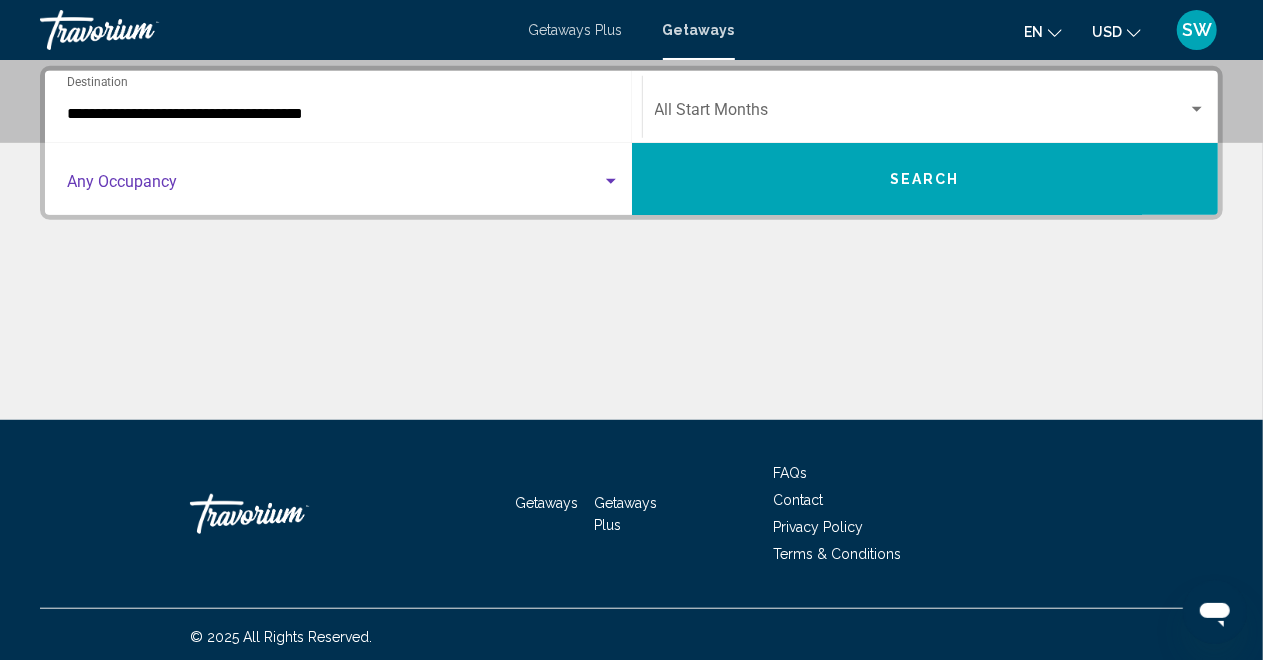 click at bounding box center (611, 182) 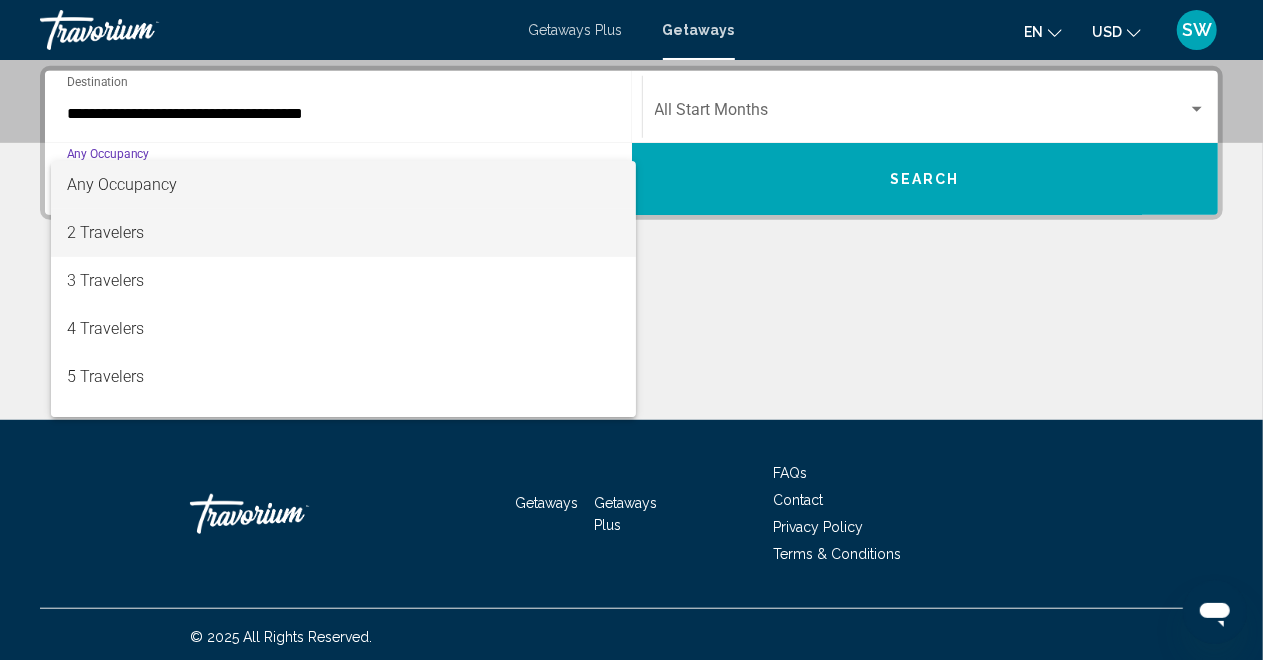 click on "2 Travelers" at bounding box center (343, 233) 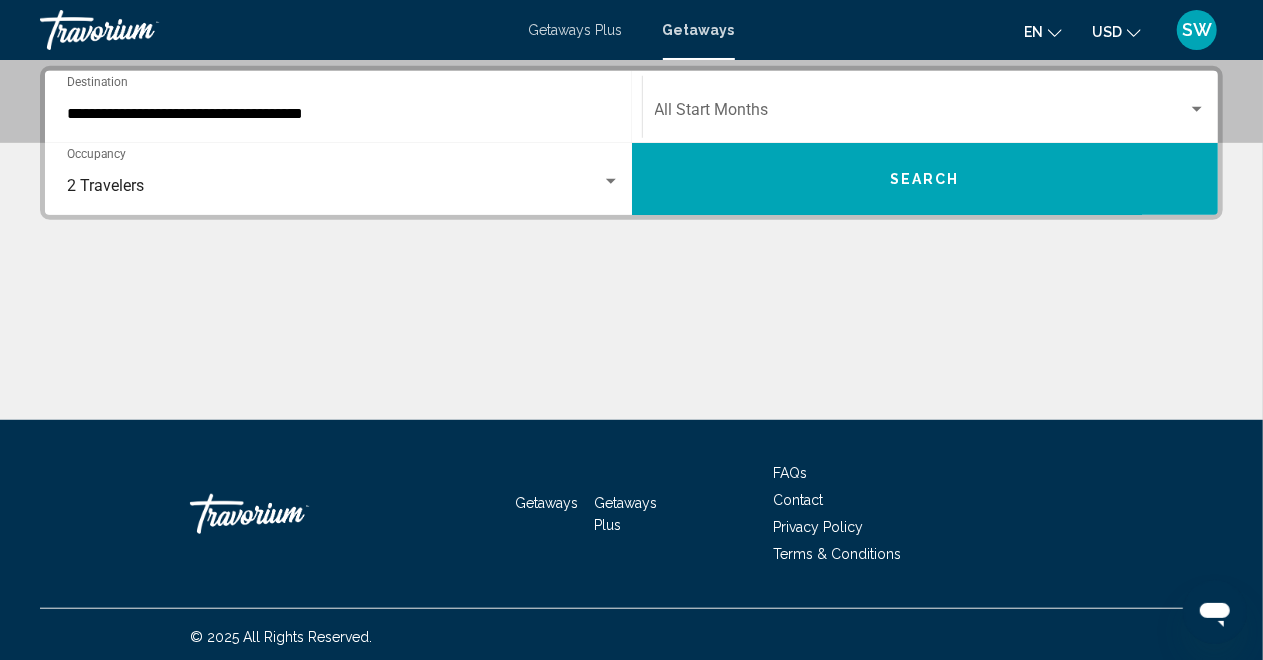 click on "Start Month All Start Months" 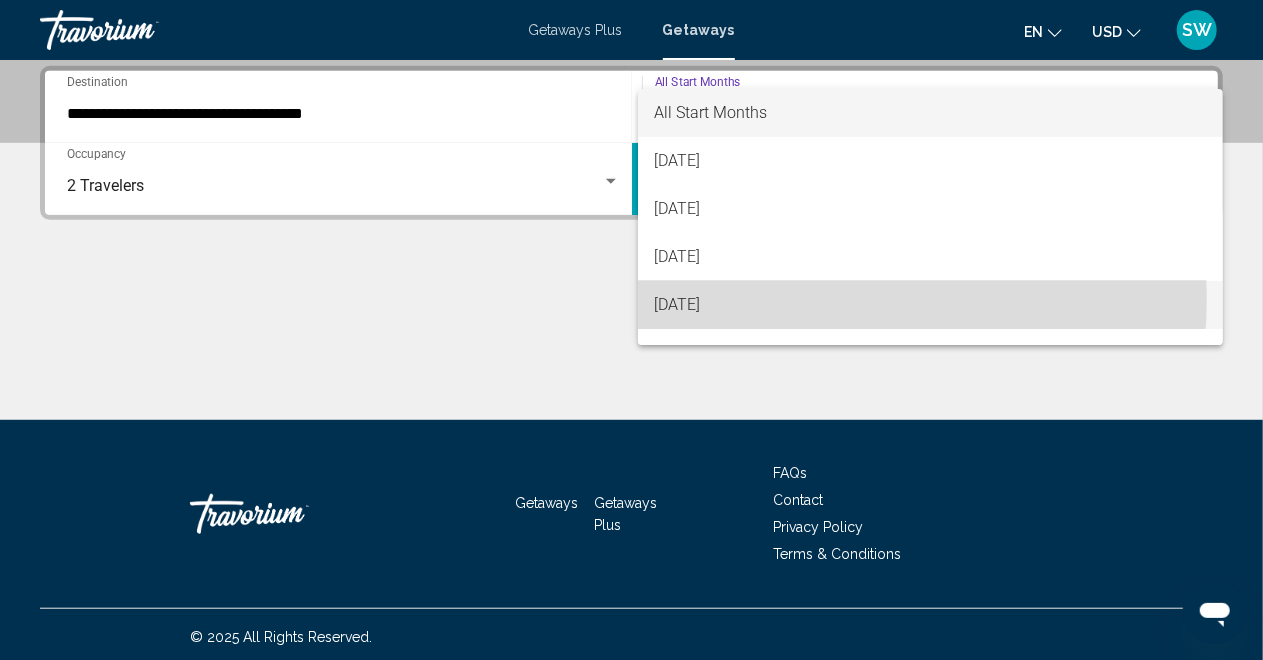 click on "[DATE]" at bounding box center (930, 305) 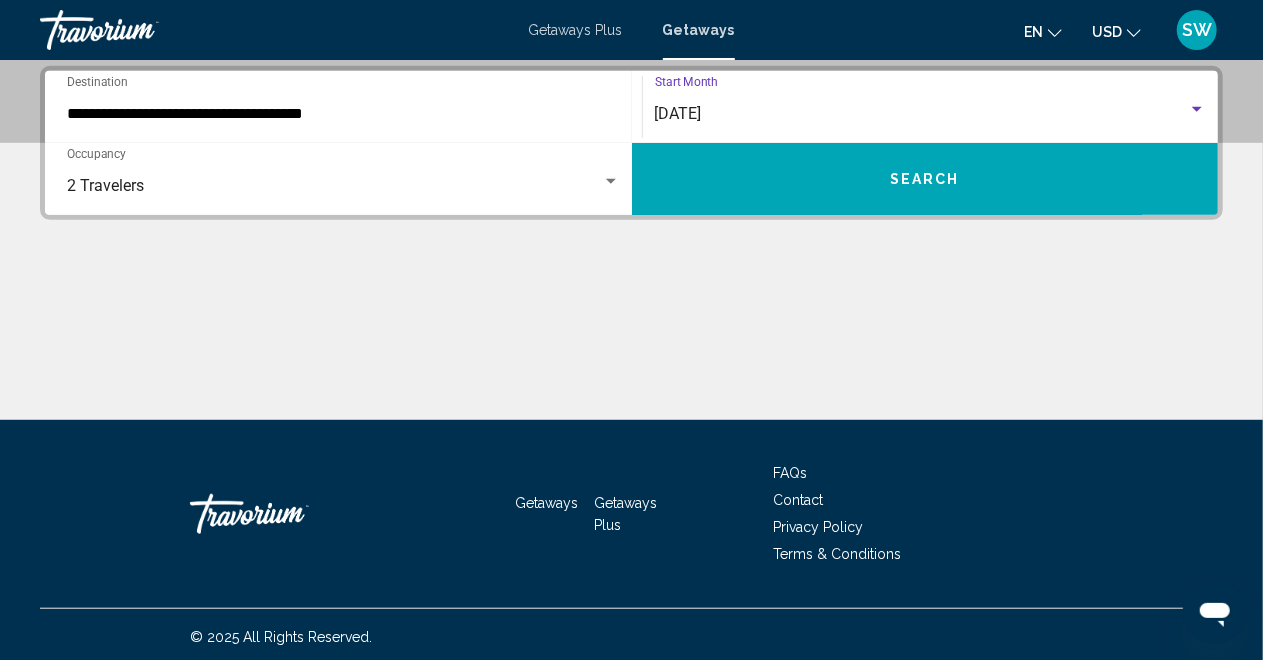 click on "Search" at bounding box center [925, 179] 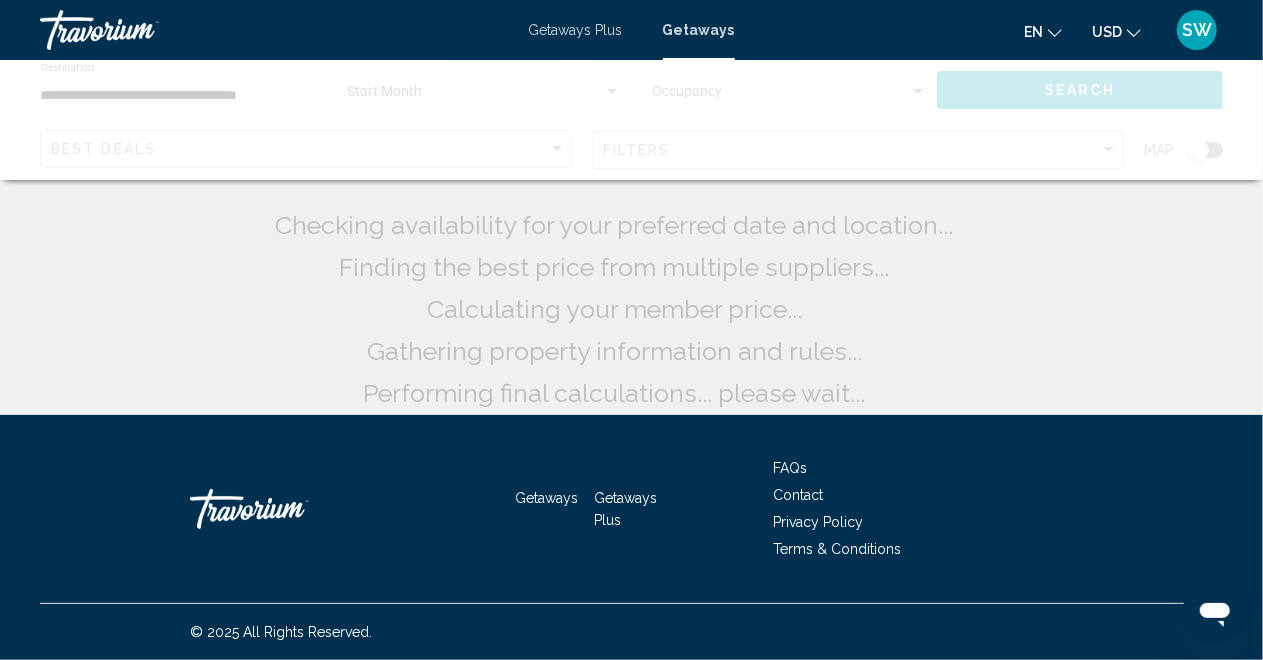 scroll, scrollTop: 0, scrollLeft: 0, axis: both 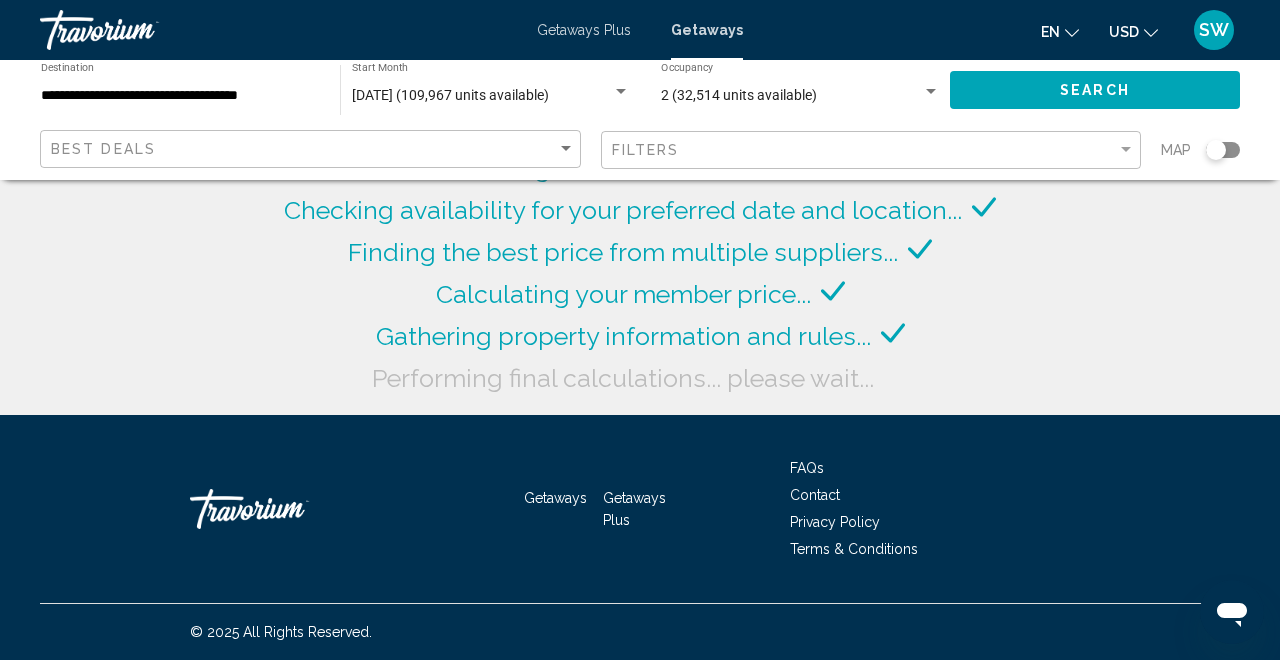 click 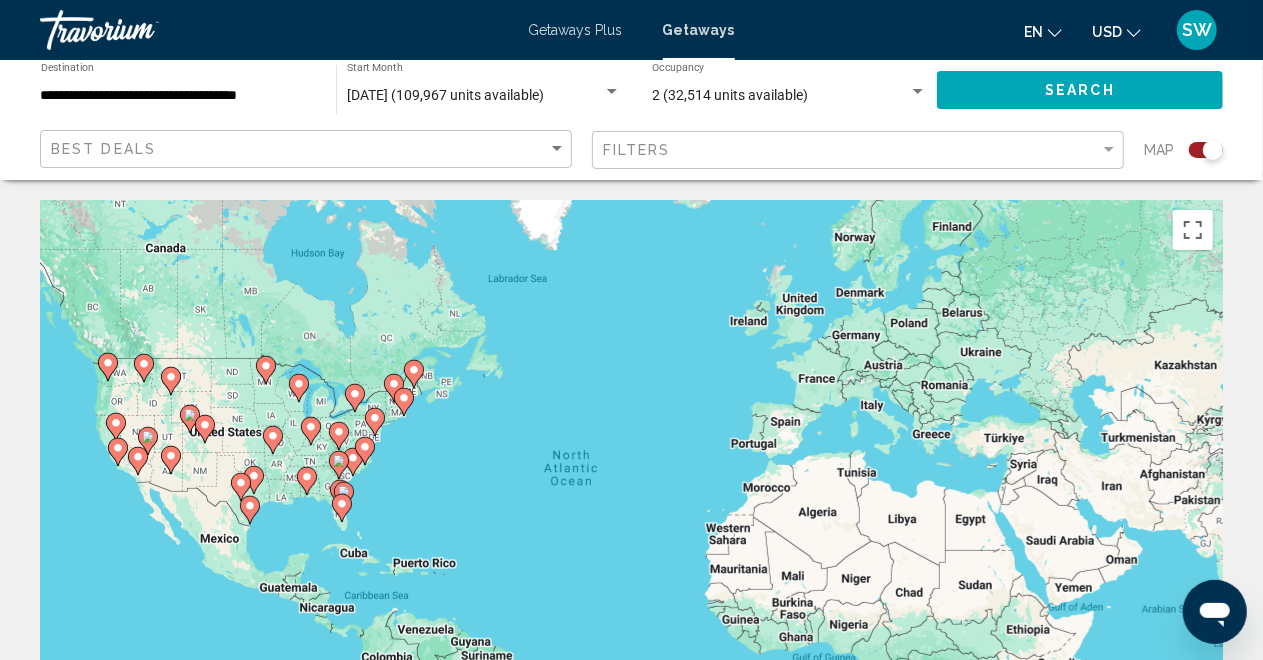 click 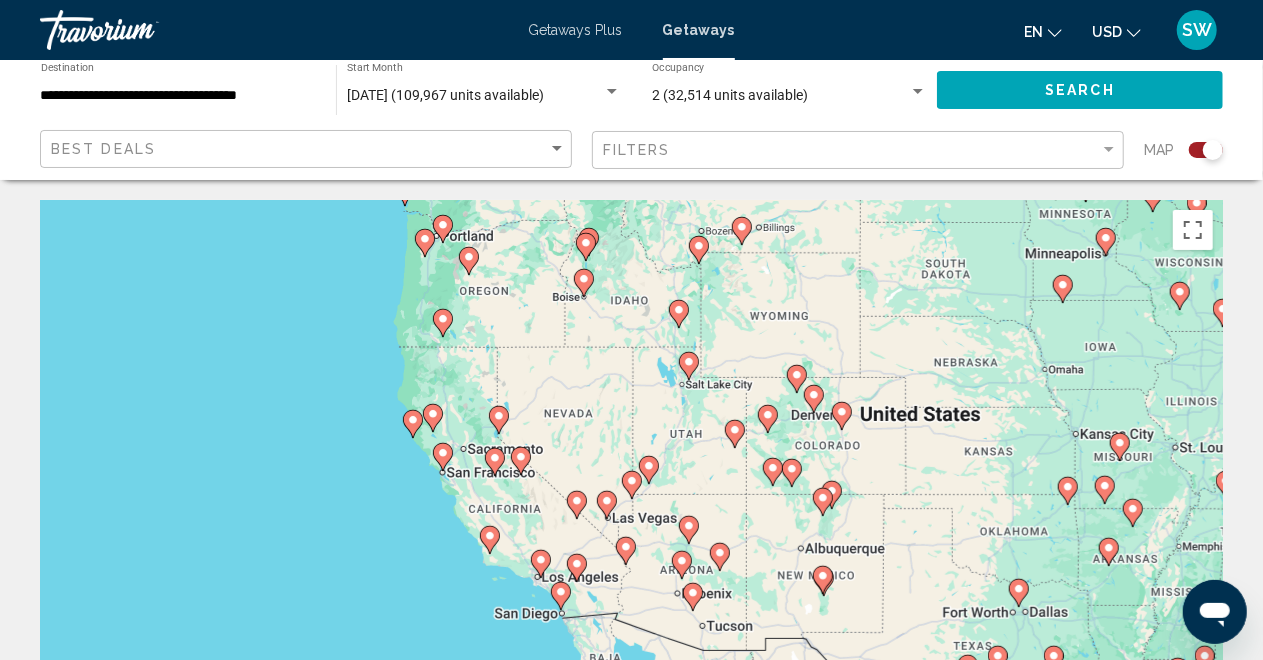 click 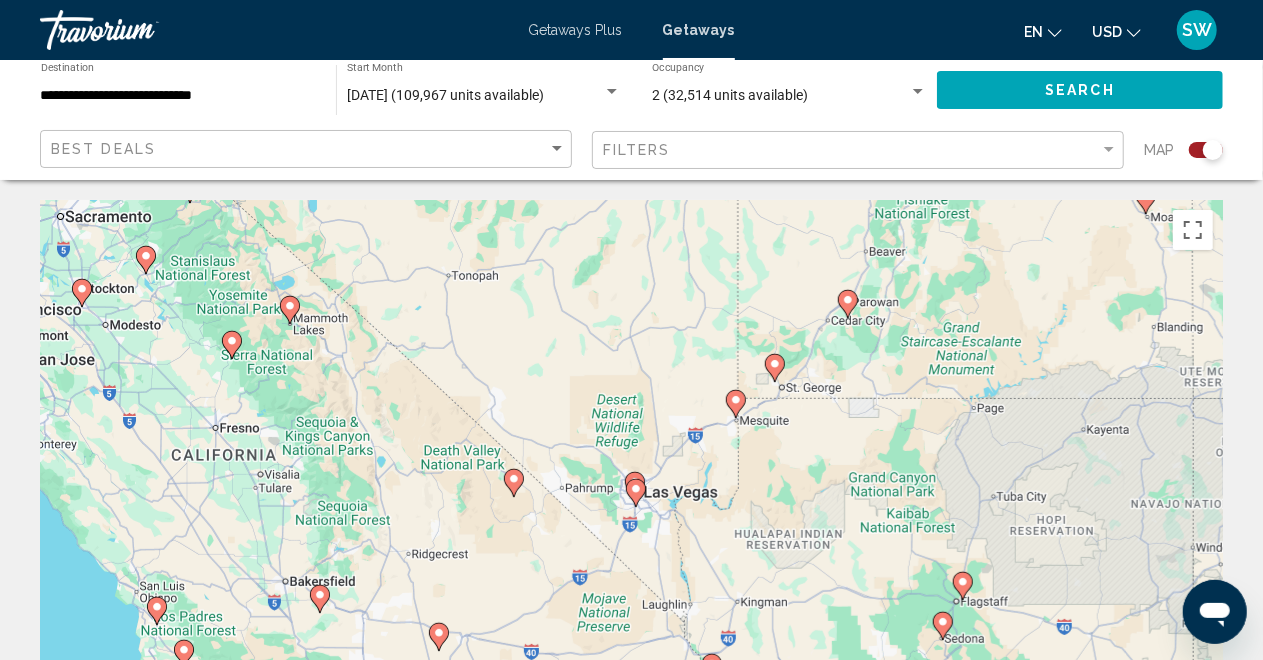 click 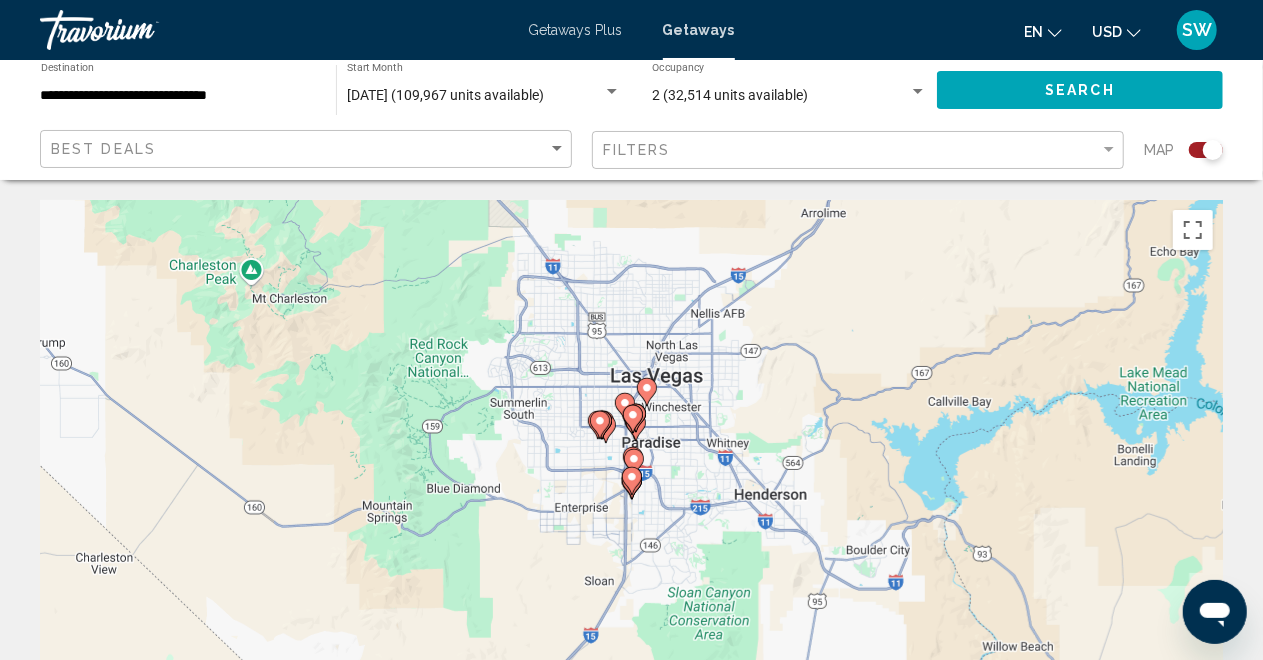 click 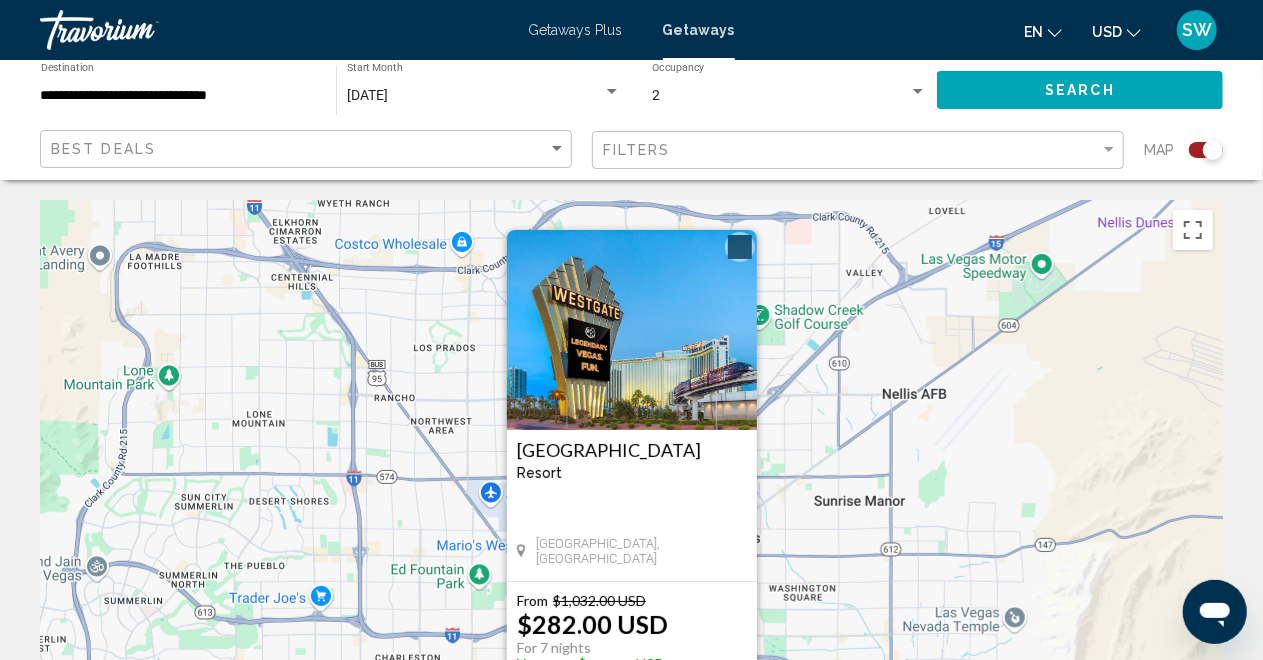 click on "To navigate, press the arrow keys. To activate drag with keyboard, press Alt + Enter. Once in keyboard drag state, use the arrow keys to move the marker. To complete the drag, press the Enter key. To cancel, press Escape.  [GEOGRAPHIC_DATA]  -  This is an adults only resort
[GEOGRAPHIC_DATA], [GEOGRAPHIC_DATA] From $1,032.00 USD $282.00 USD For 7 nights You save  $750.00 USD  View Resort" at bounding box center [631, 500] 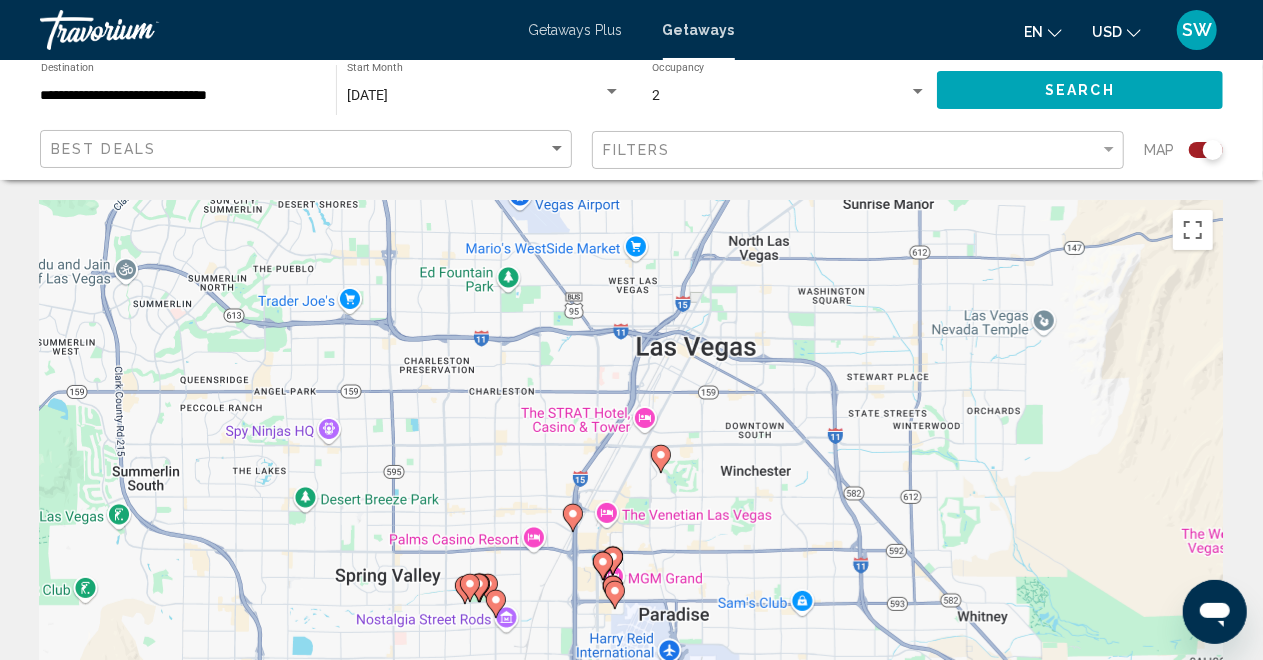 drag, startPoint x: 794, startPoint y: 509, endPoint x: 802, endPoint y: 271, distance: 238.13441 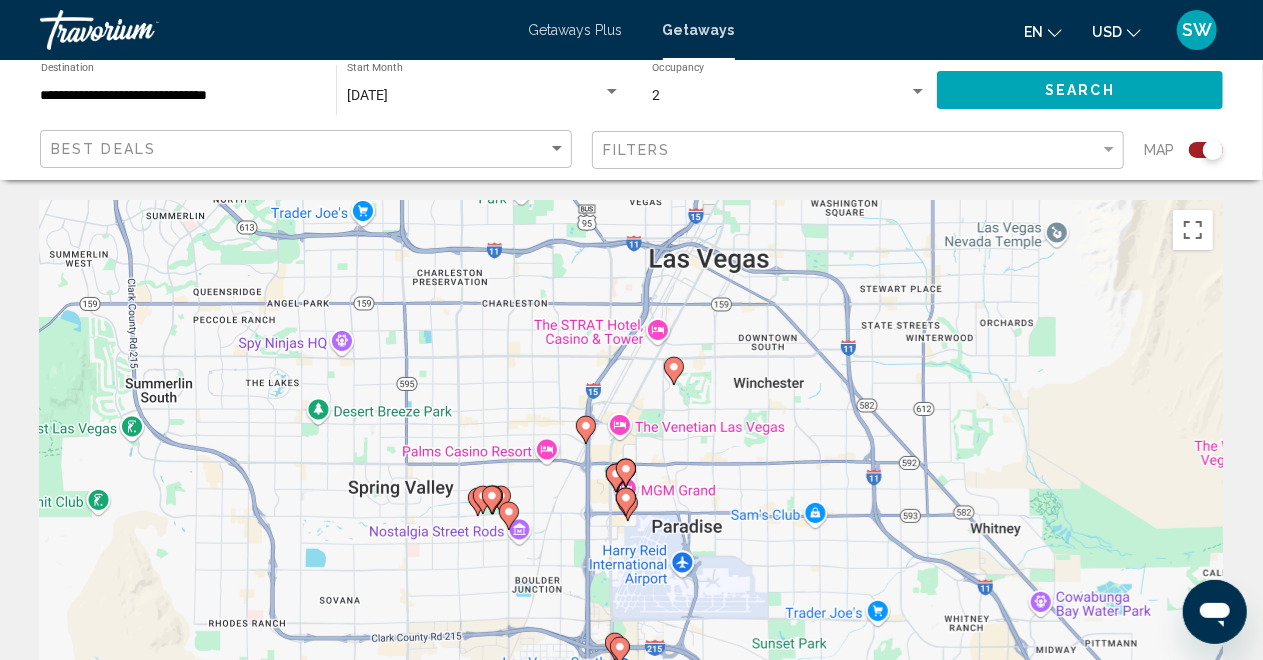 drag, startPoint x: 738, startPoint y: 510, endPoint x: 778, endPoint y: 424, distance: 94.847244 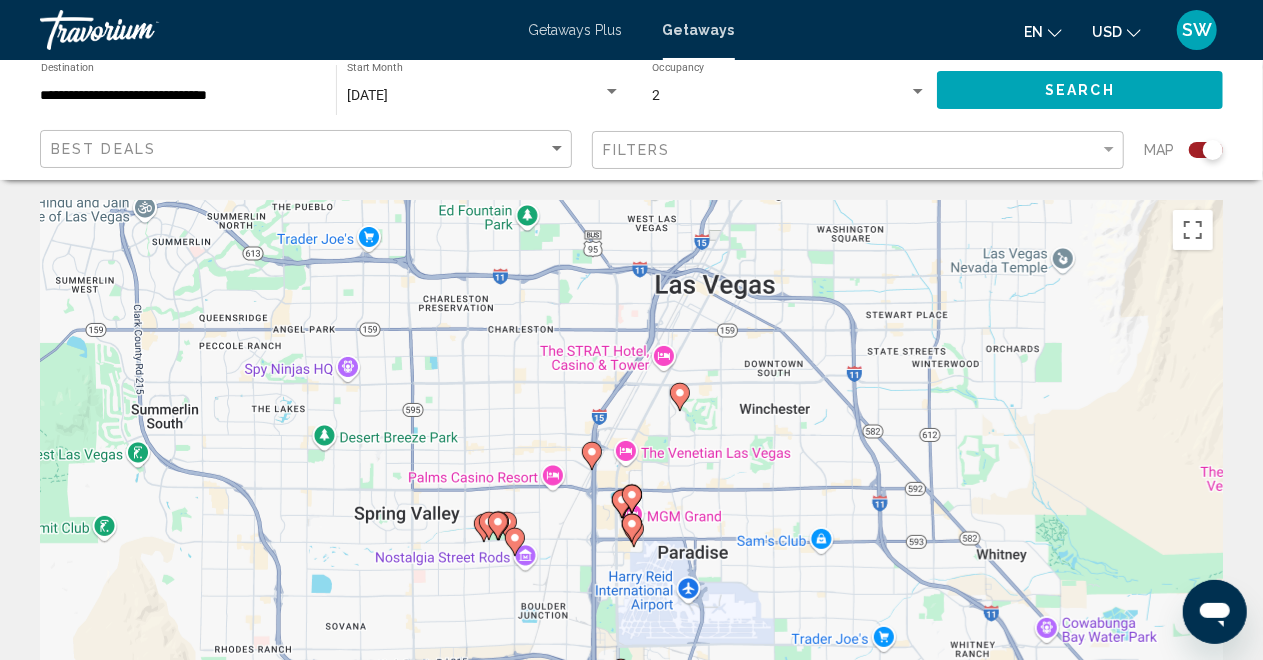 click 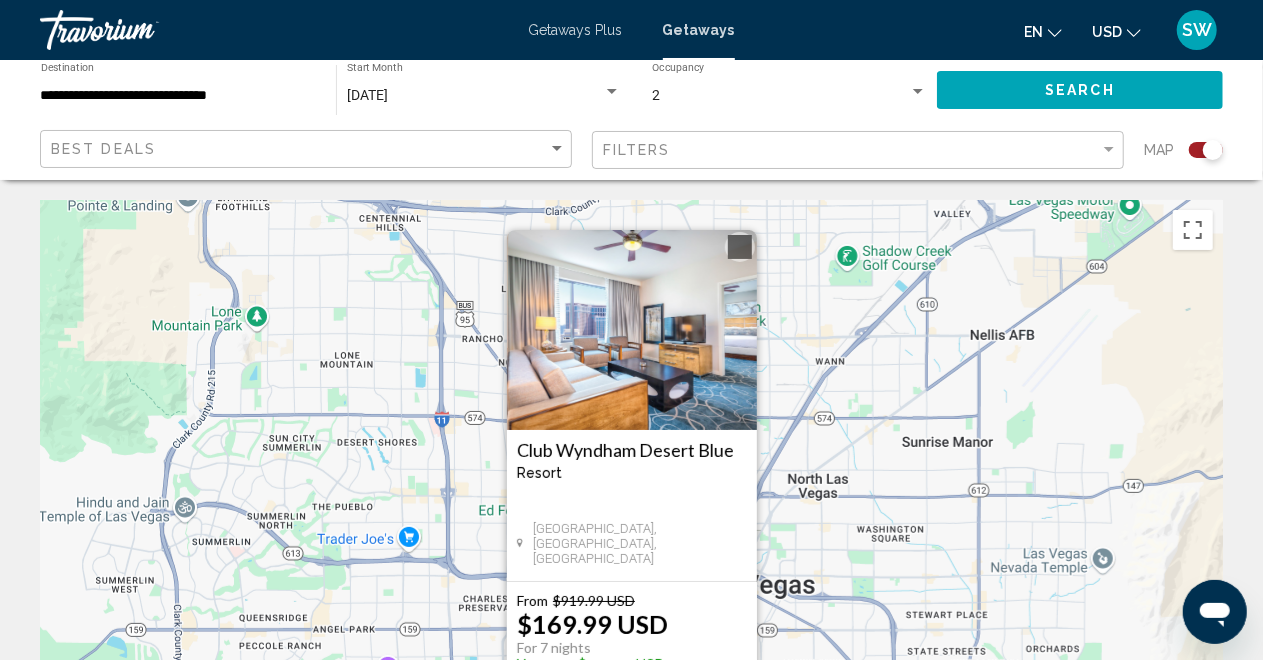 click on "To navigate, press the arrow keys. To activate drag with keyboard, press Alt + Enter. Once in keyboard drag state, use the arrow keys to move the marker. To complete the drag, press the Enter key. To cancel, press Escape.  Club [GEOGRAPHIC_DATA]  -  This is an adults only resort
[GEOGRAPHIC_DATA], [GEOGRAPHIC_DATA], [GEOGRAPHIC_DATA] From $919.99 USD $169.99 USD For 7 nights You save  $750.00 USD  View Resort" at bounding box center [631, 500] 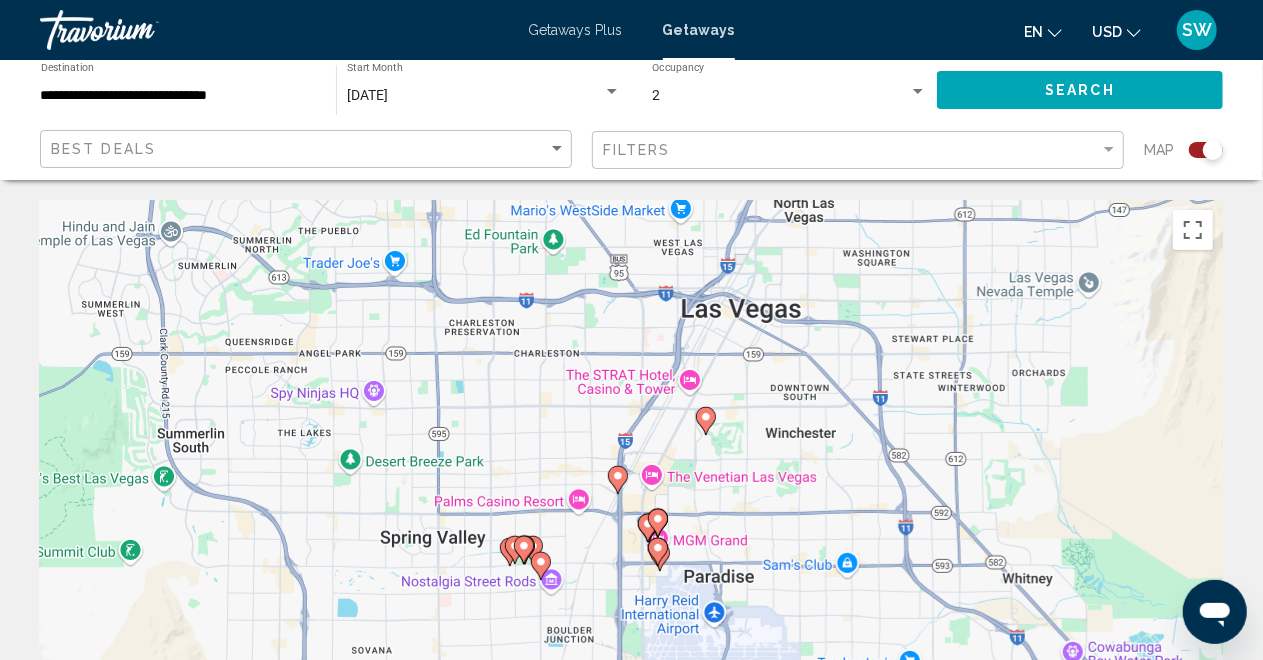 drag, startPoint x: 707, startPoint y: 548, endPoint x: 694, endPoint y: 268, distance: 280.30164 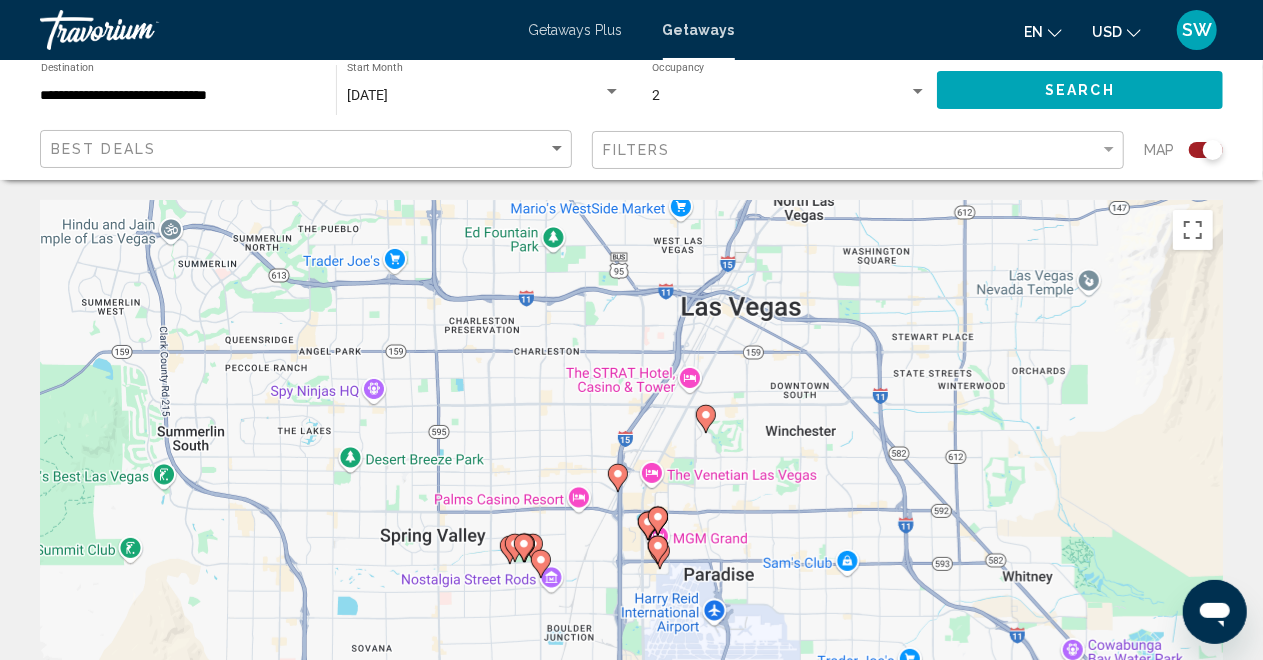 click 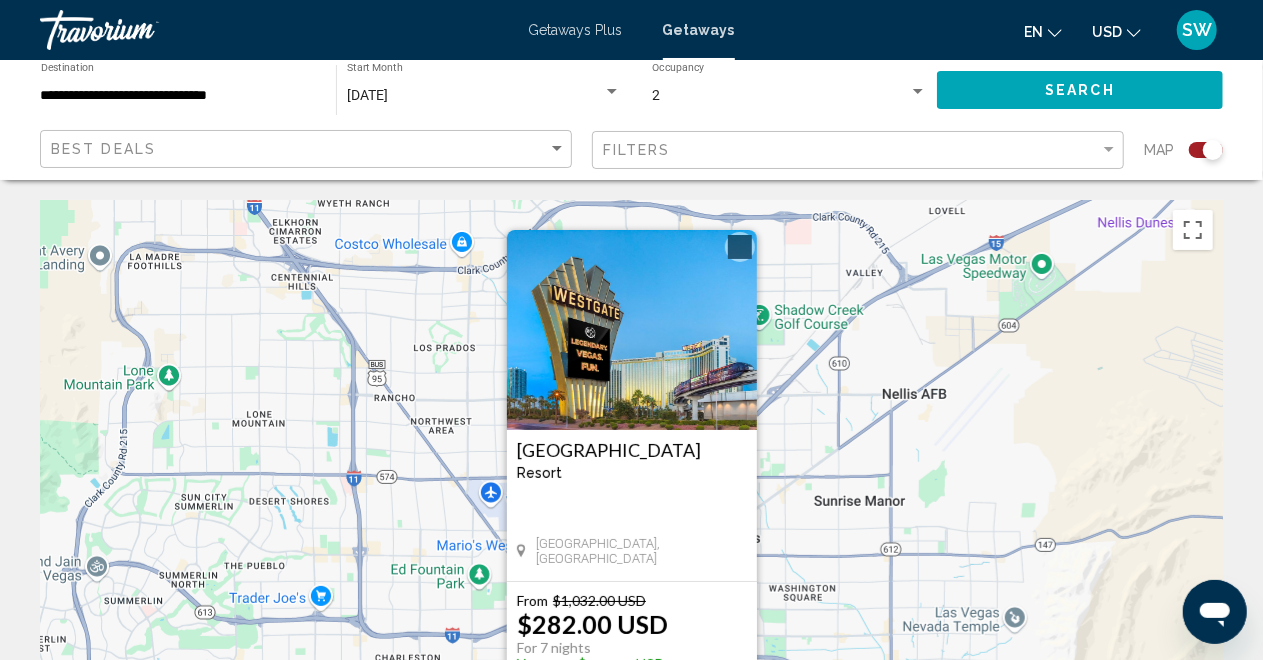 click on "To navigate, press the arrow keys. To activate drag with keyboard, press Alt + Enter. Once in keyboard drag state, use the arrow keys to move the marker. To complete the drag, press the Enter key. To cancel, press Escape.  [GEOGRAPHIC_DATA]  -  This is an adults only resort
[GEOGRAPHIC_DATA], [GEOGRAPHIC_DATA] From $1,032.00 USD $282.00 USD For 7 nights You save  $750.00 USD  View Resort" at bounding box center (631, 500) 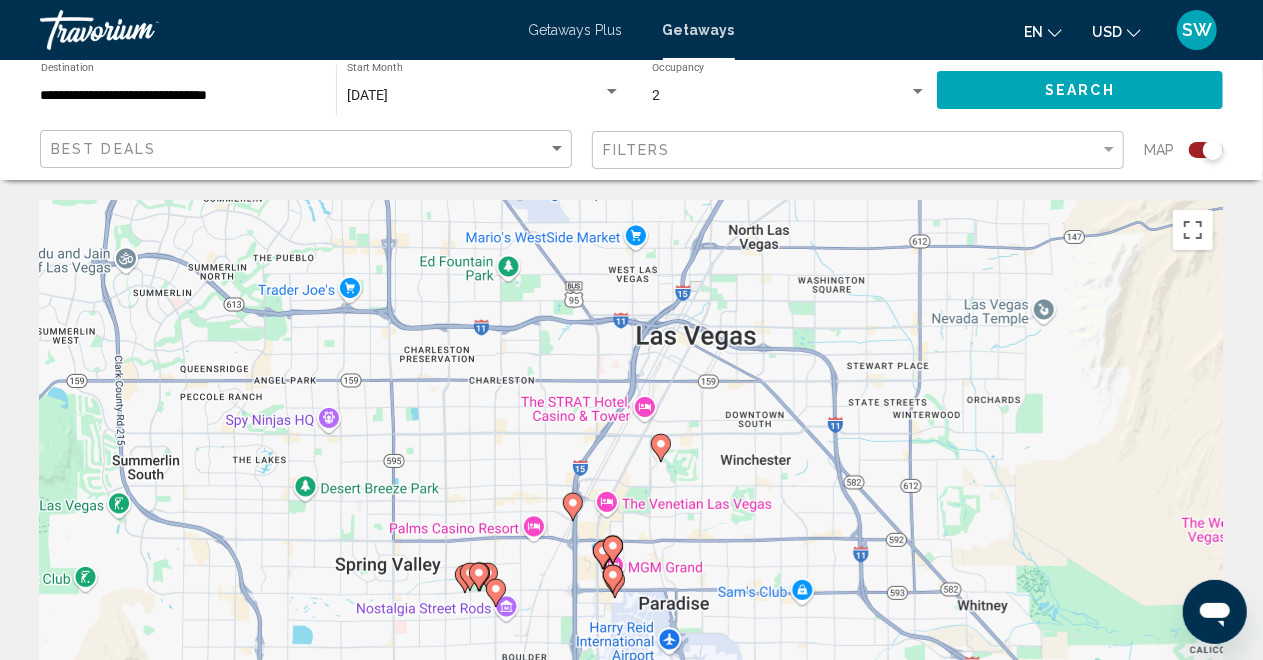 drag, startPoint x: 747, startPoint y: 526, endPoint x: 764, endPoint y: 273, distance: 253.5705 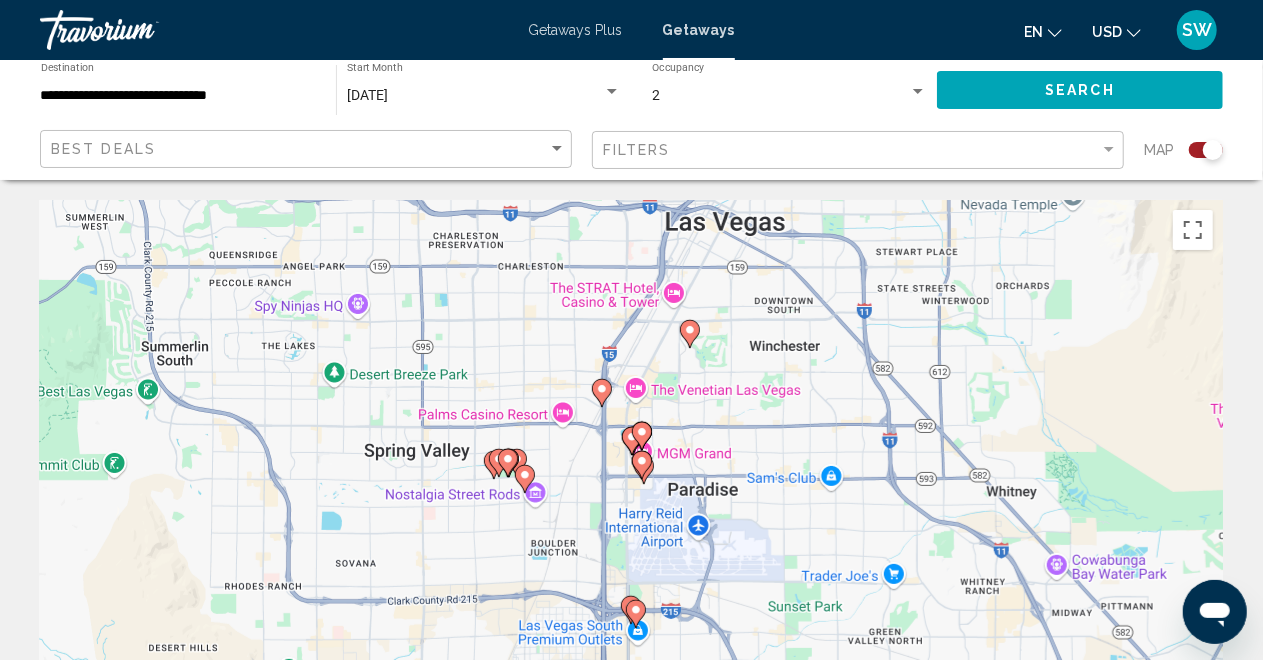 drag, startPoint x: 754, startPoint y: 434, endPoint x: 756, endPoint y: 395, distance: 39.051247 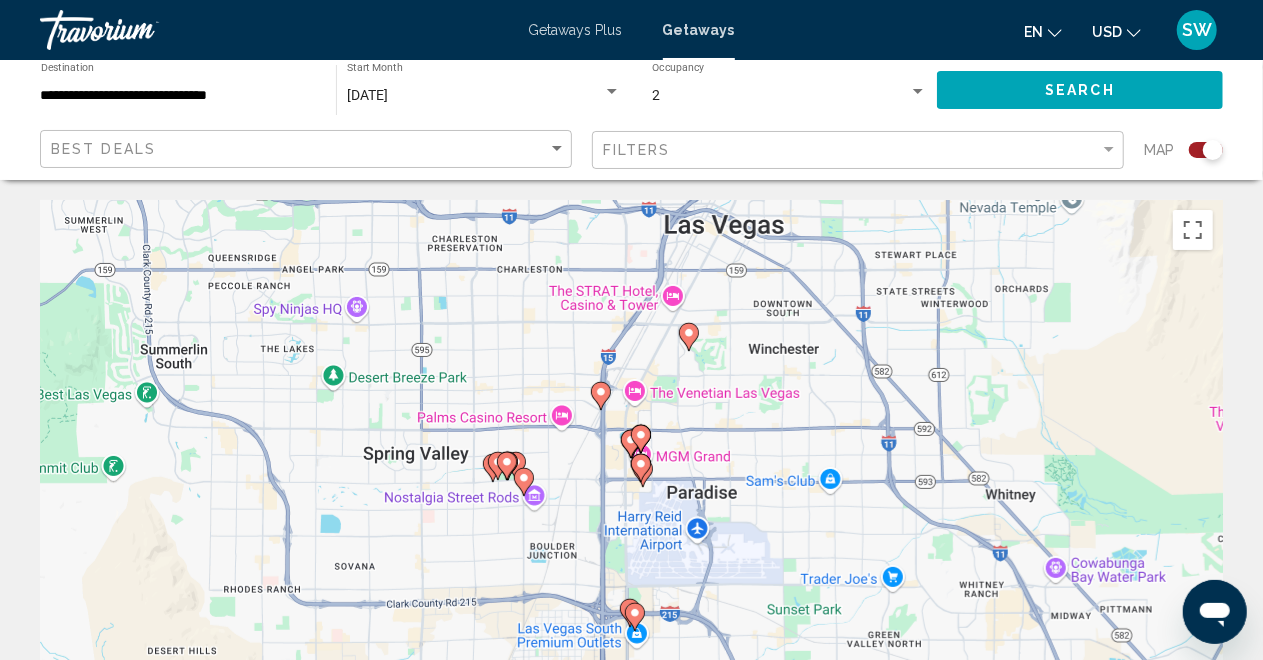 click 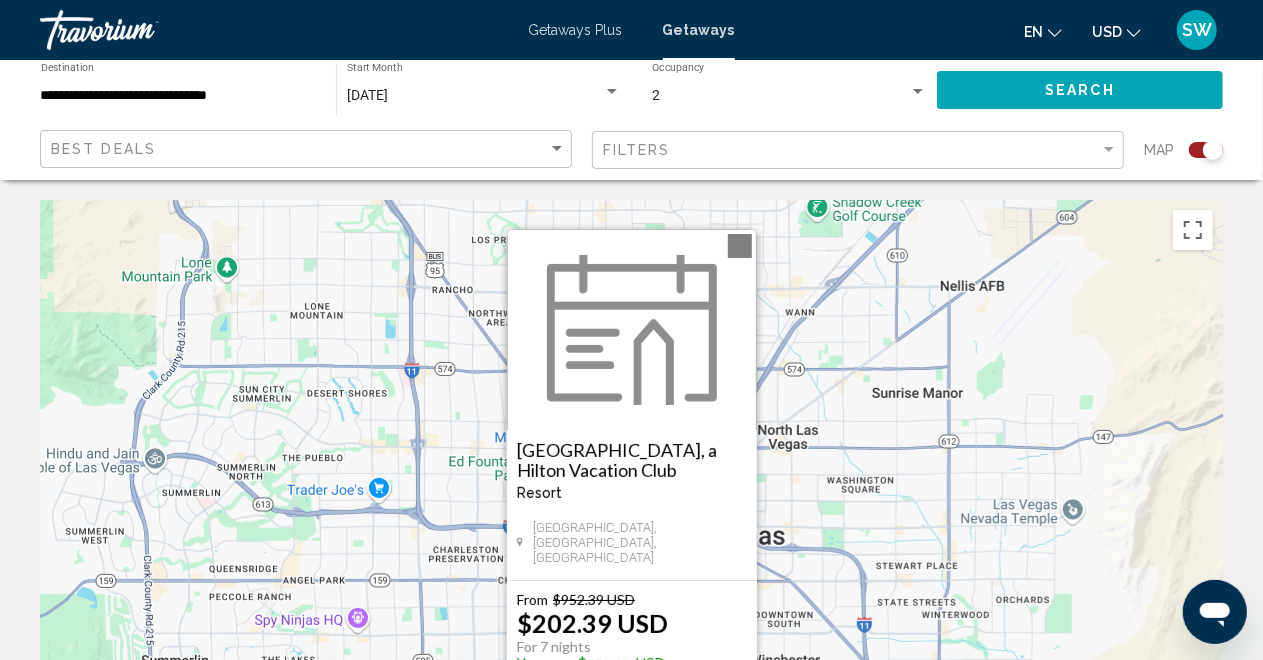 drag, startPoint x: 833, startPoint y: 502, endPoint x: 826, endPoint y: 492, distance: 12.206555 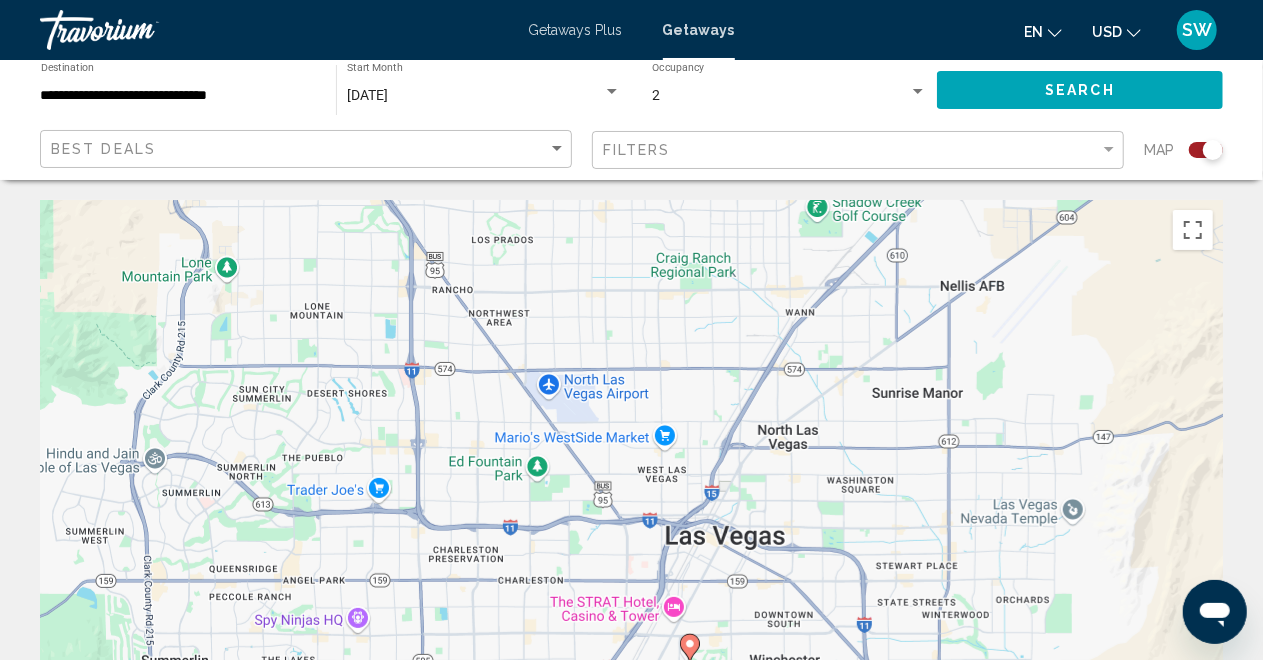 drag, startPoint x: 810, startPoint y: 533, endPoint x: 820, endPoint y: 241, distance: 292.17117 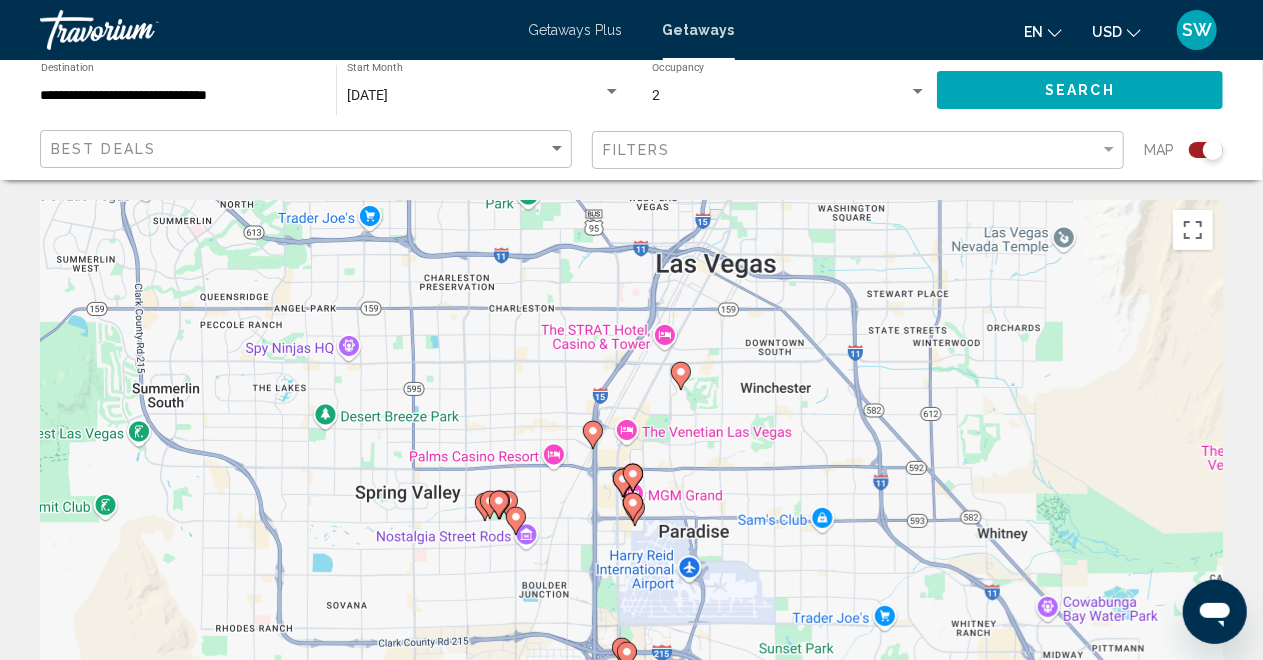 drag, startPoint x: 758, startPoint y: 464, endPoint x: 723, endPoint y: 306, distance: 161.83015 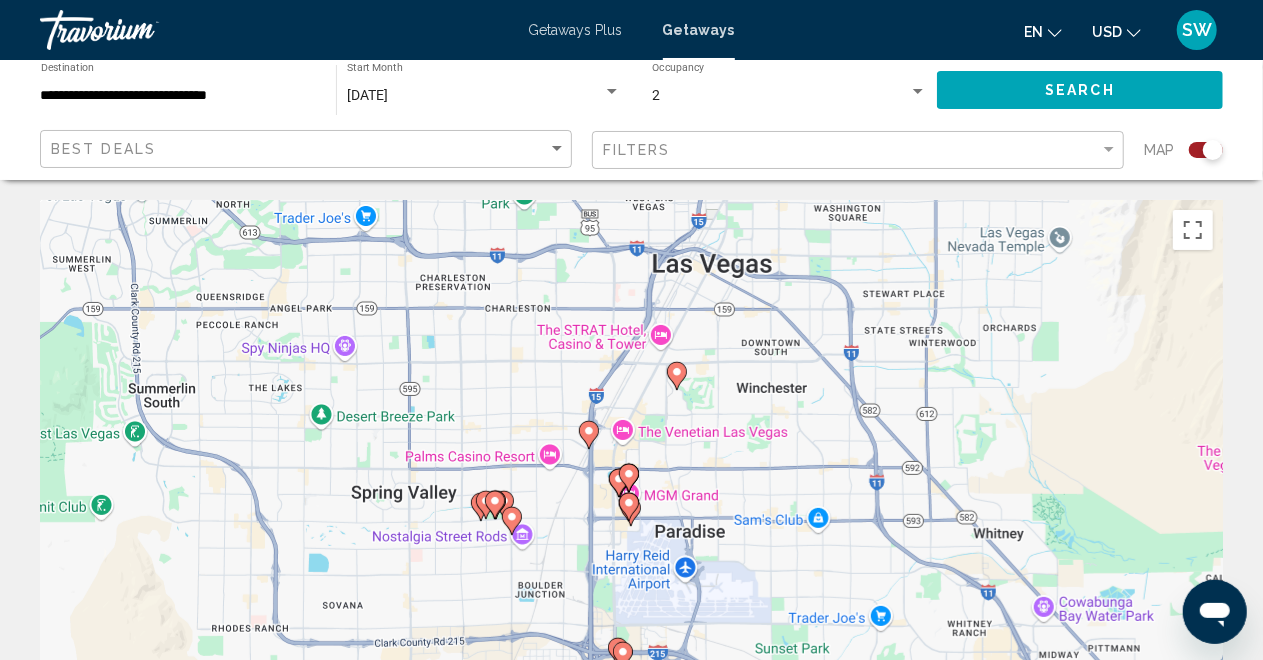 click 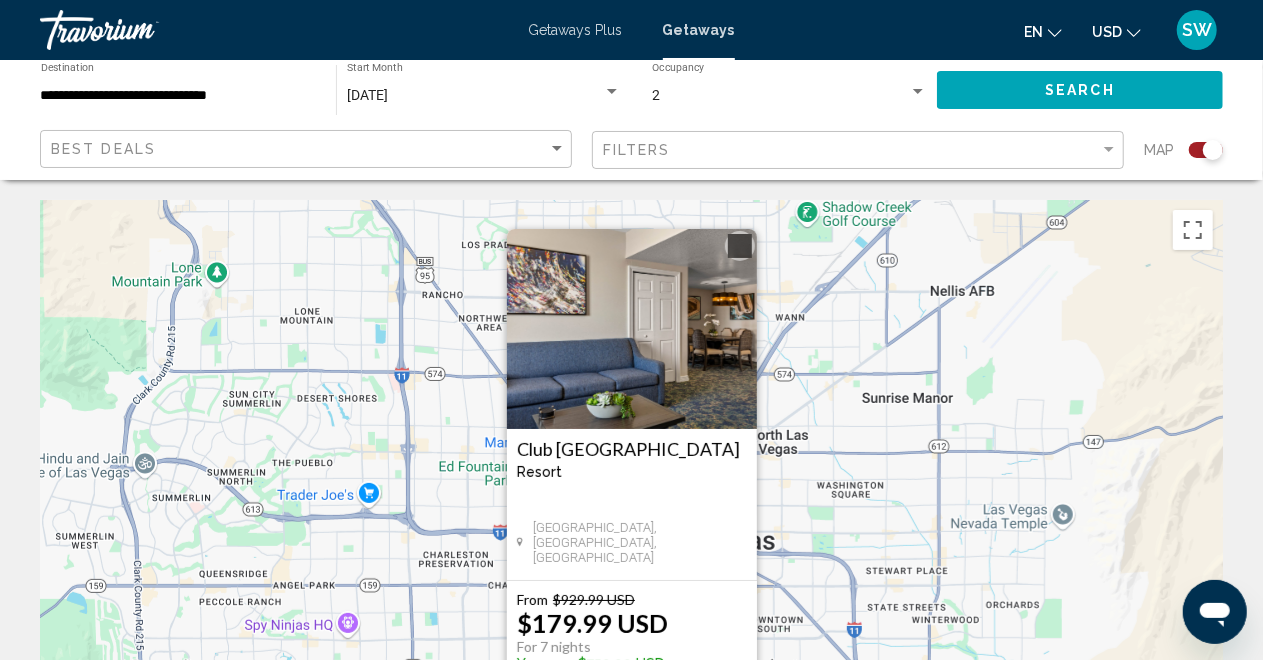 click on "To navigate, press the arrow keys. To activate drag with keyboard, press Alt + Enter. Once in keyboard drag state, use the arrow keys to move the marker. To complete the drag, press the Enter key. To cancel, press Escape.  Club [GEOGRAPHIC_DATA]  -  This is an adults only resort
[GEOGRAPHIC_DATA], [GEOGRAPHIC_DATA], [GEOGRAPHIC_DATA] From $929.99 USD $179.99 USD For 7 nights You save  $750.00 USD  View Resort" at bounding box center [631, 500] 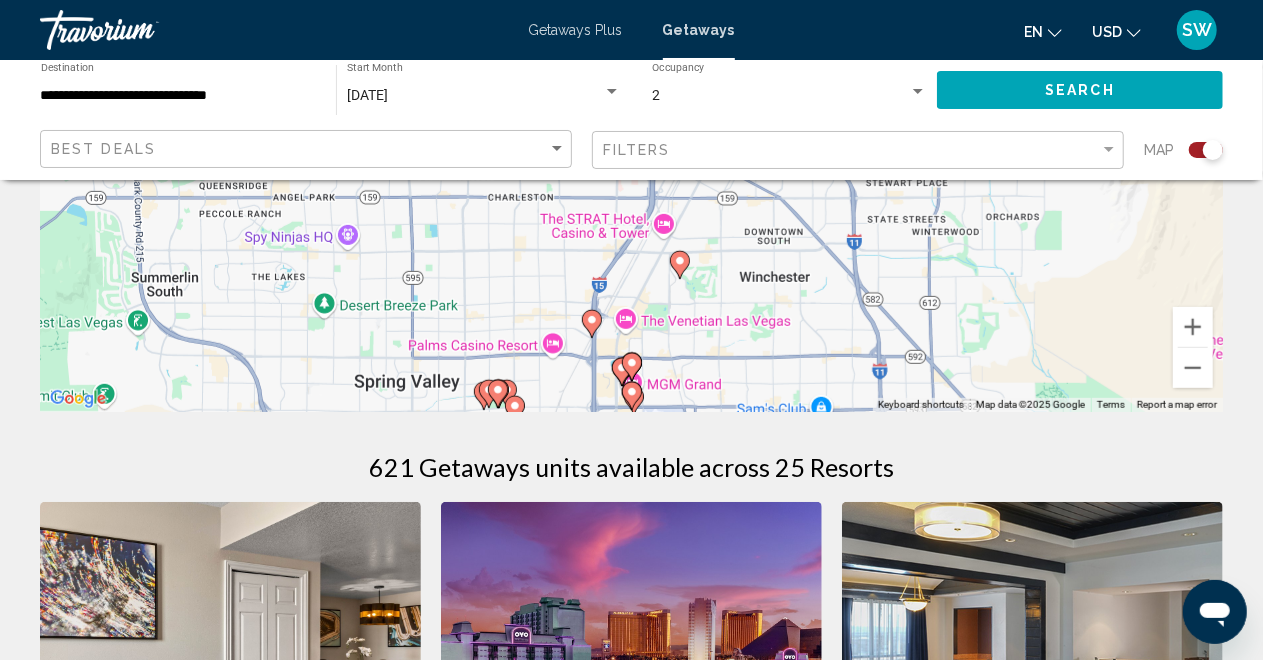 scroll, scrollTop: 400, scrollLeft: 0, axis: vertical 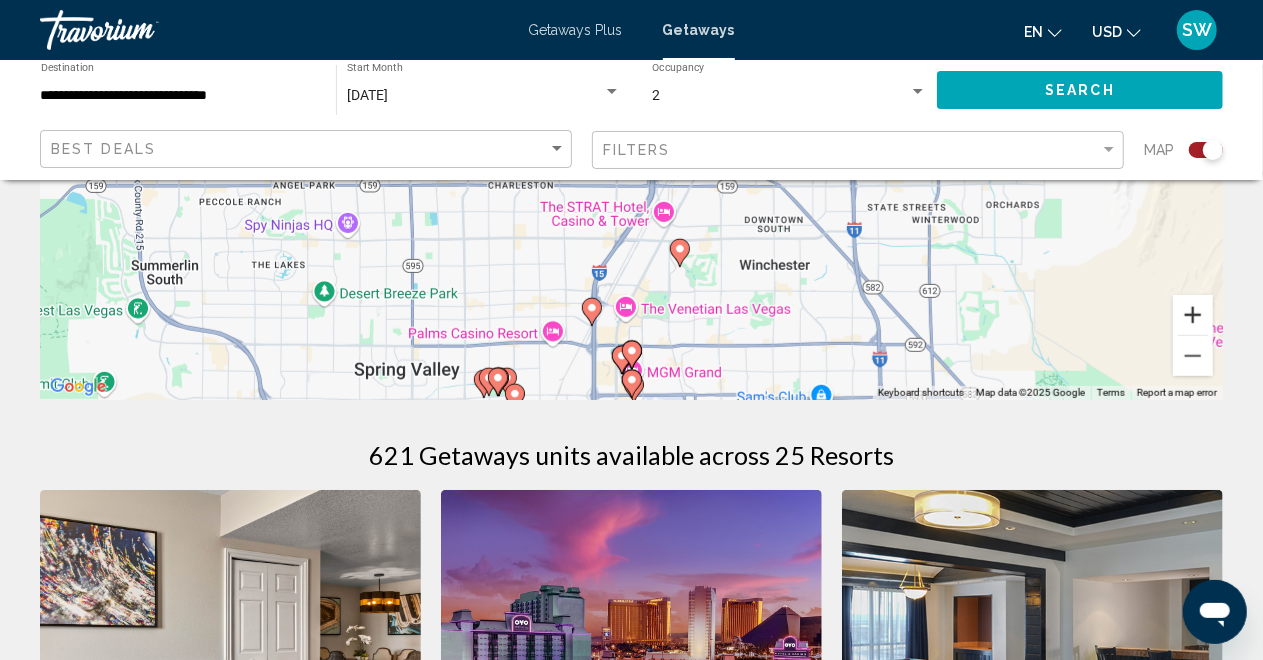 click at bounding box center (1193, 315) 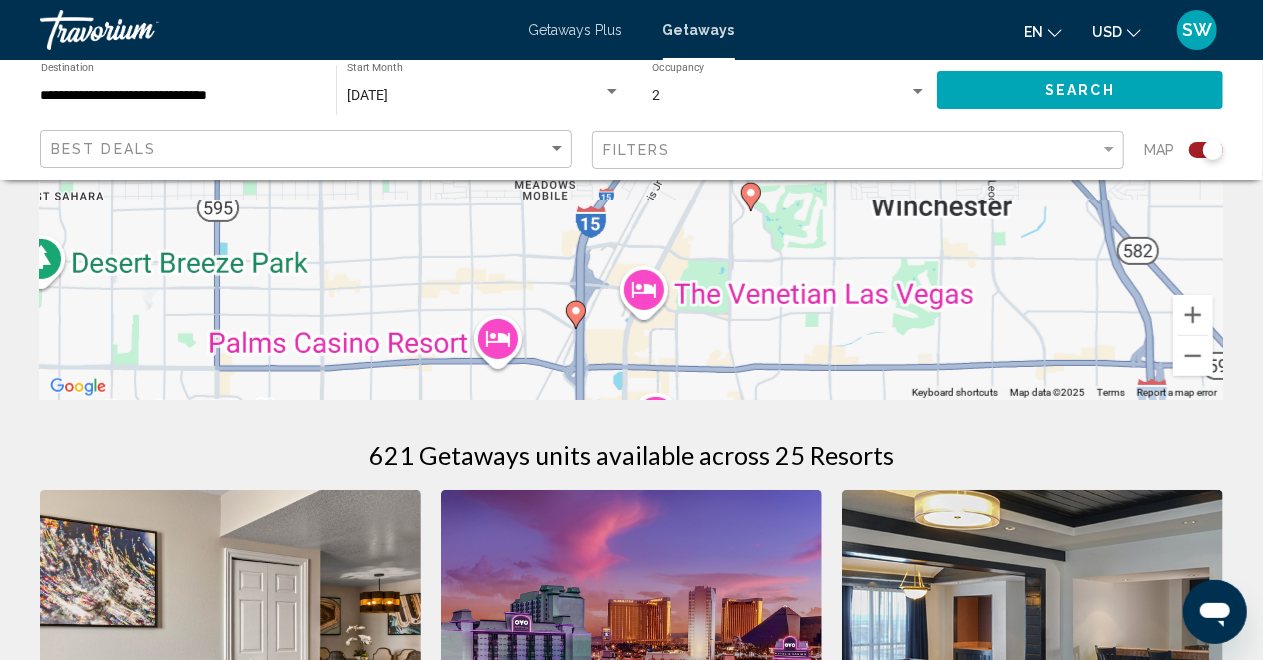 drag, startPoint x: 1002, startPoint y: 315, endPoint x: 1028, endPoint y: 88, distance: 228.48413 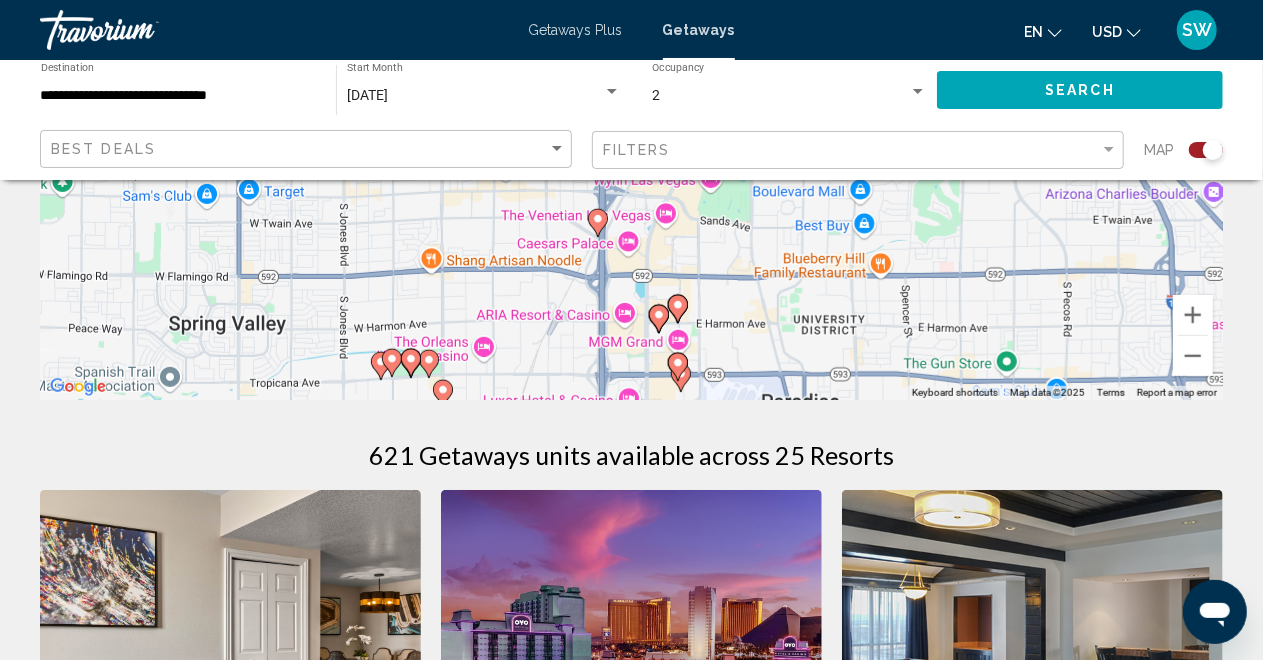 drag, startPoint x: 837, startPoint y: 274, endPoint x: 856, endPoint y: 180, distance: 95.90099 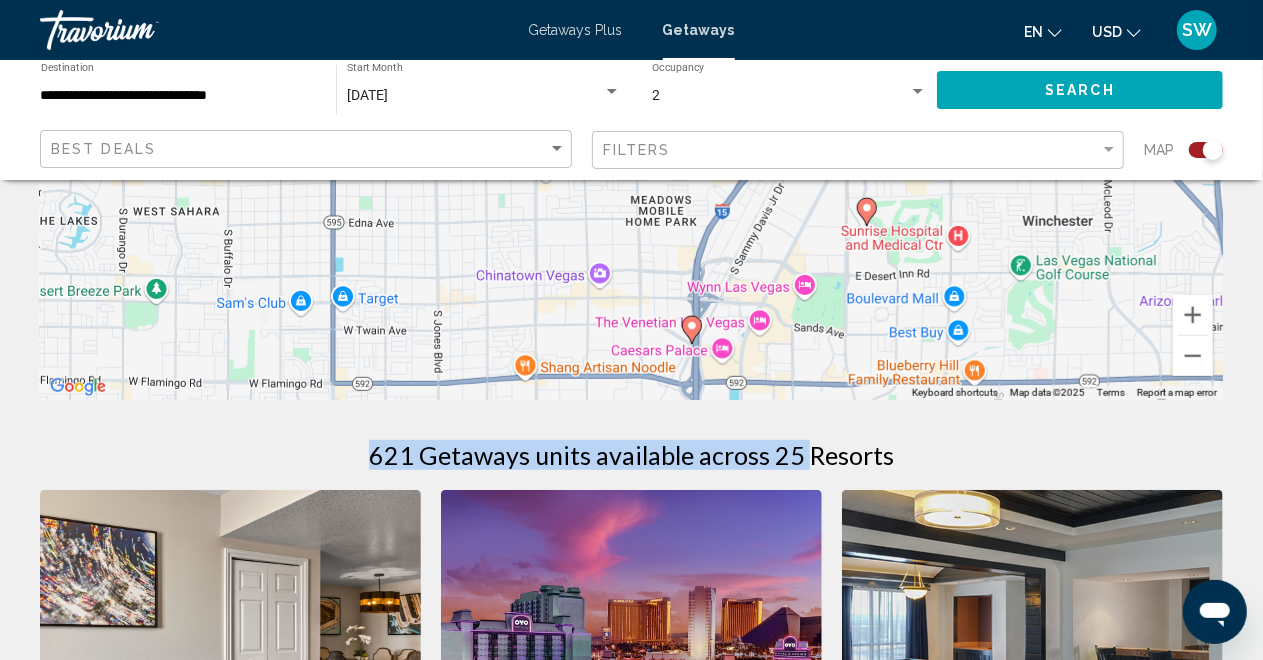 drag, startPoint x: 716, startPoint y: 326, endPoint x: 759, endPoint y: 400, distance: 85.58621 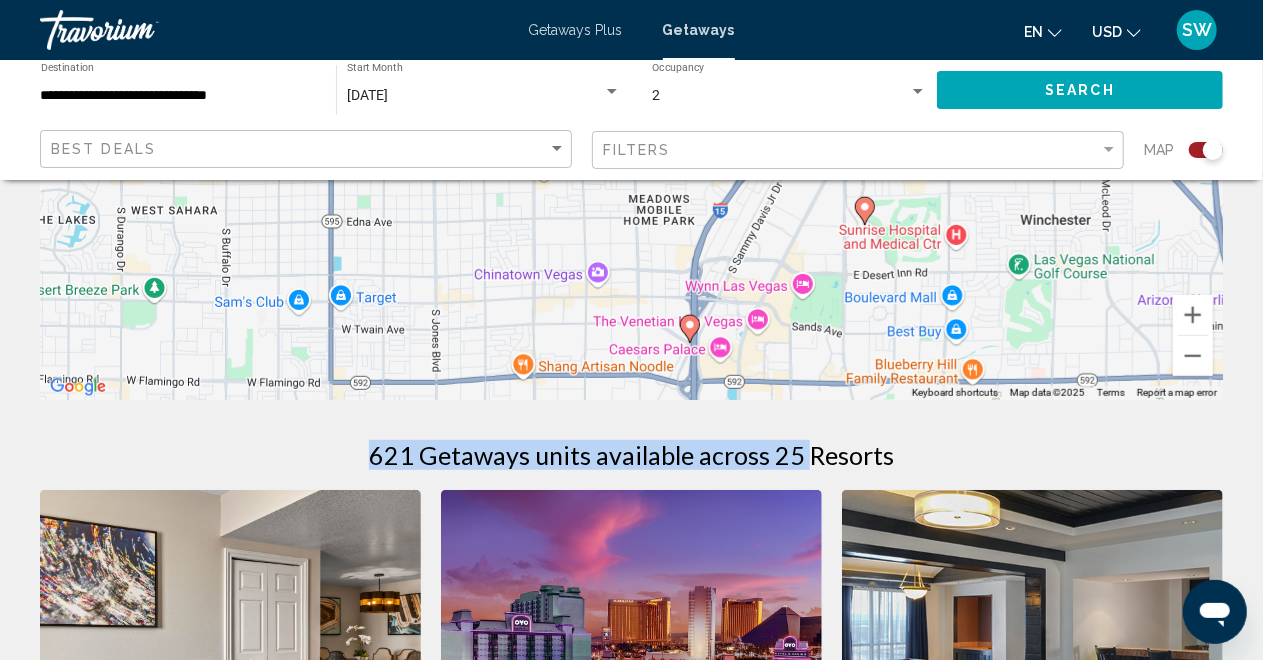 click 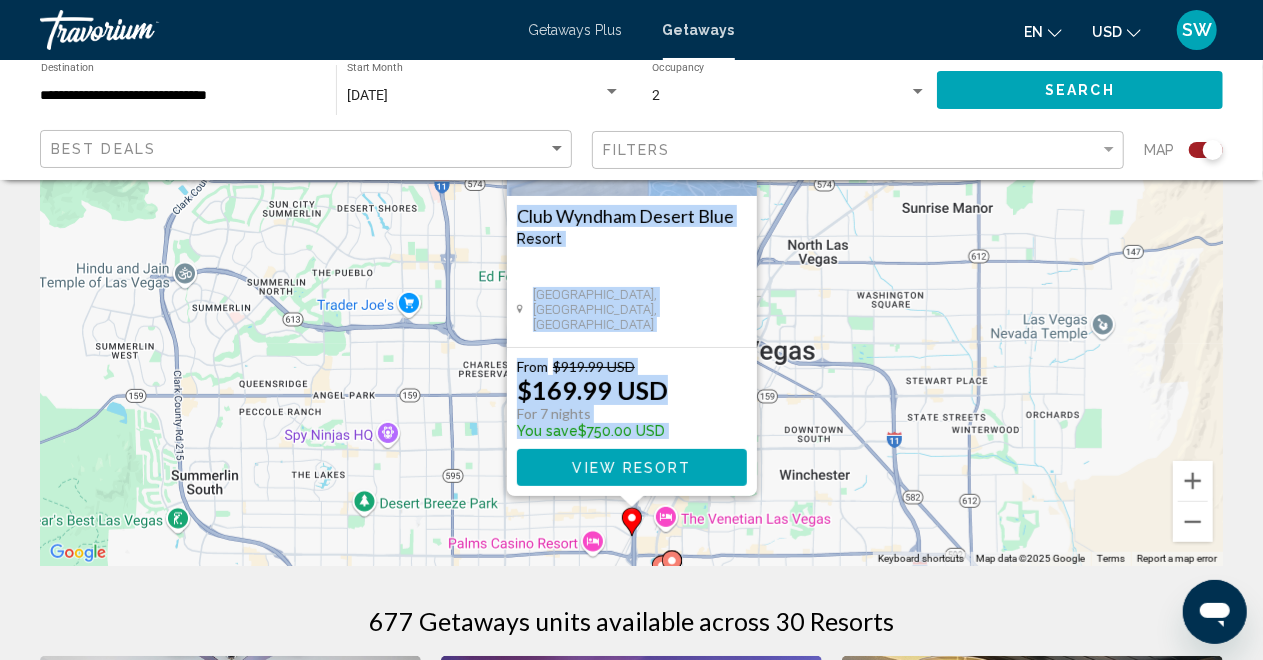 scroll, scrollTop: 0, scrollLeft: 0, axis: both 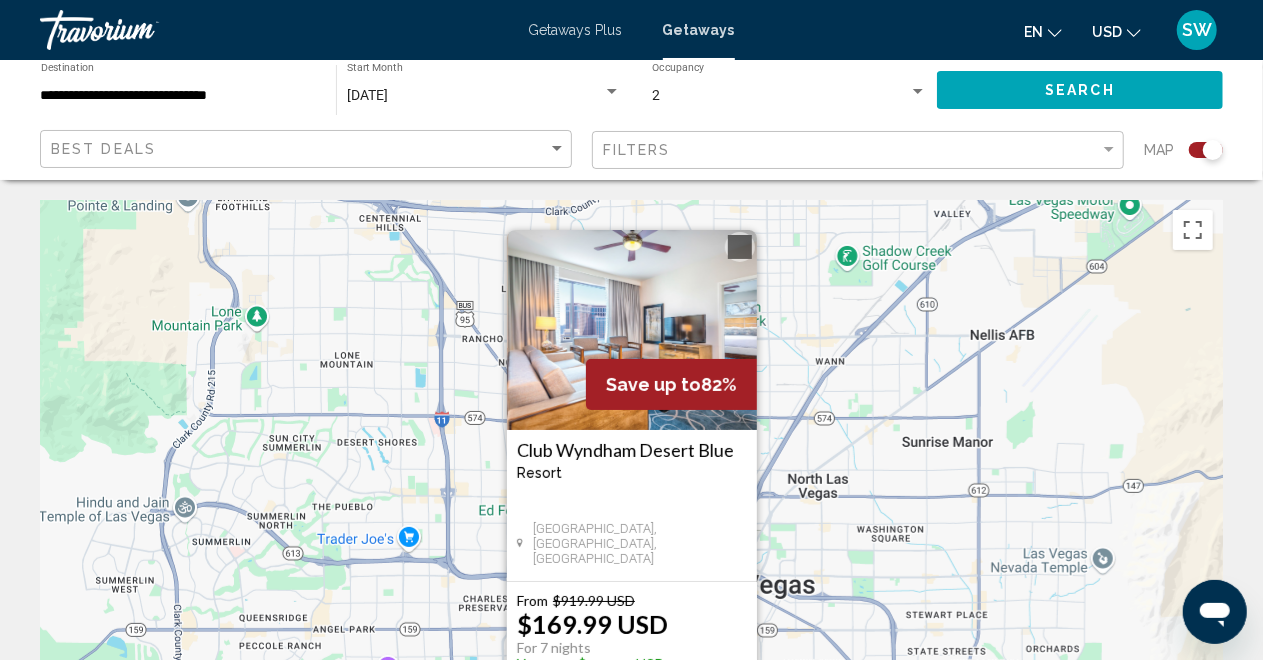 click on "Save up to  82%" at bounding box center [671, 384] 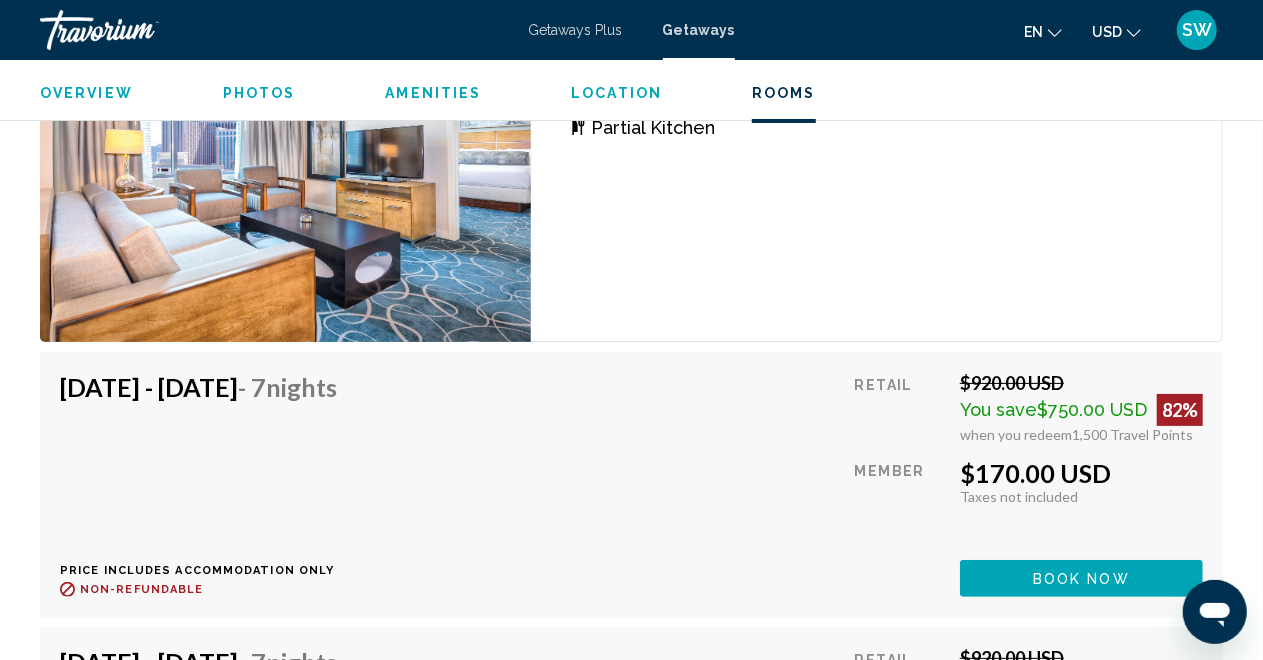 scroll, scrollTop: 3388, scrollLeft: 0, axis: vertical 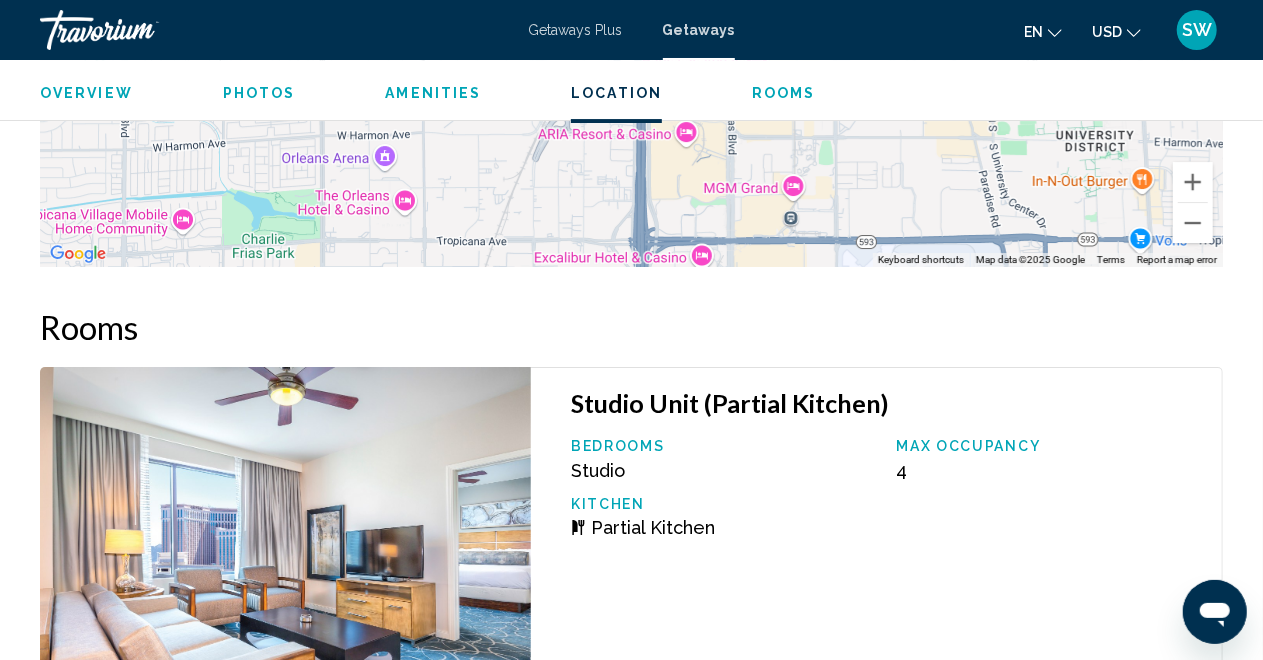 click on "Getaways" at bounding box center (699, 30) 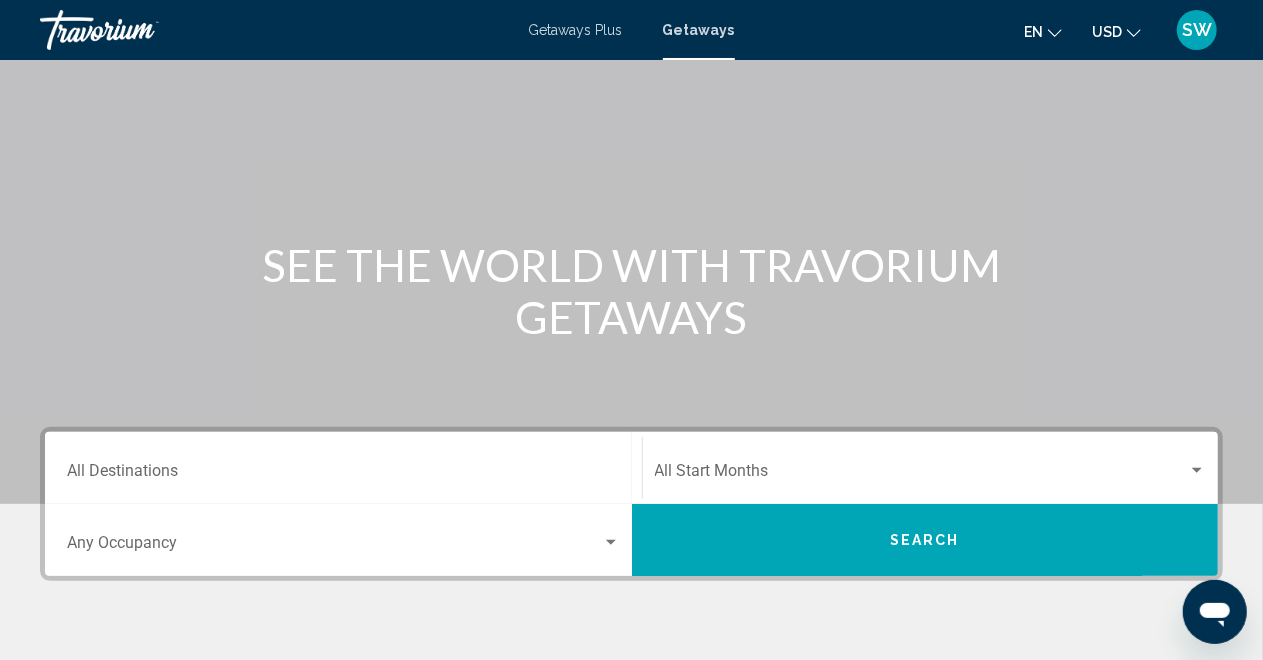 scroll, scrollTop: 200, scrollLeft: 0, axis: vertical 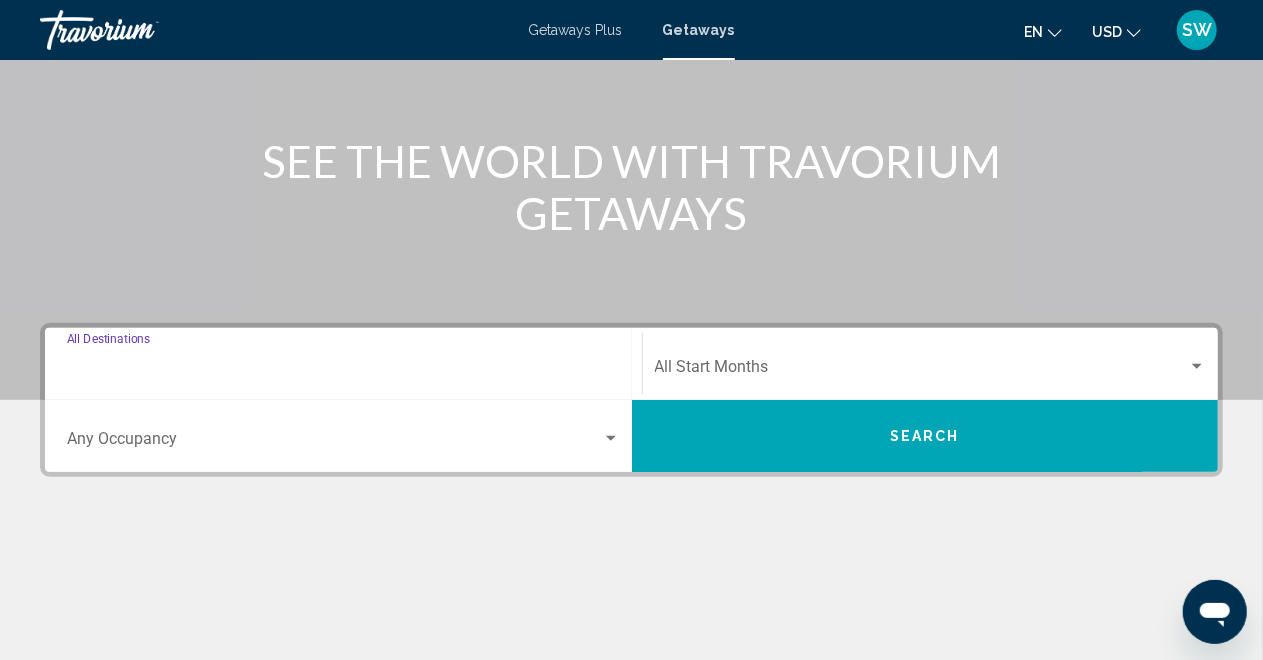 click on "Destination All Destinations" at bounding box center [343, 371] 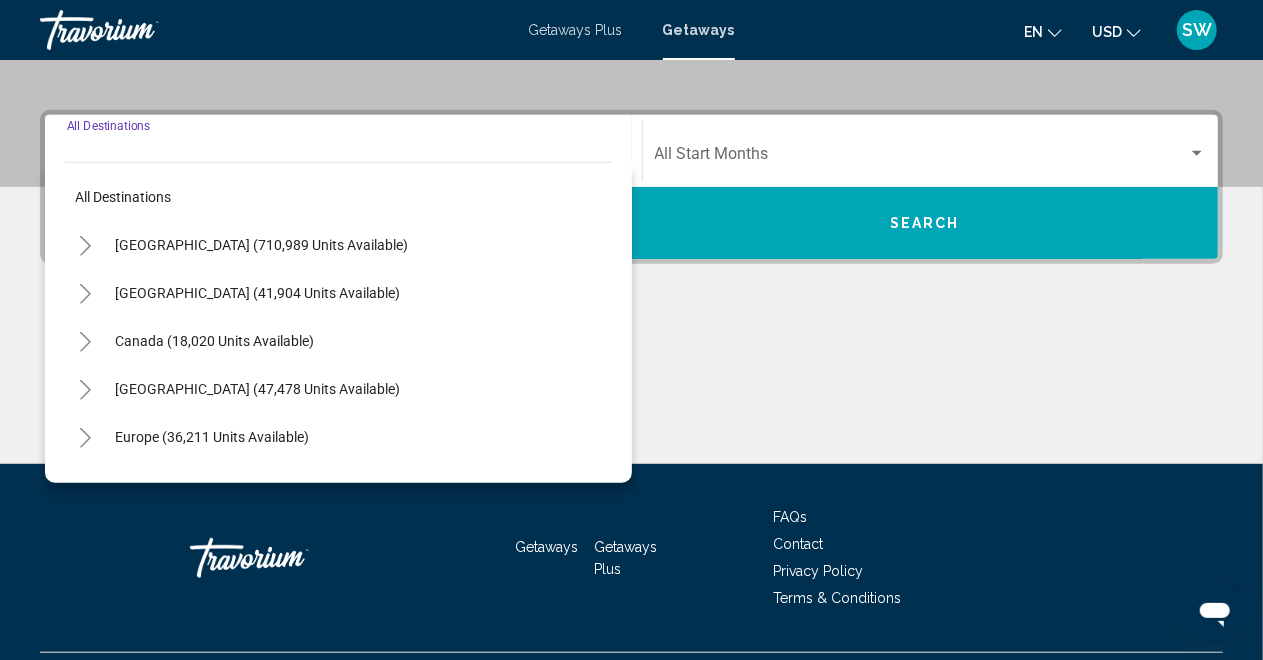 scroll, scrollTop: 457, scrollLeft: 0, axis: vertical 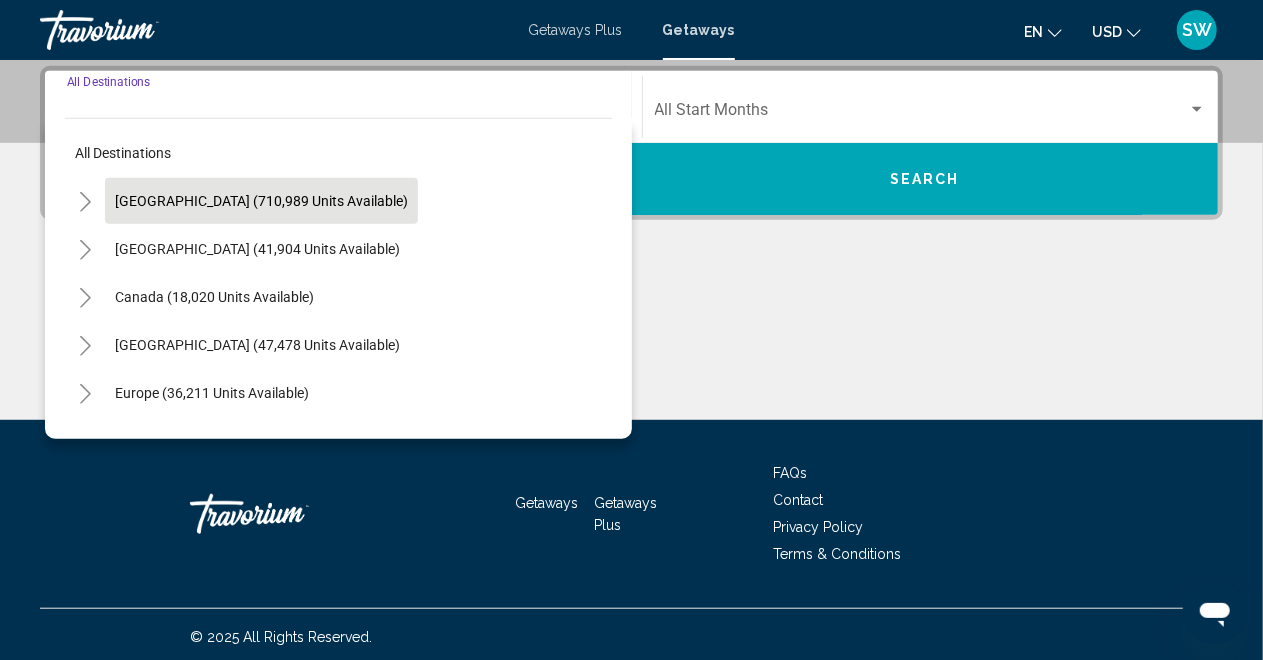click on "[GEOGRAPHIC_DATA] (710,989 units available)" at bounding box center (257, 249) 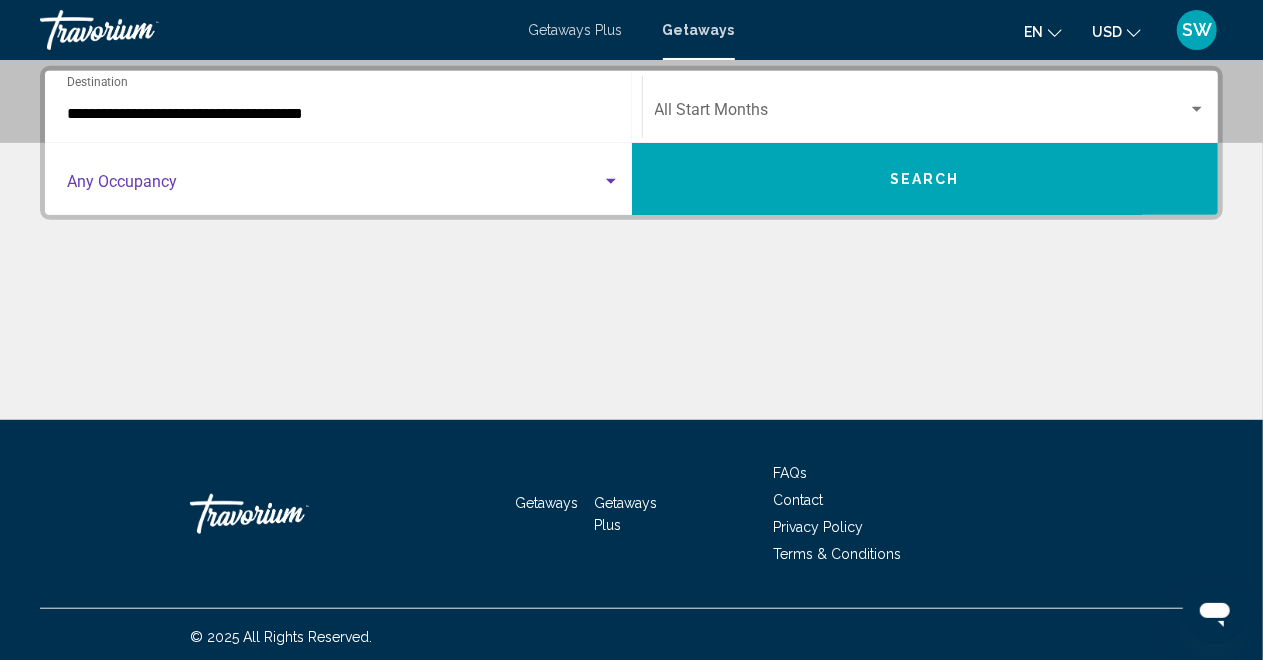 click at bounding box center (334, 186) 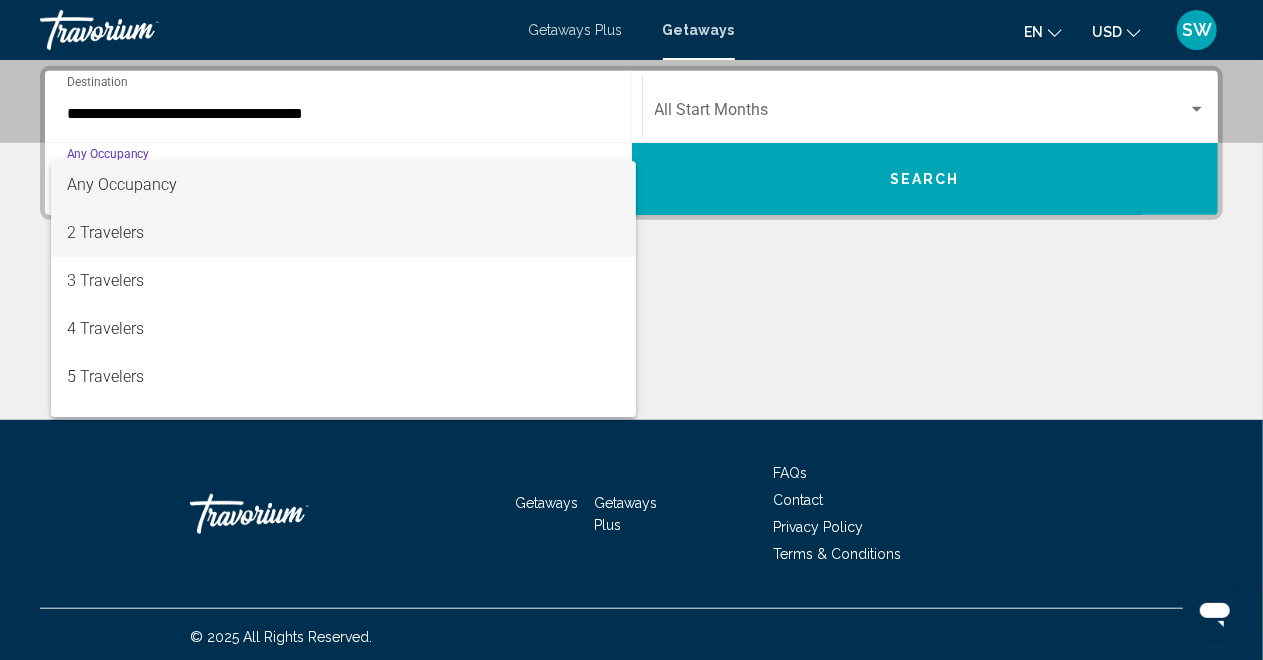 click on "2 Travelers" at bounding box center (343, 233) 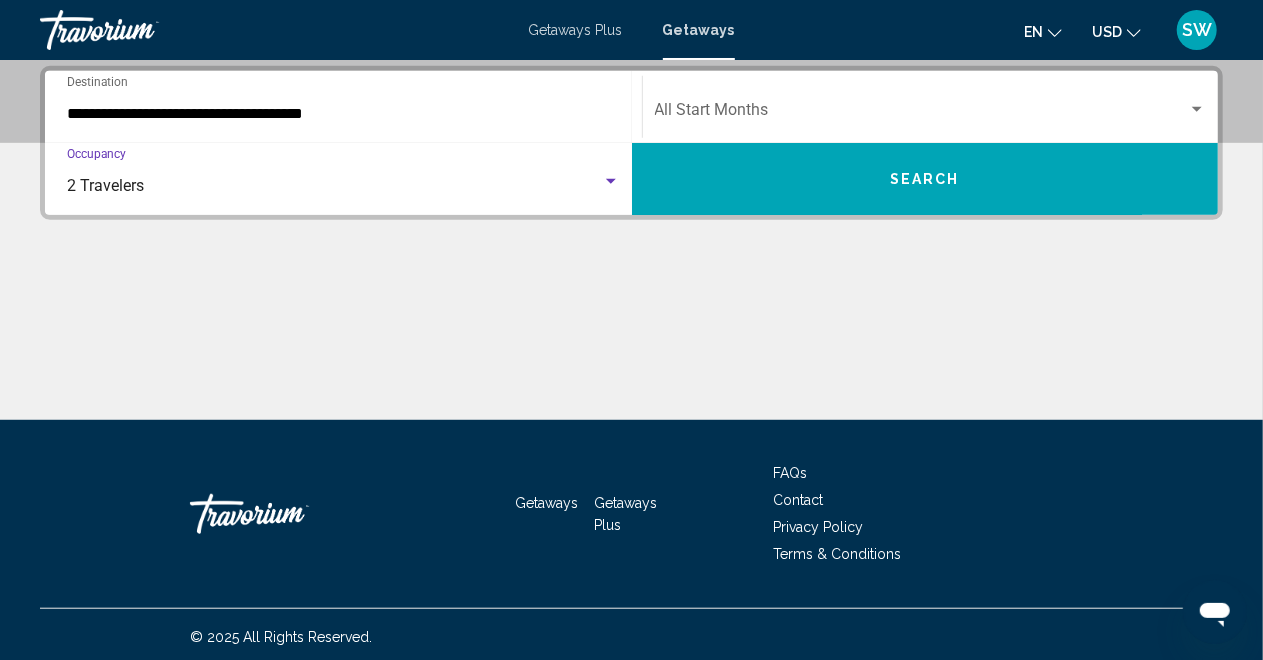 click at bounding box center (922, 114) 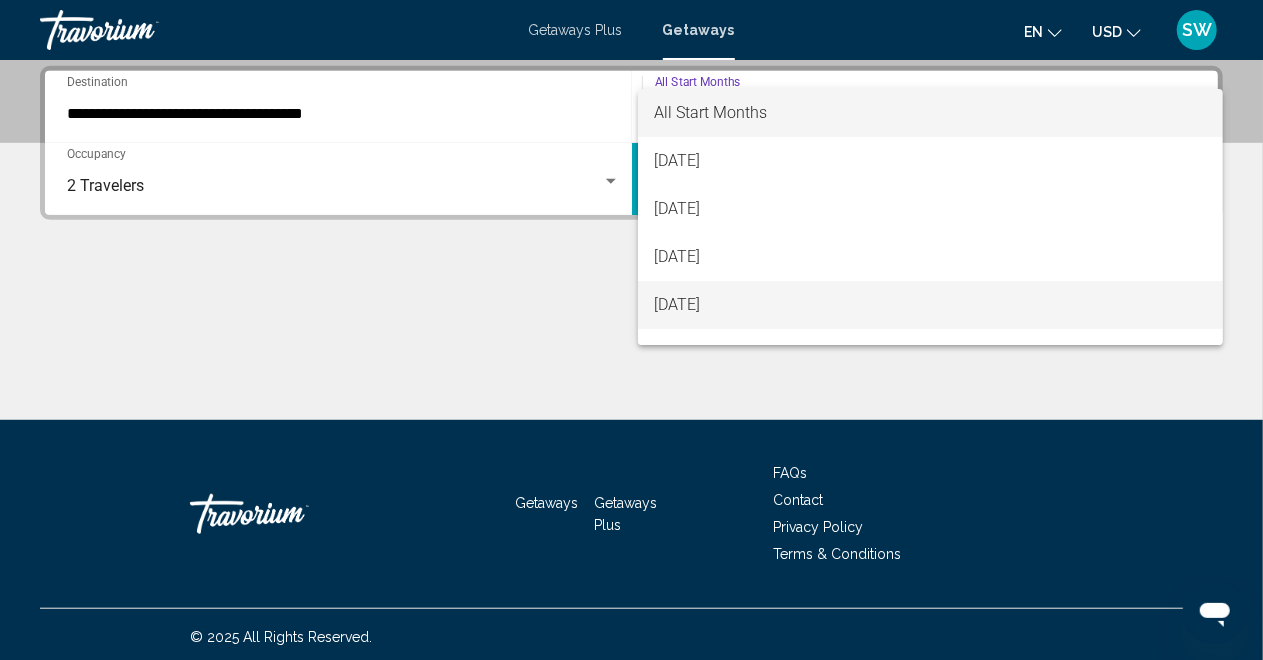 click on "[DATE]" at bounding box center (930, 305) 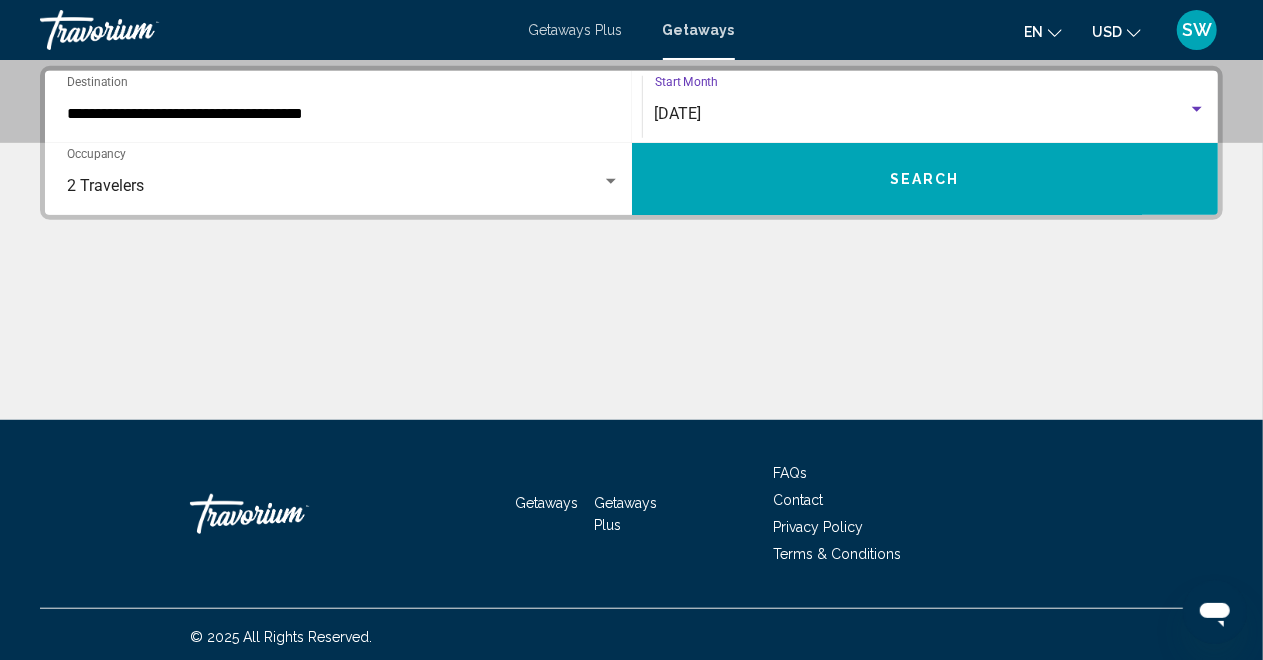 click on "Search" at bounding box center [925, 179] 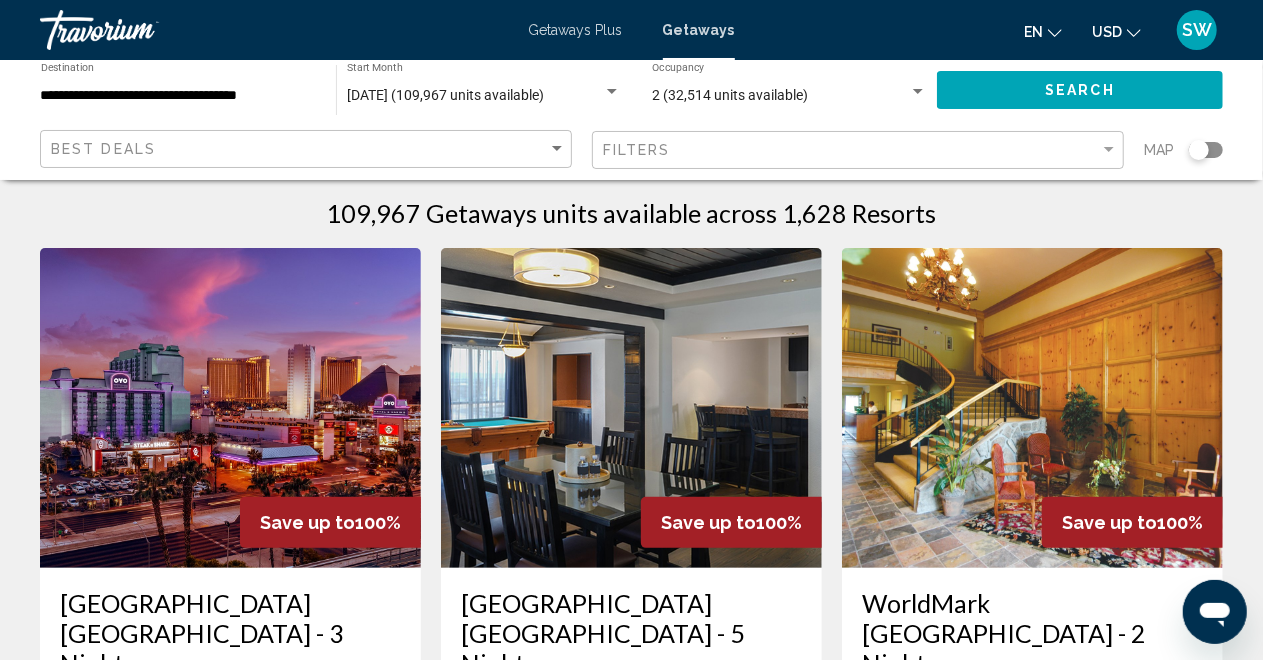 scroll, scrollTop: 0, scrollLeft: 0, axis: both 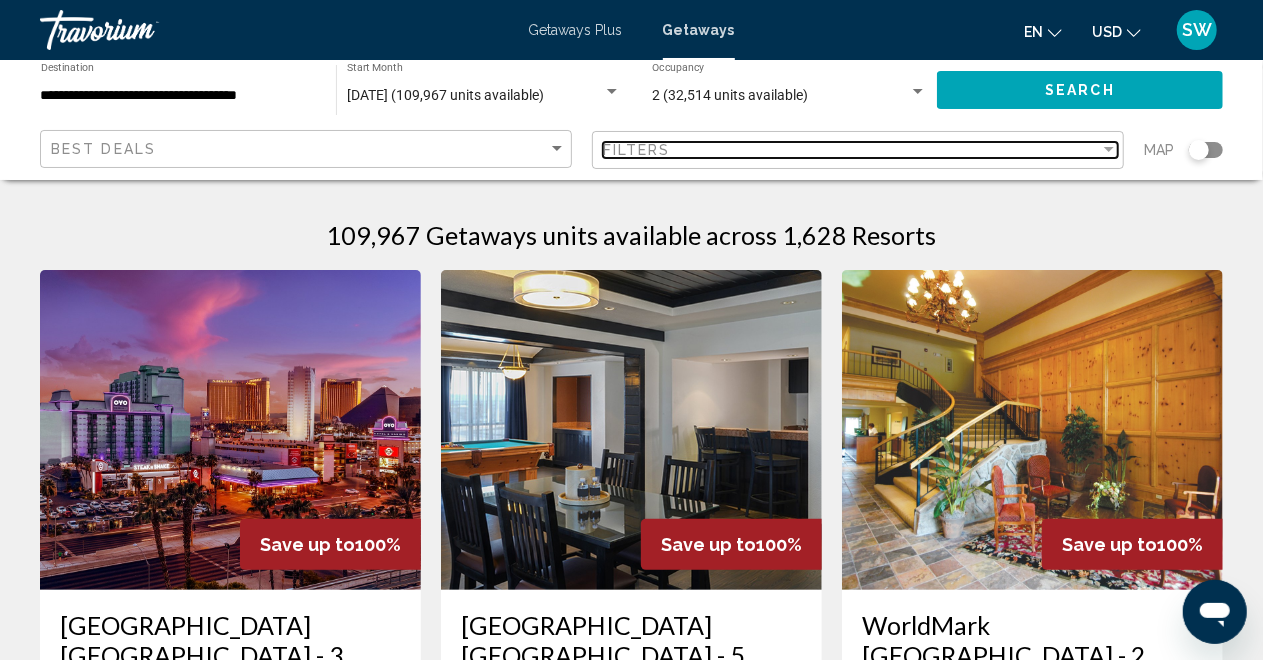 click at bounding box center [1109, 150] 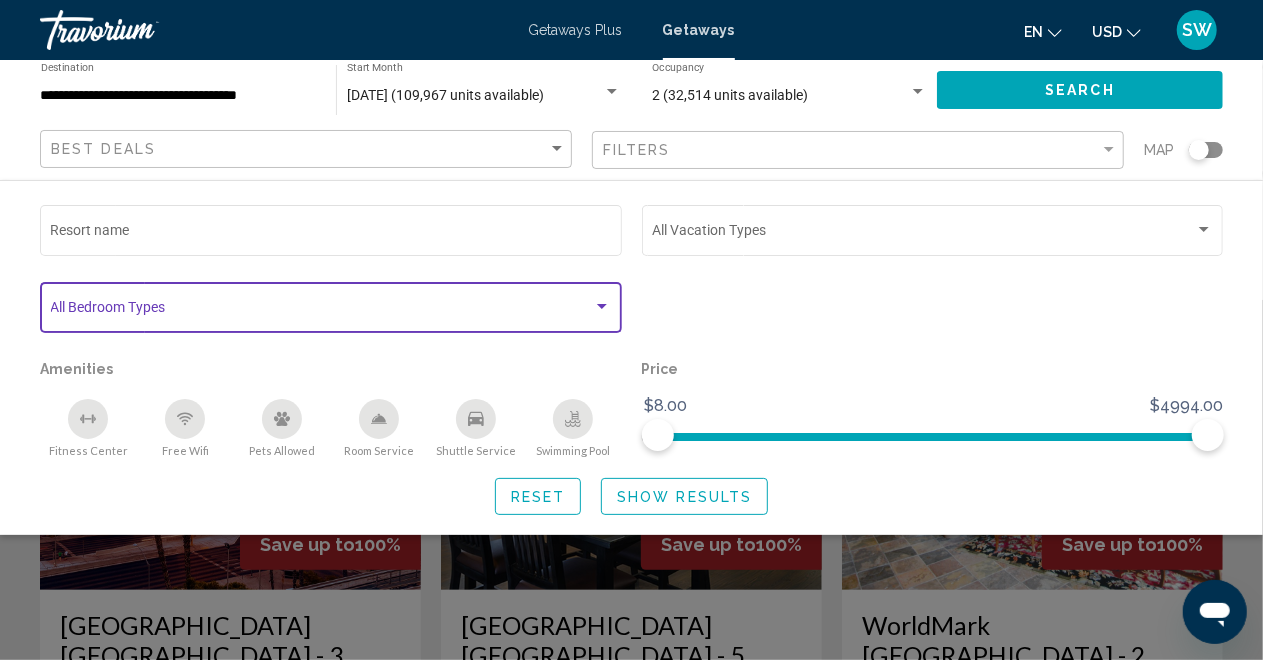 click at bounding box center (602, 306) 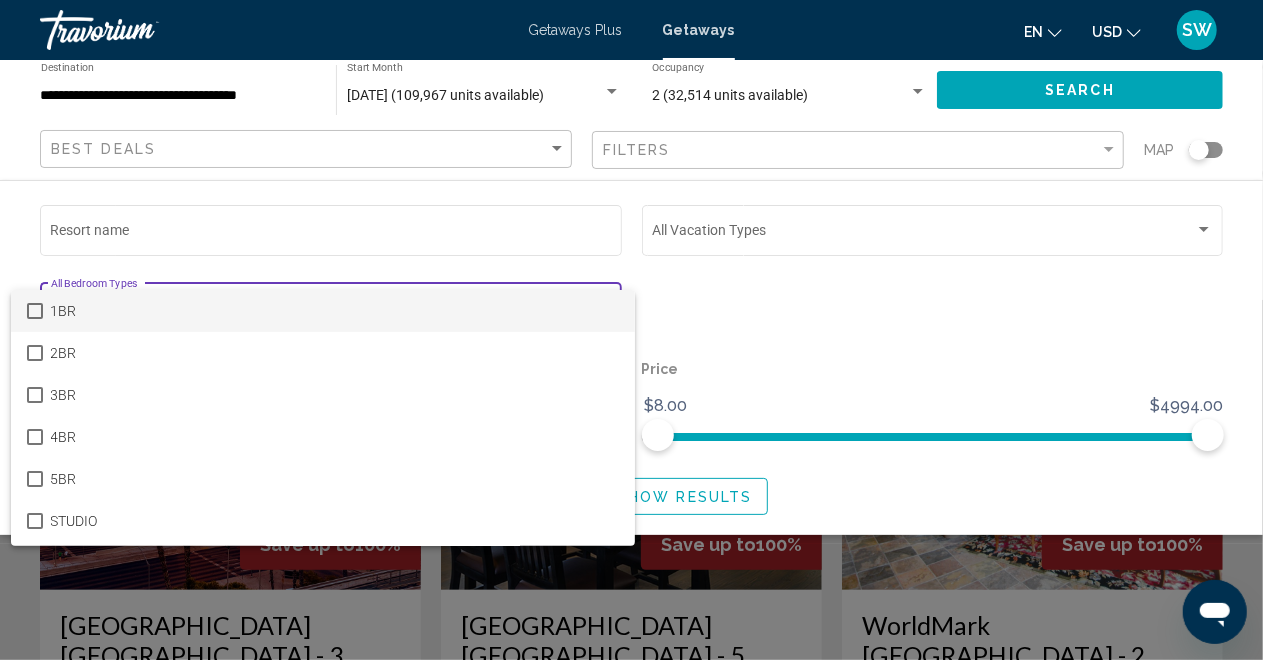 click on "1BR" at bounding box center (323, 311) 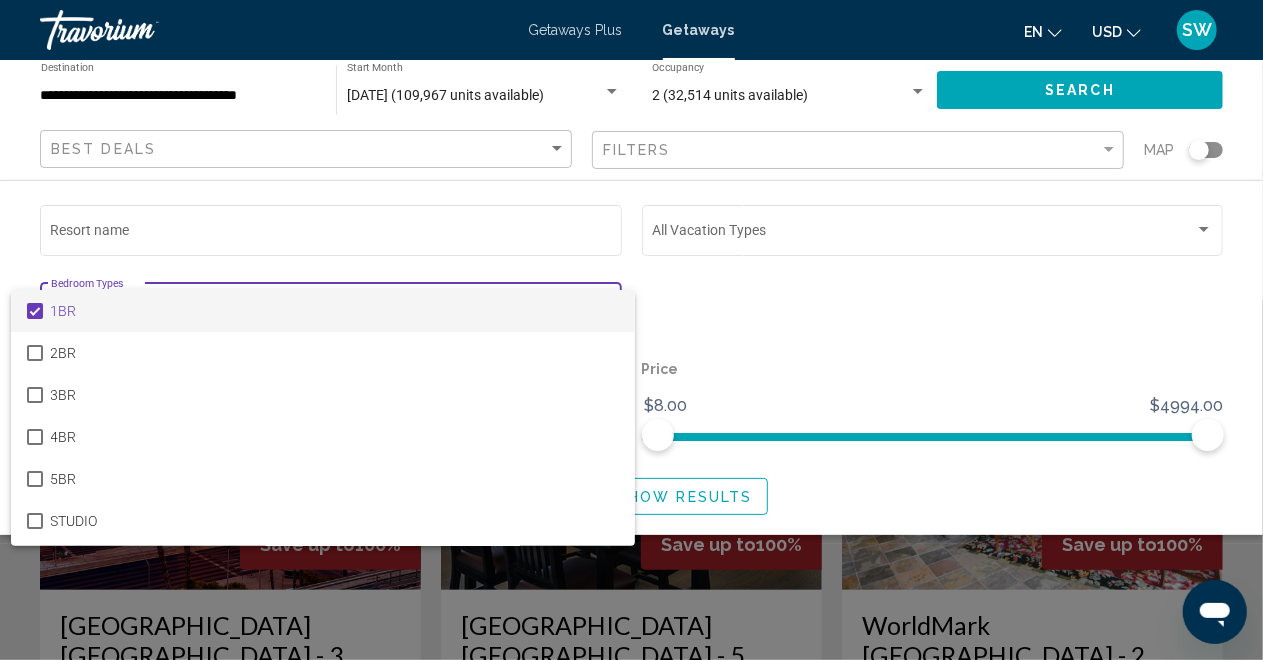 click at bounding box center [631, 330] 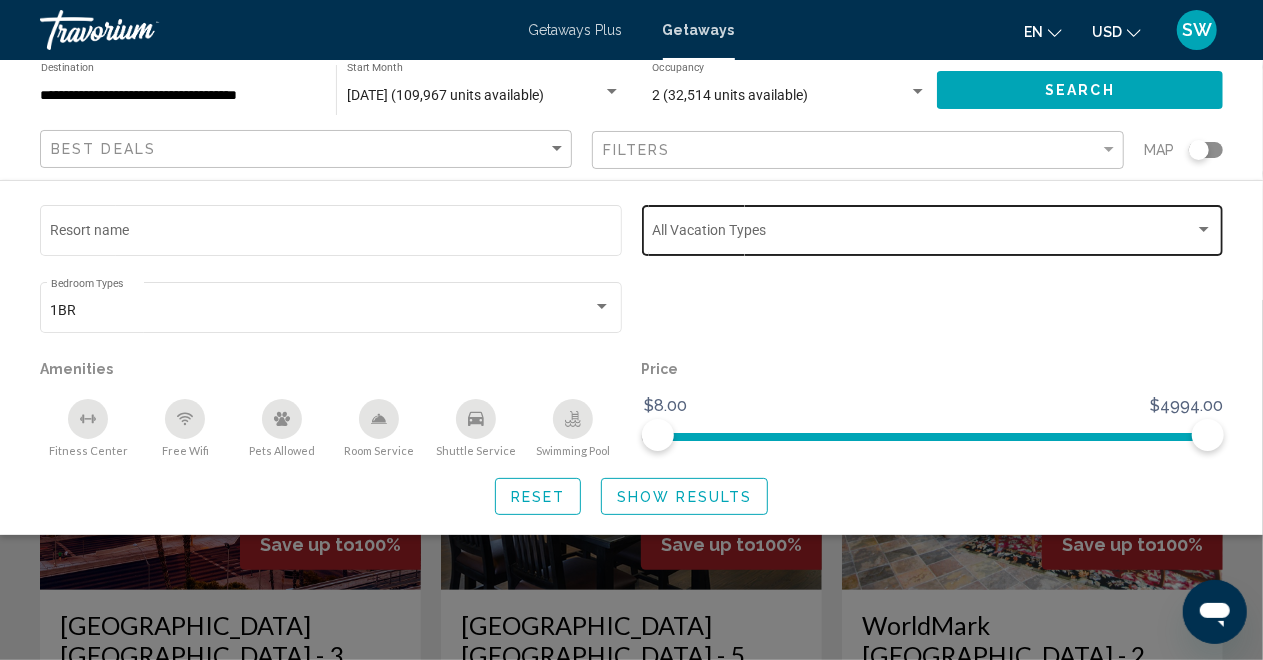 click at bounding box center (1204, 230) 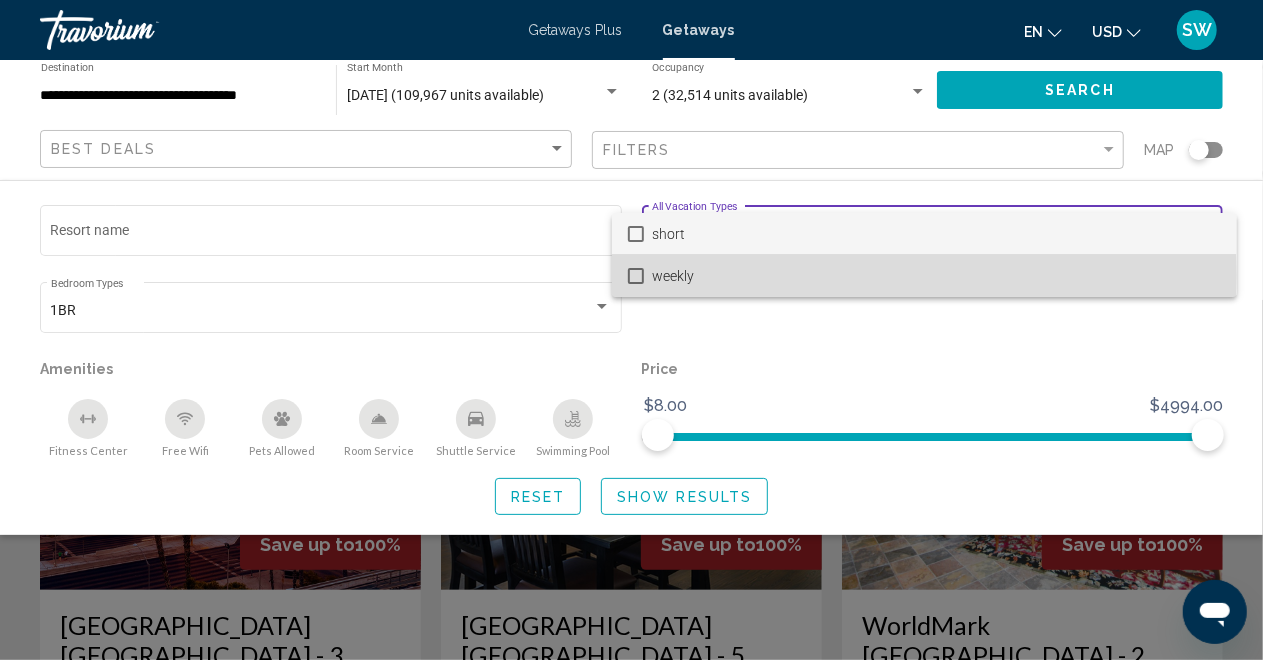 click at bounding box center (636, 276) 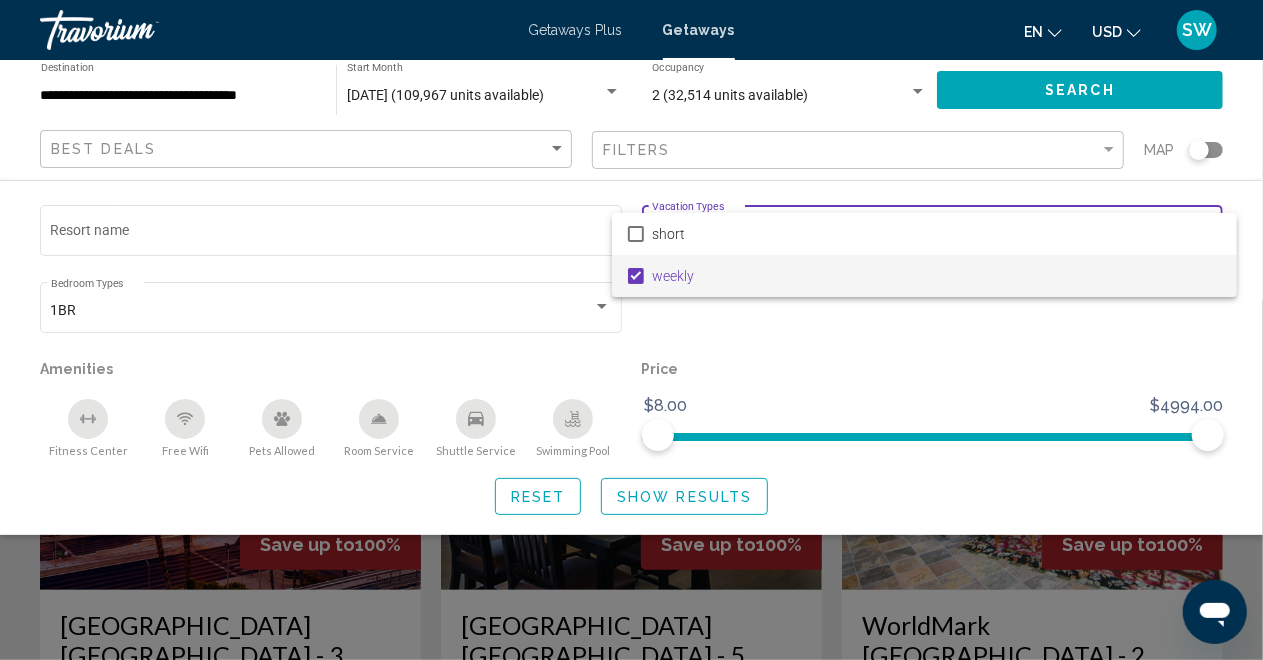 click at bounding box center (631, 330) 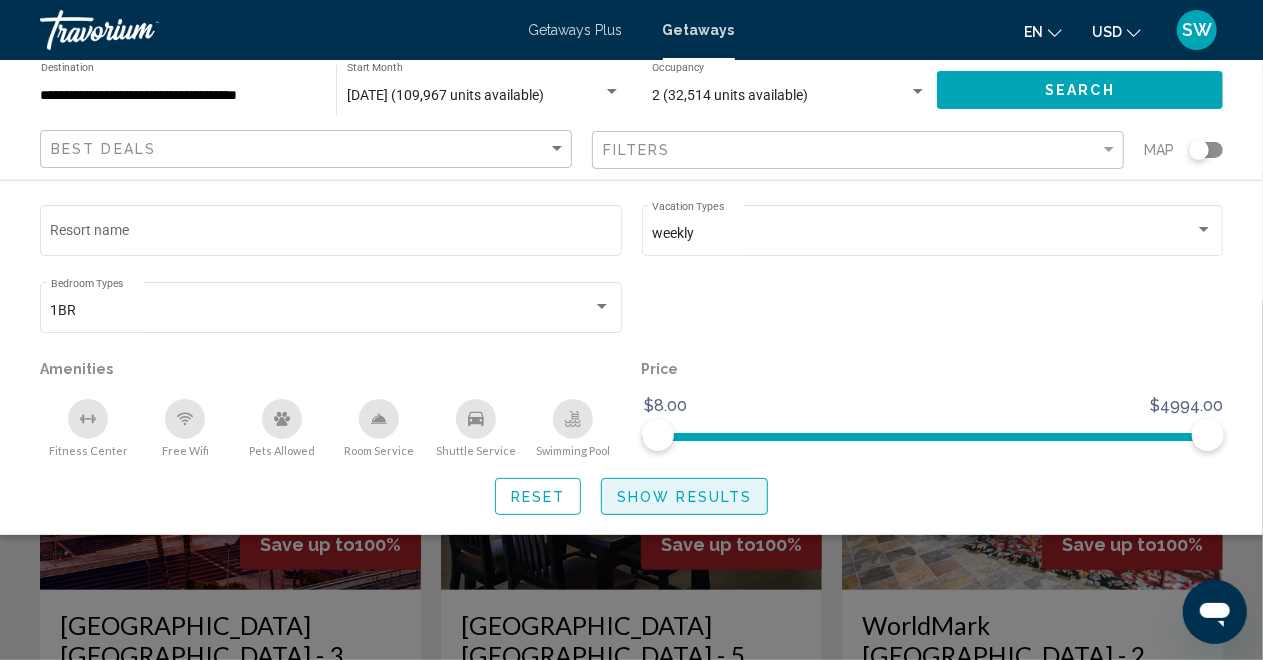 click on "Show Results" 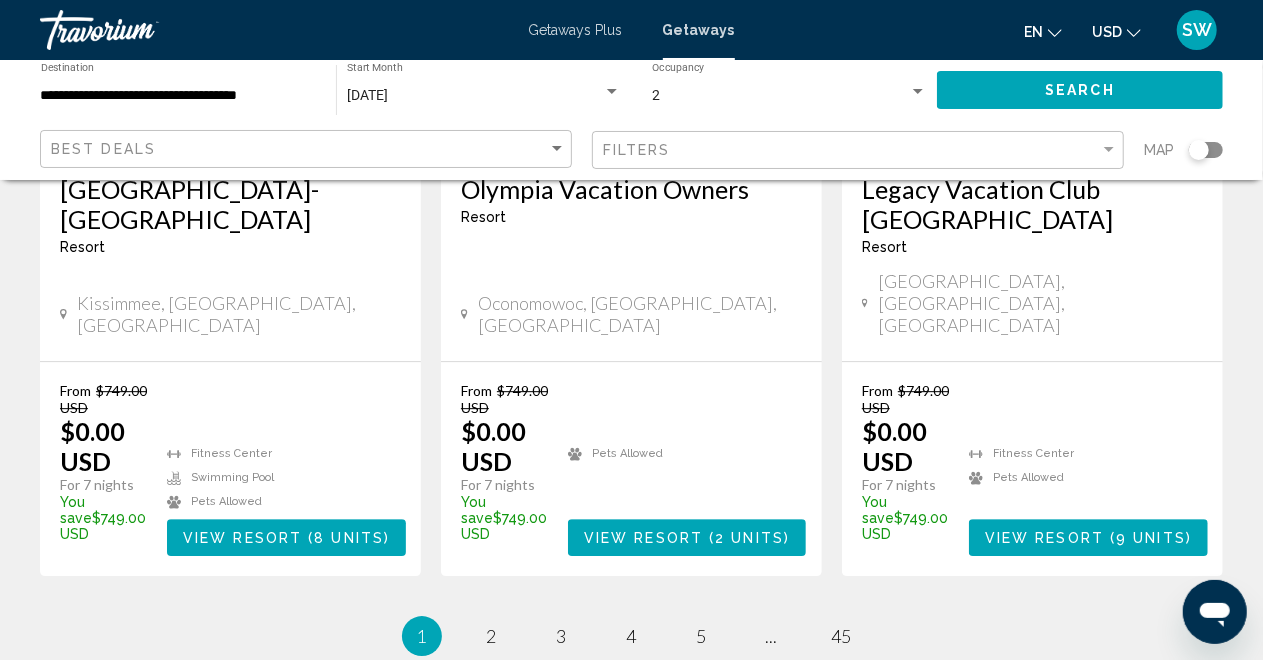 scroll, scrollTop: 2800, scrollLeft: 0, axis: vertical 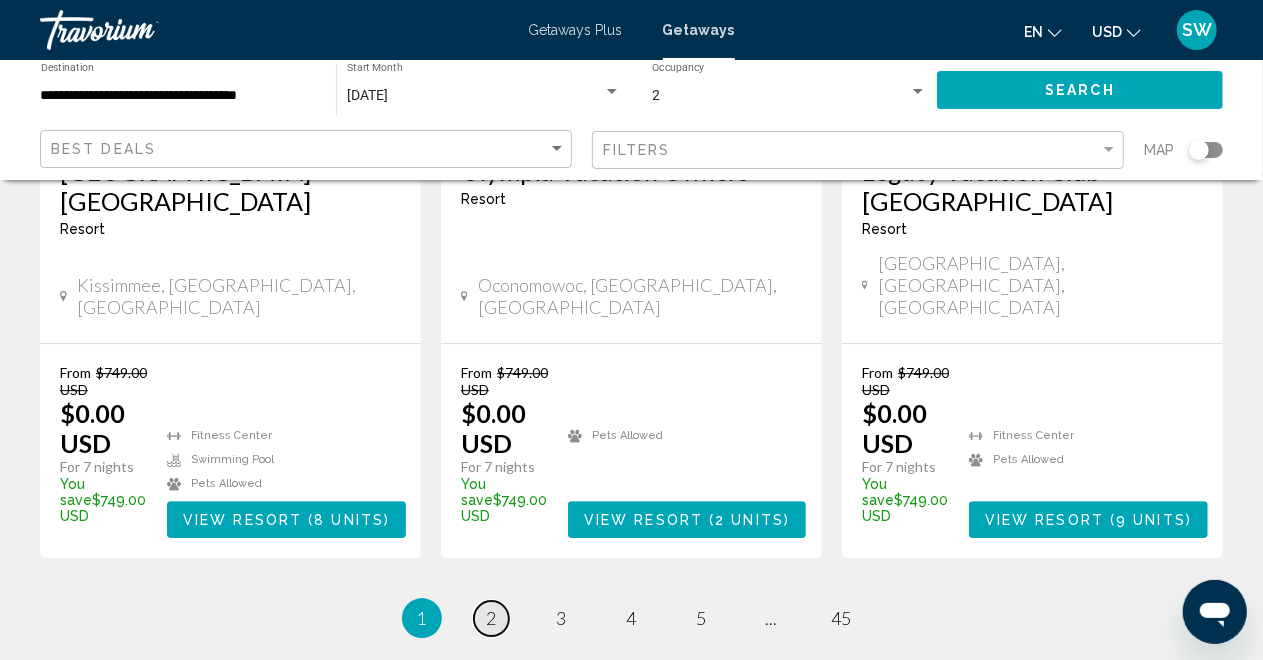 click on "2" at bounding box center (492, 618) 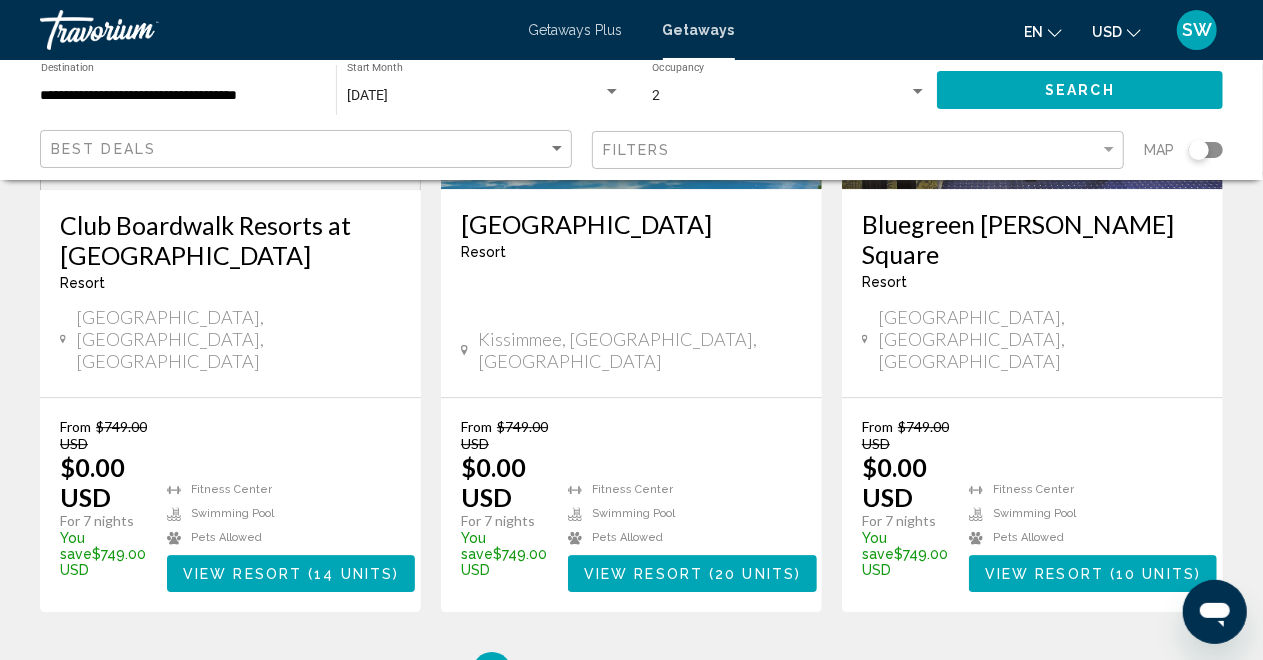 scroll, scrollTop: 2792, scrollLeft: 0, axis: vertical 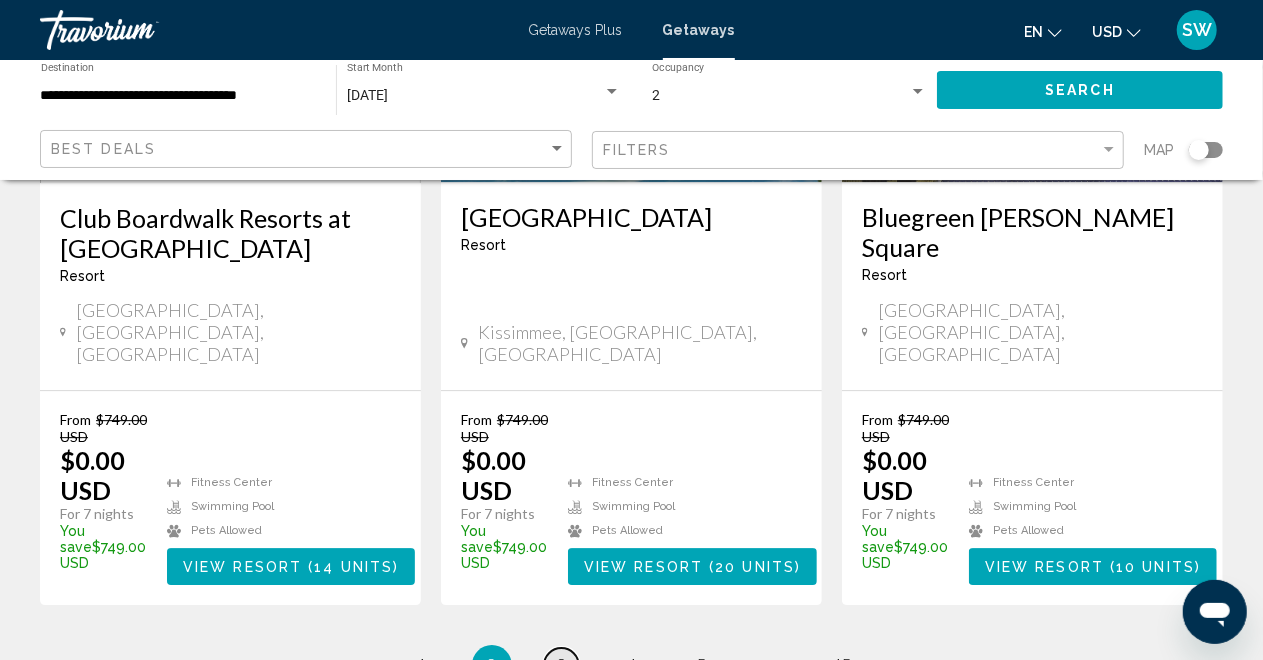click on "3" at bounding box center (562, 665) 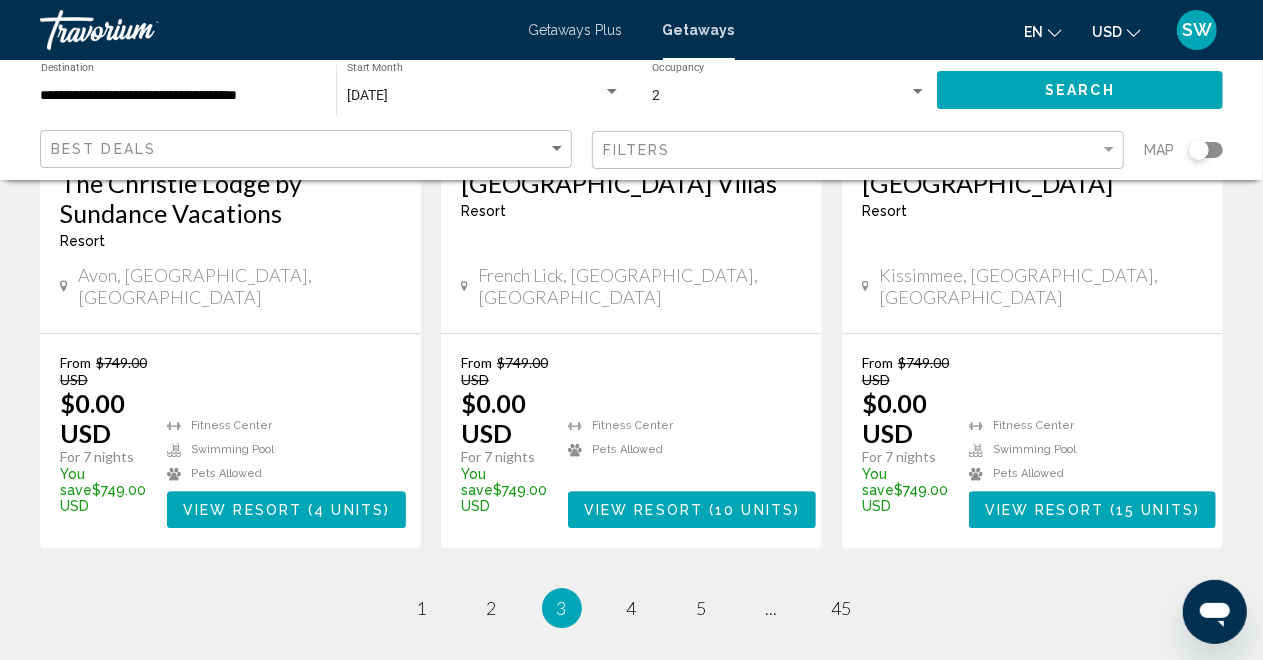 scroll, scrollTop: 2791, scrollLeft: 0, axis: vertical 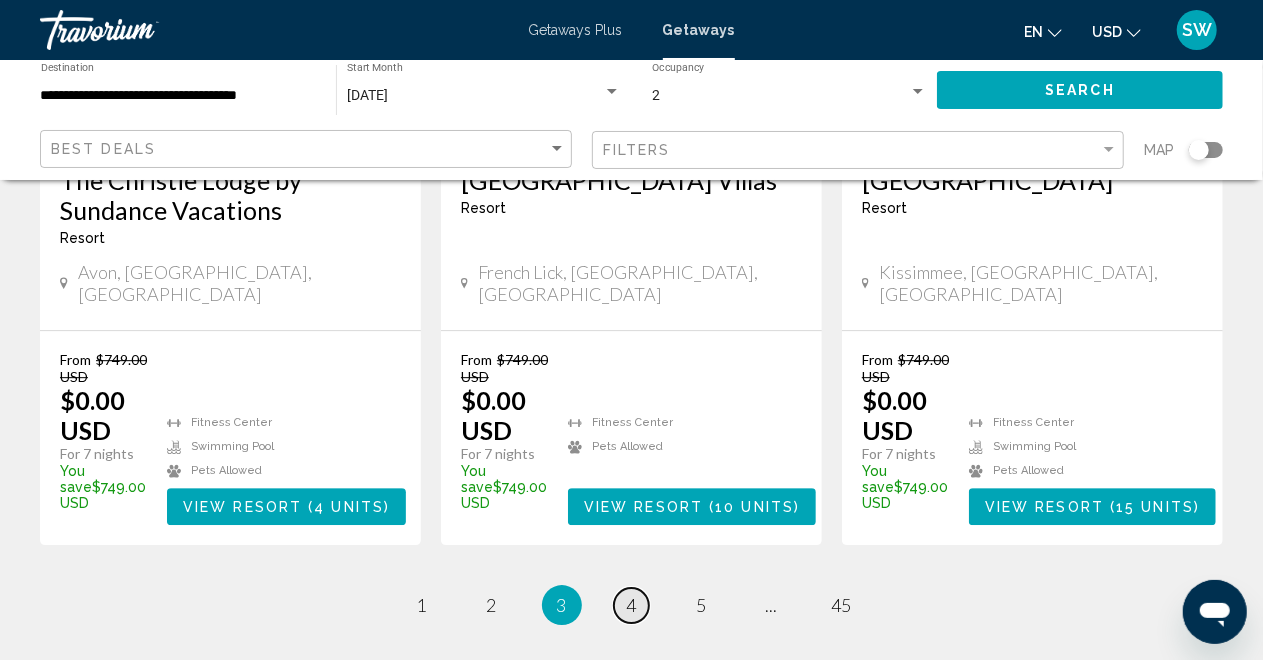 click on "4" at bounding box center [632, 605] 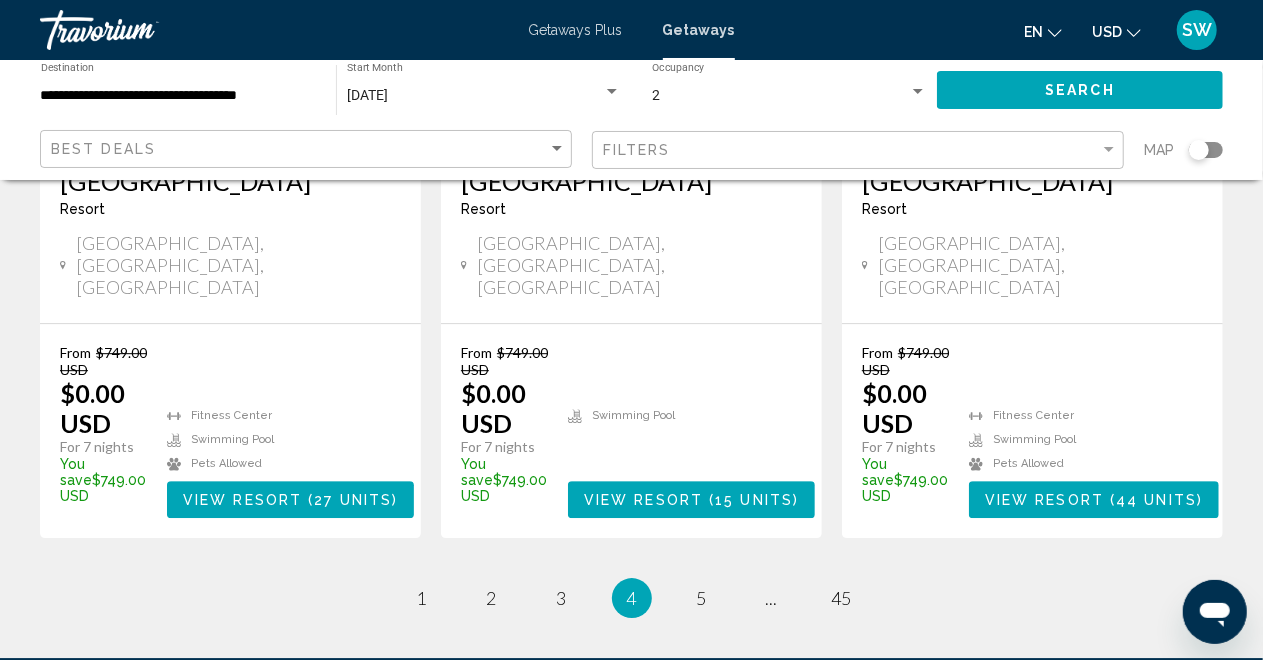 scroll, scrollTop: 2791, scrollLeft: 0, axis: vertical 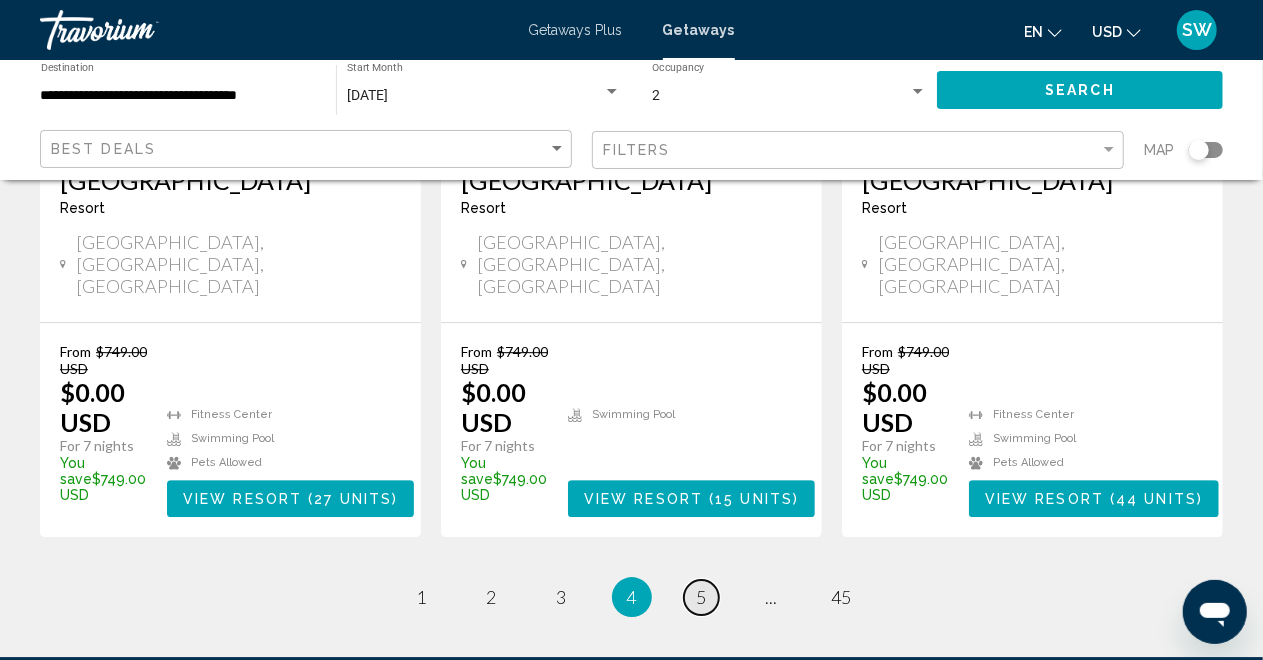 click on "5" at bounding box center [702, 597] 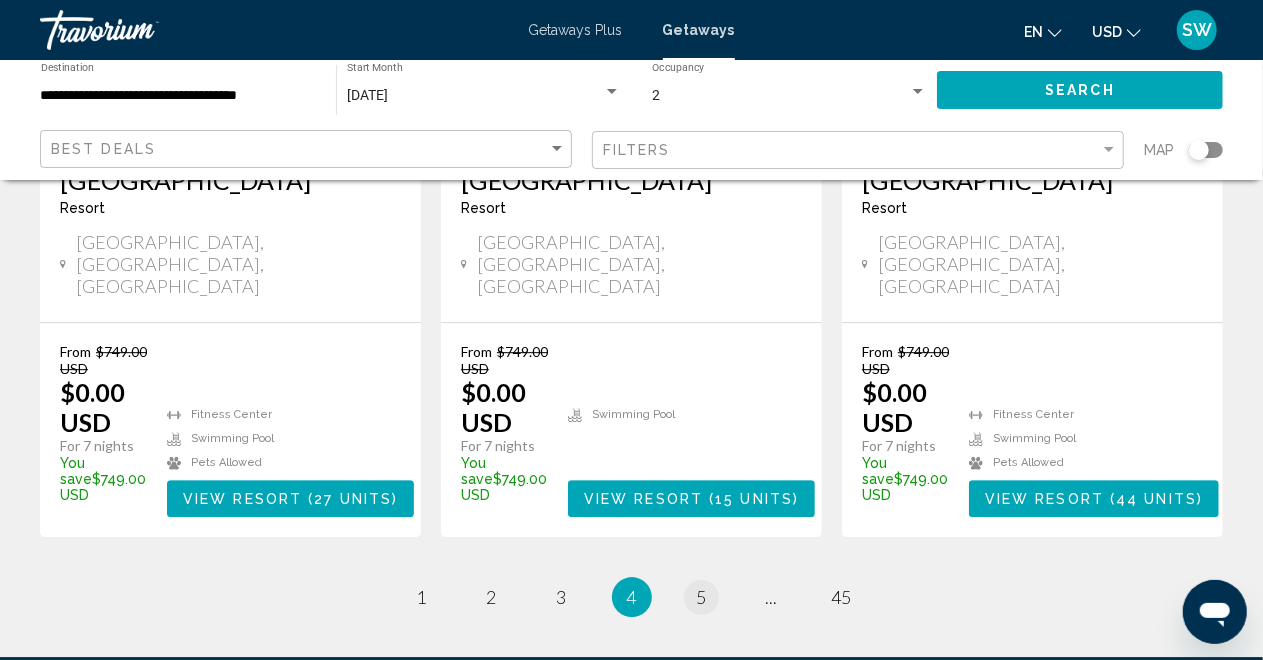 scroll, scrollTop: 0, scrollLeft: 0, axis: both 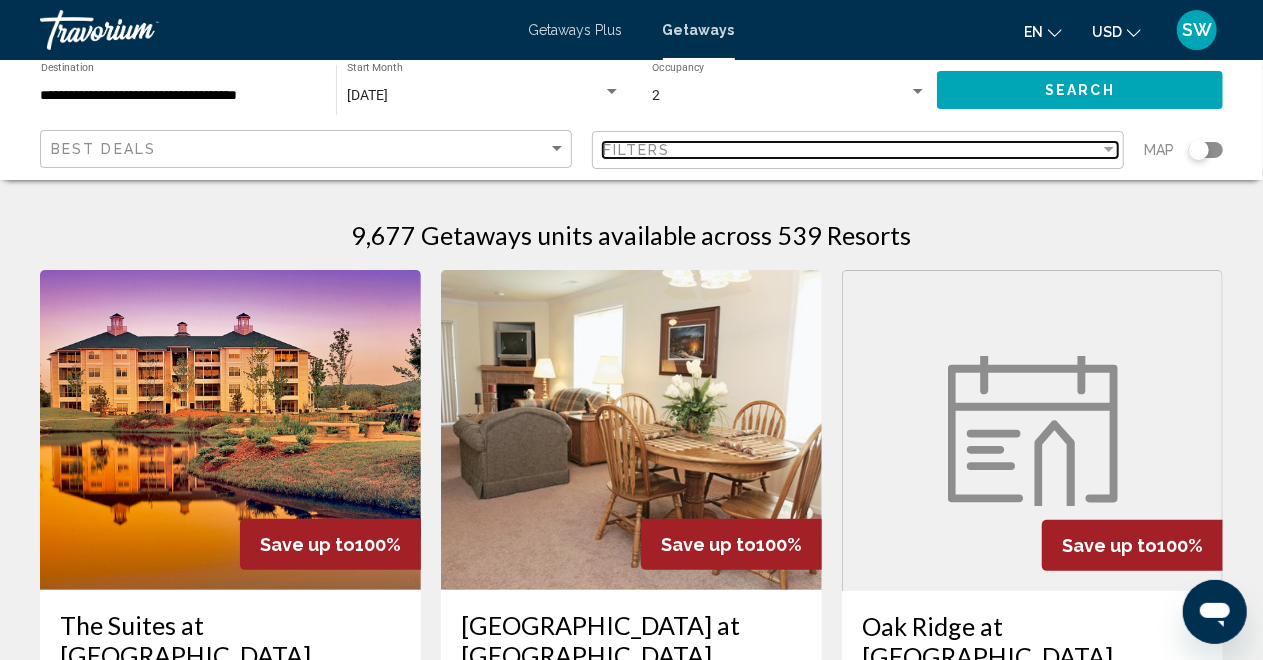 click on "Filters" at bounding box center [851, 150] 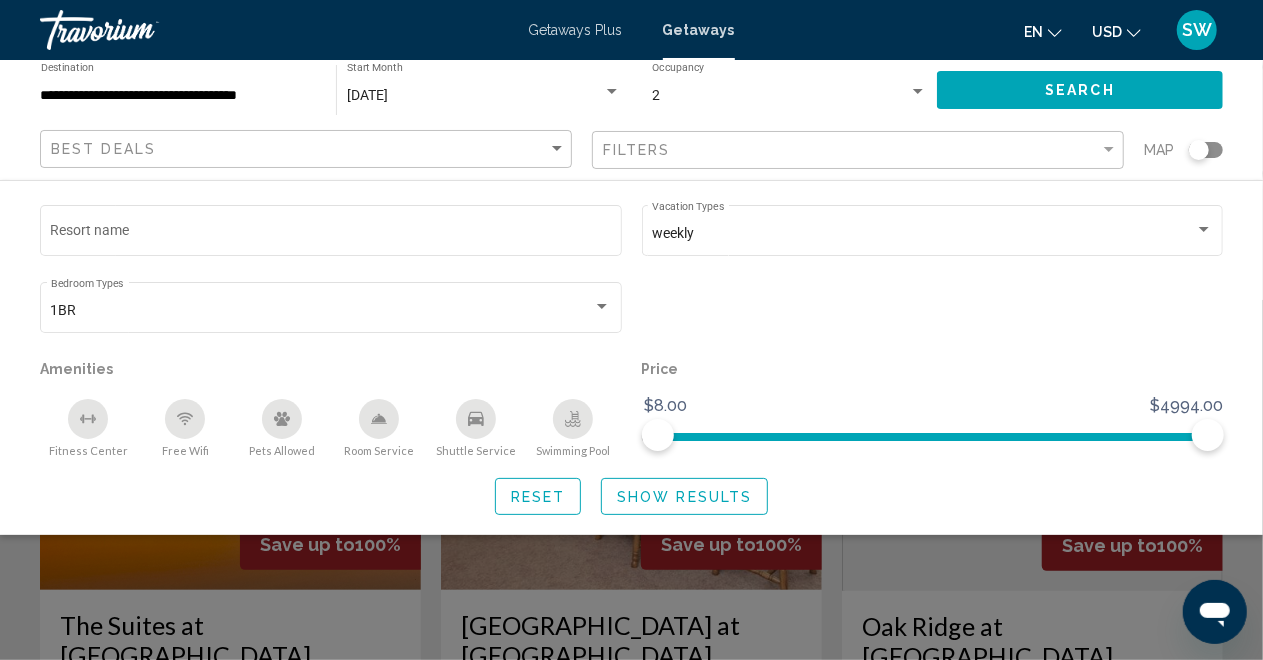 click on "2" at bounding box center [780, 96] 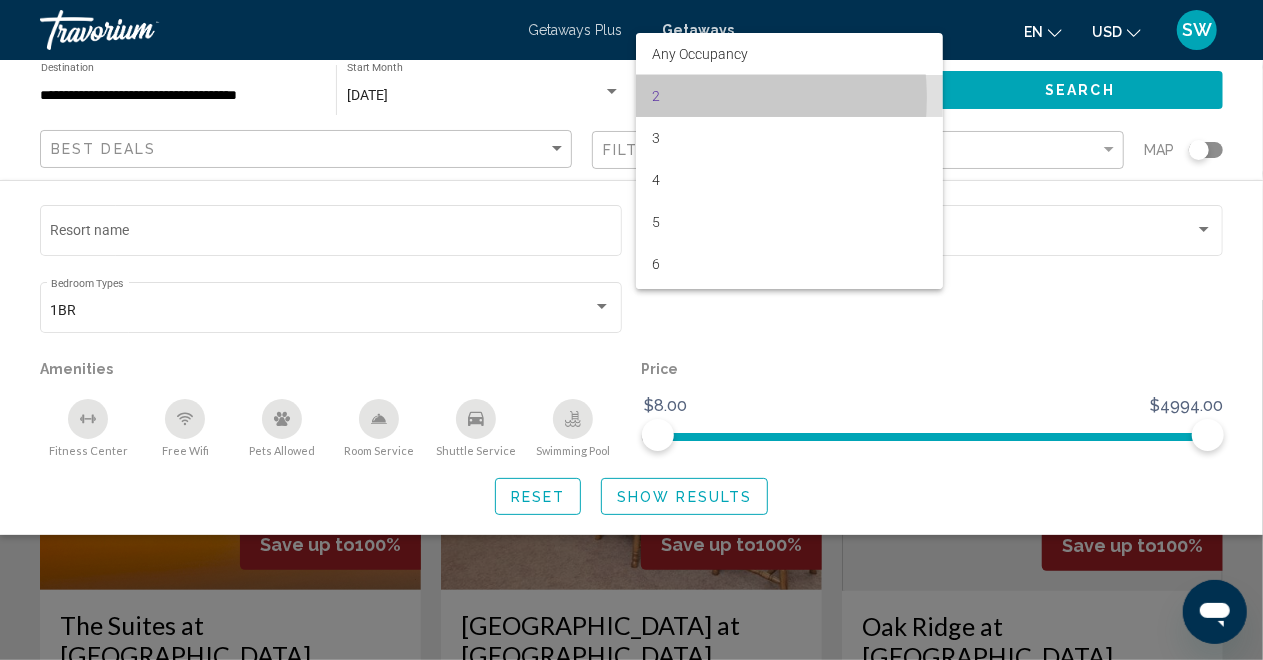 click on "2" at bounding box center (789, 96) 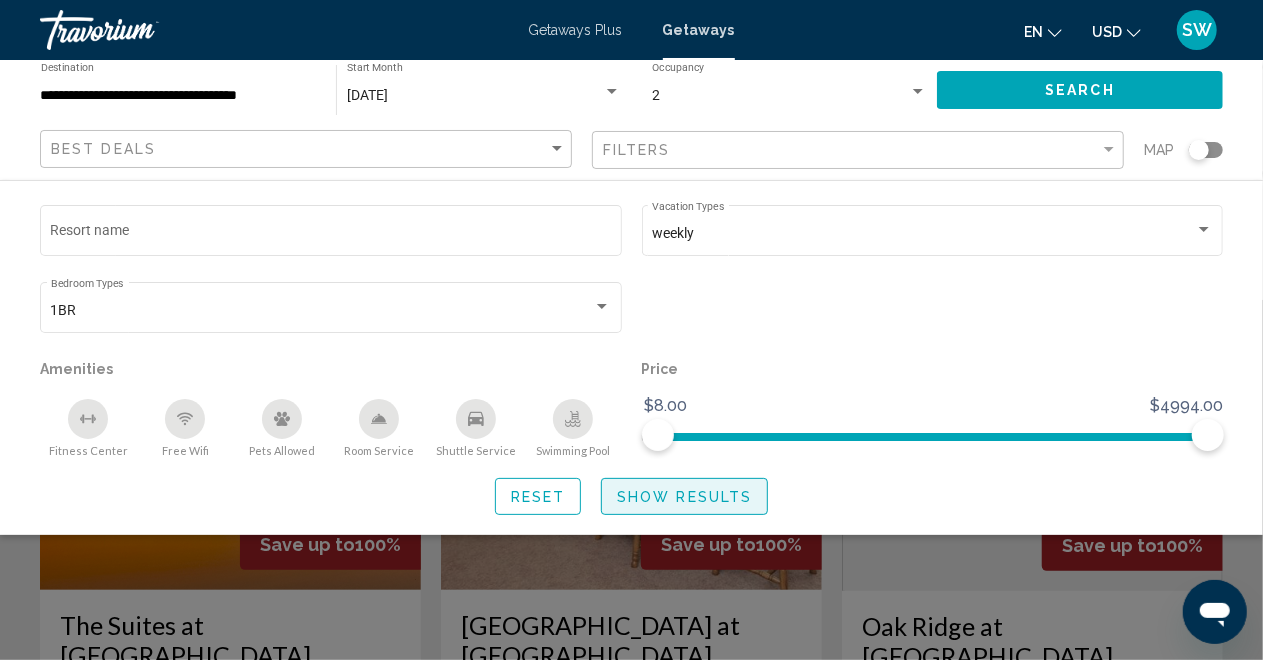 click on "Show Results" 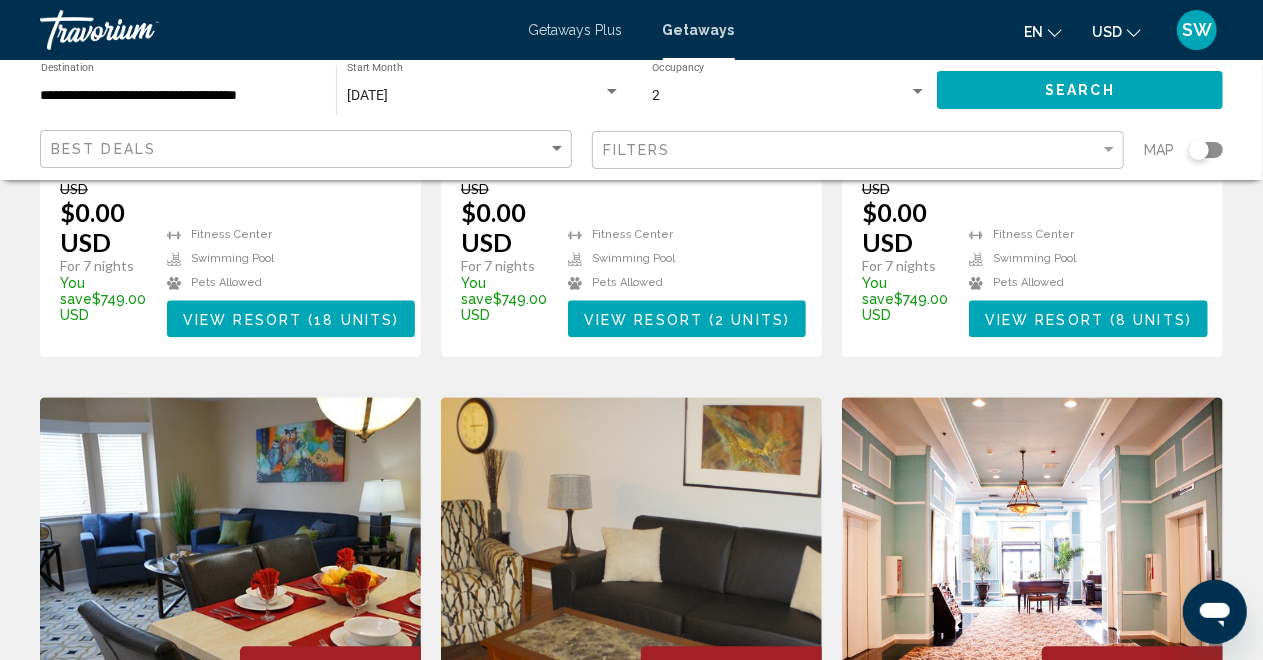 scroll, scrollTop: 2800, scrollLeft: 0, axis: vertical 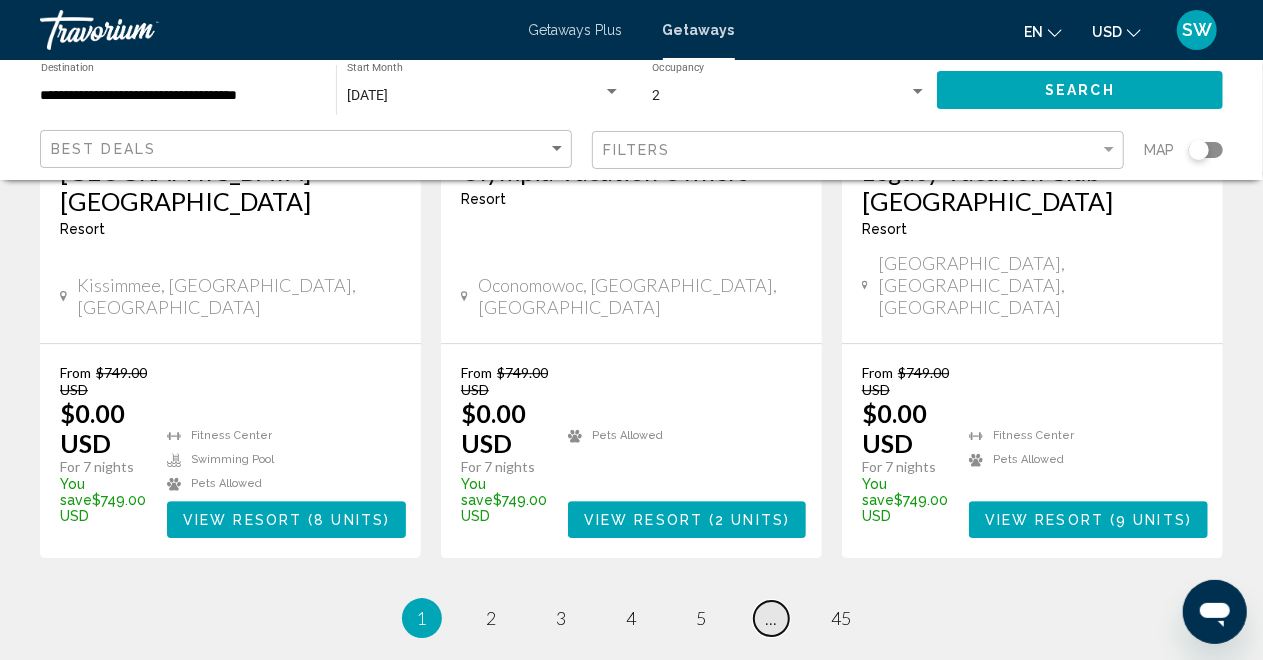 click on "..." at bounding box center [772, 618] 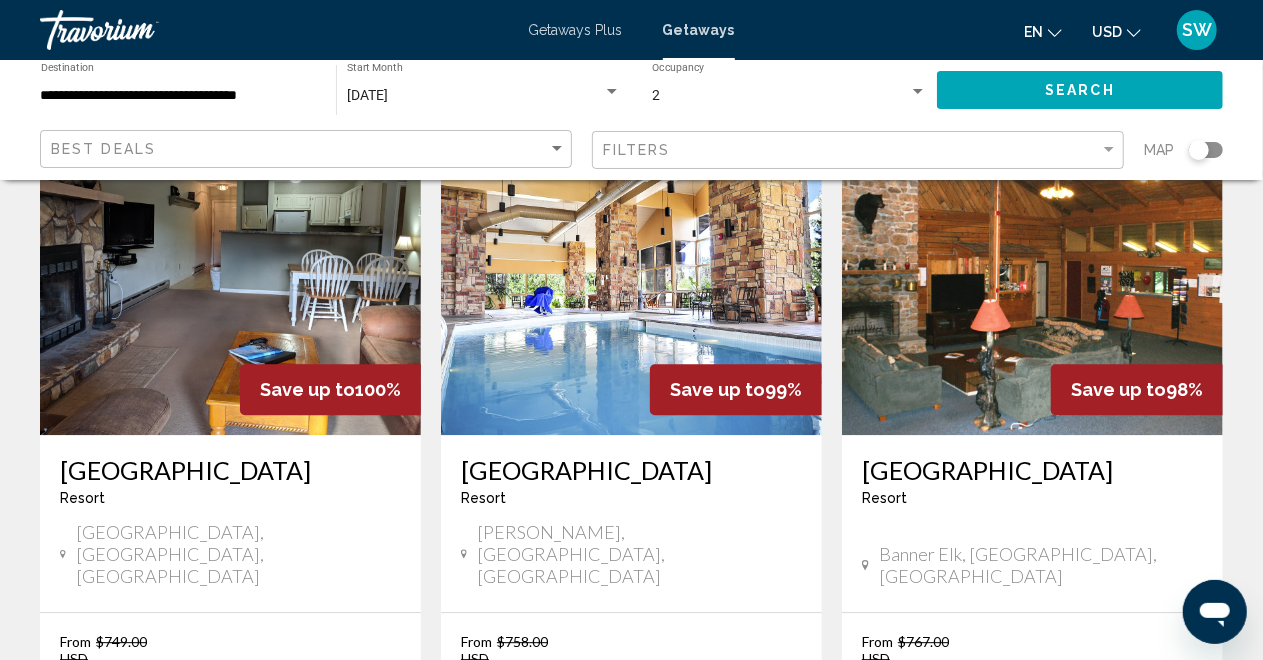 scroll, scrollTop: 2791, scrollLeft: 0, axis: vertical 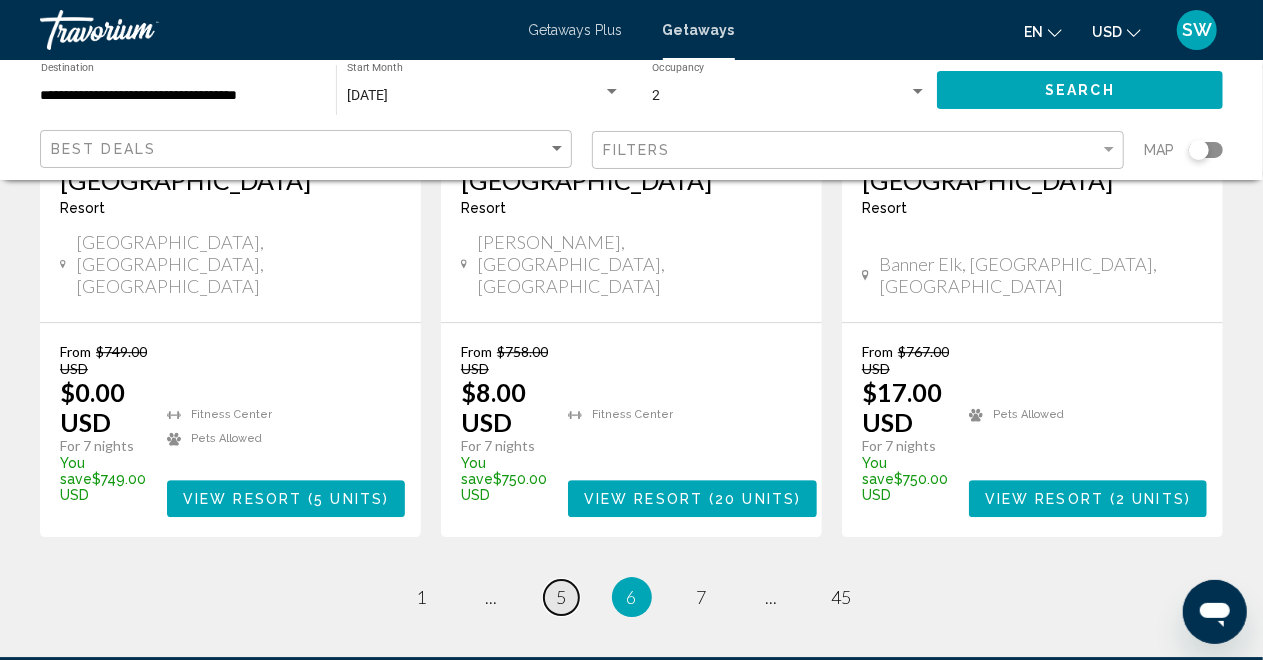 click on "5" at bounding box center (562, 597) 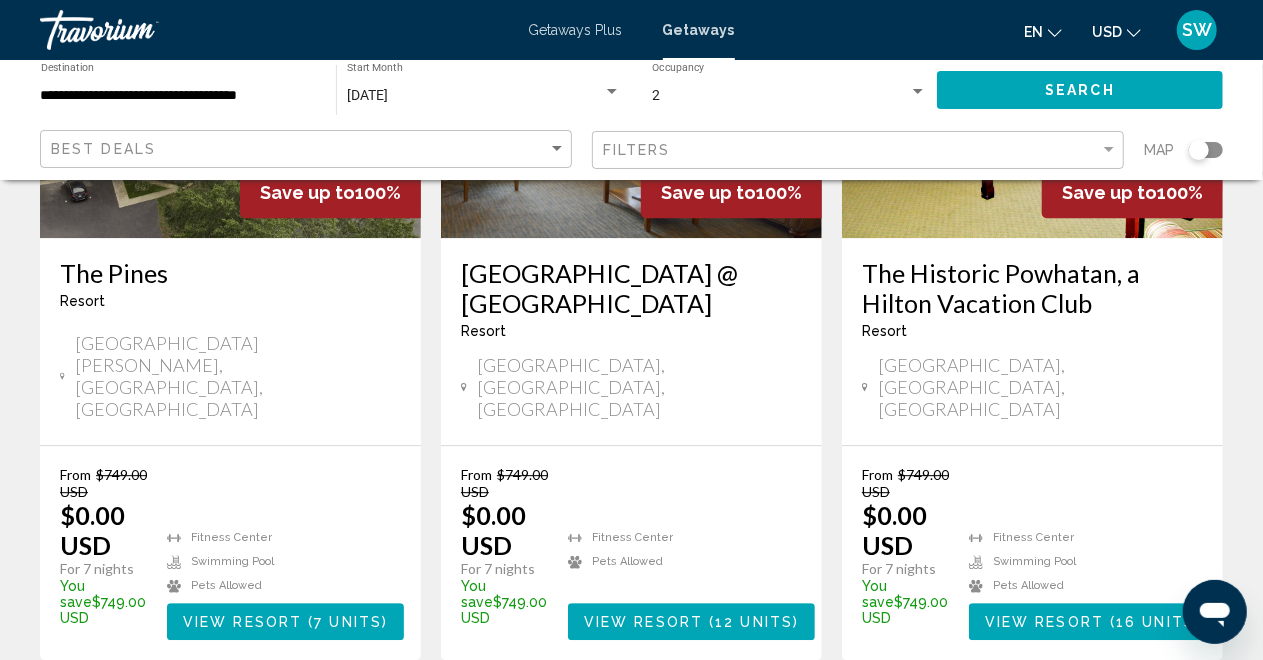 scroll, scrollTop: 2700, scrollLeft: 0, axis: vertical 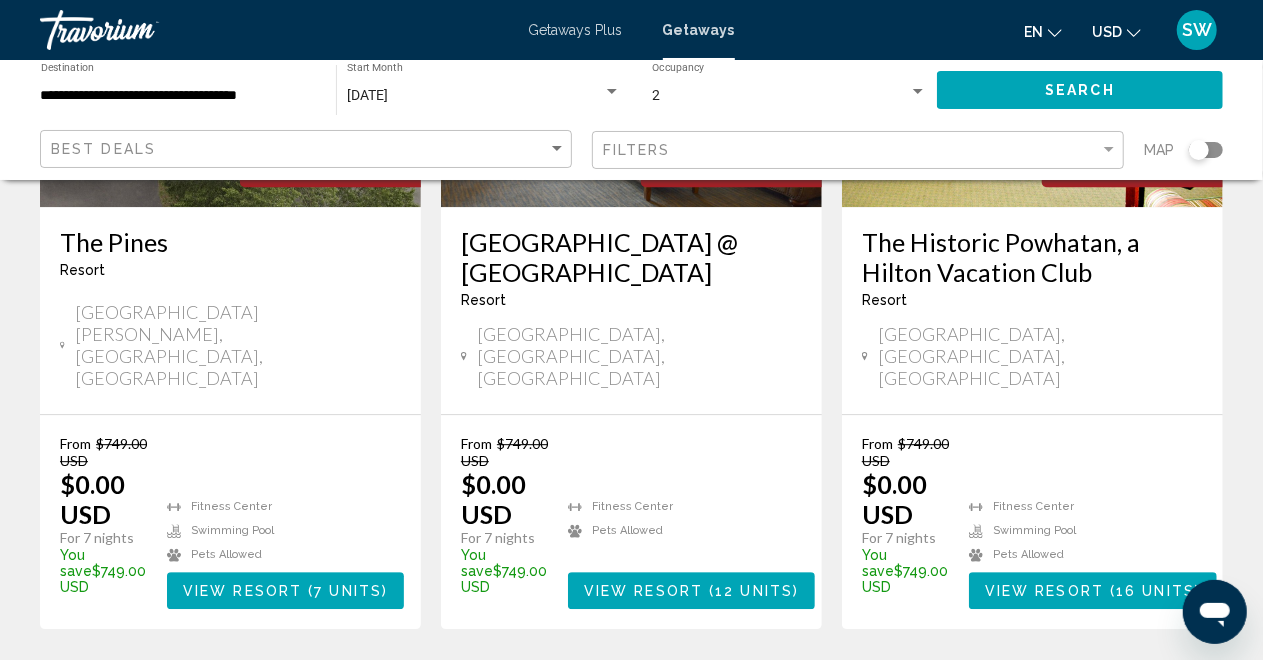 click on "6" at bounding box center [702, 689] 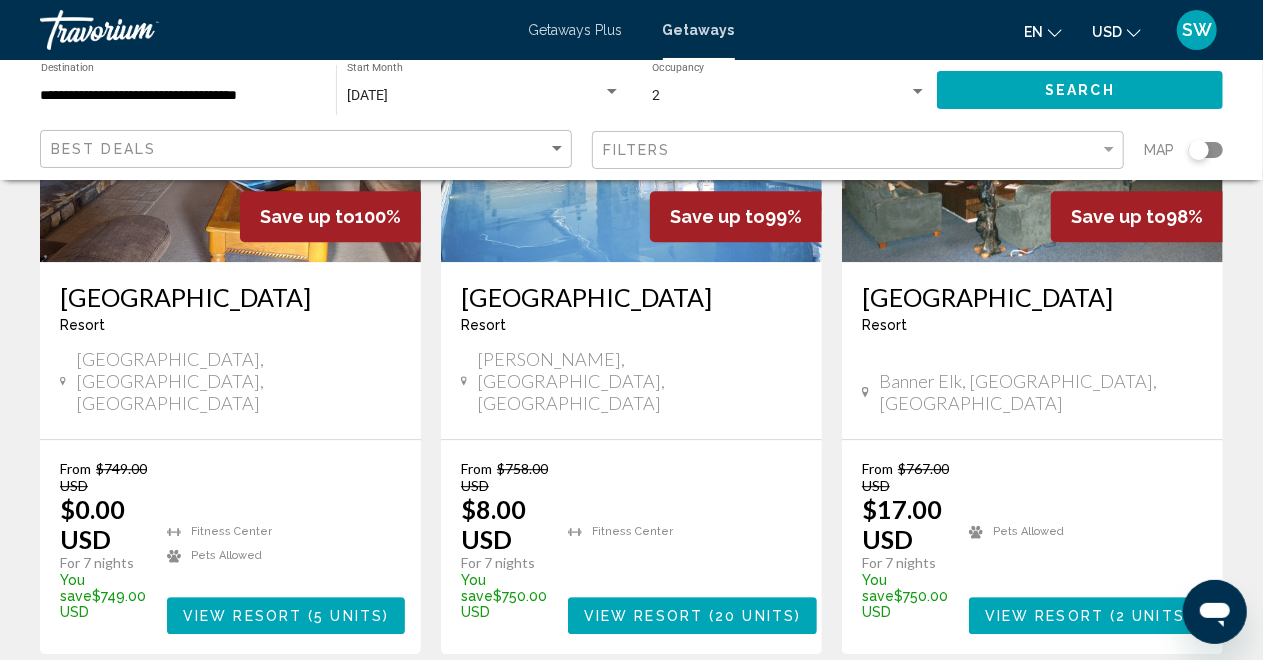 scroll, scrollTop: 2691, scrollLeft: 0, axis: vertical 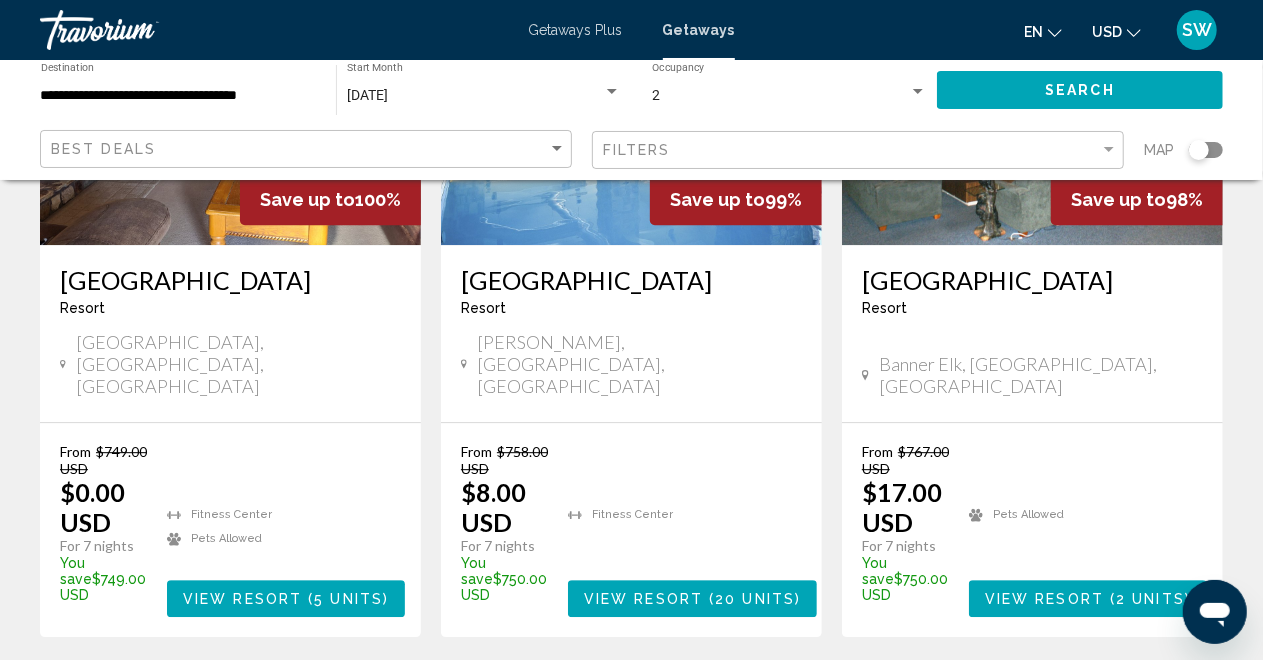 click on "7" at bounding box center [702, 697] 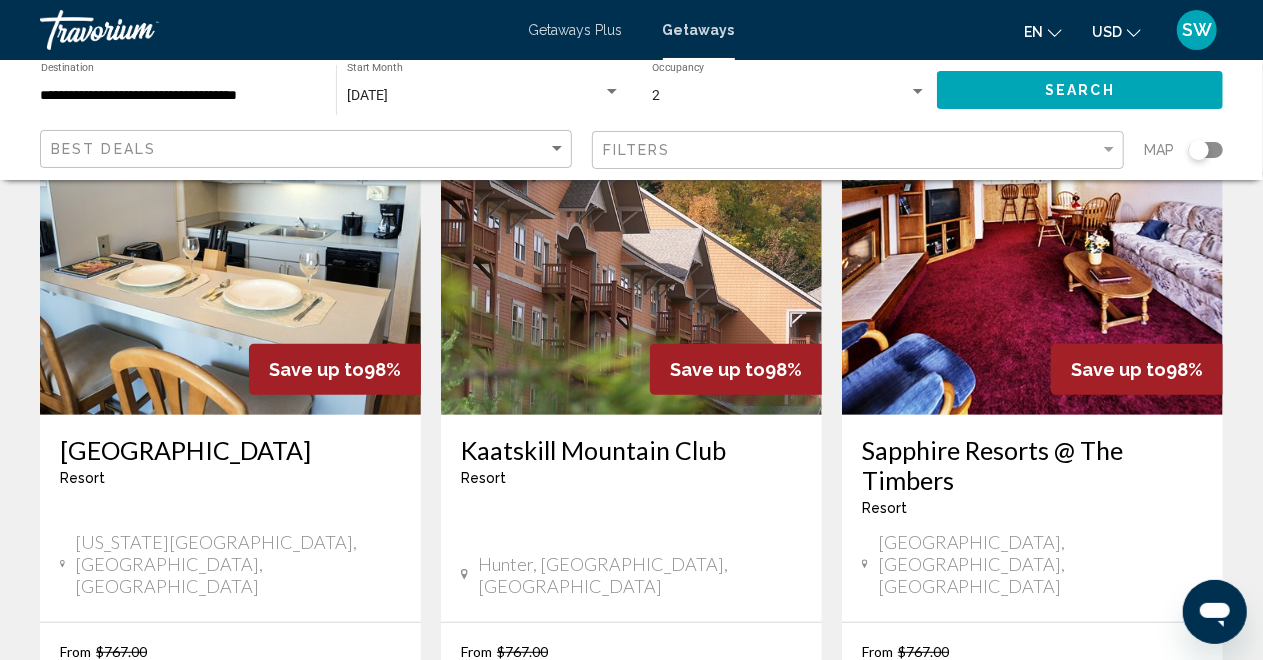 scroll, scrollTop: 0, scrollLeft: 0, axis: both 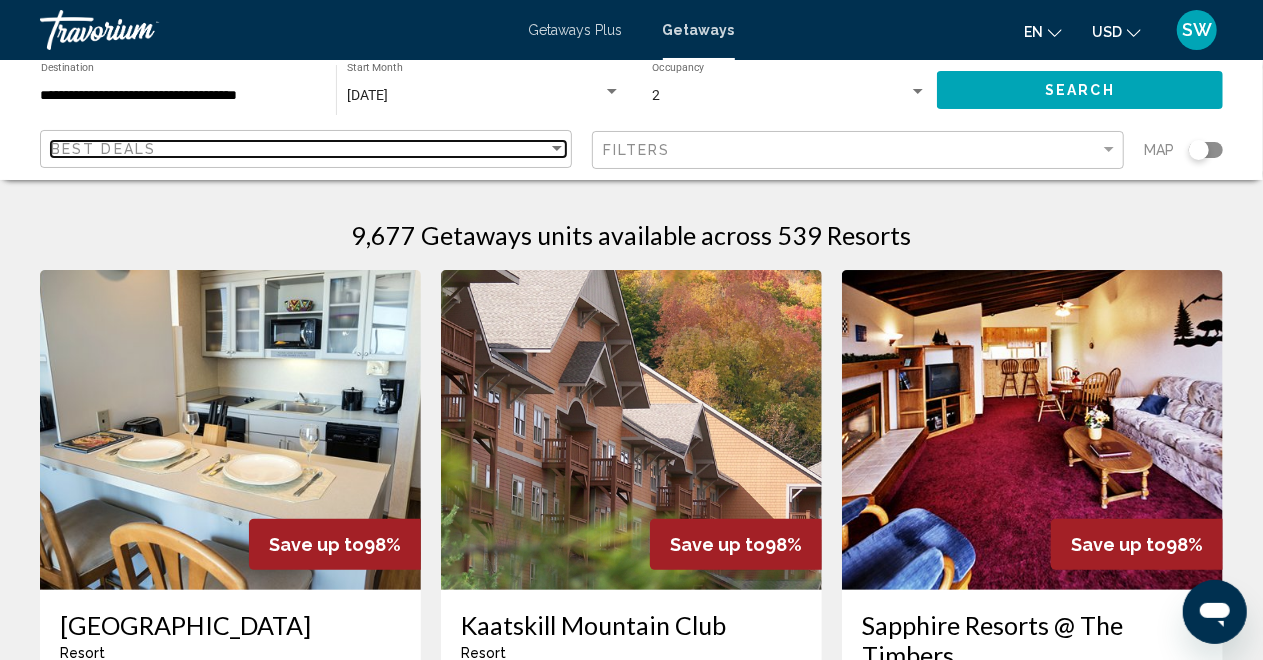 click on "Best Deals" at bounding box center (299, 149) 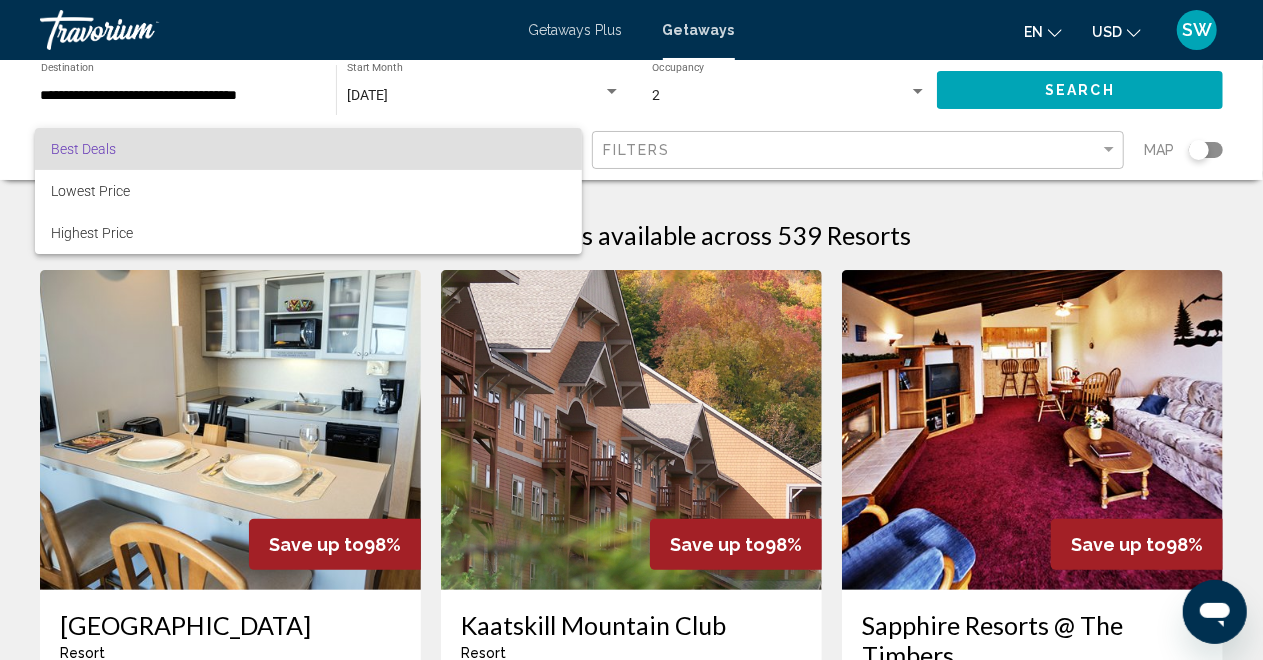 click at bounding box center [631, 330] 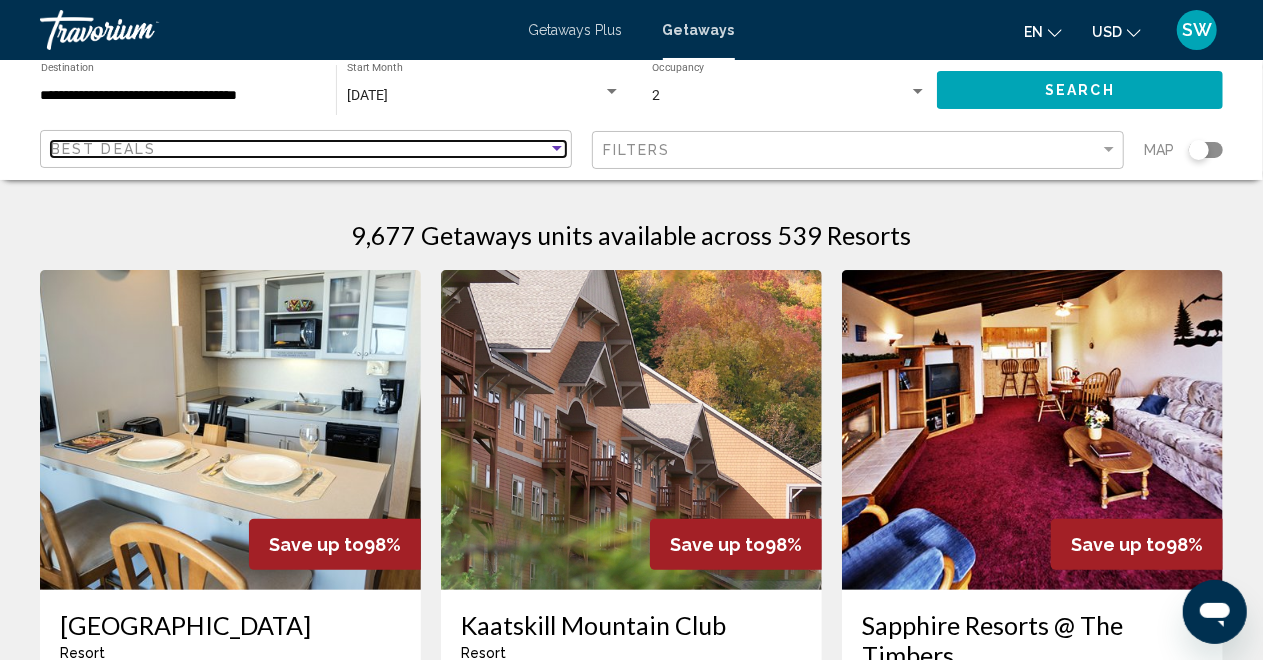 click at bounding box center (557, 148) 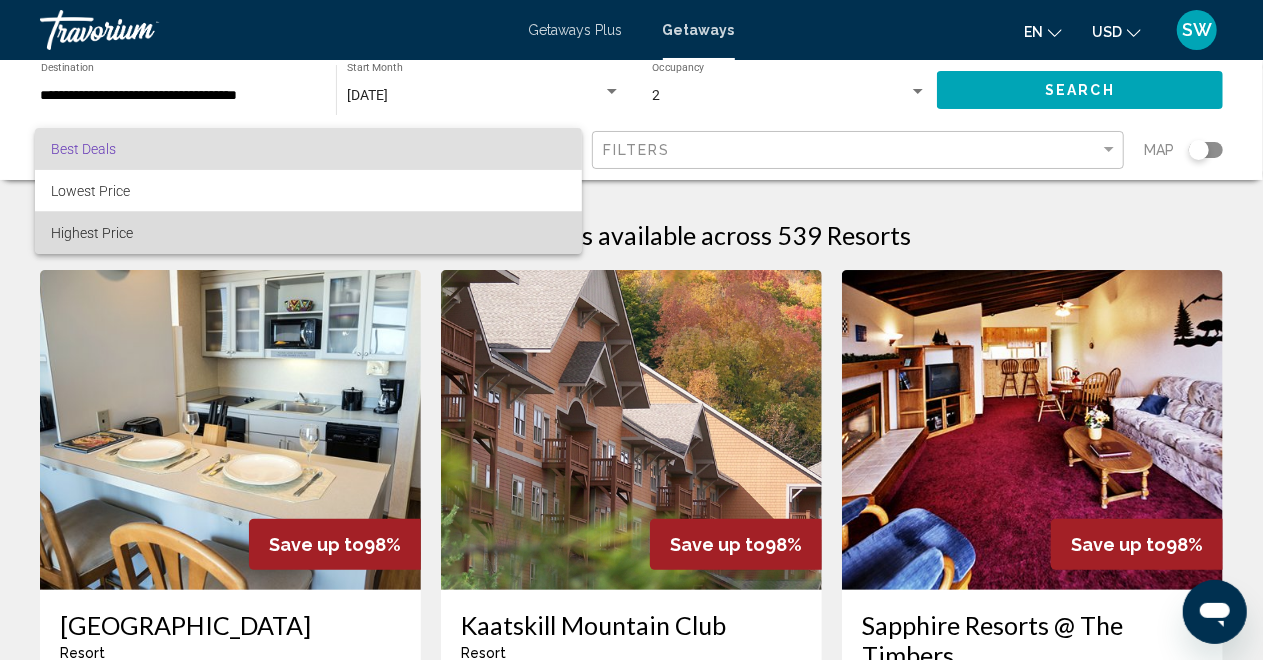 click on "Highest Price" at bounding box center (309, 233) 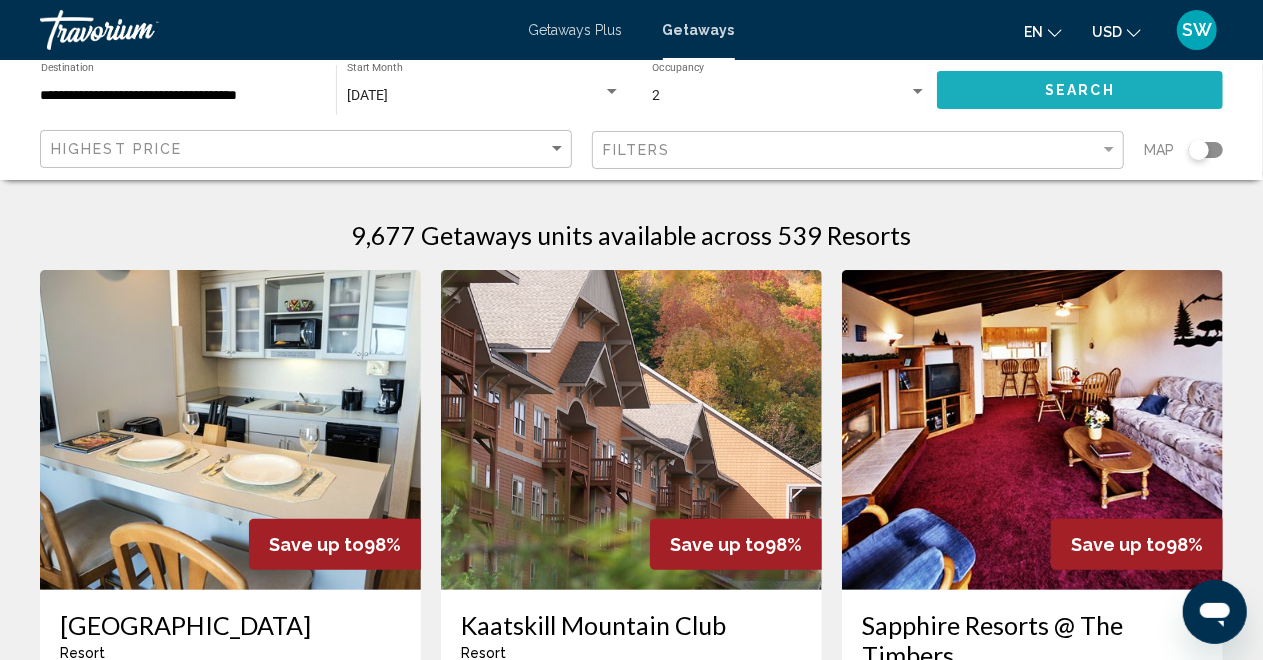 click on "Search" 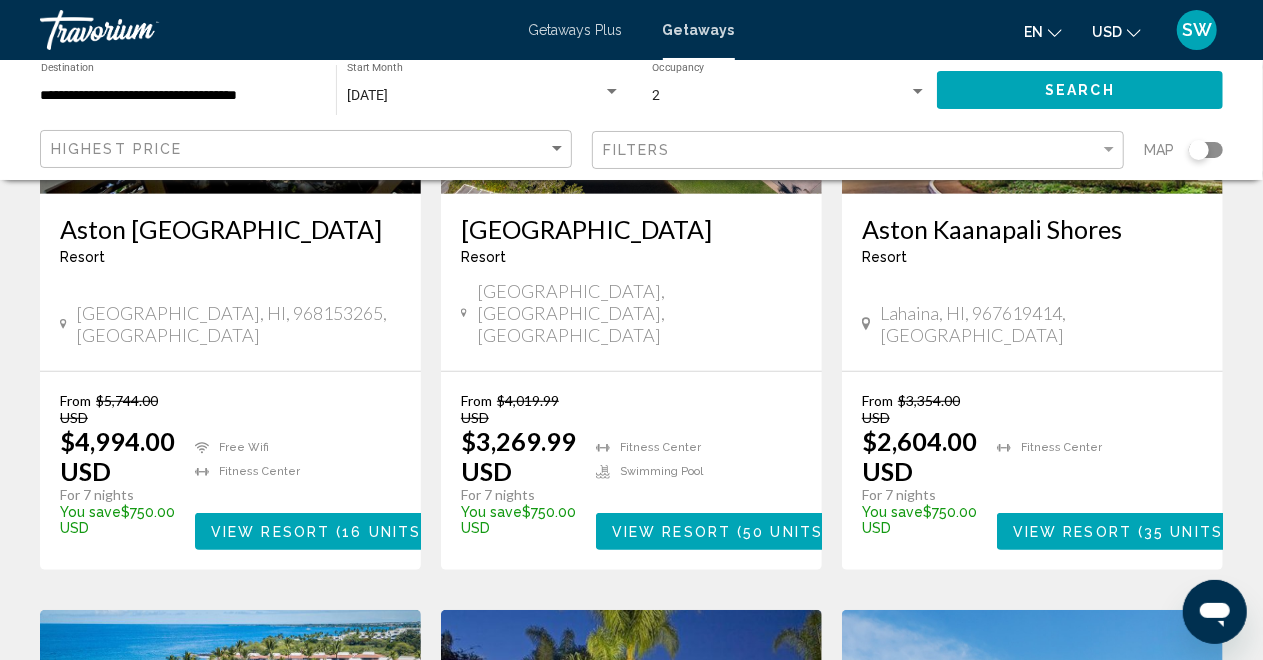 scroll, scrollTop: 0, scrollLeft: 0, axis: both 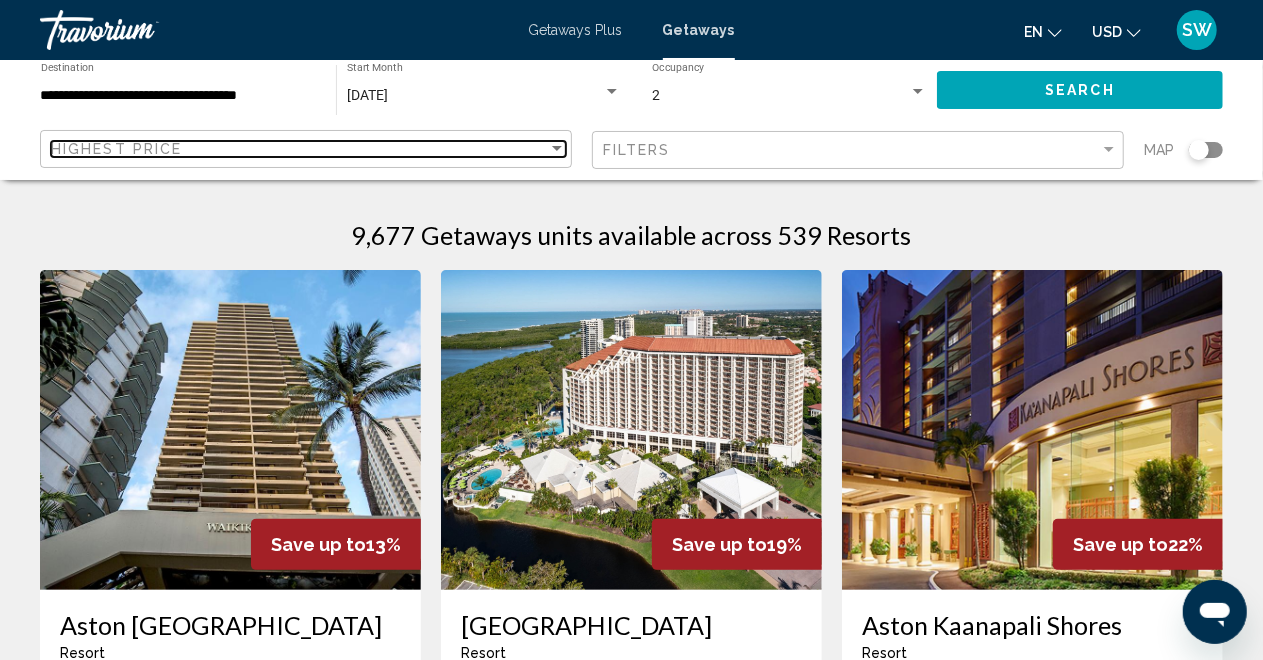 click at bounding box center (557, 149) 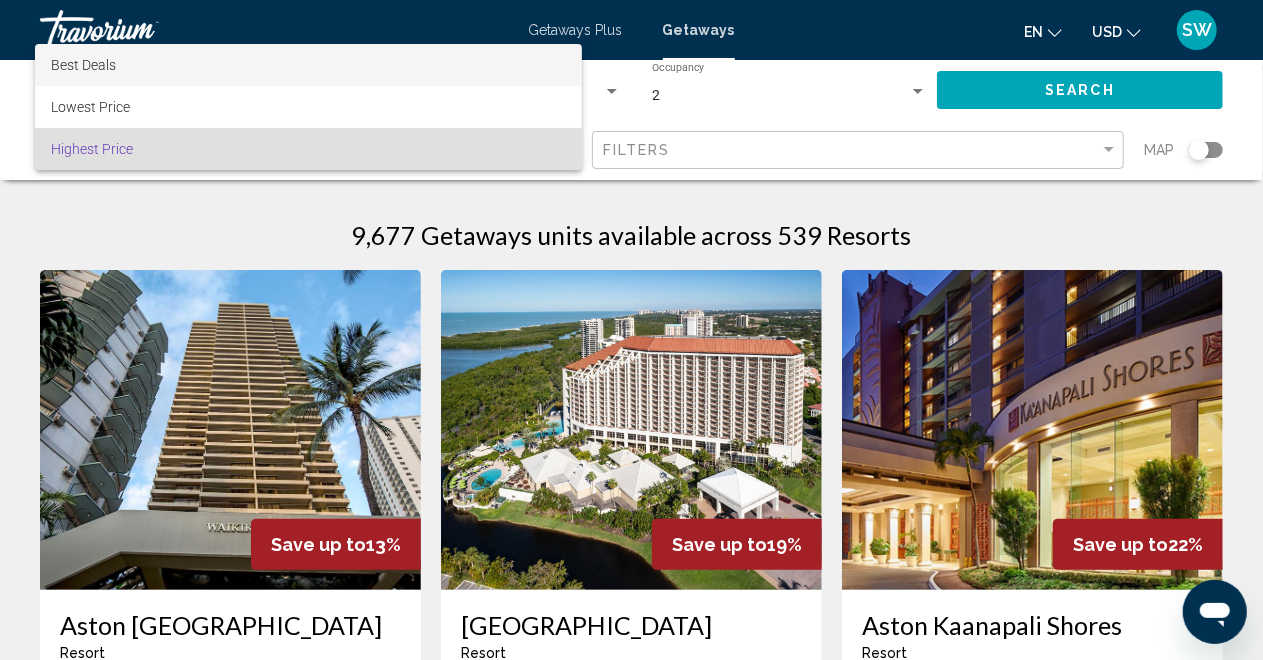 click on "Best Deals" at bounding box center (309, 65) 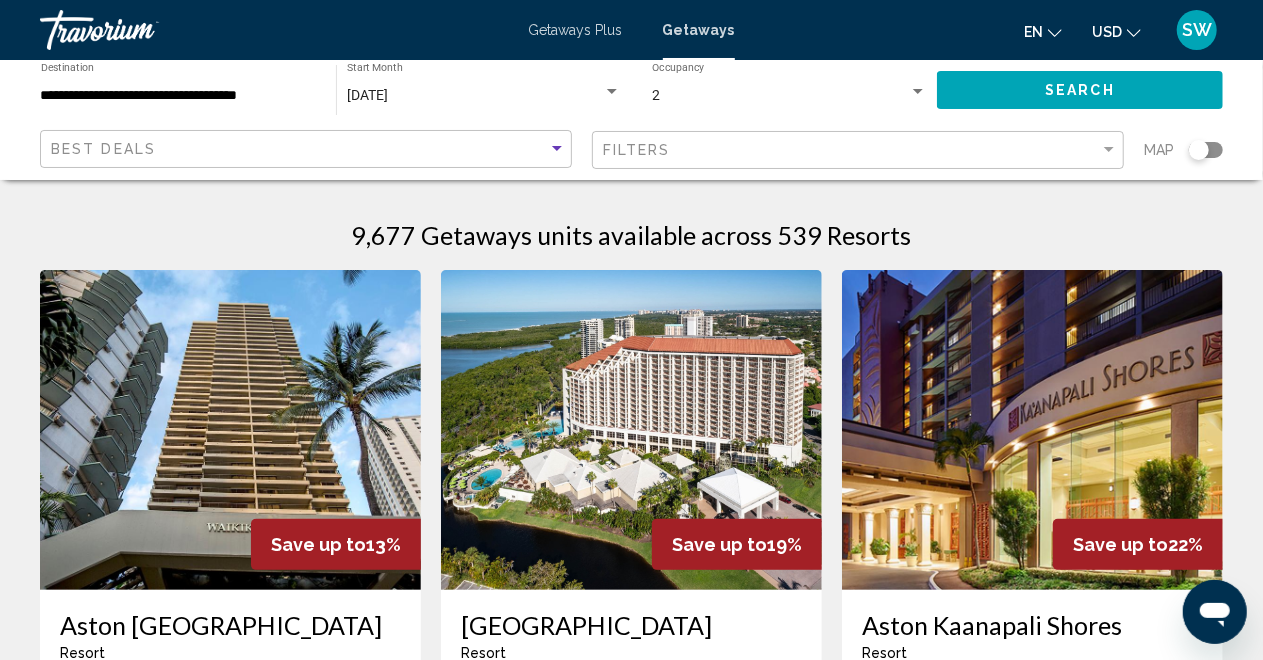 click 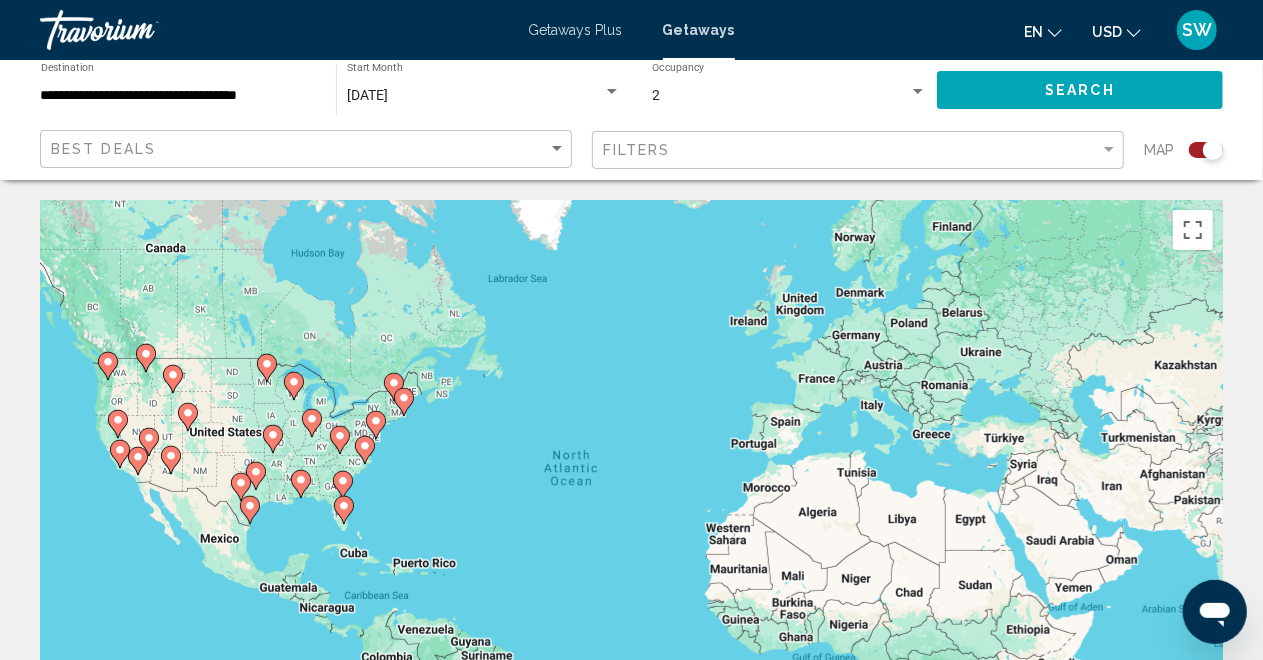 click 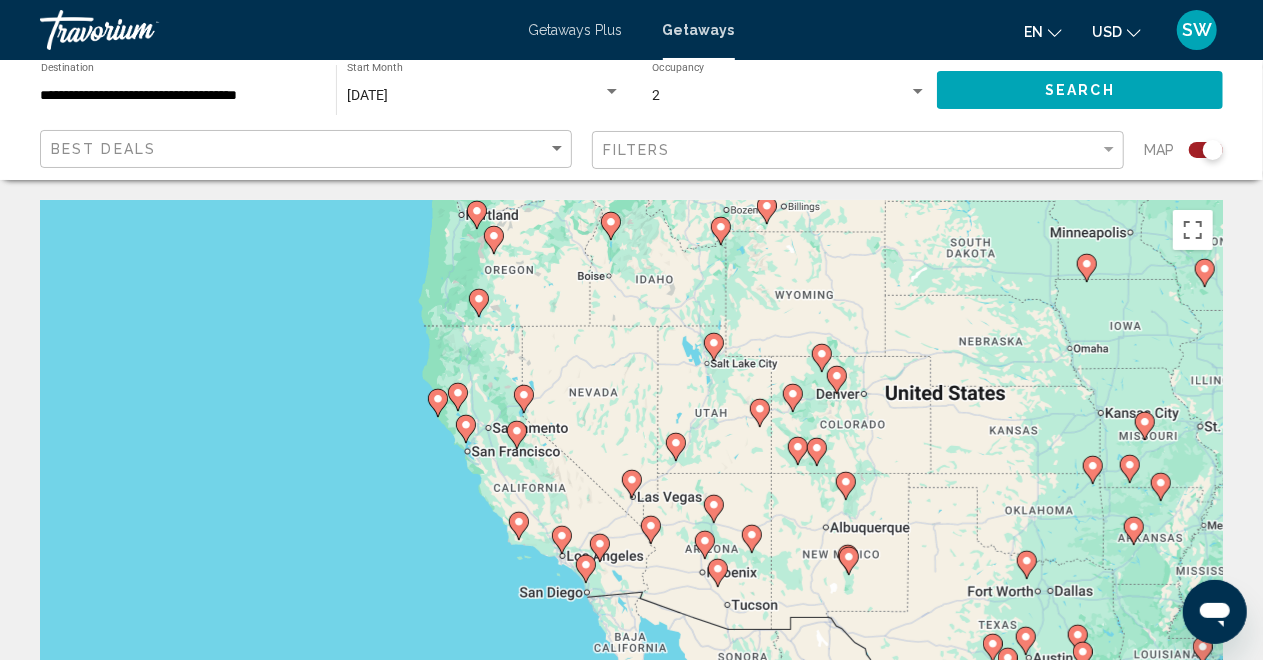 click 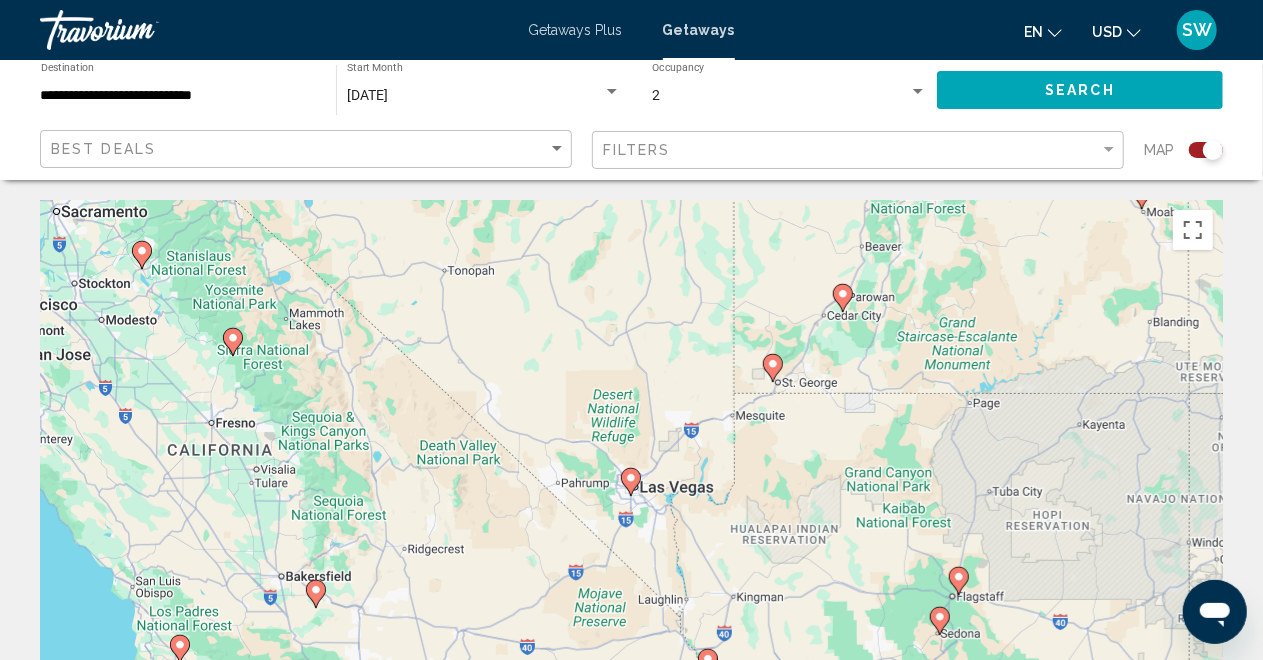 click 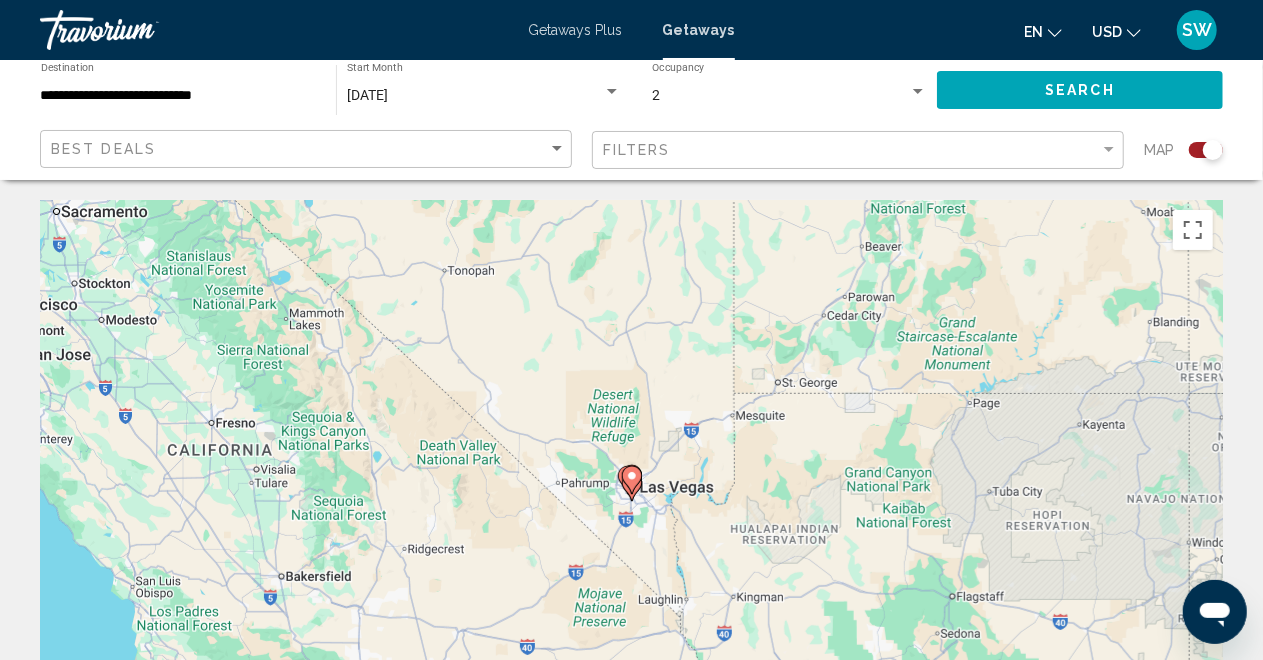 type on "**********" 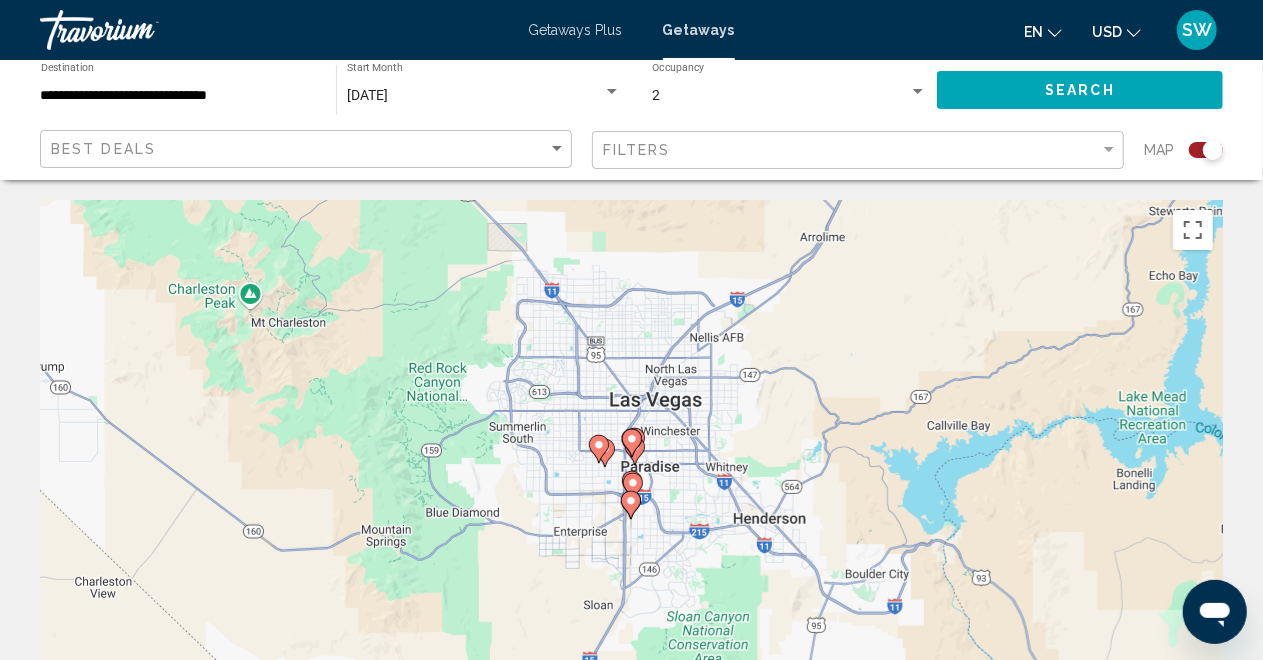 click 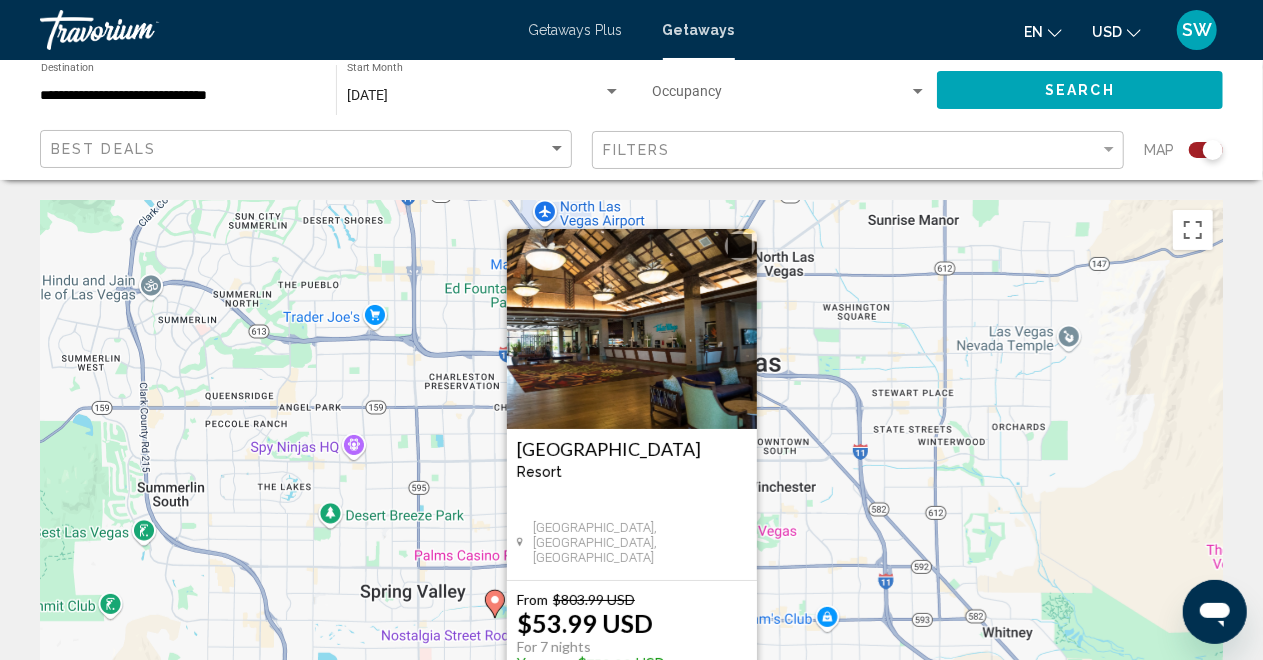 click on "To navigate, press the arrow keys. To activate drag with keyboard, press Alt + Enter. Once in keyboard drag state, use the arrow keys to move the marker. To complete the drag, press the Enter key. To cancel, press Escape.  [GEOGRAPHIC_DATA]  -  This is an adults only resort
[GEOGRAPHIC_DATA], [GEOGRAPHIC_DATA], [GEOGRAPHIC_DATA] From $803.99 USD $53.99 USD For 7 nights You save  $750.00 USD  View Resort" at bounding box center (631, 500) 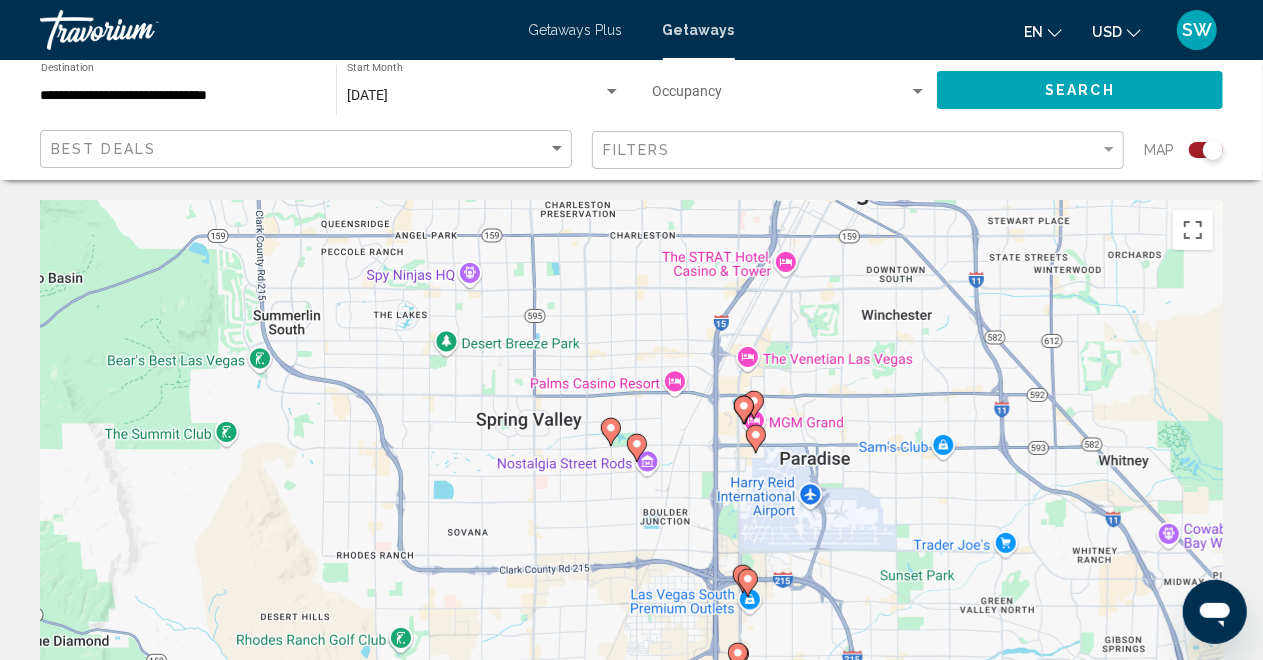 drag, startPoint x: 727, startPoint y: 577, endPoint x: 843, endPoint y: 402, distance: 209.95476 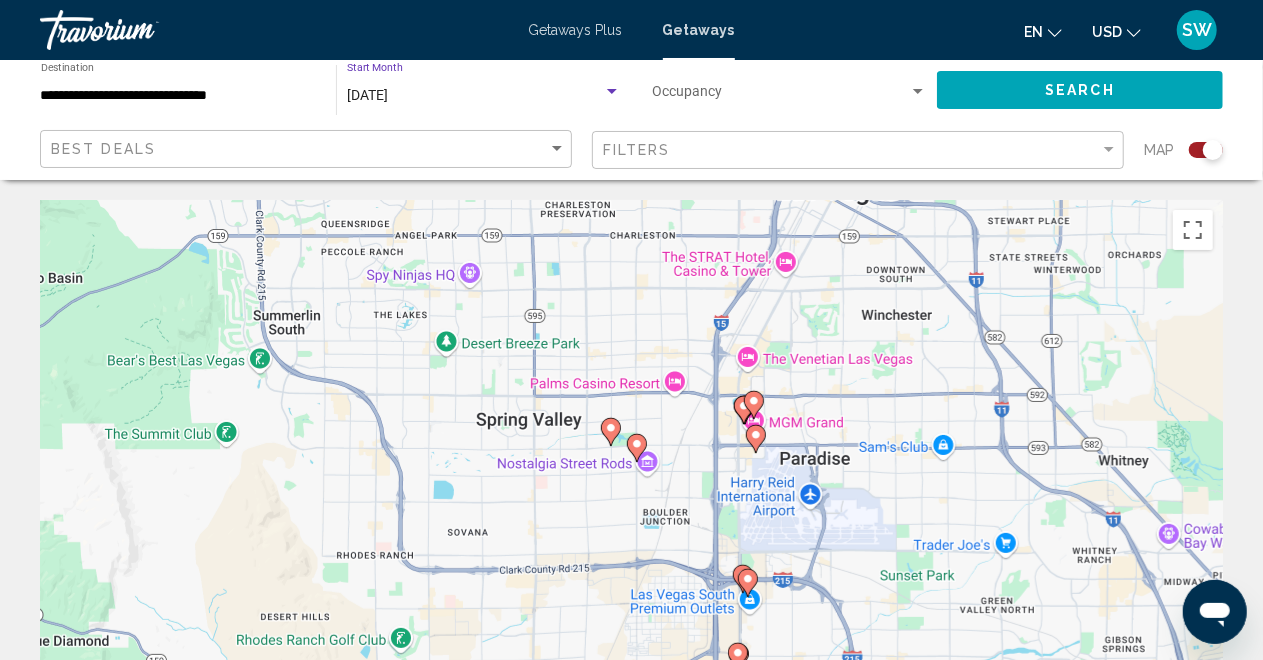 click at bounding box center [612, 91] 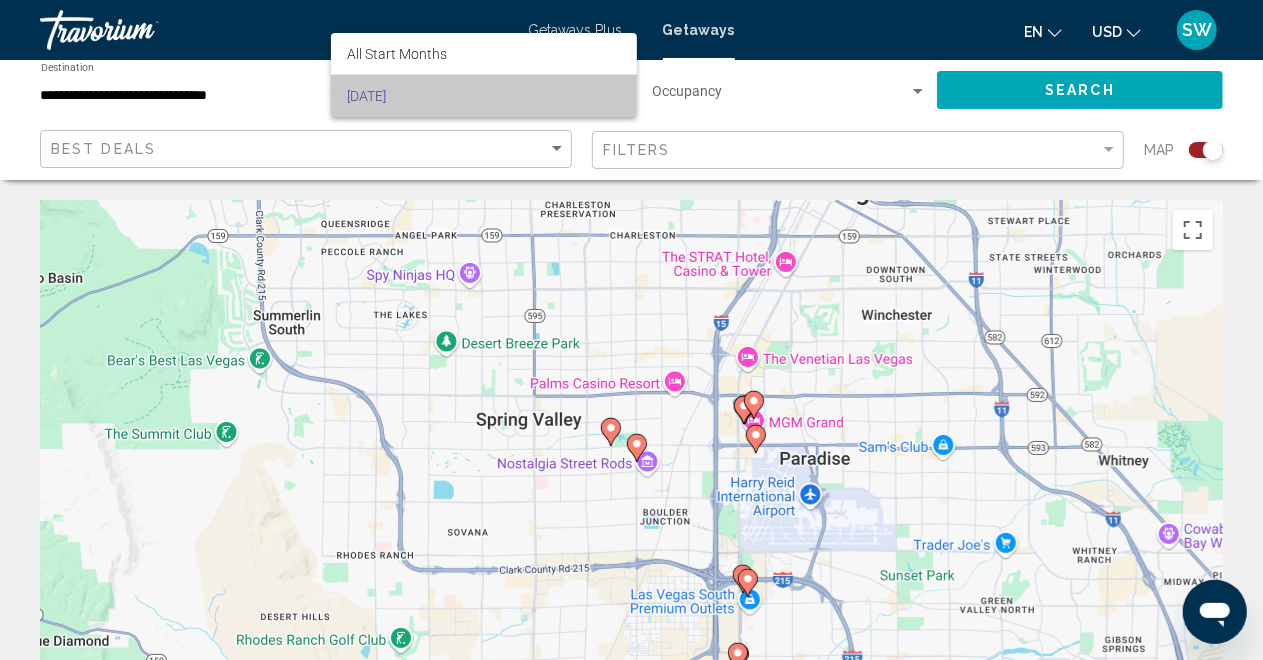click on "[DATE]" at bounding box center (484, 96) 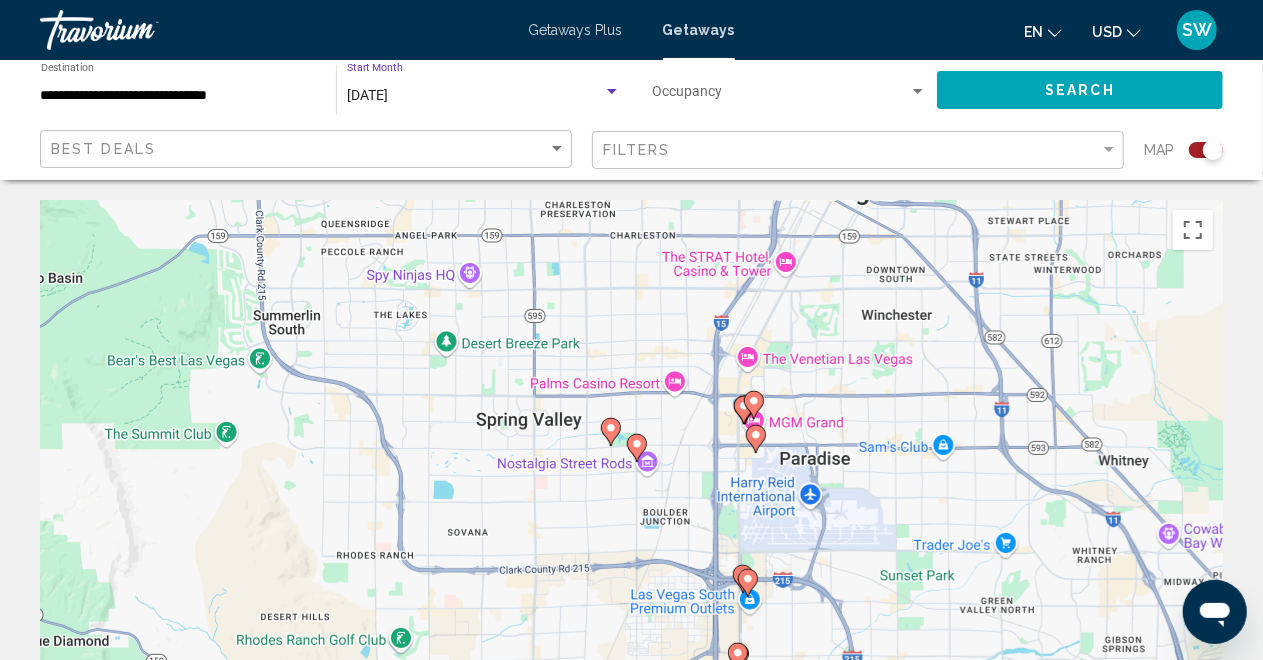 click 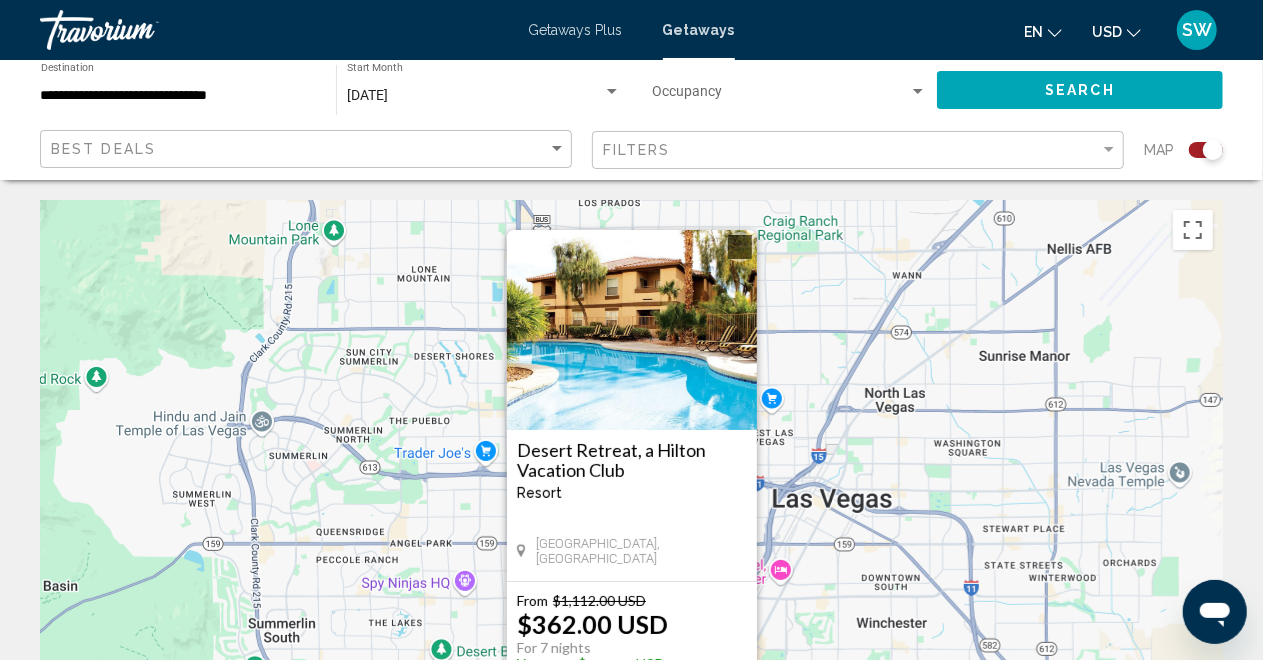 click on "To navigate, press the arrow keys. To activate drag with keyboard, press Alt + Enter. Once in keyboard drag state, use the arrow keys to move the marker. To complete the drag, press the Enter key. To cancel, press Escape.  [GEOGRAPHIC_DATA], a [GEOGRAPHIC_DATA]  -  This is an adults only resort
[GEOGRAPHIC_DATA], [GEOGRAPHIC_DATA] From $1,112.00 USD $362.00 USD For 7 nights You save  $750.00 USD  View Resort" at bounding box center (631, 500) 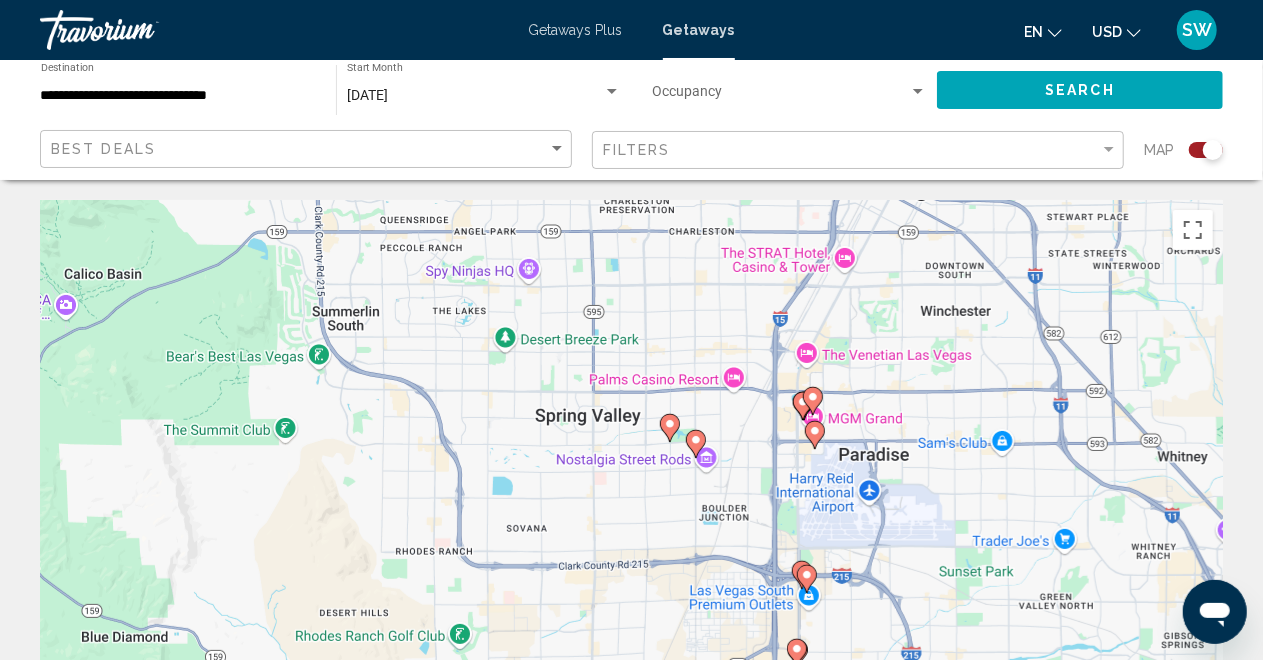 drag, startPoint x: 750, startPoint y: 546, endPoint x: 812, endPoint y: 250, distance: 302.42355 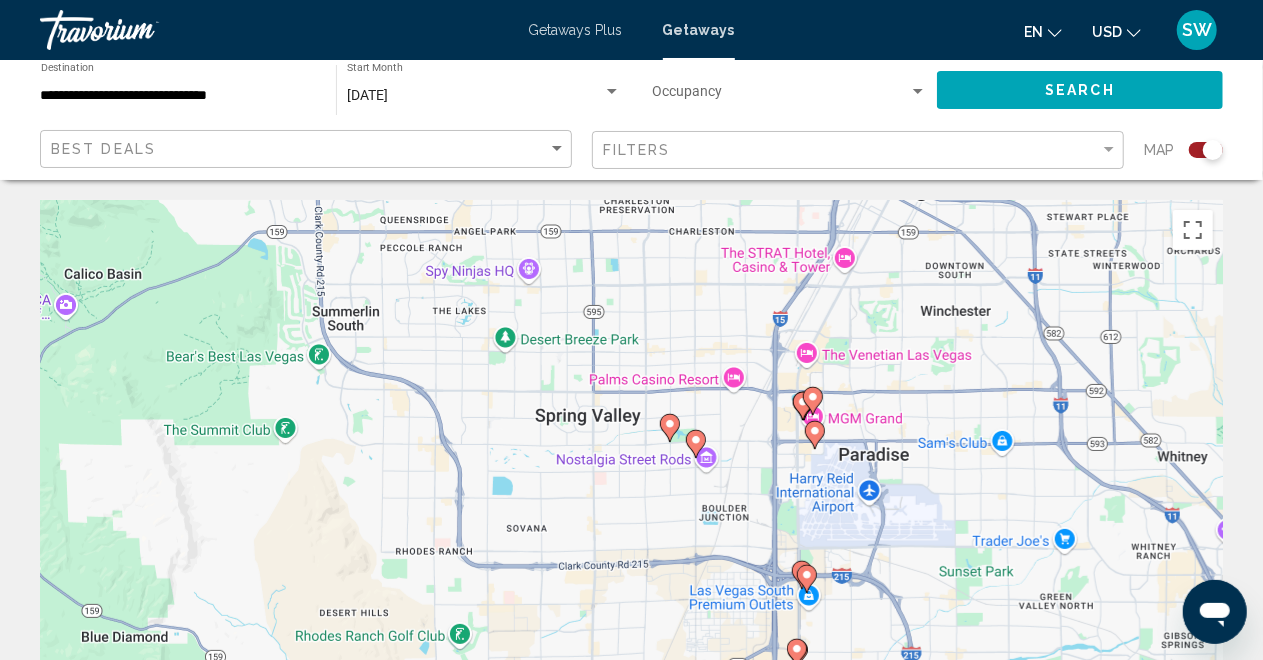 click 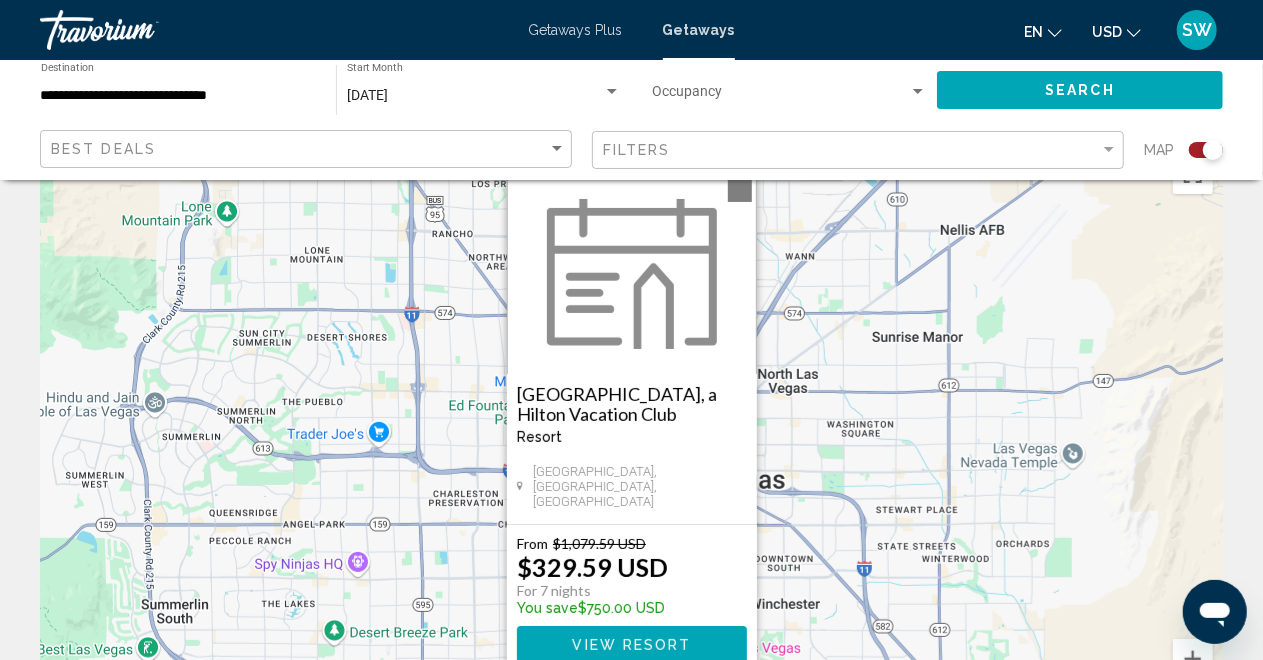 scroll, scrollTop: 100, scrollLeft: 0, axis: vertical 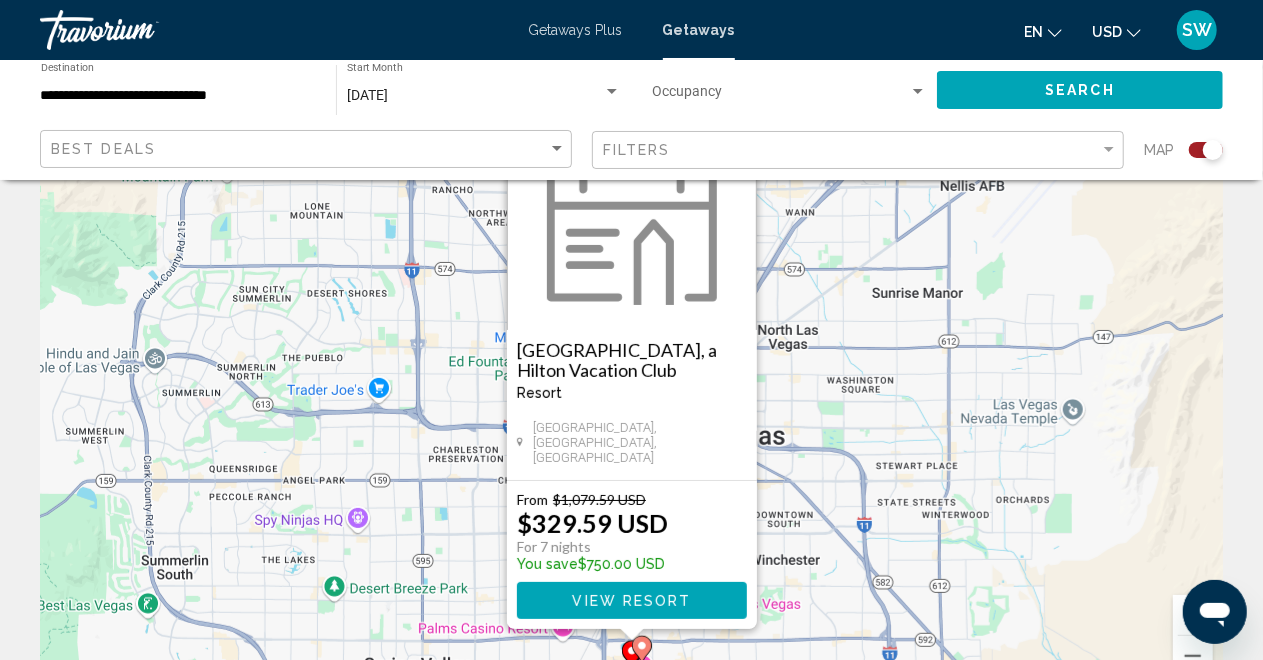 click on "View Resort" at bounding box center [631, 601] 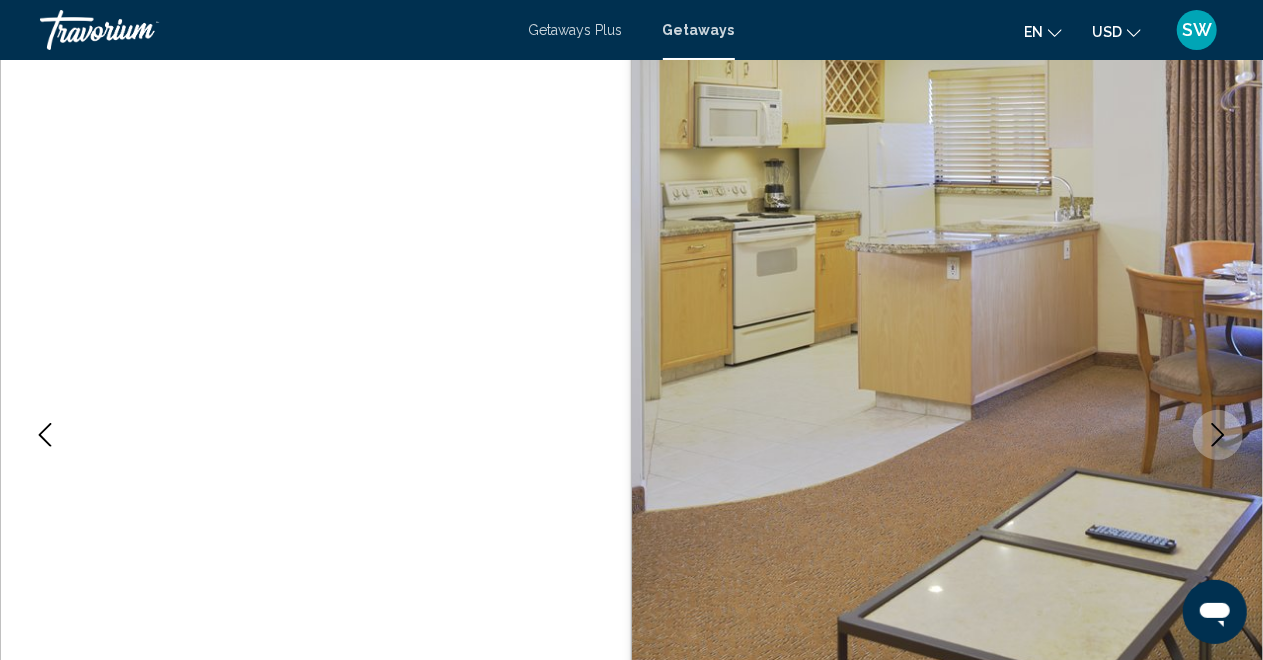 scroll, scrollTop: 204, scrollLeft: 0, axis: vertical 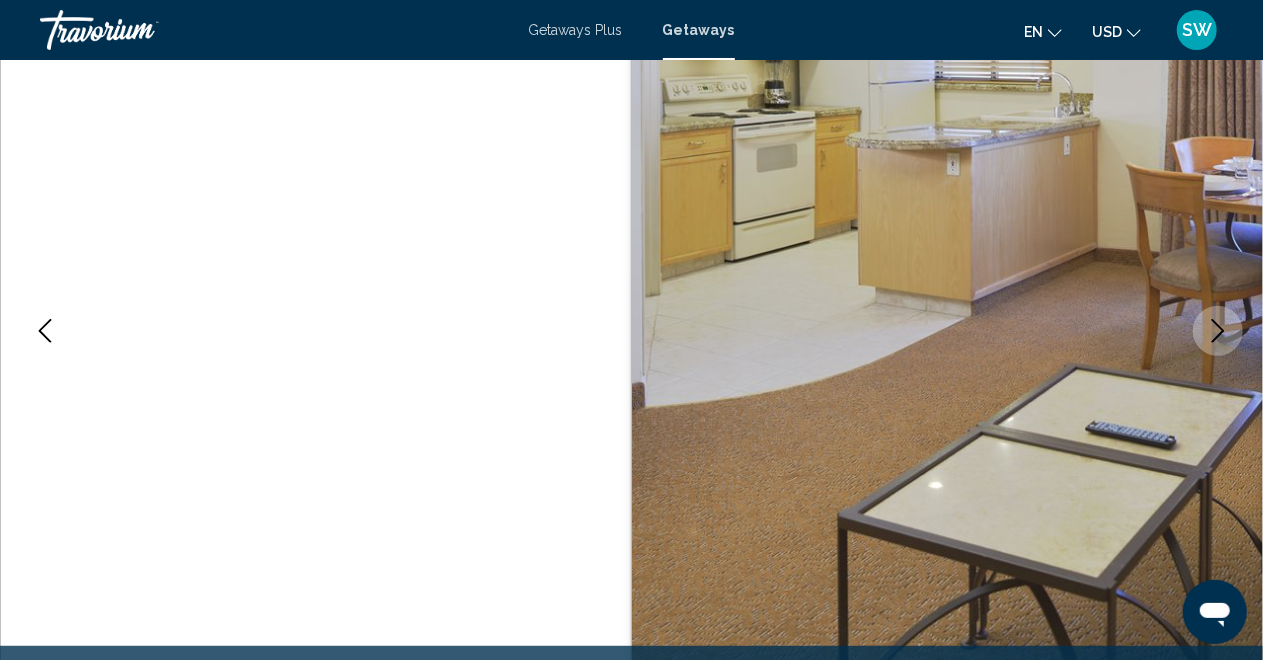 click on "Getaways" at bounding box center (699, 30) 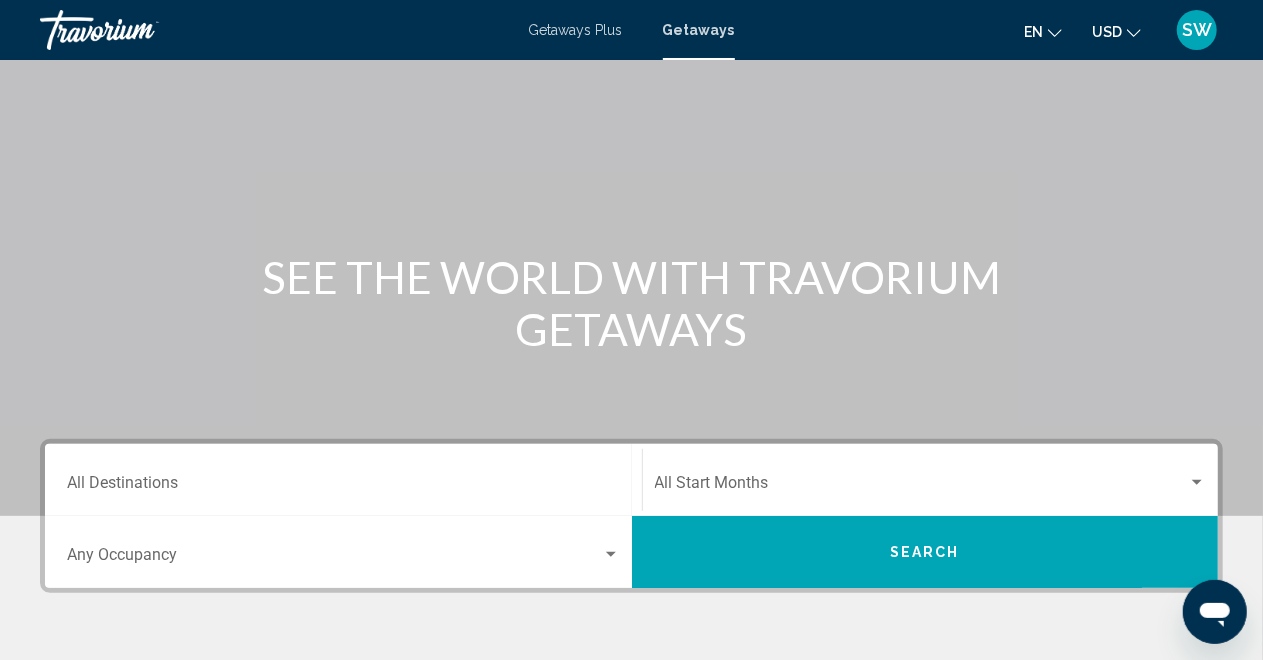 scroll, scrollTop: 200, scrollLeft: 0, axis: vertical 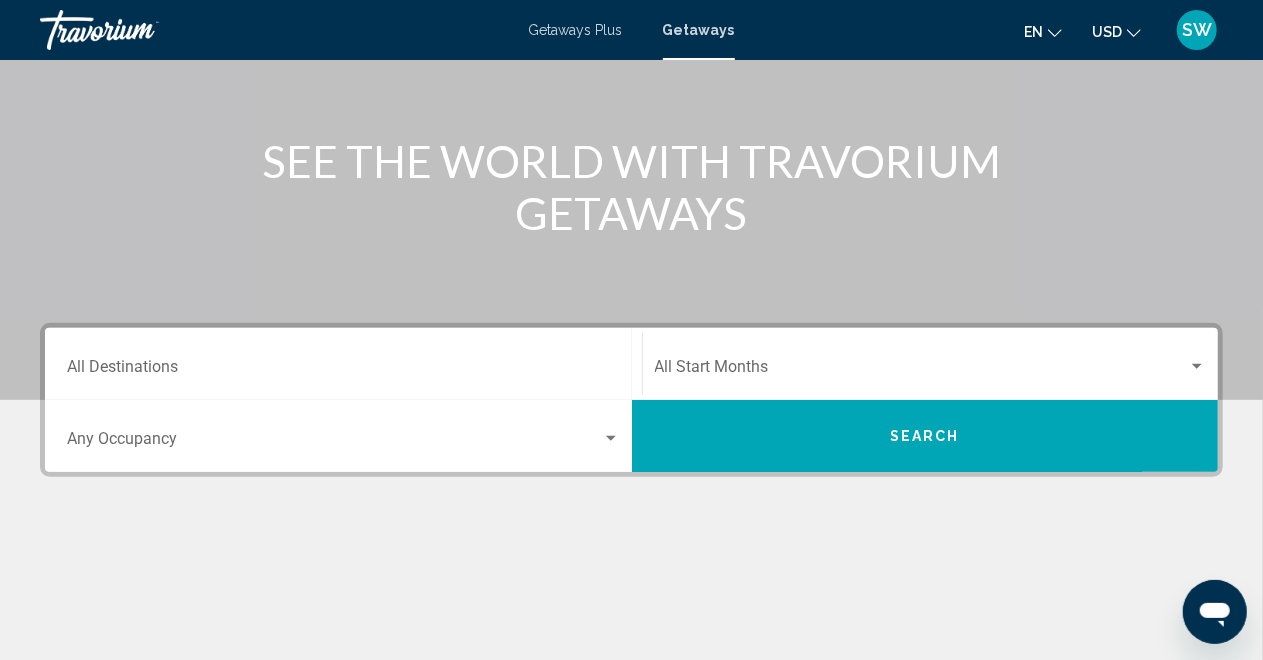 click at bounding box center (1197, 367) 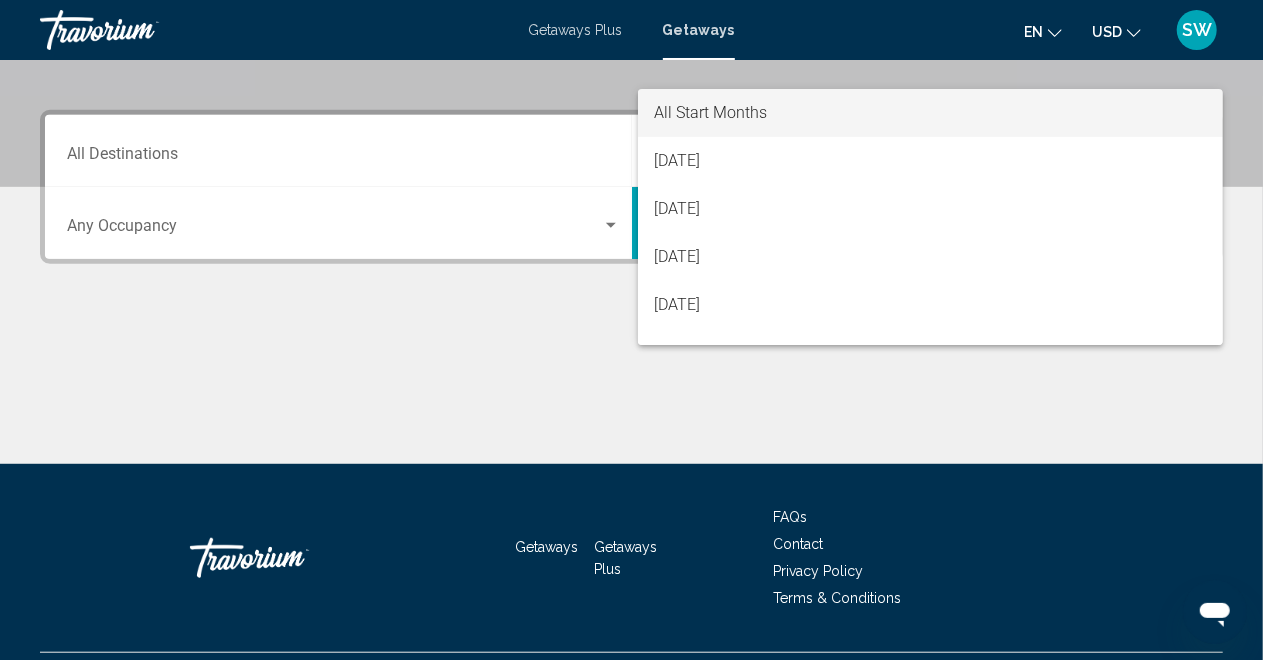 scroll, scrollTop: 457, scrollLeft: 0, axis: vertical 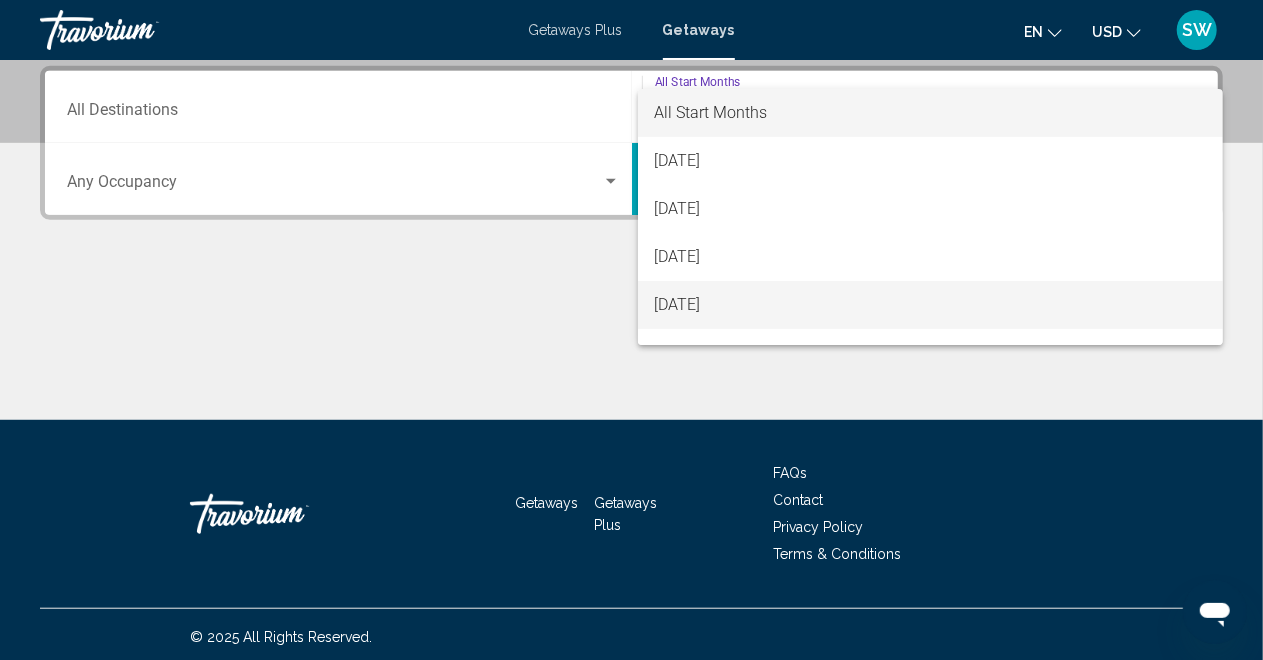 click on "[DATE]" at bounding box center (930, 305) 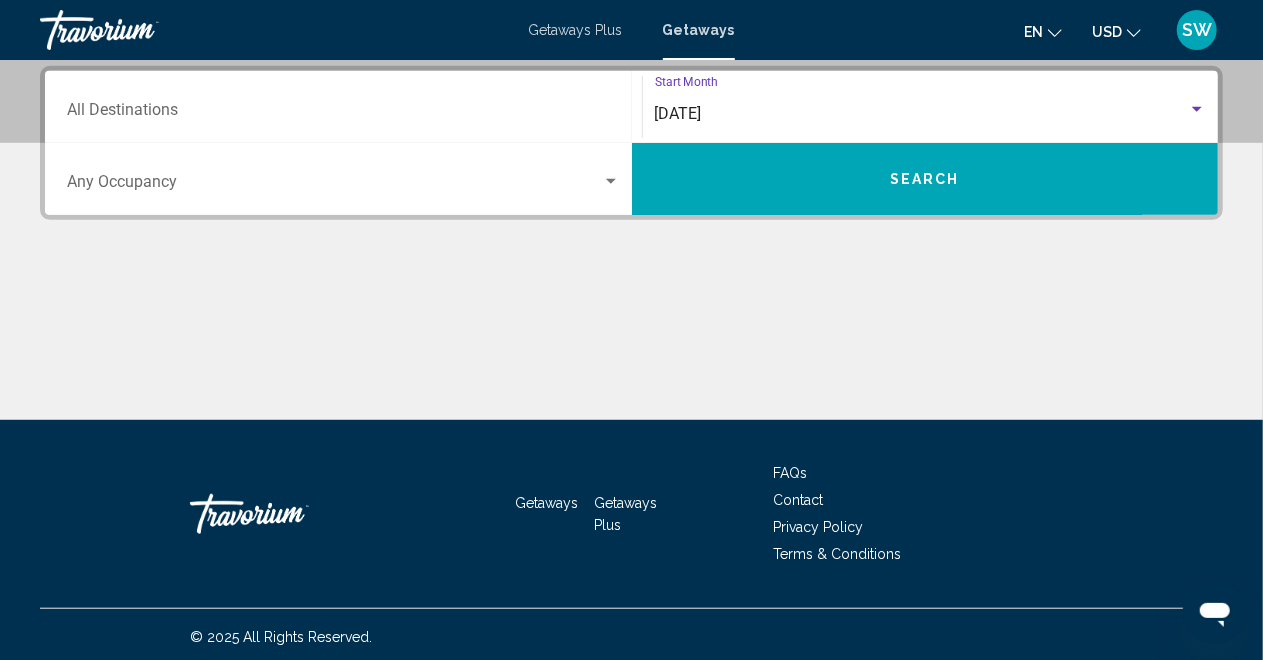 click at bounding box center [334, 186] 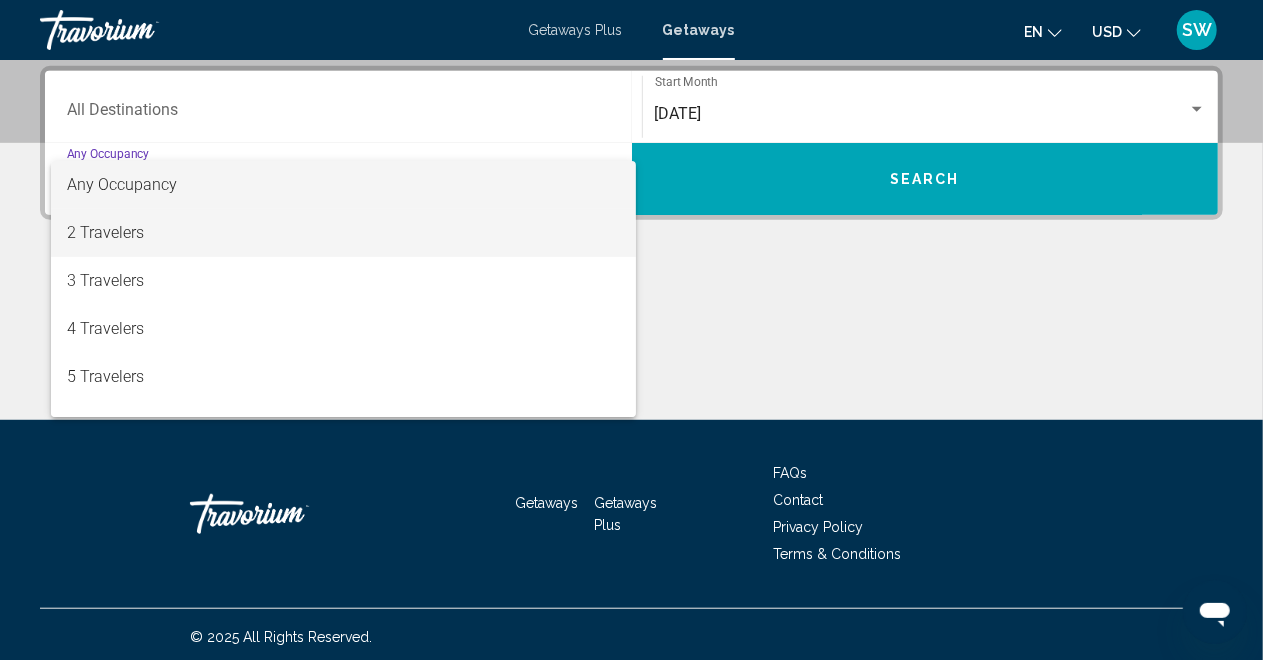 click on "2 Travelers" at bounding box center [343, 233] 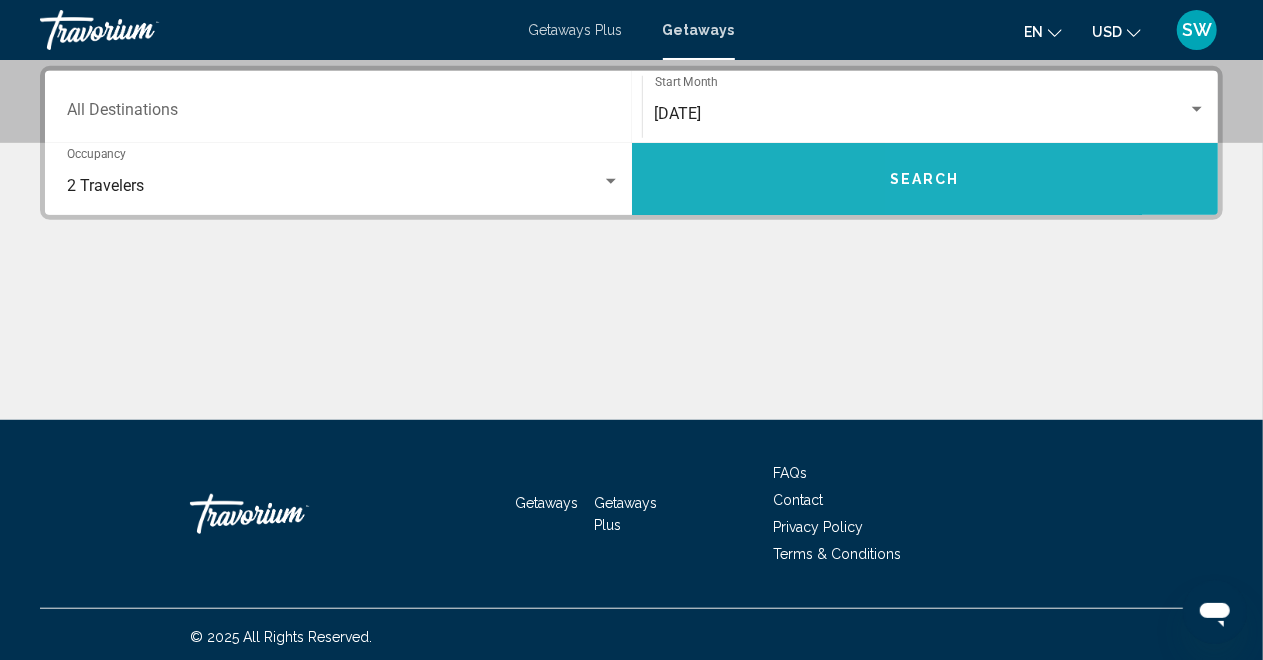 click on "Search" at bounding box center [925, 179] 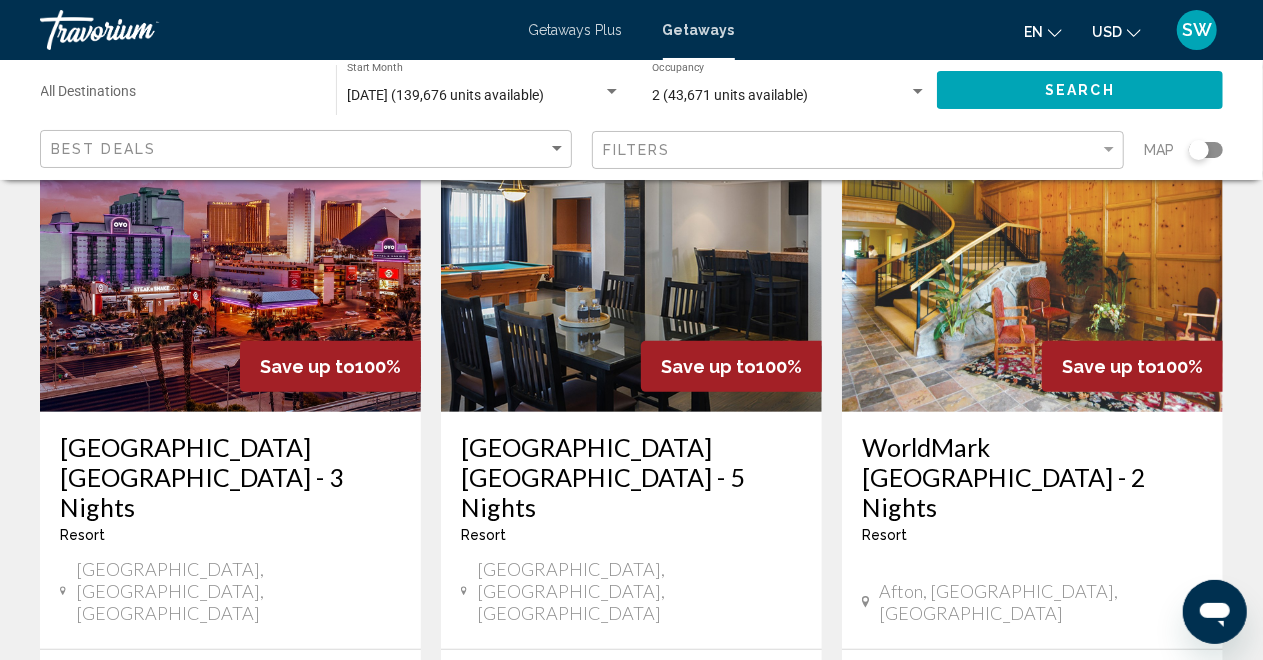 scroll, scrollTop: 0, scrollLeft: 0, axis: both 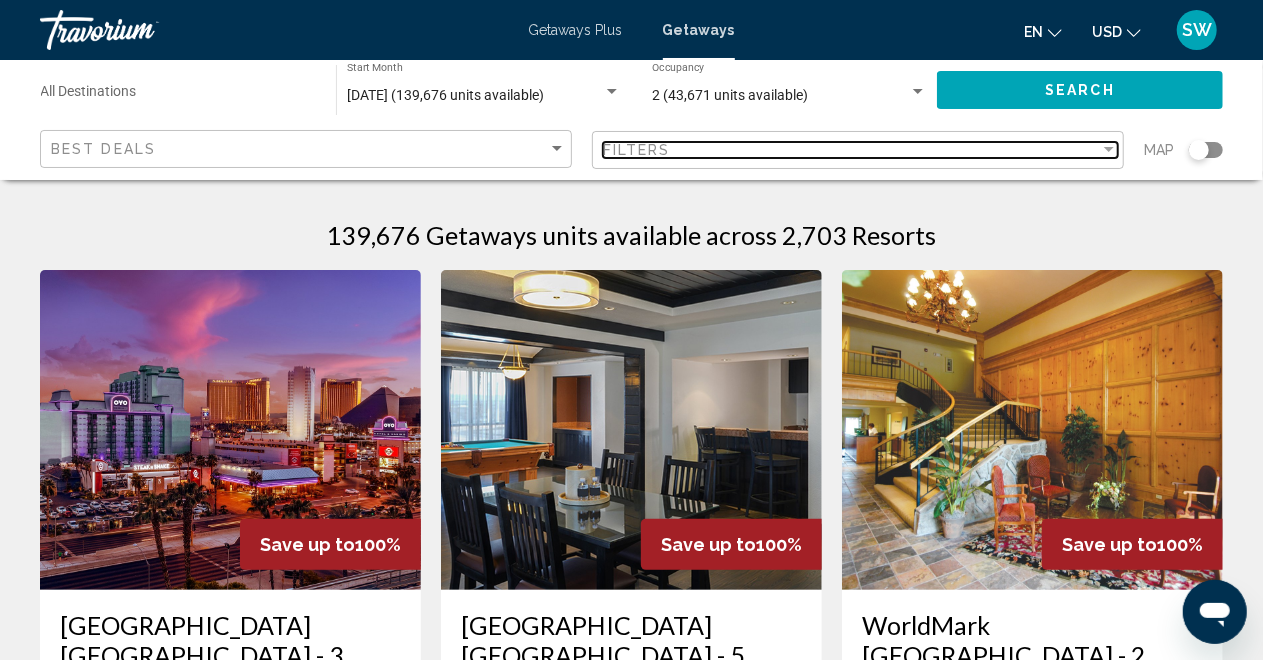 click at bounding box center (1109, 150) 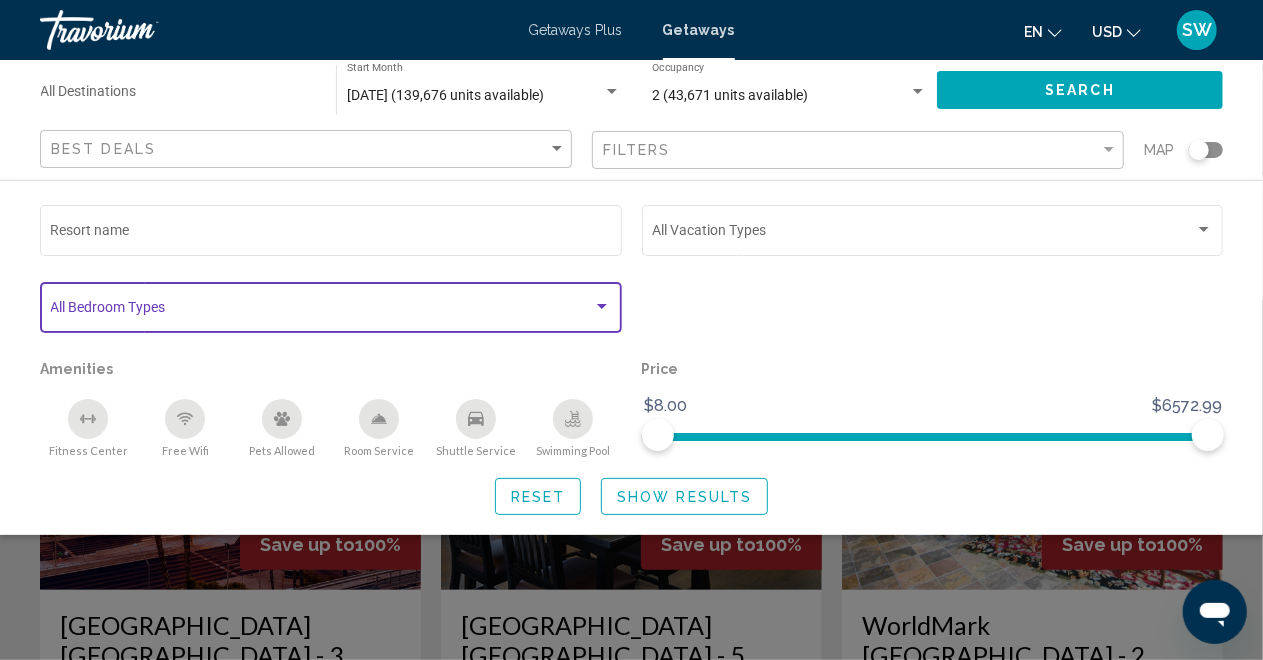 click at bounding box center [602, 306] 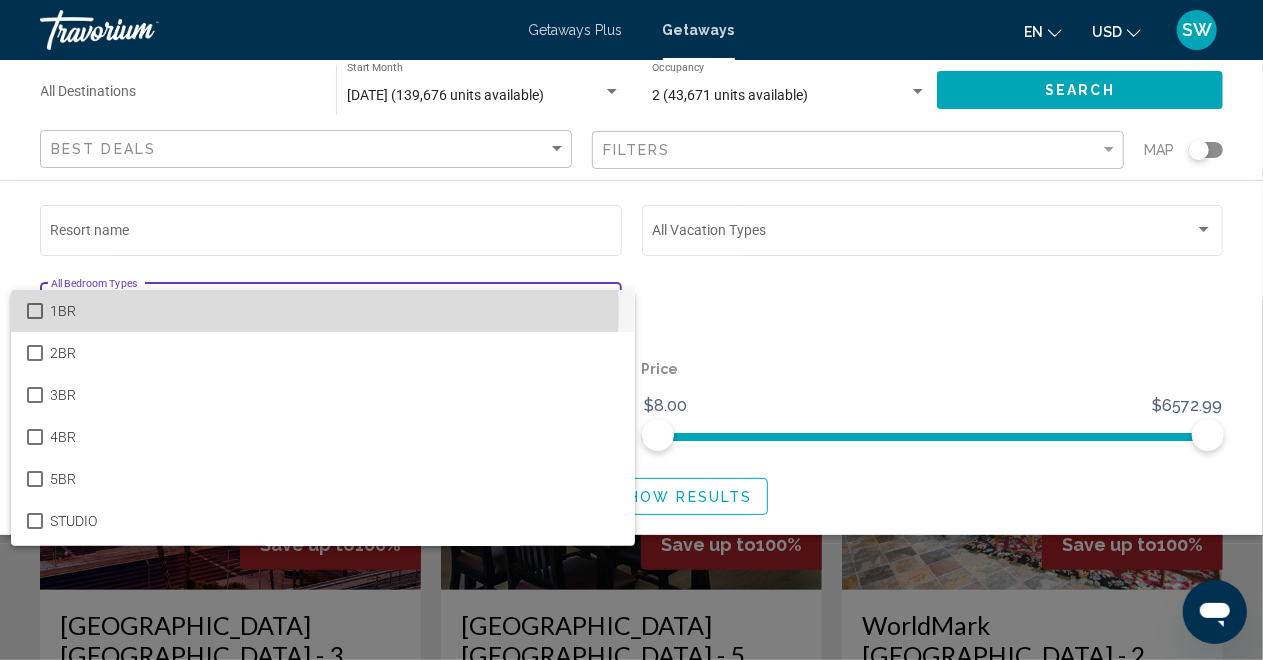 click on "1BR" at bounding box center [335, 311] 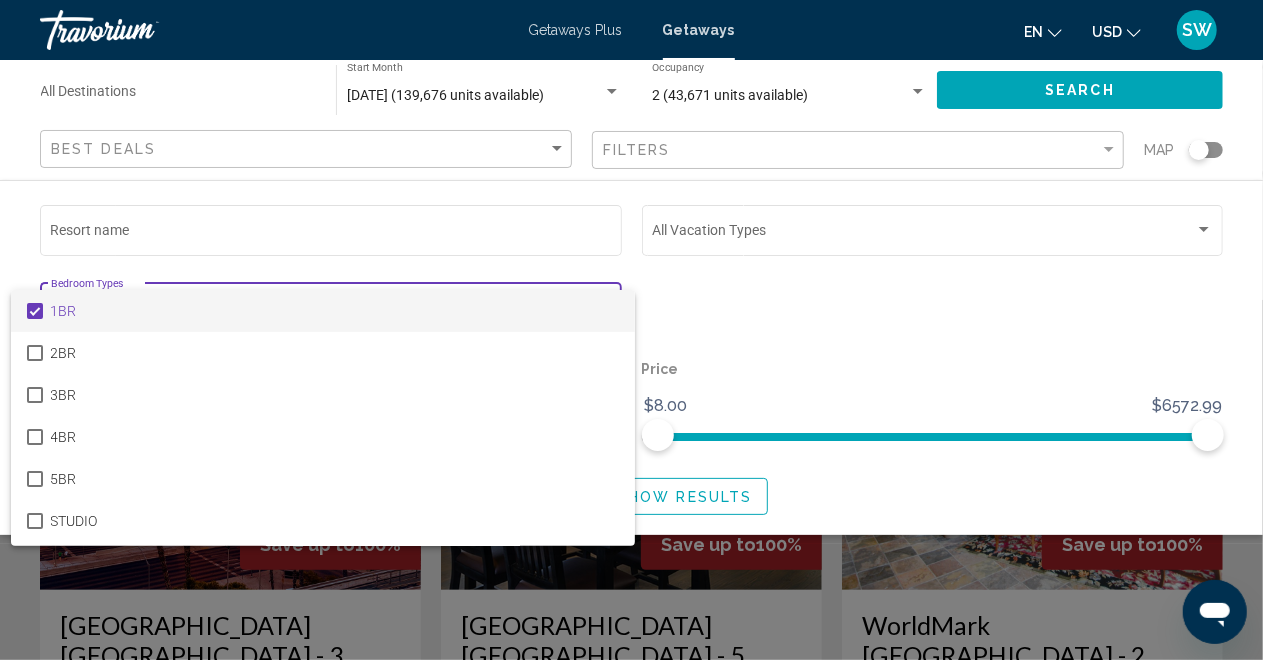 click at bounding box center (631, 330) 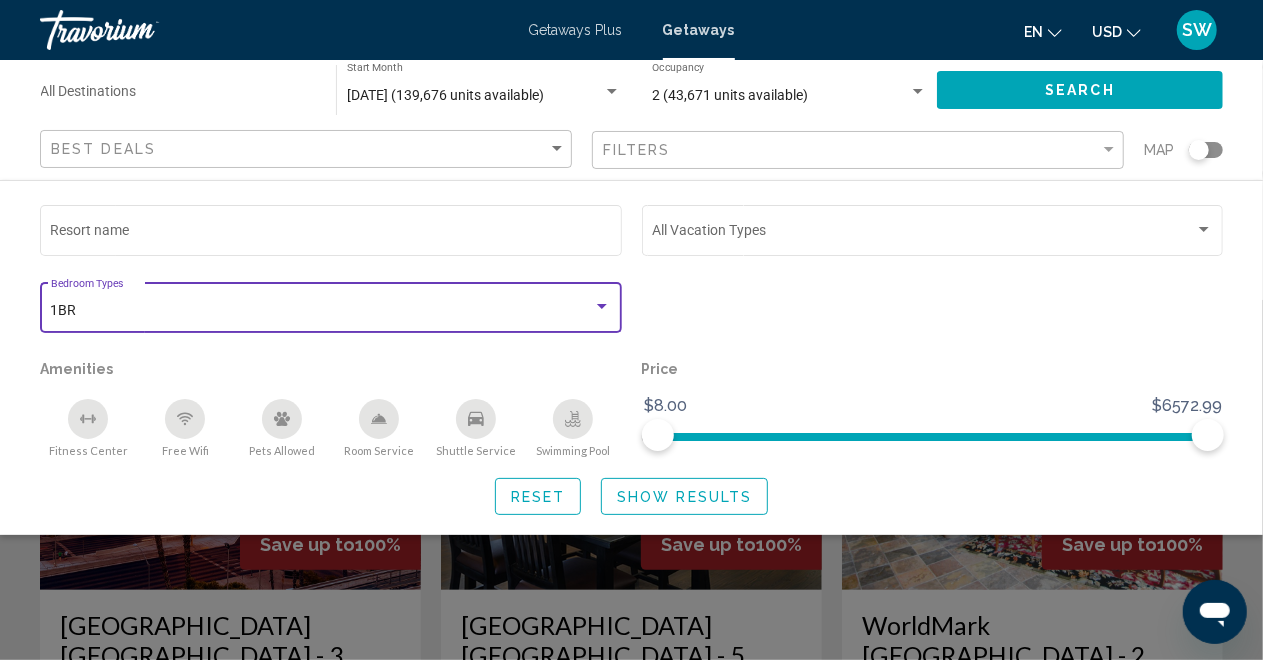 click at bounding box center [602, 306] 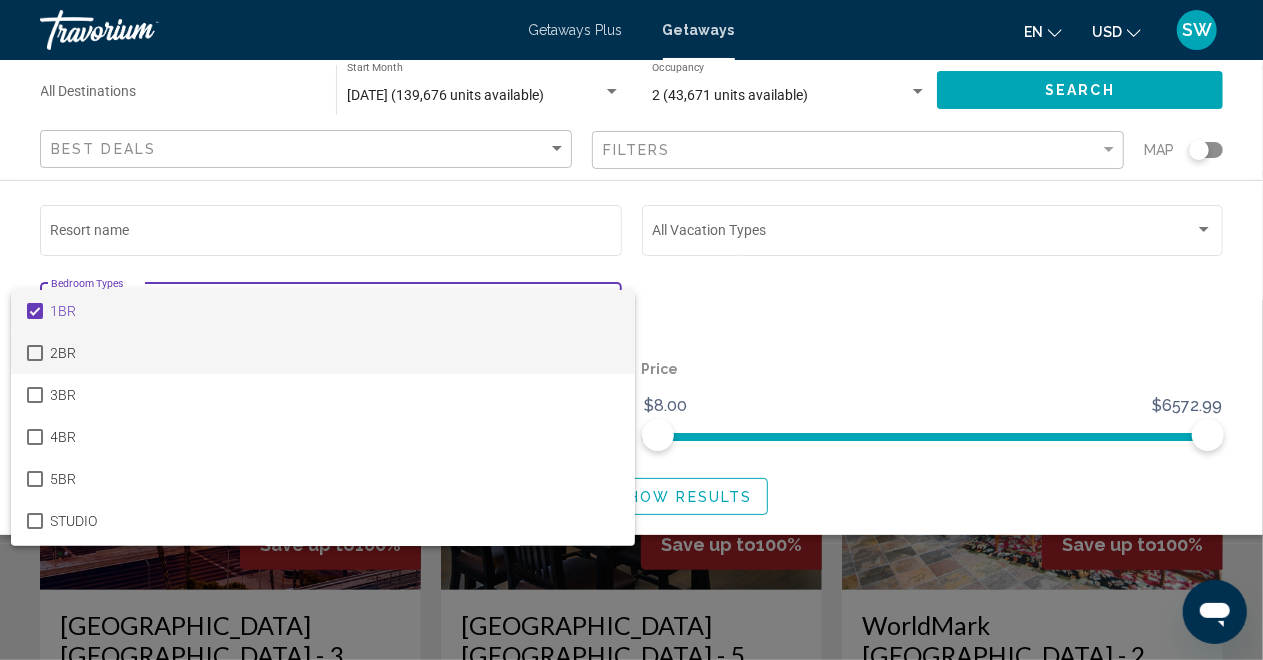 drag, startPoint x: 40, startPoint y: 356, endPoint x: 81, endPoint y: 363, distance: 41.59327 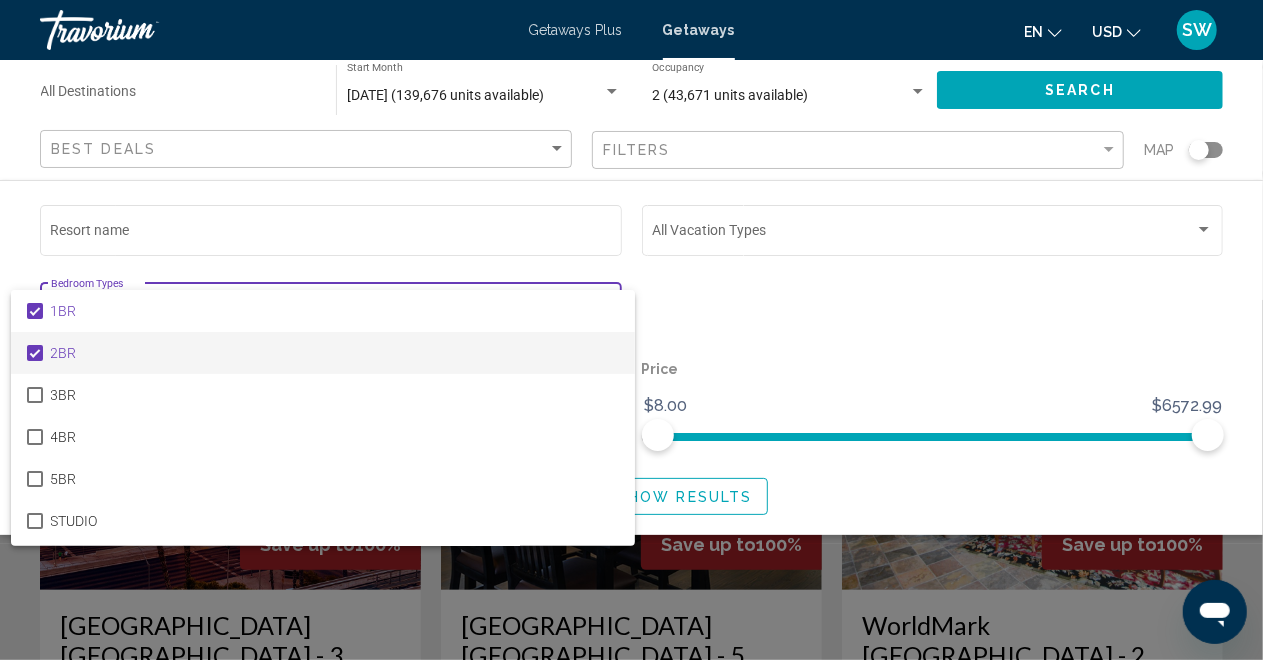 click at bounding box center (631, 330) 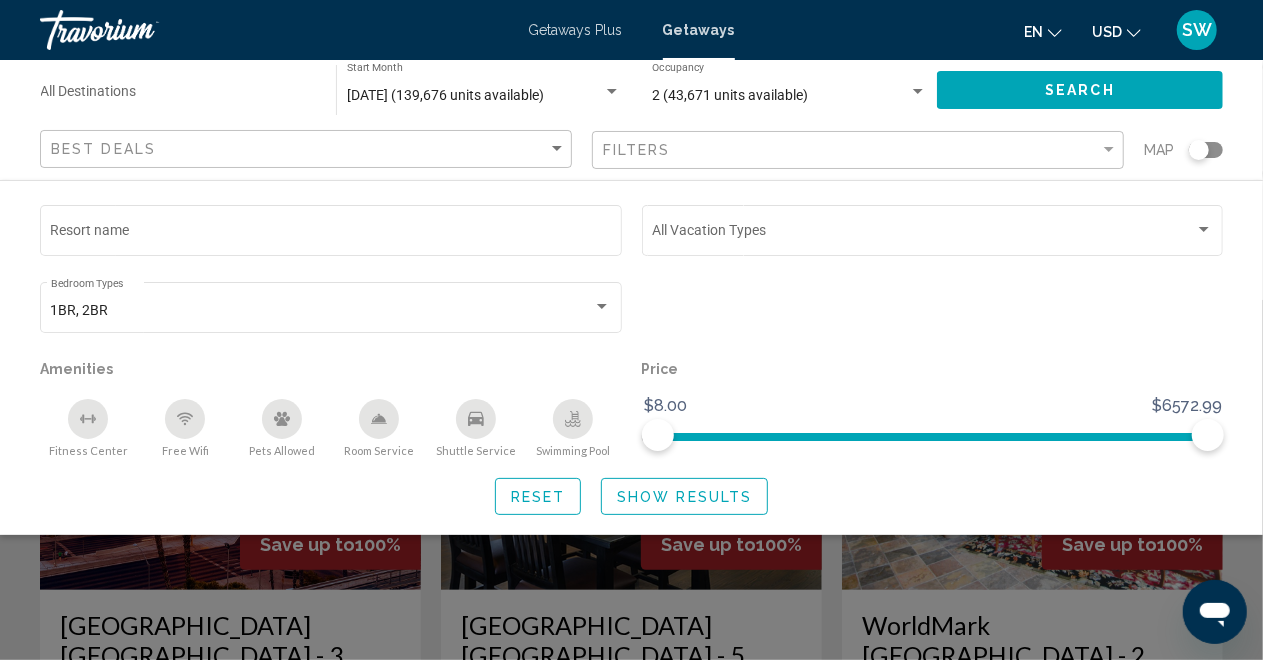 click 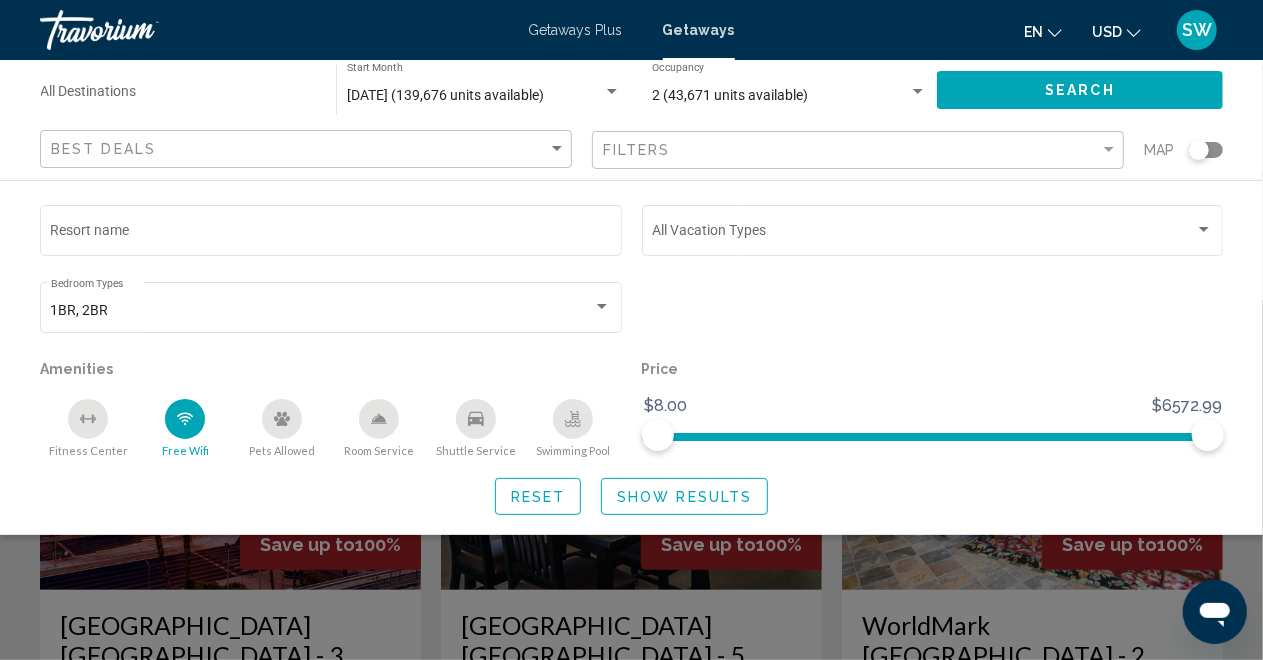 click 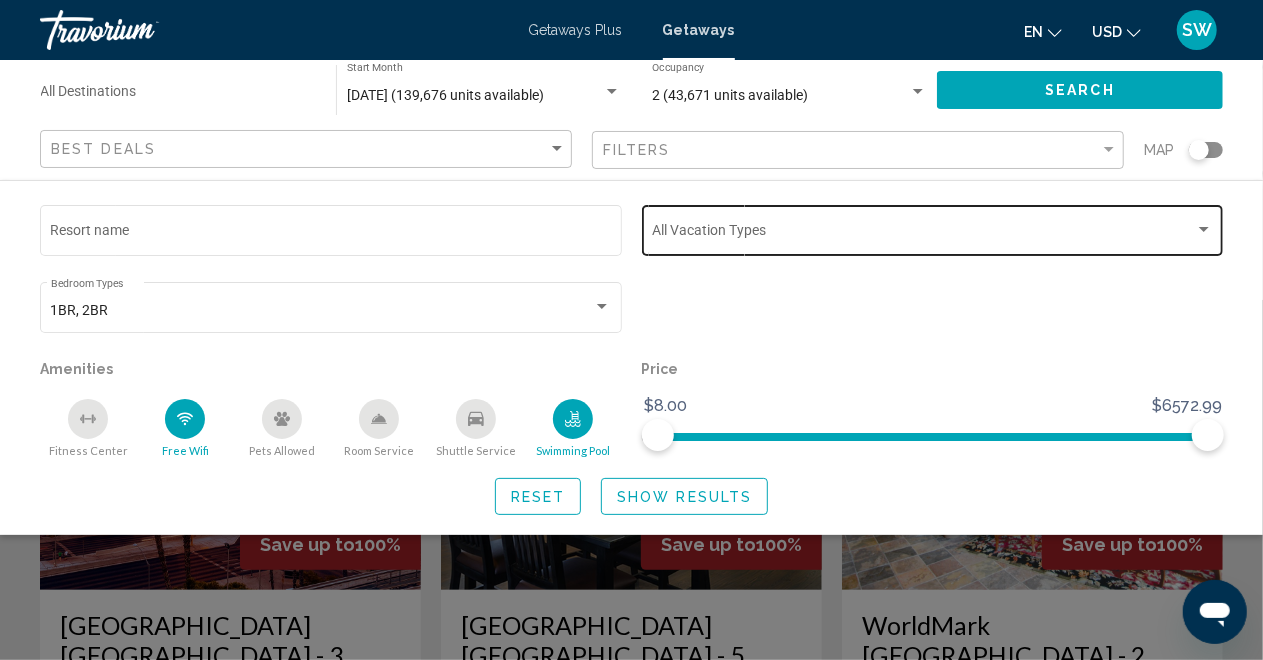 click at bounding box center [1204, 229] 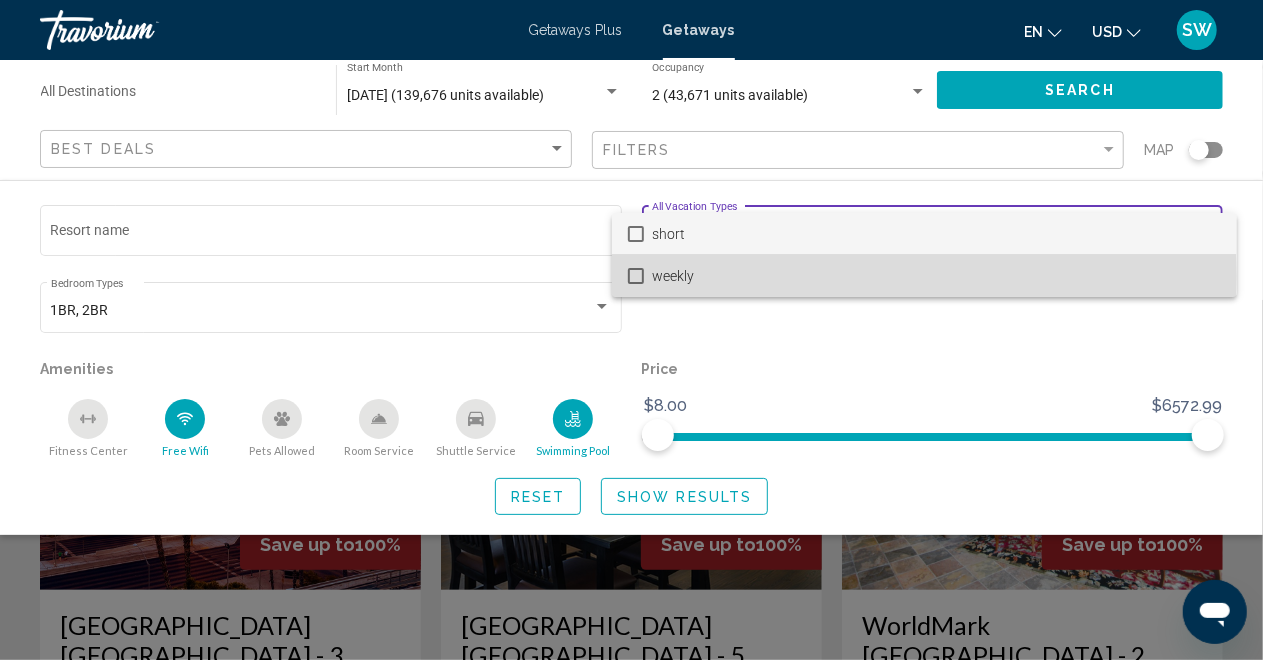 click at bounding box center [636, 276] 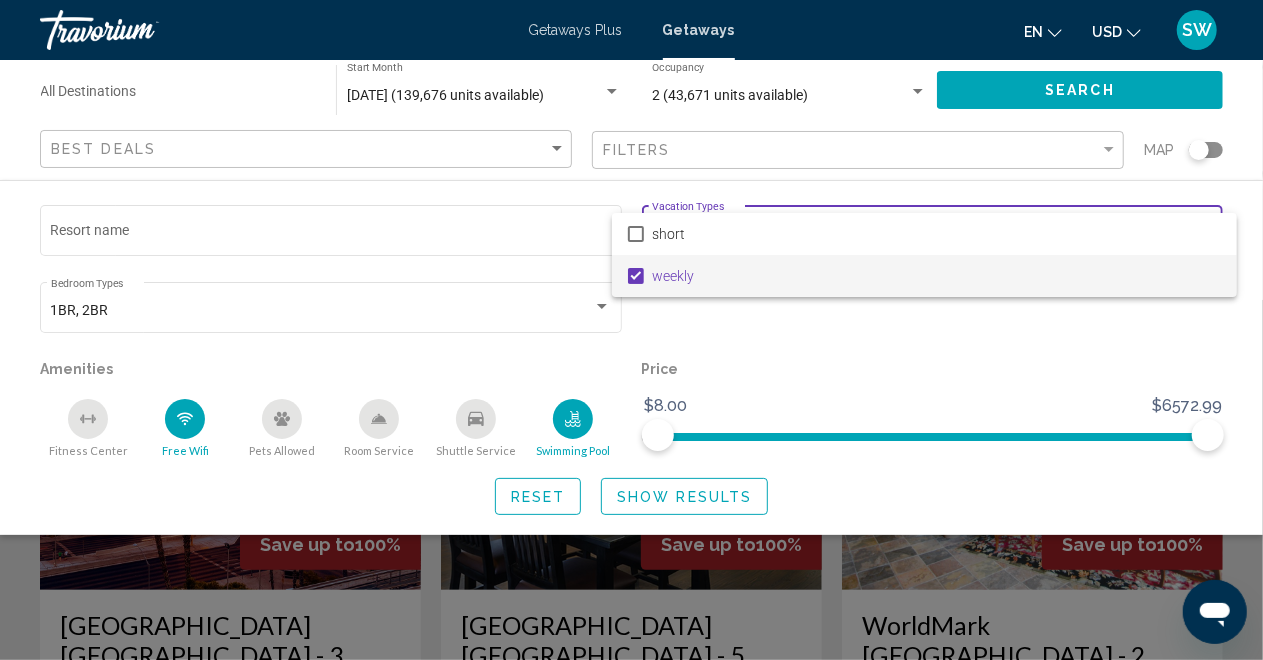 click at bounding box center [631, 330] 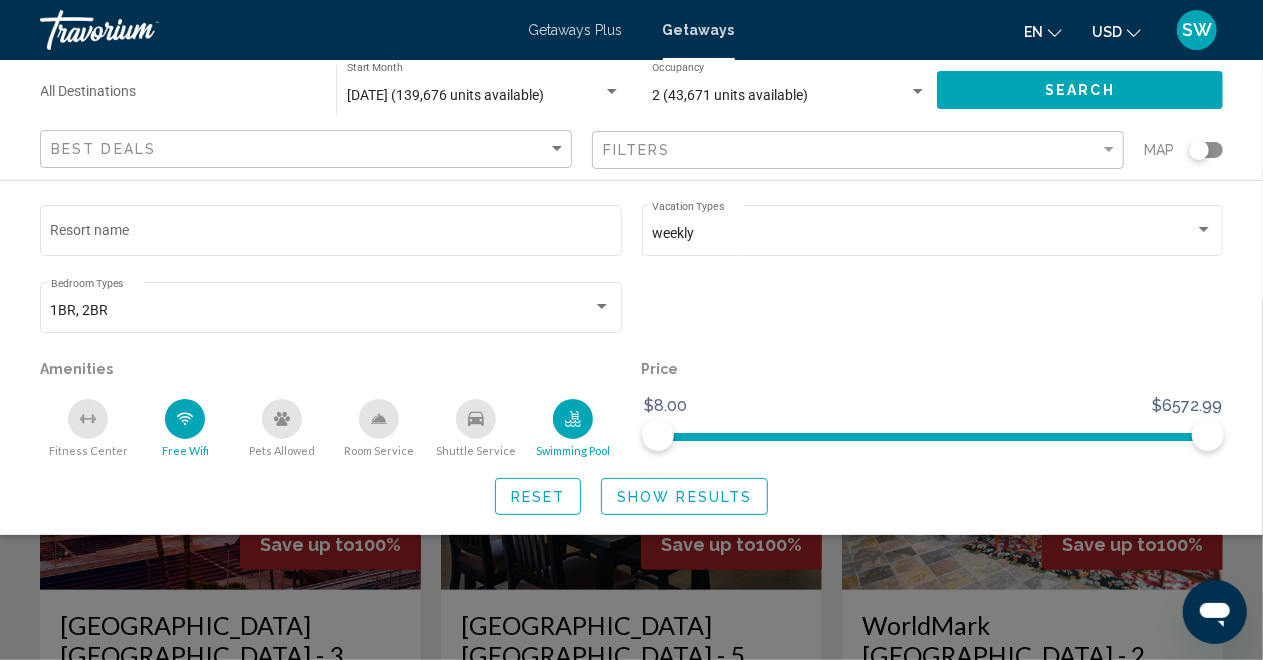 click on "Show Results" 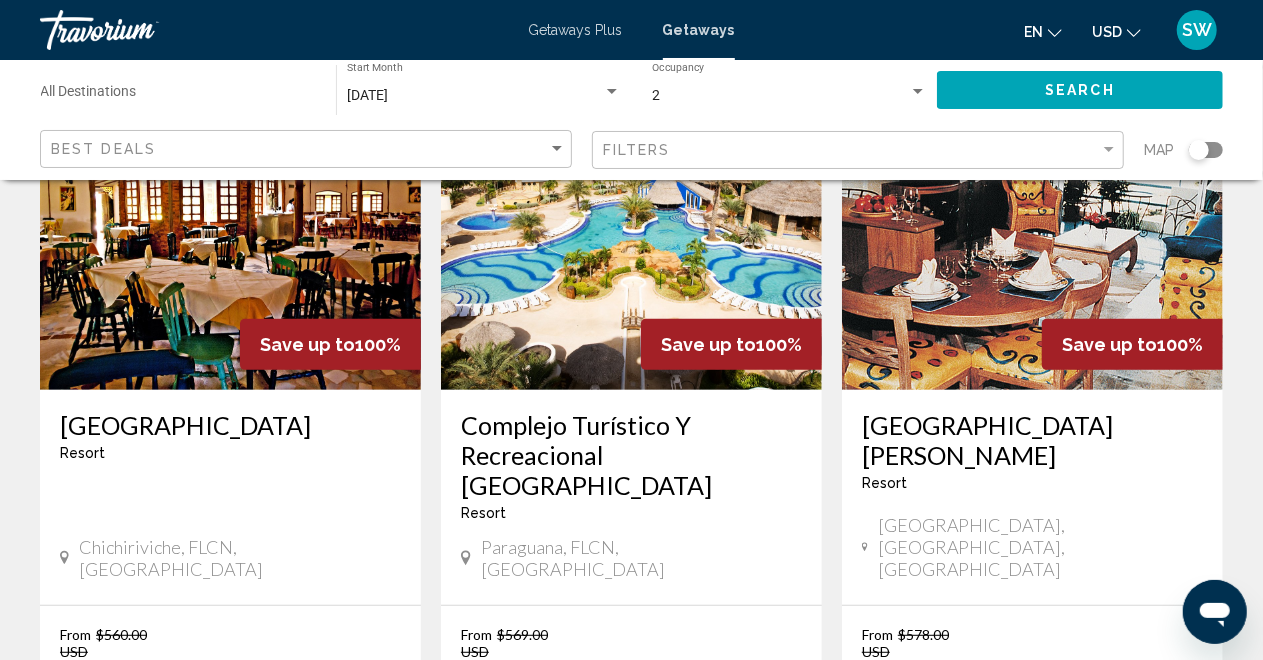 scroll, scrollTop: 0, scrollLeft: 0, axis: both 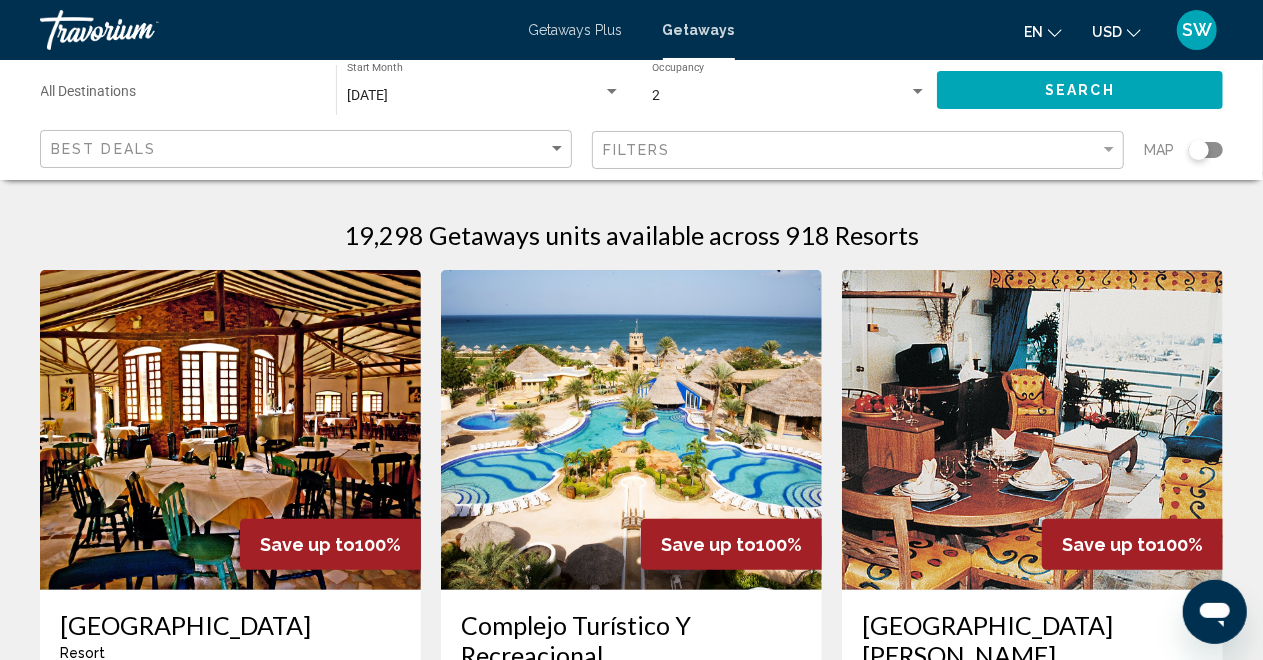 click on "Destination All Destinations" at bounding box center (178, 96) 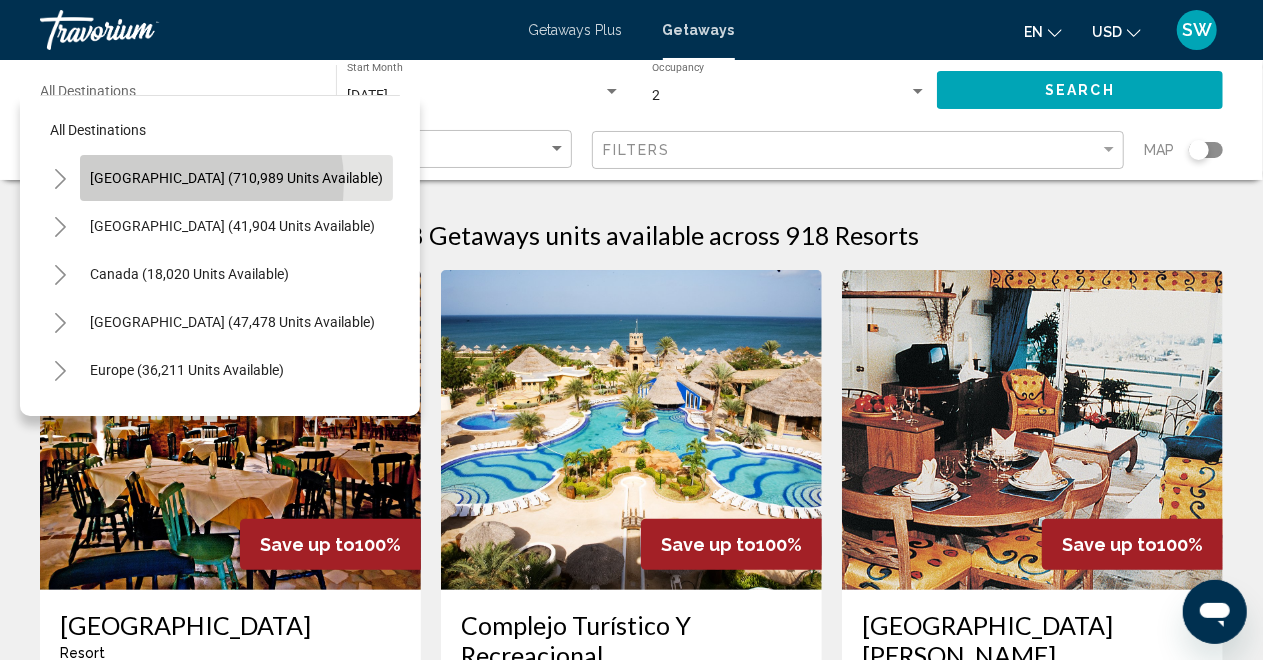 click on "[GEOGRAPHIC_DATA] (710,989 units available)" 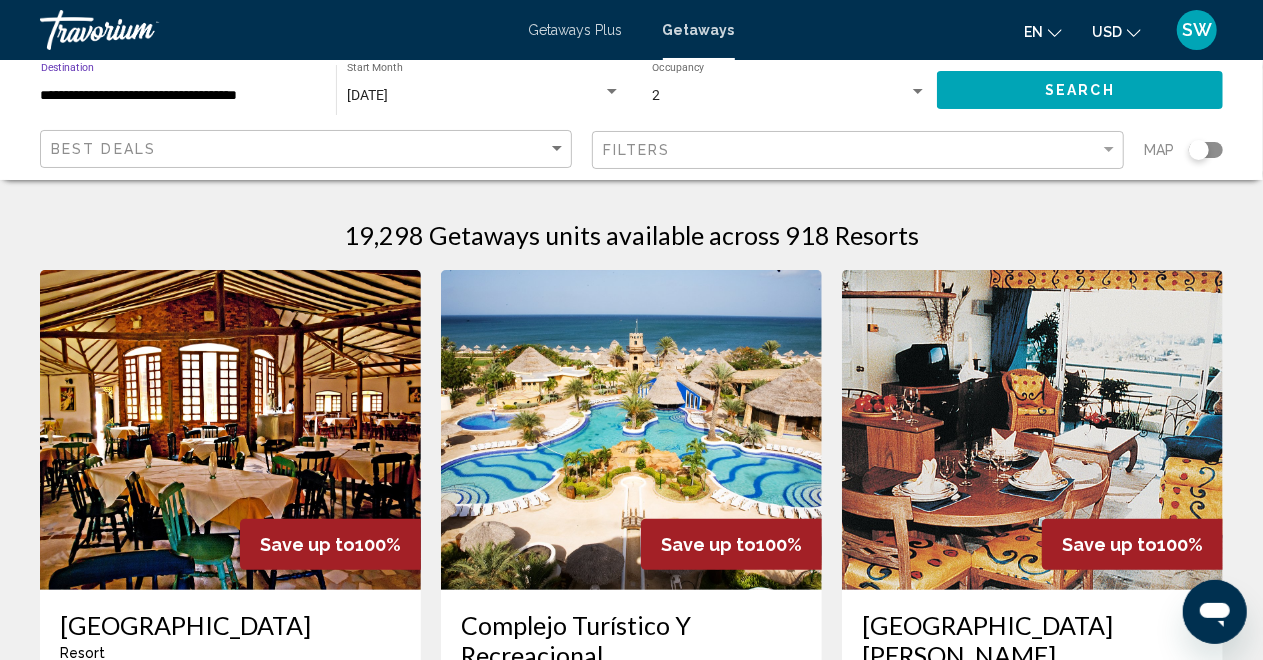 click on "Search" 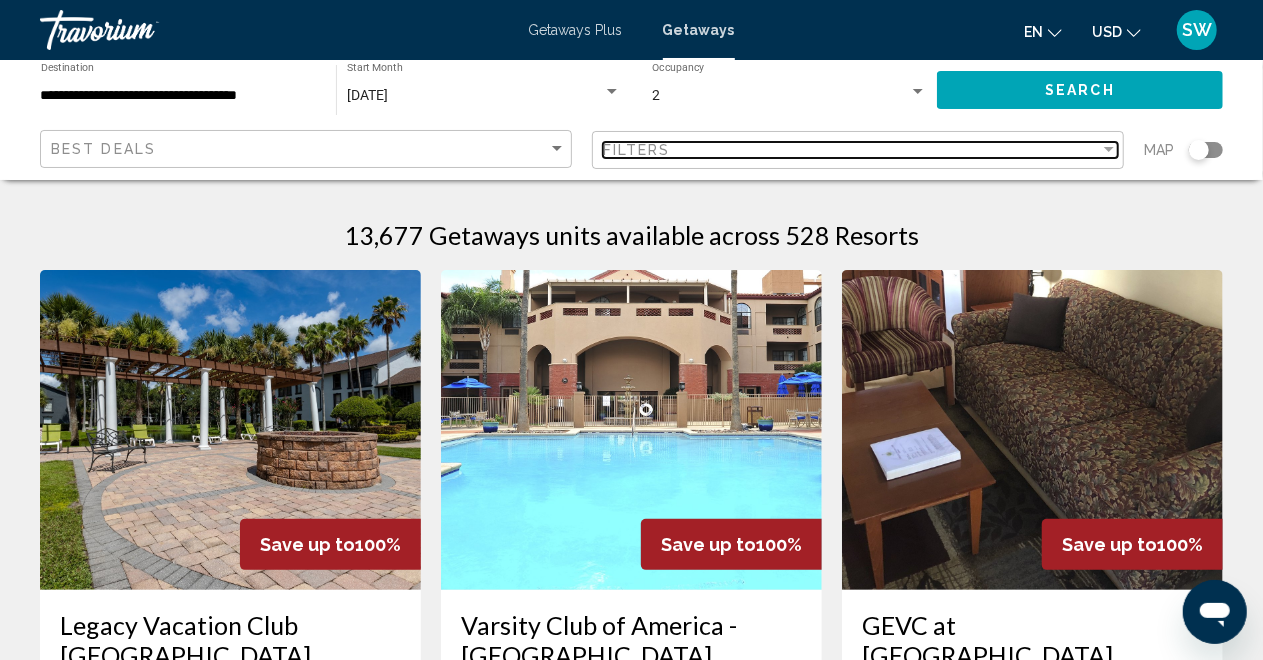 click at bounding box center [1109, 149] 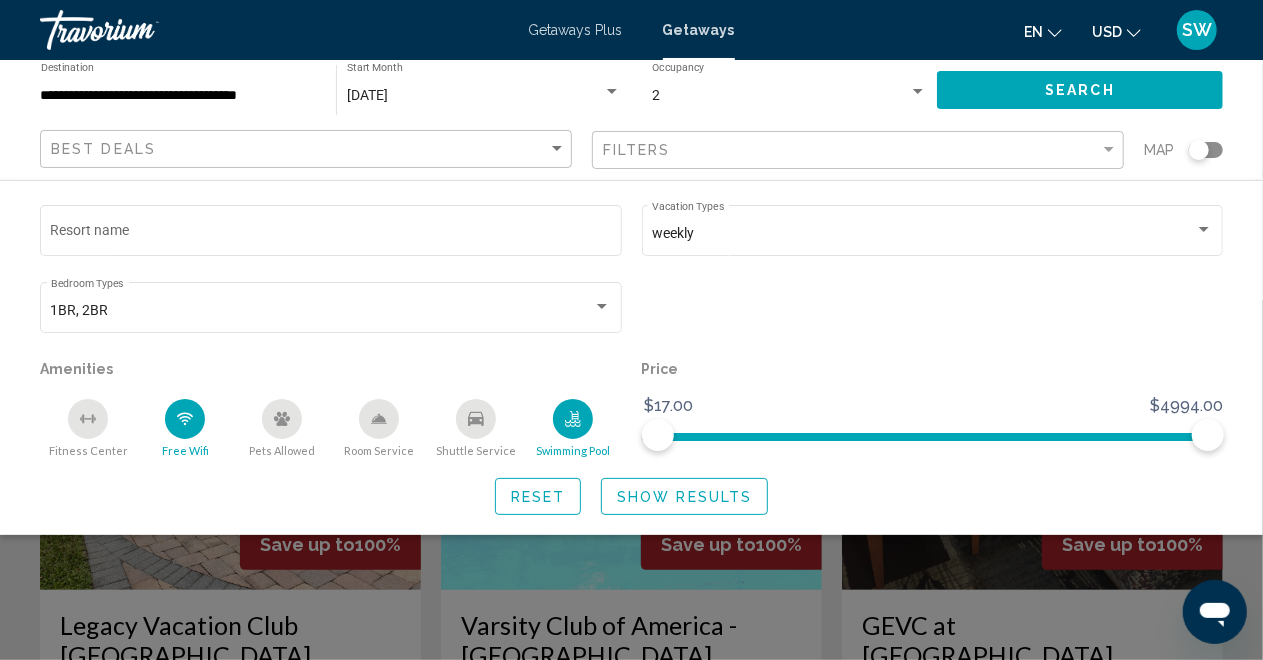 click on "Search" 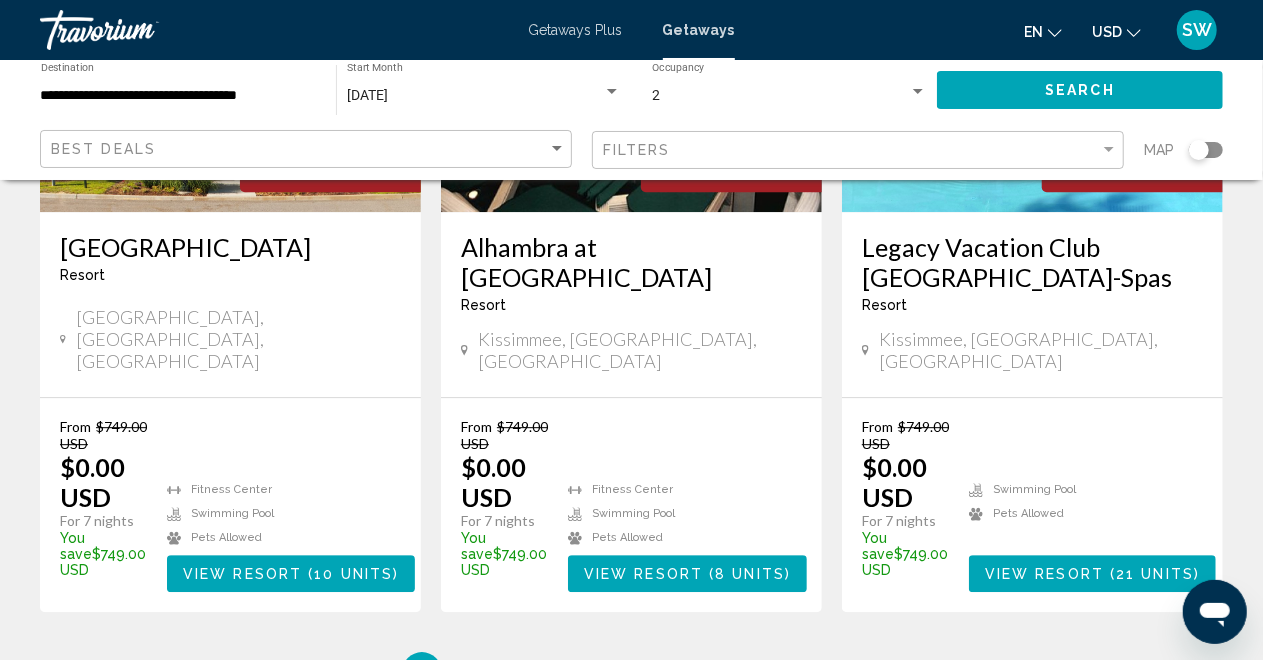 scroll, scrollTop: 2700, scrollLeft: 0, axis: vertical 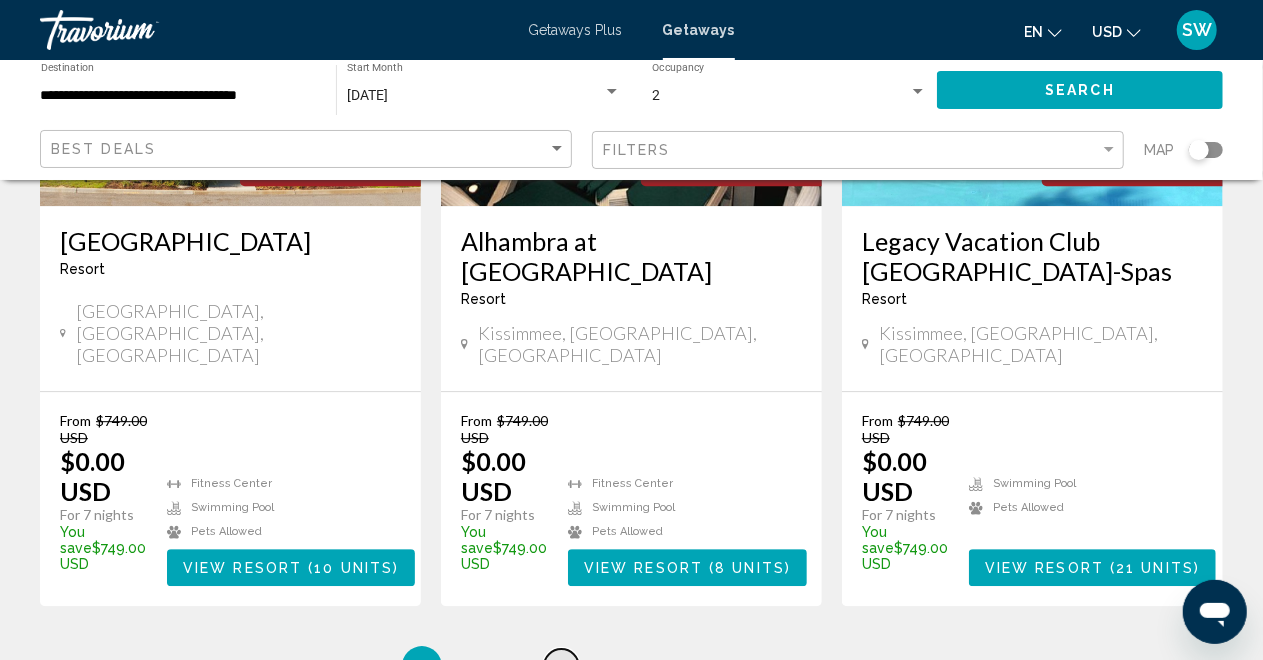 click on "page  3" at bounding box center [561, 666] 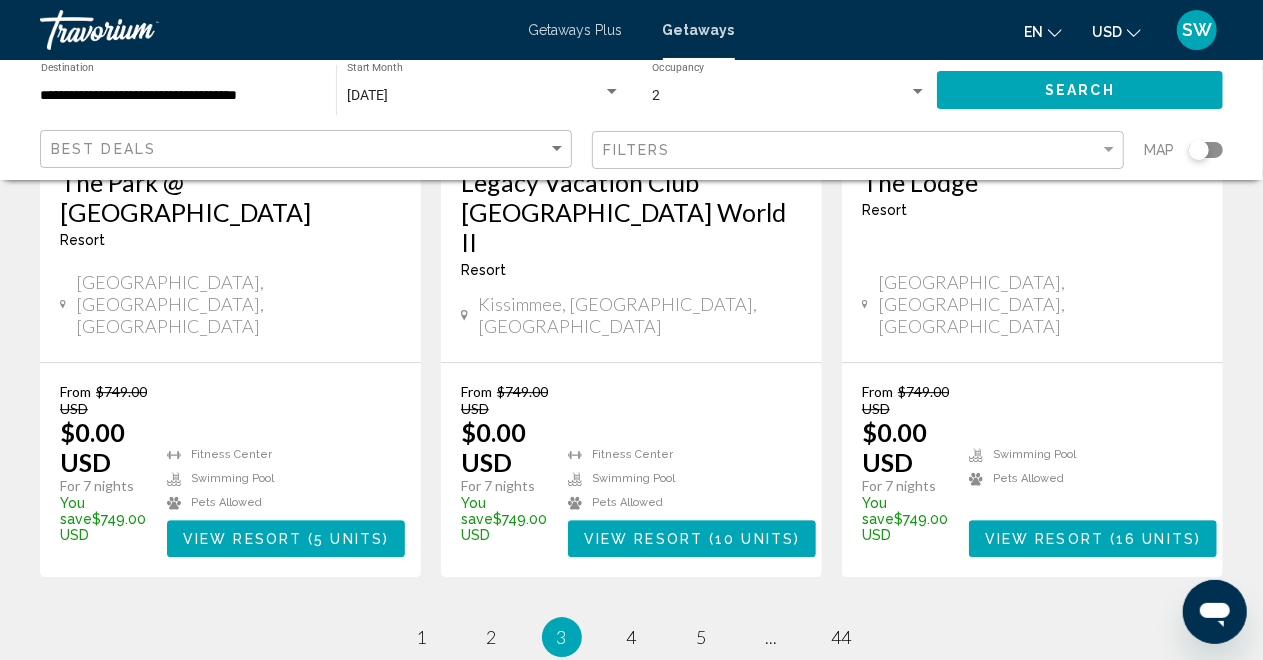 scroll, scrollTop: 2791, scrollLeft: 0, axis: vertical 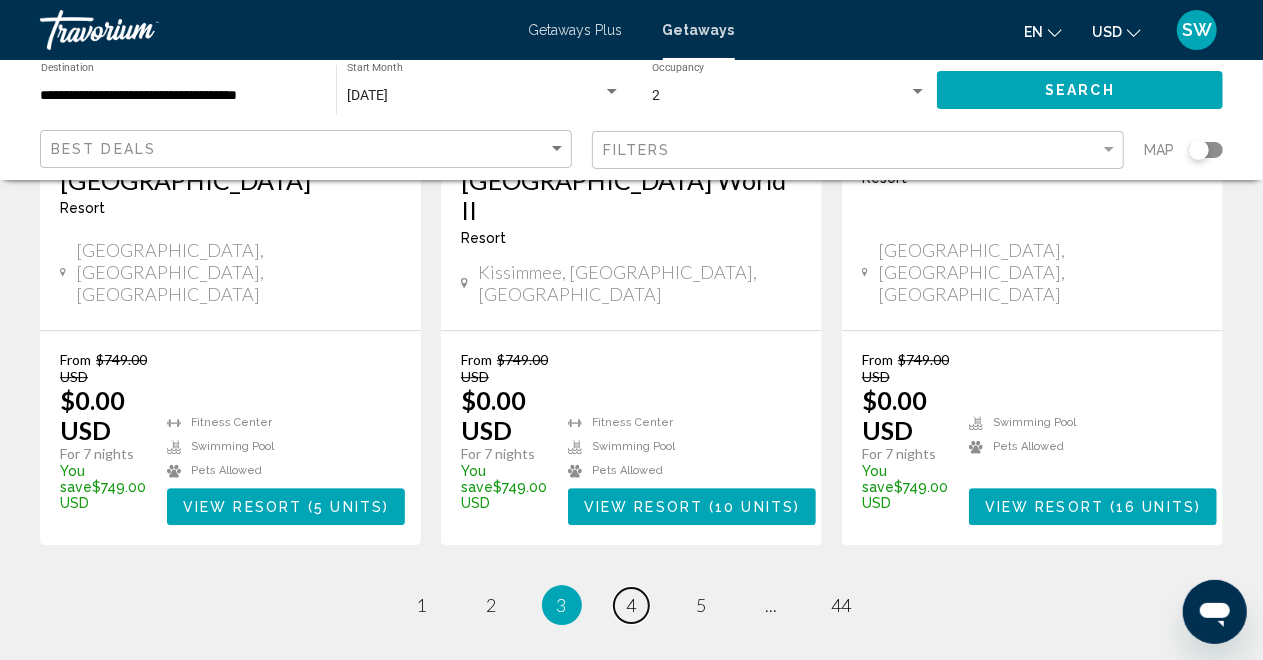 click on "4" at bounding box center [632, 605] 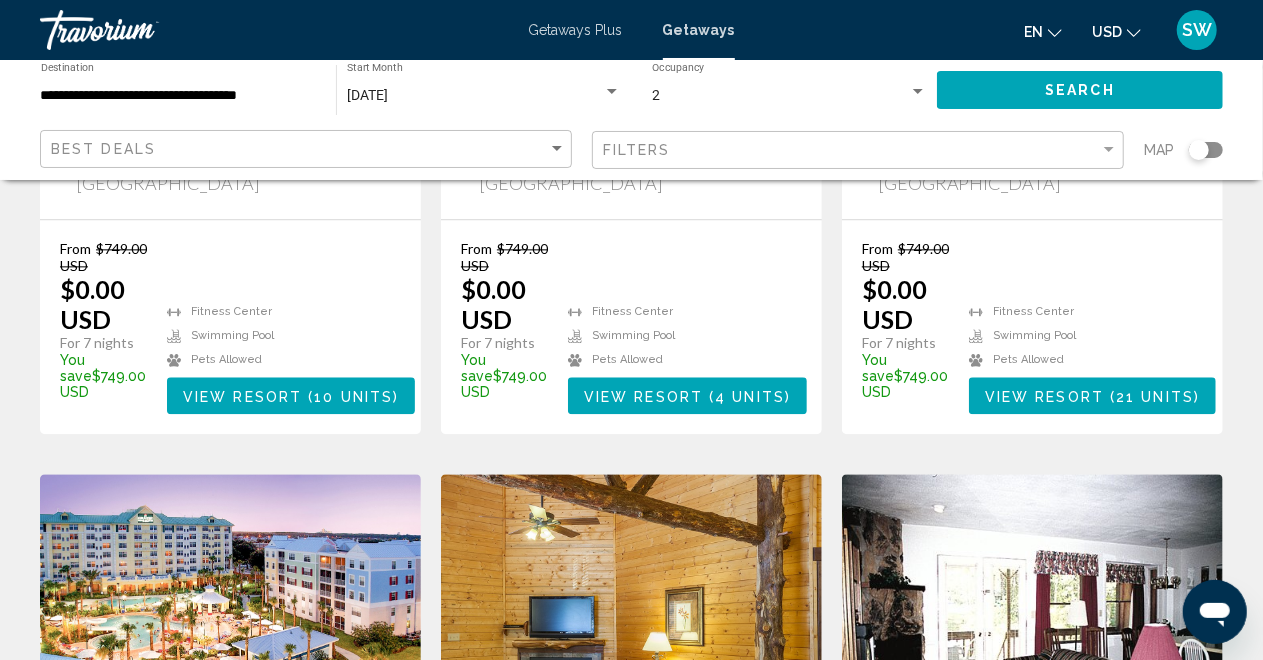 scroll, scrollTop: 2000, scrollLeft: 0, axis: vertical 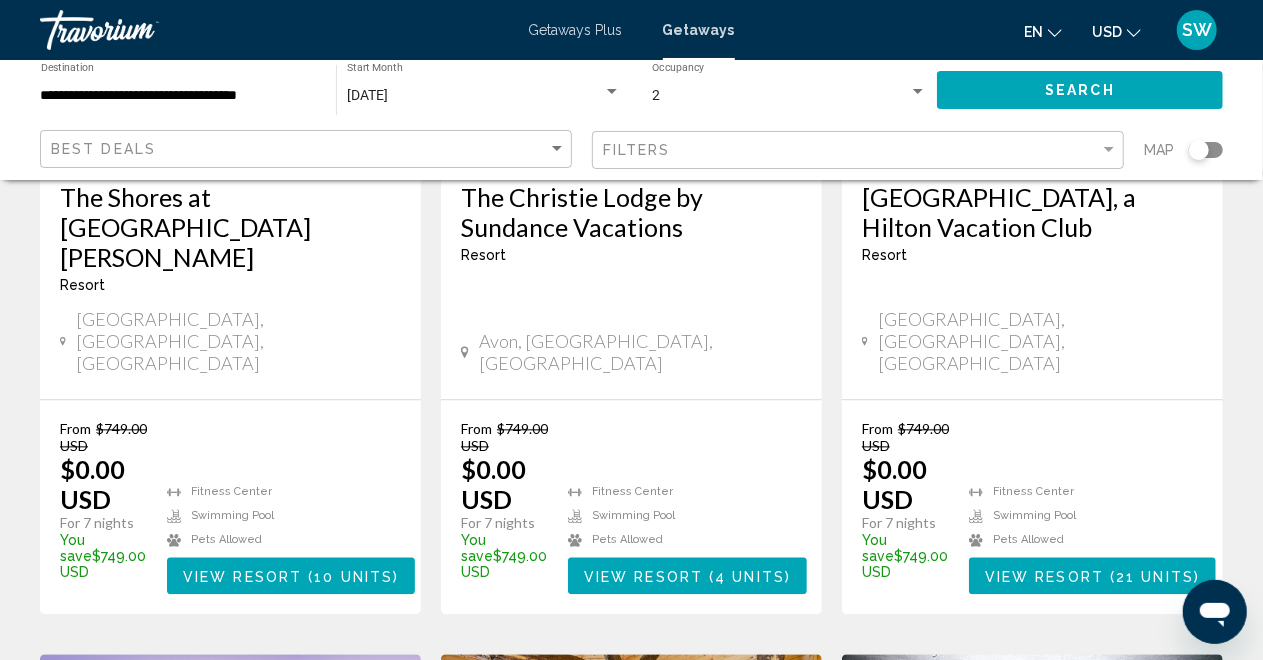 click 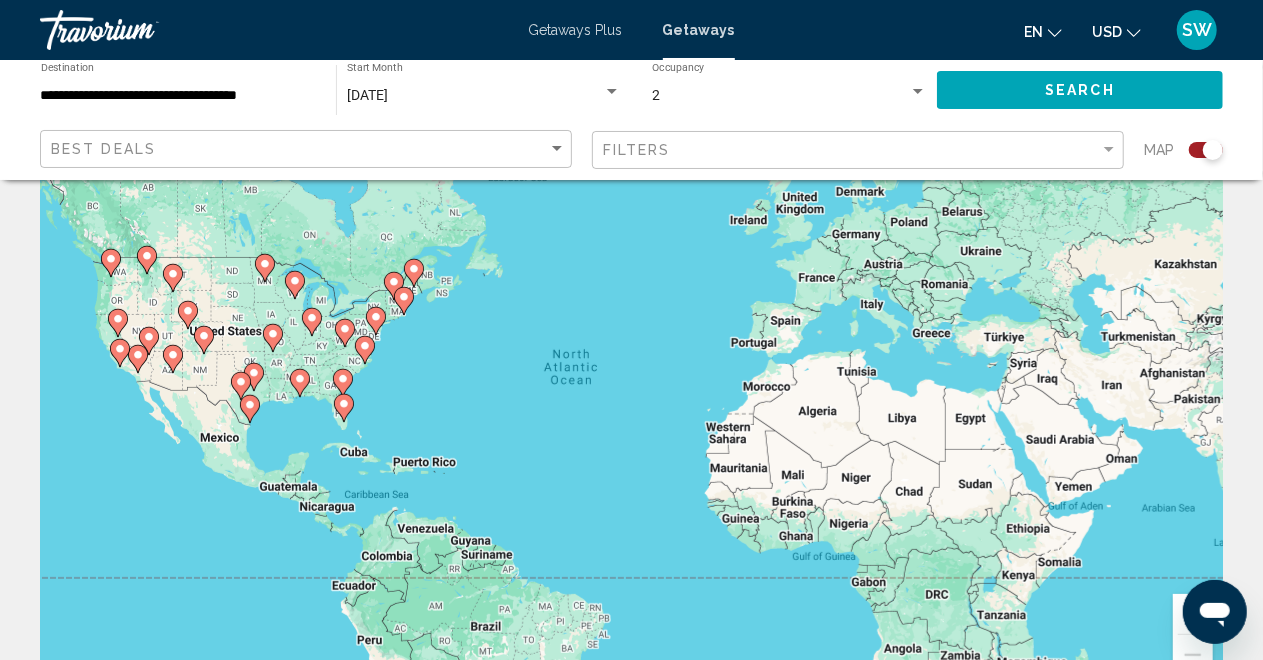 scroll, scrollTop: 0, scrollLeft: 0, axis: both 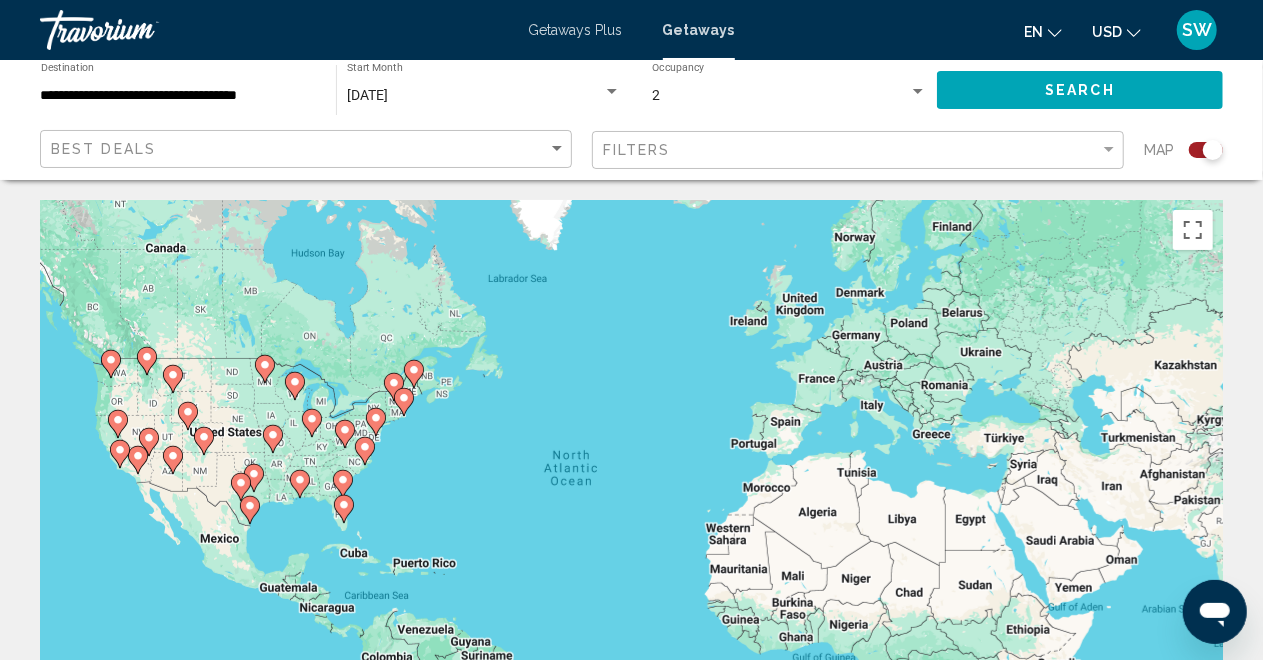 click 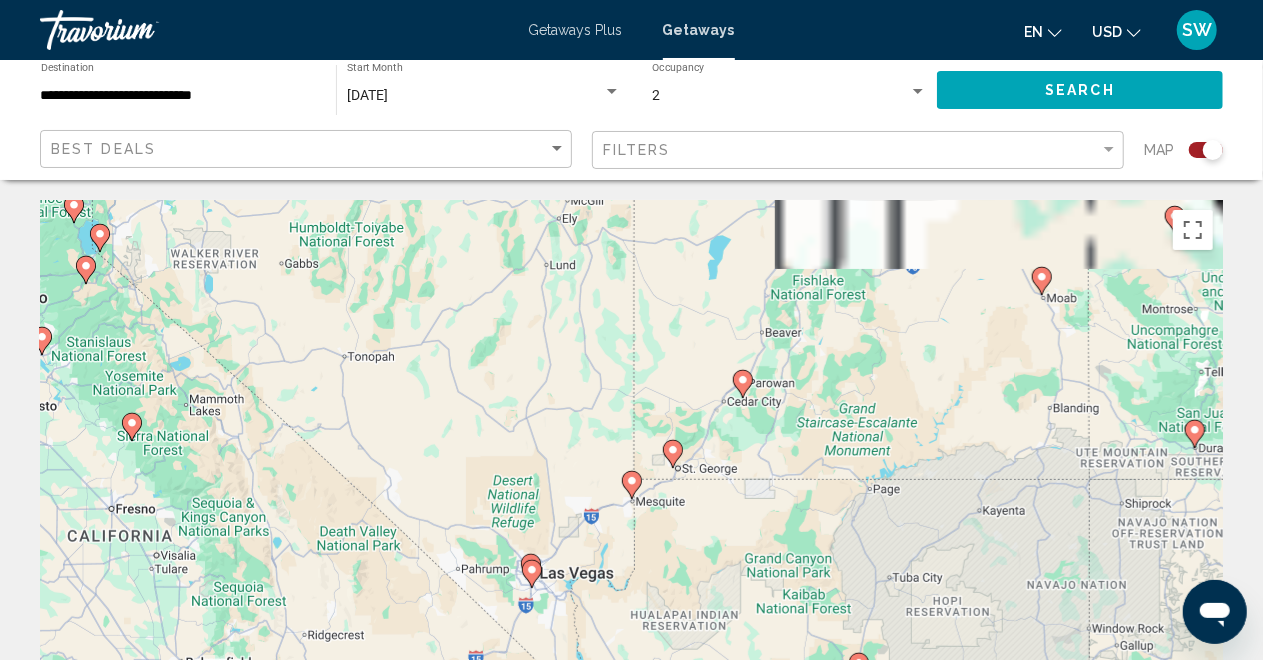 click 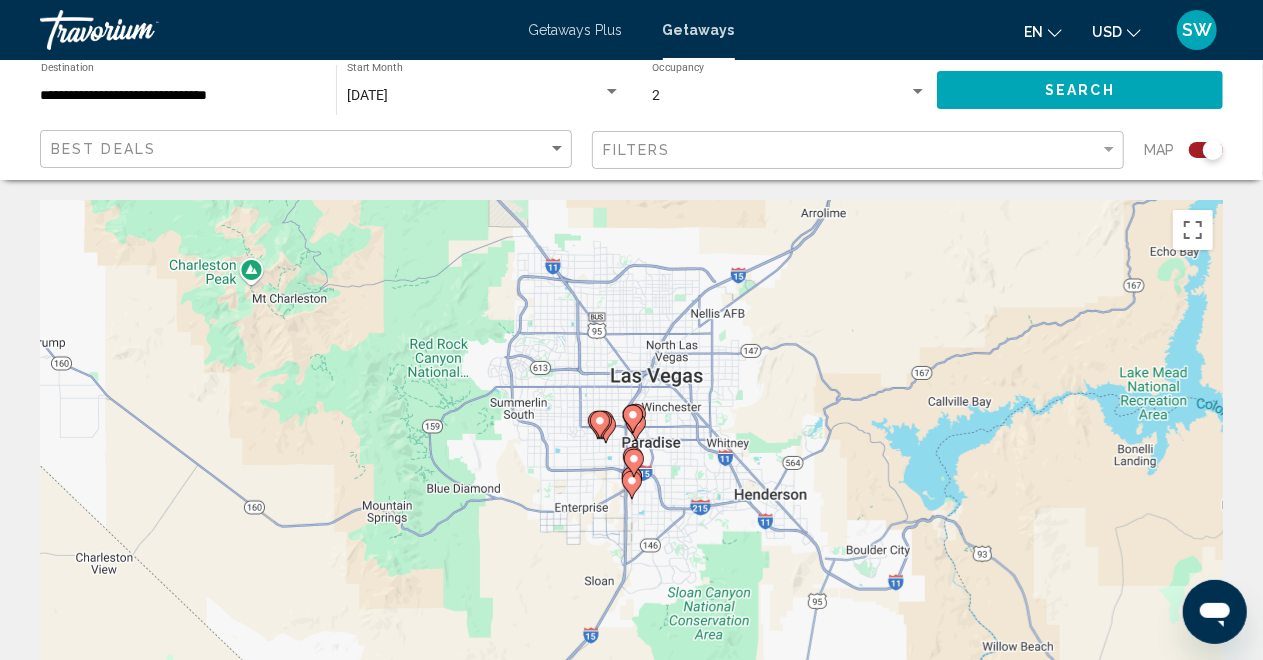click at bounding box center (633, 419) 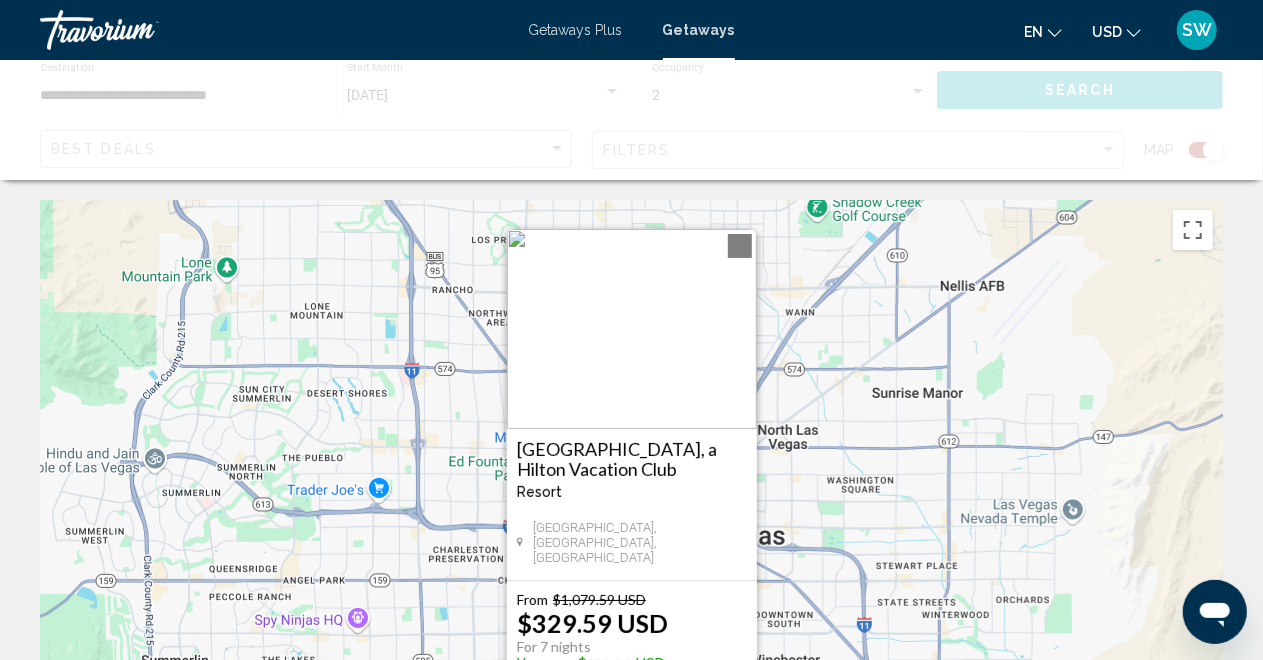 click on "To navigate, press the arrow keys. To activate drag with keyboard, press Alt + Enter. Once in keyboard drag state, use the arrow keys to move the marker. To complete the drag, press the Enter key. To cancel, press Escape.  [GEOGRAPHIC_DATA], a [GEOGRAPHIC_DATA]  -  This is an adults only resort
[GEOGRAPHIC_DATA], [GEOGRAPHIC_DATA], [GEOGRAPHIC_DATA] From $1,079.59 USD $329.59 USD For 7 nights You save  $750.00 USD  View Resort" at bounding box center (631, 500) 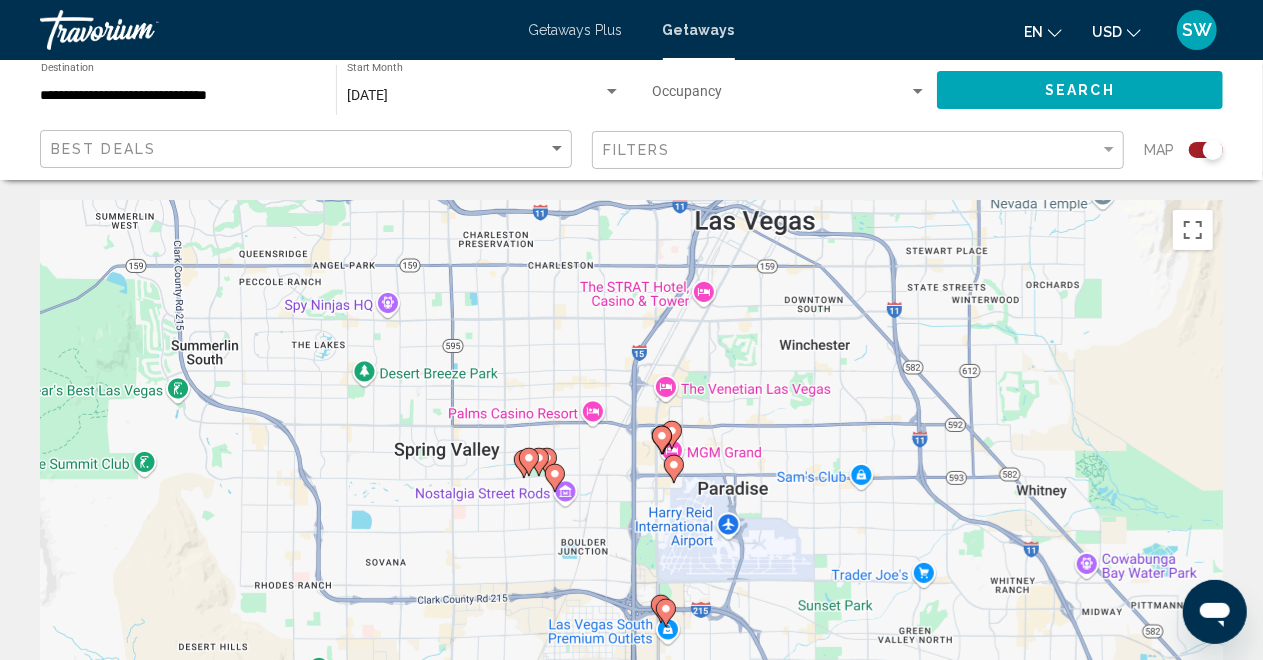 drag, startPoint x: 824, startPoint y: 540, endPoint x: 836, endPoint y: 262, distance: 278.25888 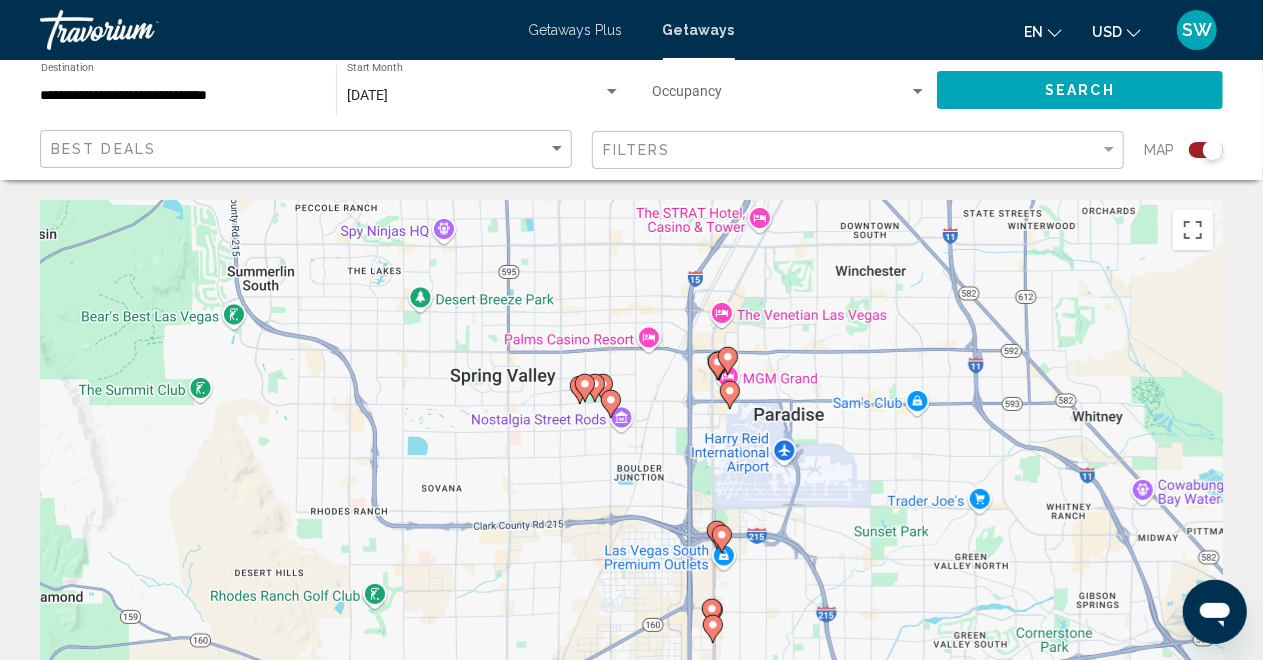 drag, startPoint x: 746, startPoint y: 442, endPoint x: 770, endPoint y: 406, distance: 43.266617 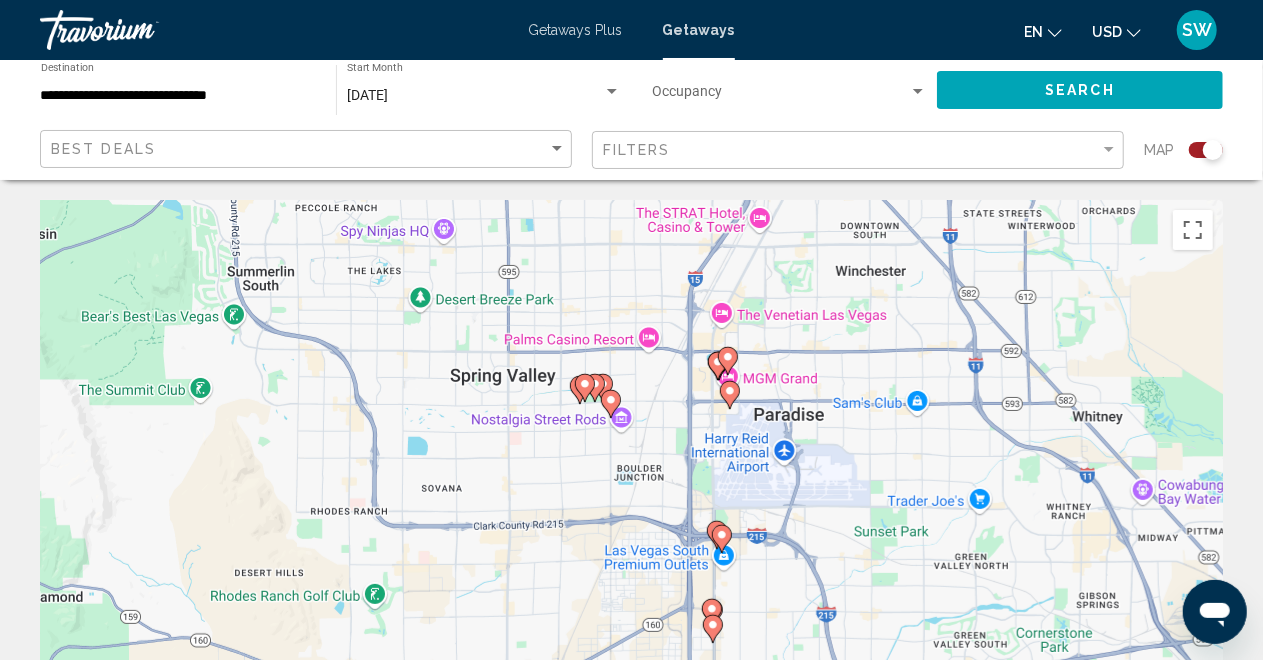 click 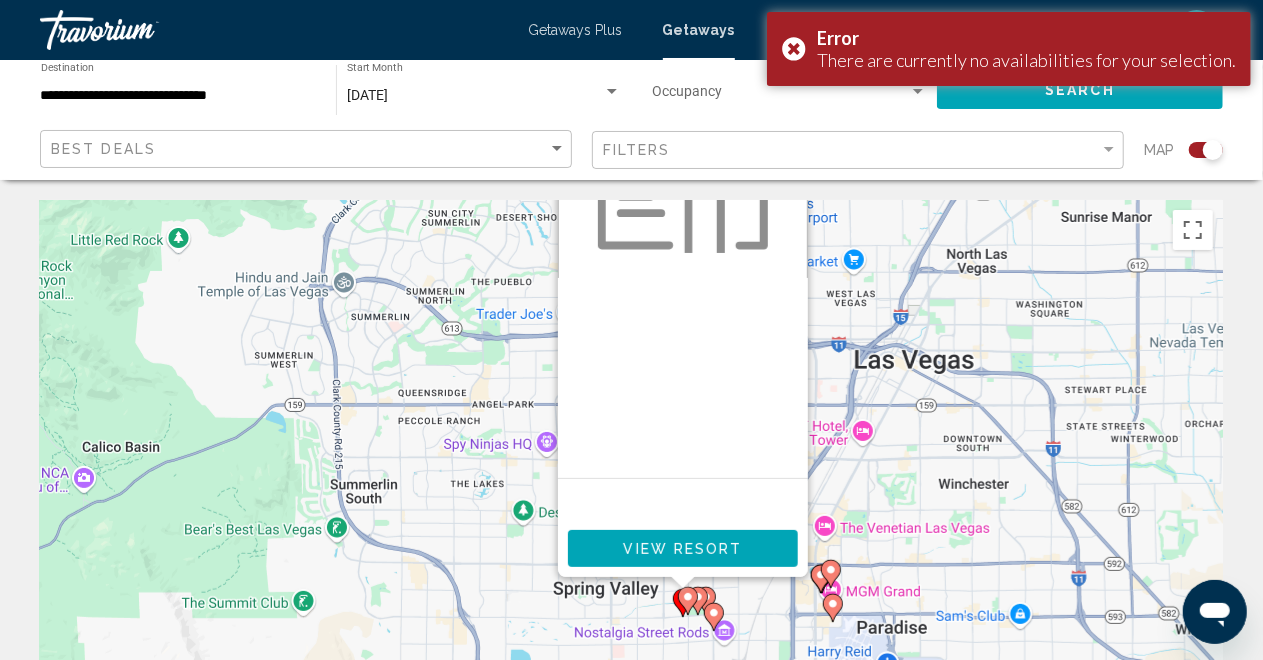 drag, startPoint x: 826, startPoint y: 344, endPoint x: 870, endPoint y: 216, distance: 135.3514 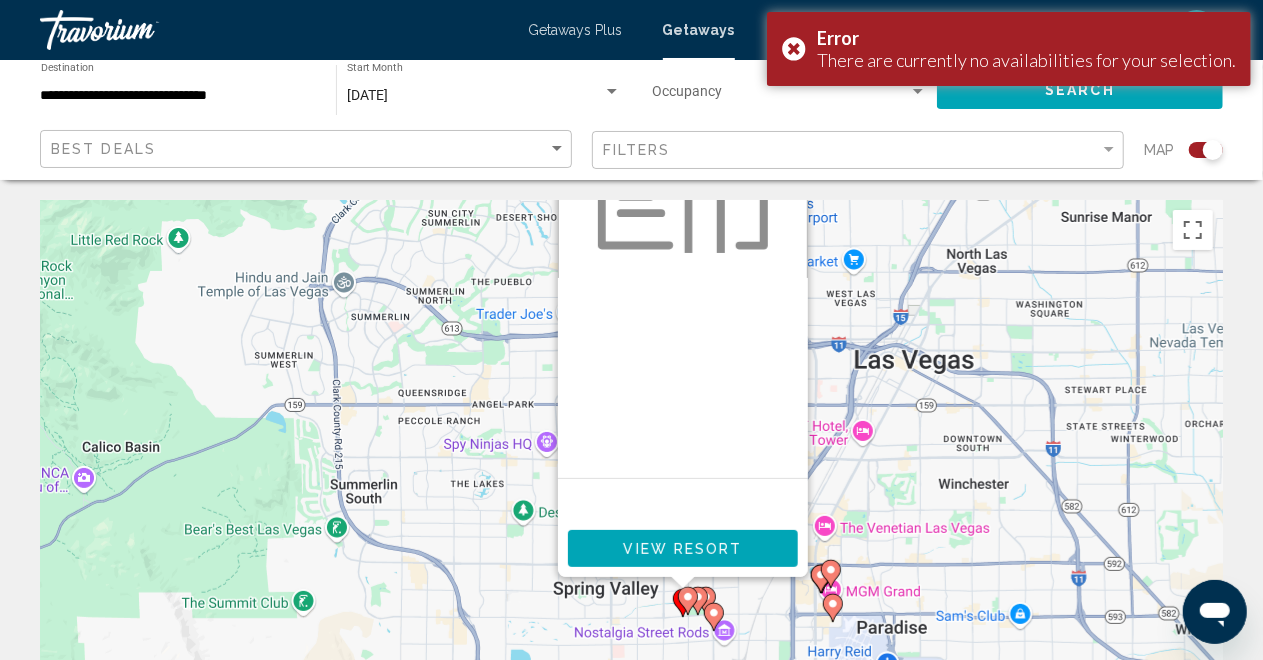 click on "To navigate, press the arrow keys. To activate drag with keyboard, press Alt + Enter. Once in keyboard drag state, use the arrow keys to move the marker. To complete the drag, press the Enter key. To cancel, press Escape.    From You save    View Resort" at bounding box center [631, 500] 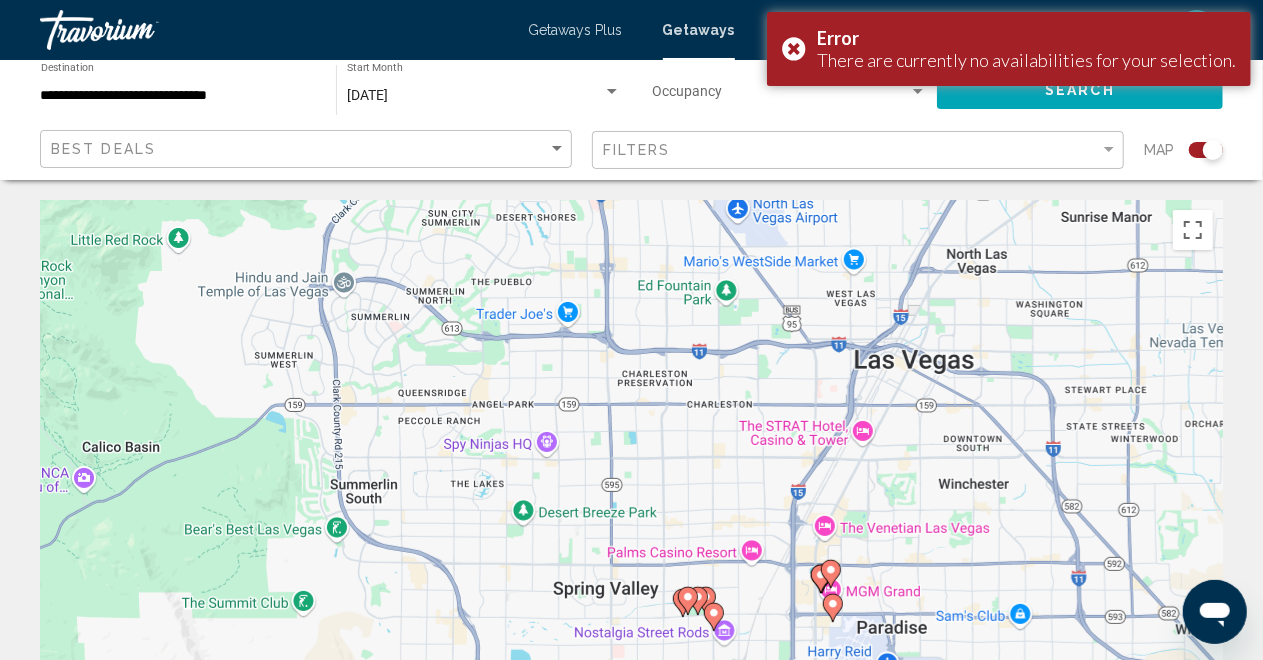 click 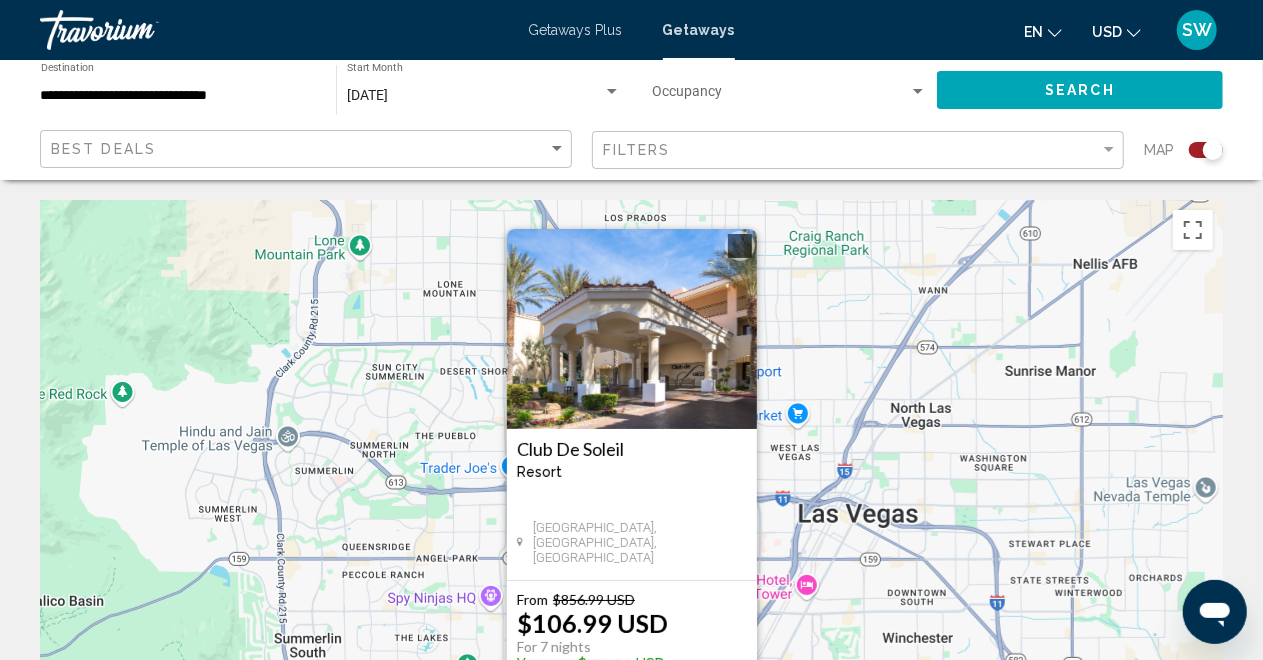 click on "To navigate, press the arrow keys. To activate drag with keyboard, press Alt + Enter. Once in keyboard drag state, use the arrow keys to move the marker. To complete the drag, press the Enter key. To cancel, press Escape.  [GEOGRAPHIC_DATA]  -  This is an adults only resort
[GEOGRAPHIC_DATA], [GEOGRAPHIC_DATA], [GEOGRAPHIC_DATA] From $856.99 USD $106.99 USD For 7 nights You save  $750.00 USD  View Resort" at bounding box center [631, 500] 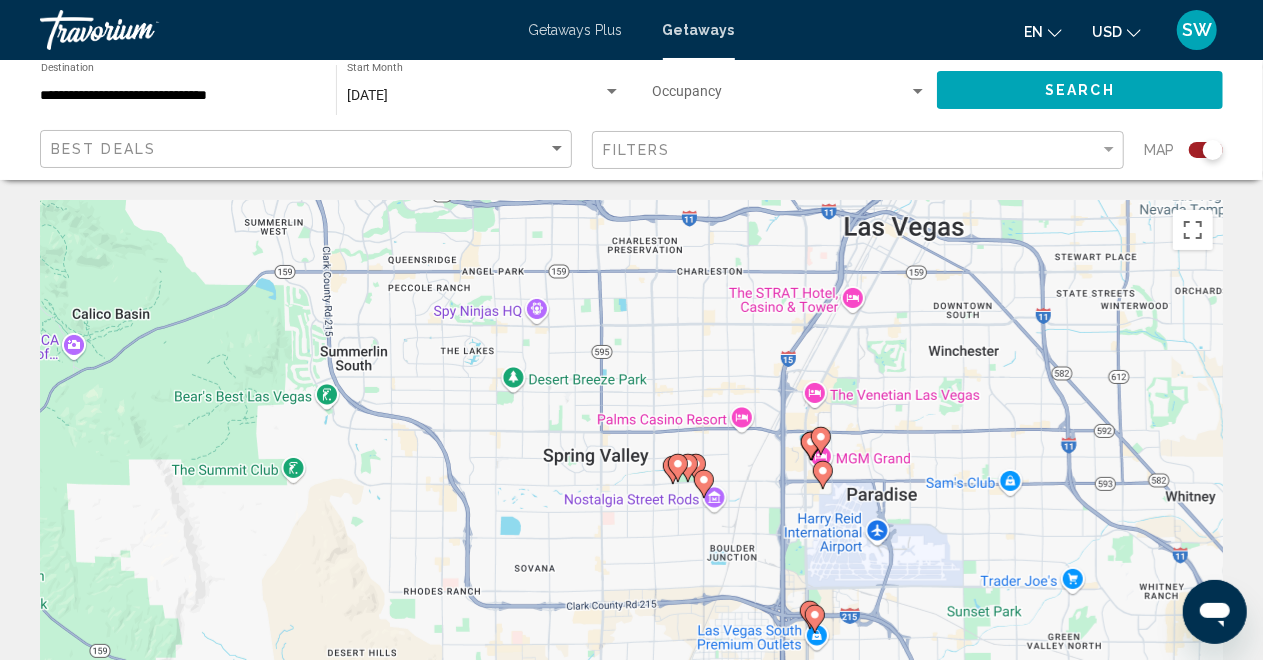 drag, startPoint x: 653, startPoint y: 496, endPoint x: 679, endPoint y: 284, distance: 213.5884 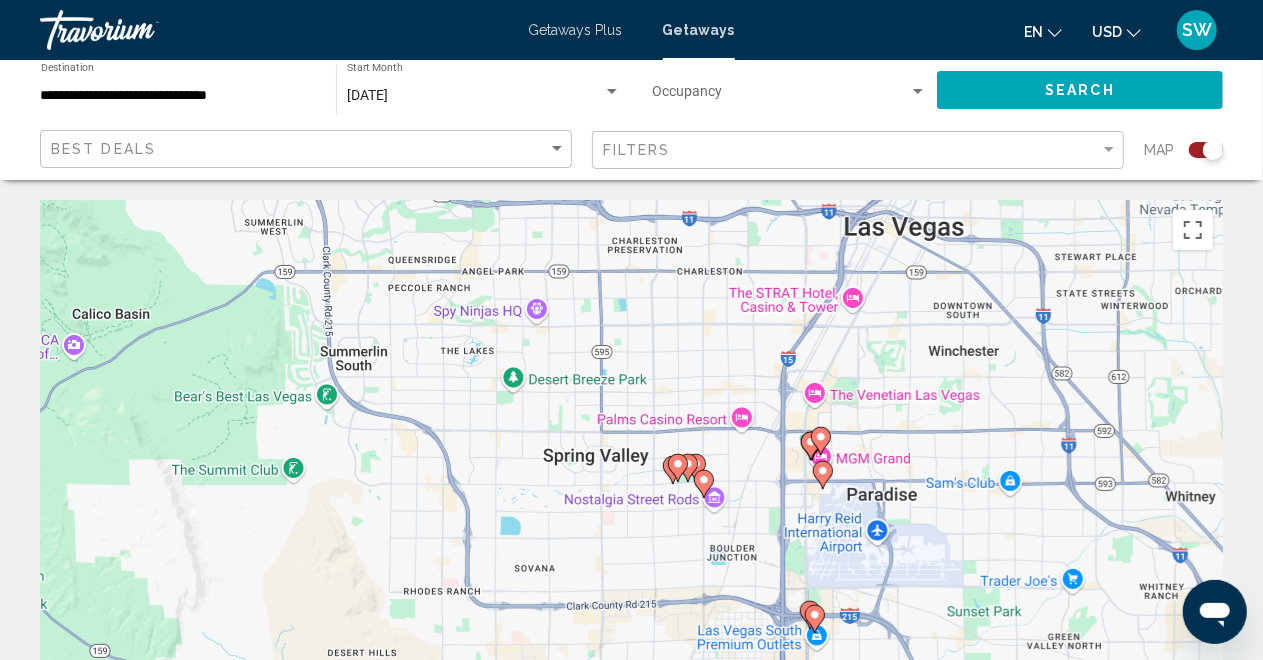 click 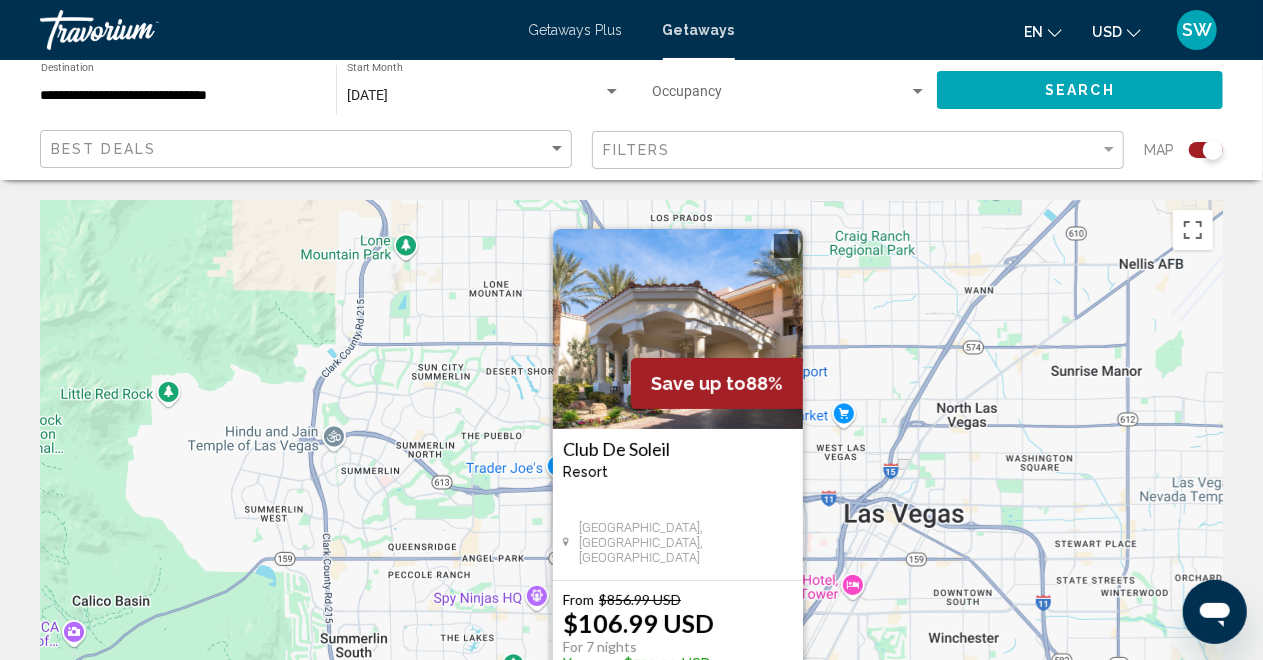 click on "To navigate, press the arrow keys. To activate drag with keyboard, press Alt + Enter. Once in keyboard drag state, use the arrow keys to move the marker. To complete the drag, press the Enter key. To cancel, press Escape. Save up to  88%   Club [GEOGRAPHIC_DATA]  -  This is an adults only resort
[GEOGRAPHIC_DATA], [GEOGRAPHIC_DATA], [GEOGRAPHIC_DATA] From $856.99 USD $106.99 USD For 7 nights You save  $750.00 USD  View Resort" at bounding box center (631, 500) 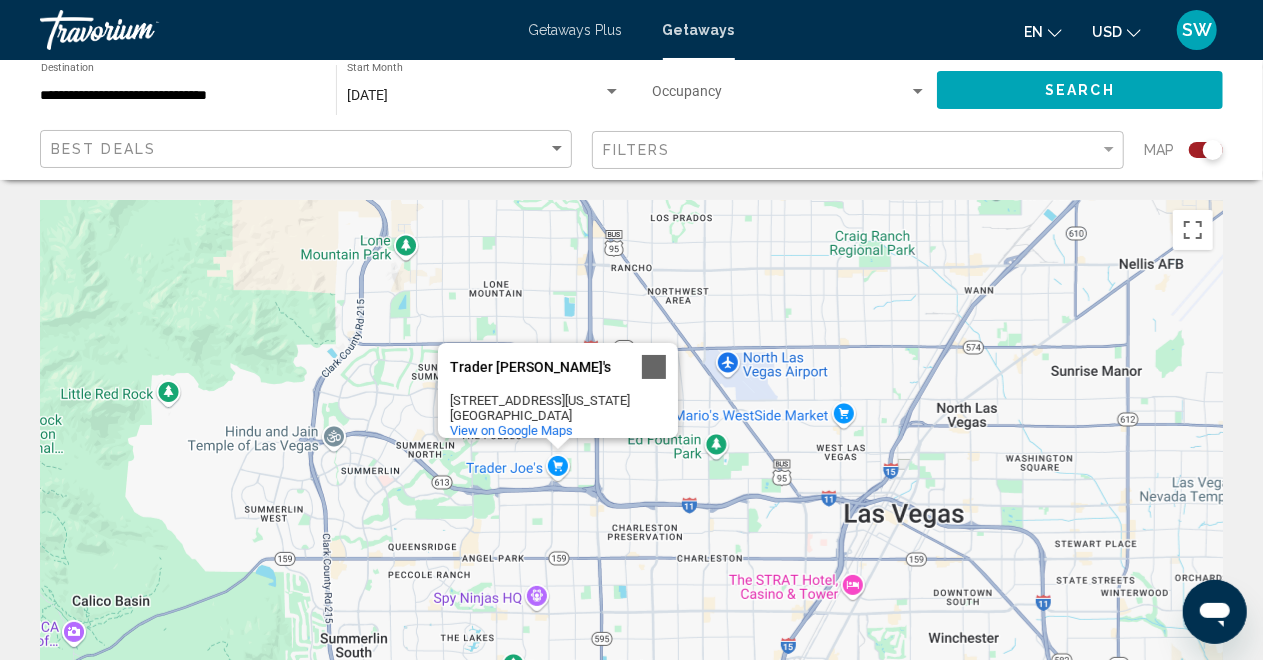 click on "To navigate, press the arrow keys. To activate drag with keyboard, press Alt + Enter. Once in keyboard drag state, use the arrow keys to move the marker. To complete the drag, press the Enter key. To cancel, press Escape.     Trader [PERSON_NAME]'s                     Trader [PERSON_NAME]'s                 [STREET_ADDRESS][US_STATE]              View on Google Maps" at bounding box center [631, 500] 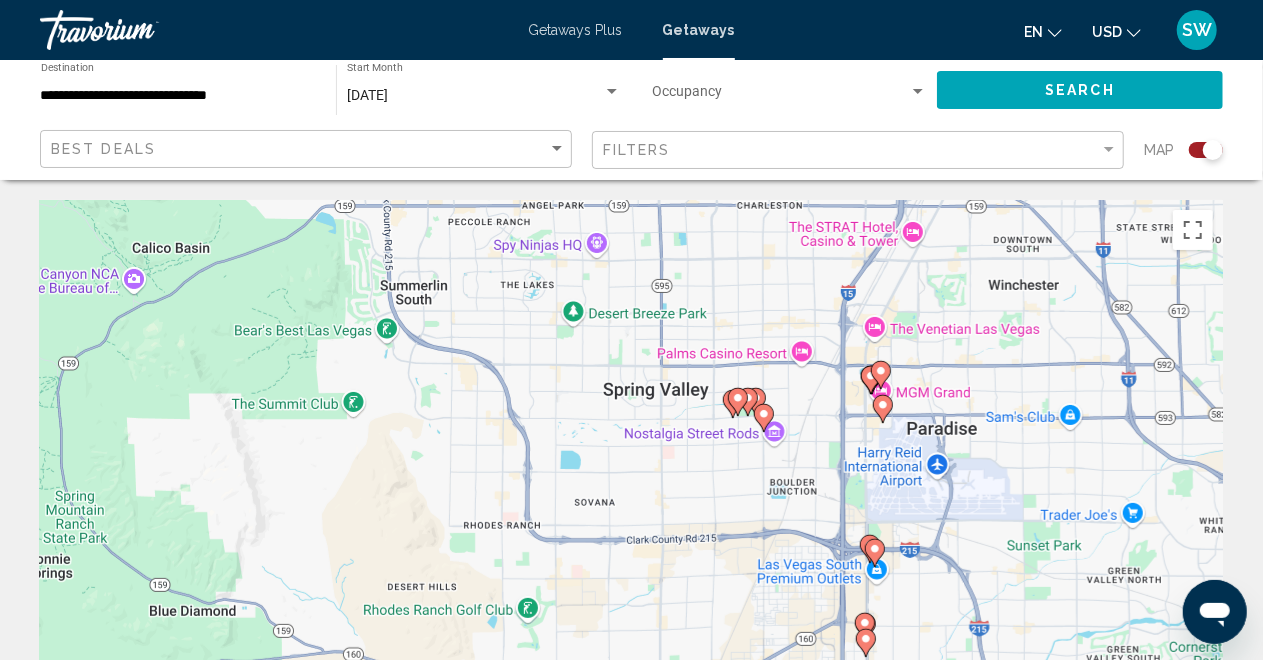 drag, startPoint x: 588, startPoint y: 541, endPoint x: 760, endPoint y: 280, distance: 312.578 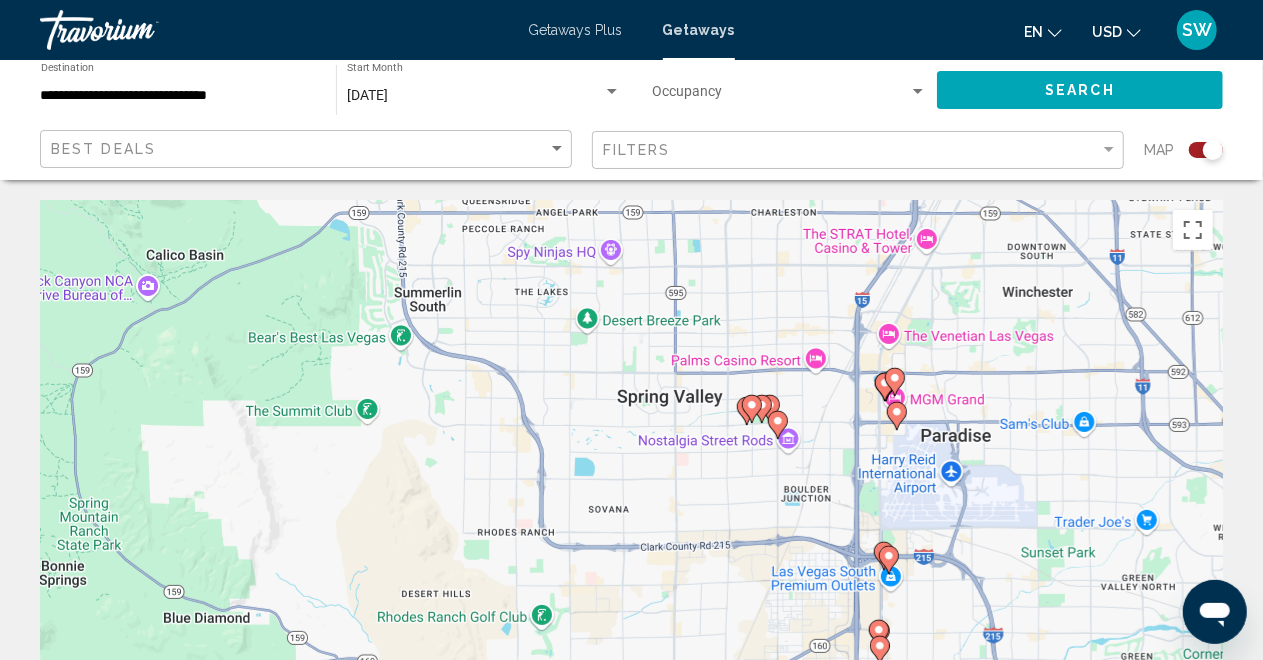 click 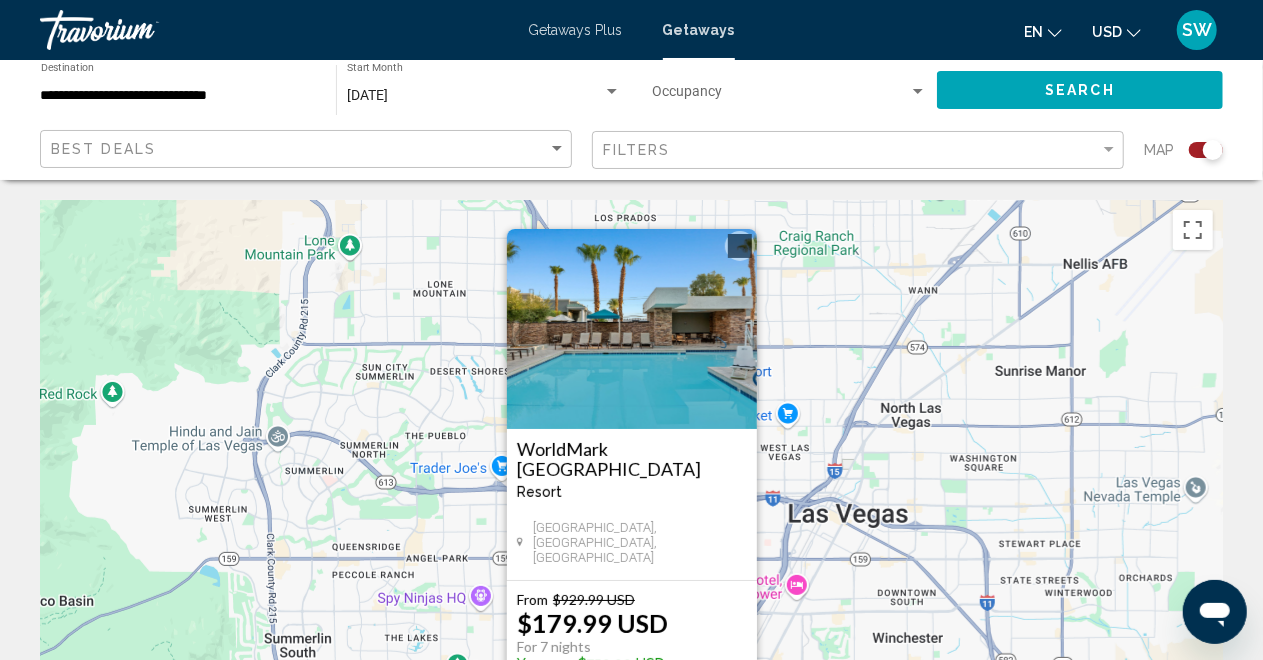click on "To navigate, press the arrow keys. To activate drag with keyboard, press Alt + Enter. Once in keyboard drag state, use the arrow keys to move the marker. To complete the drag, press the Enter key. To cancel, press Escape.  [GEOGRAPHIC_DATA]  -  This is an adults only resort
[GEOGRAPHIC_DATA], [GEOGRAPHIC_DATA], [GEOGRAPHIC_DATA] From $929.99 USD $179.99 USD For 7 nights You save  $750.00 USD  View Resort" at bounding box center (631, 500) 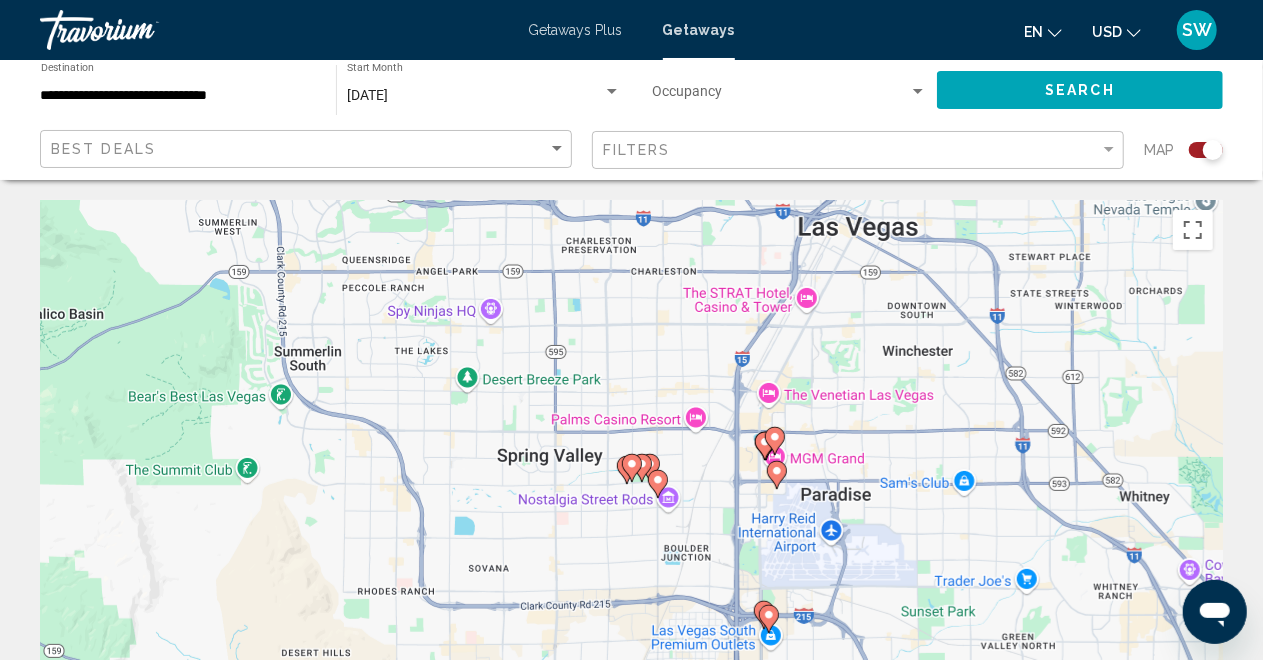 drag, startPoint x: 678, startPoint y: 541, endPoint x: 694, endPoint y: 309, distance: 232.55107 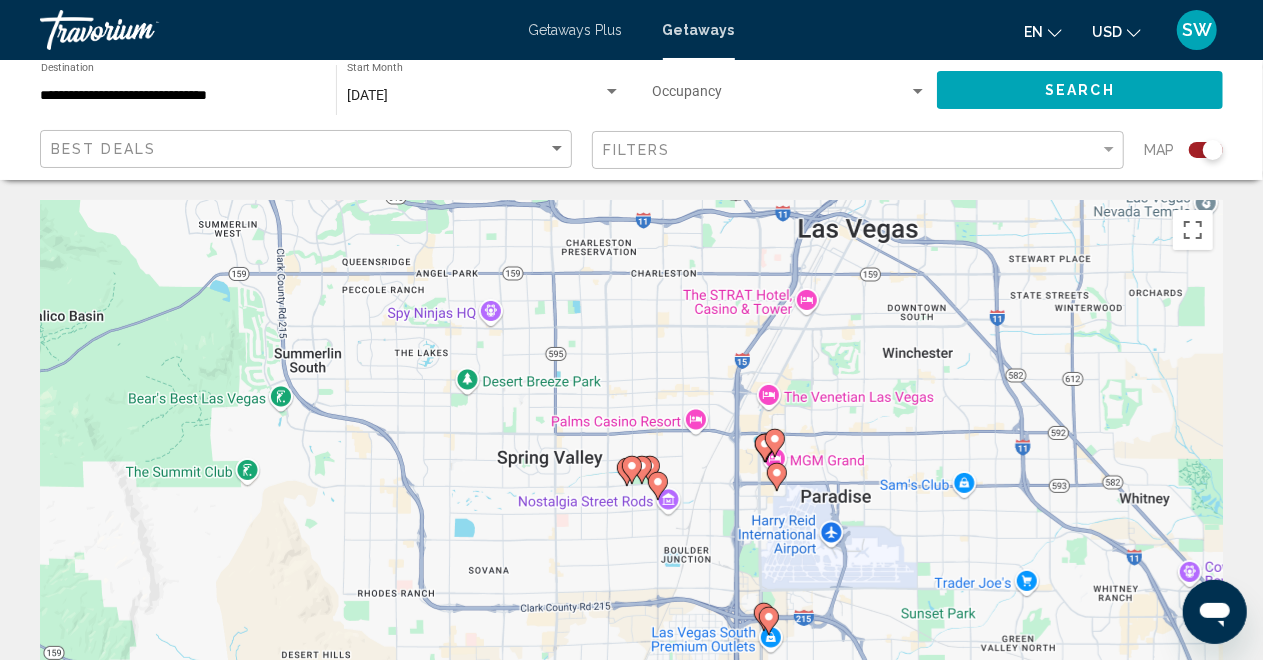 click 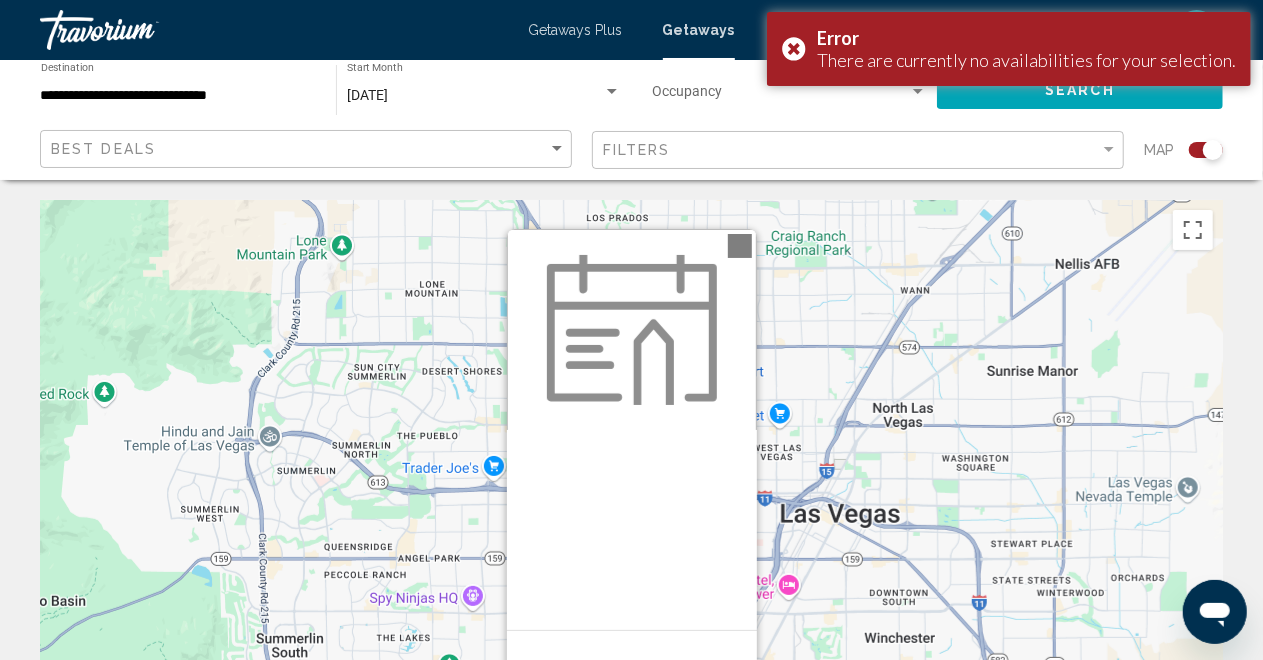 click on "To navigate, press the arrow keys. To activate drag with keyboard, press Alt + Enter. Once in keyboard drag state, use the arrow keys to move the marker. To complete the drag, press the Enter key. To cancel, press Escape.    From You save    View Resort" at bounding box center [631, 500] 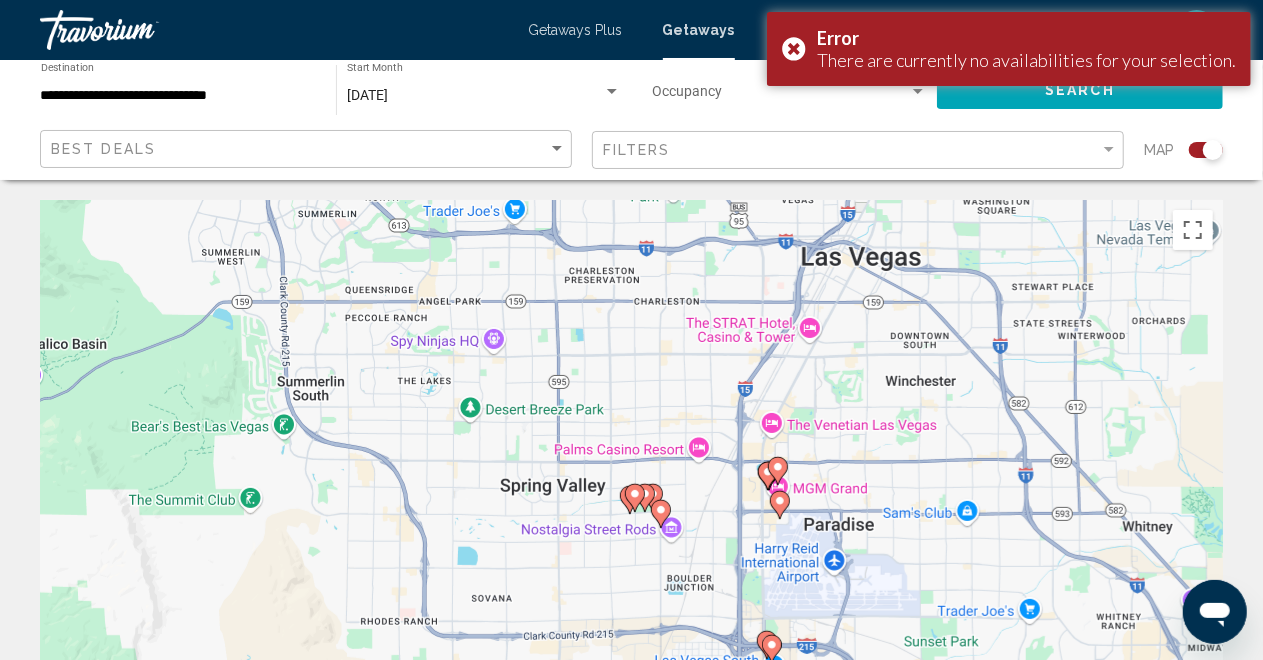 drag, startPoint x: 728, startPoint y: 490, endPoint x: 747, endPoint y: 236, distance: 254.70964 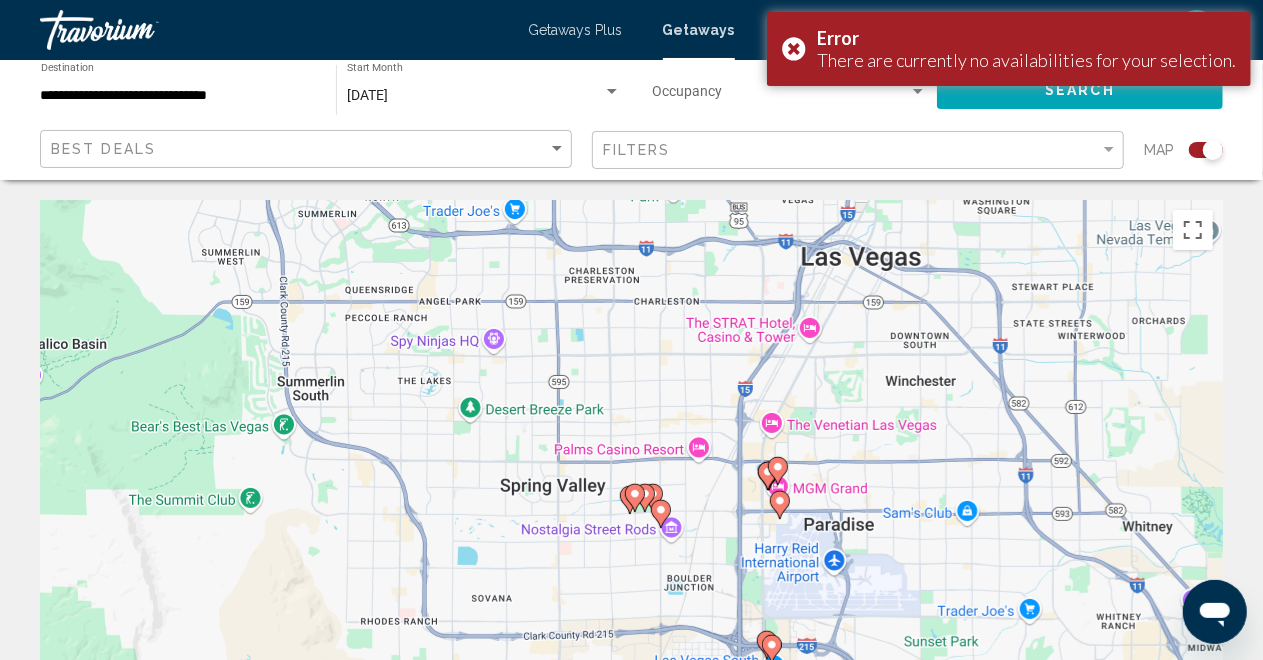 click 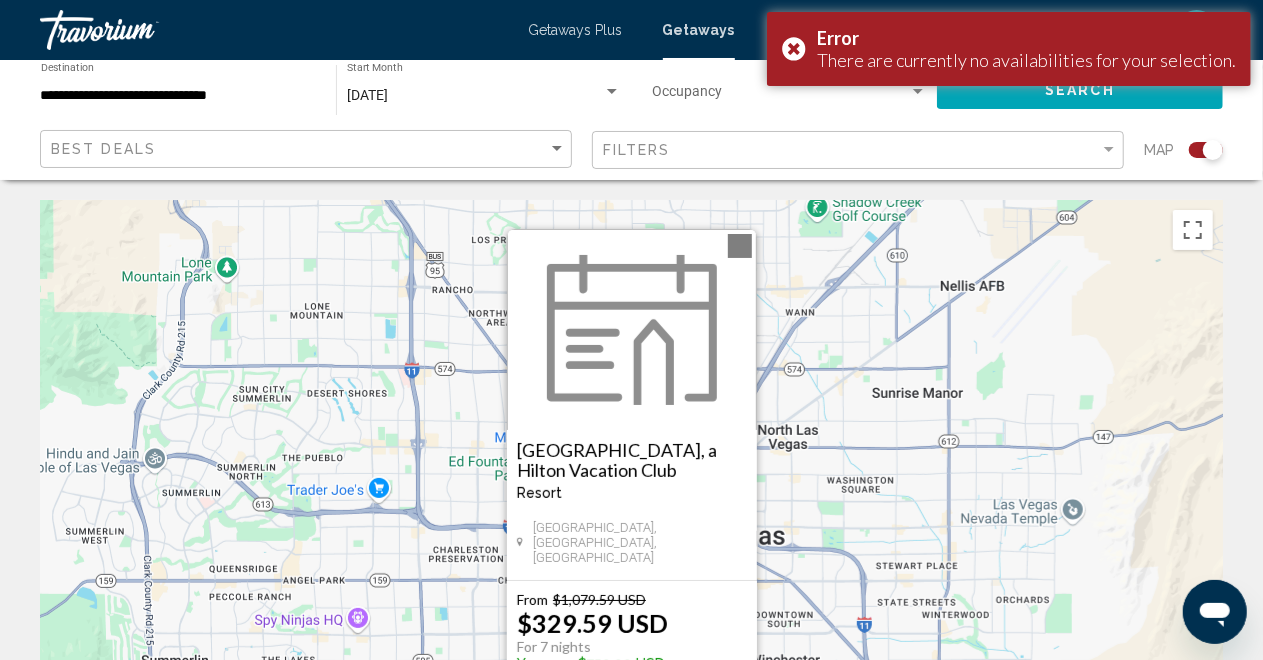 click on "To navigate, press the arrow keys. To activate drag with keyboard, press Alt + Enter. Once in keyboard drag state, use the arrow keys to move the marker. To complete the drag, press the Enter key. To cancel, press Escape.  [GEOGRAPHIC_DATA], a [GEOGRAPHIC_DATA]  -  This is an adults only resort
[GEOGRAPHIC_DATA], [GEOGRAPHIC_DATA], [GEOGRAPHIC_DATA] From $1,079.59 USD $329.59 USD For 7 nights You save  $750.00 USD  View Resort" at bounding box center [631, 500] 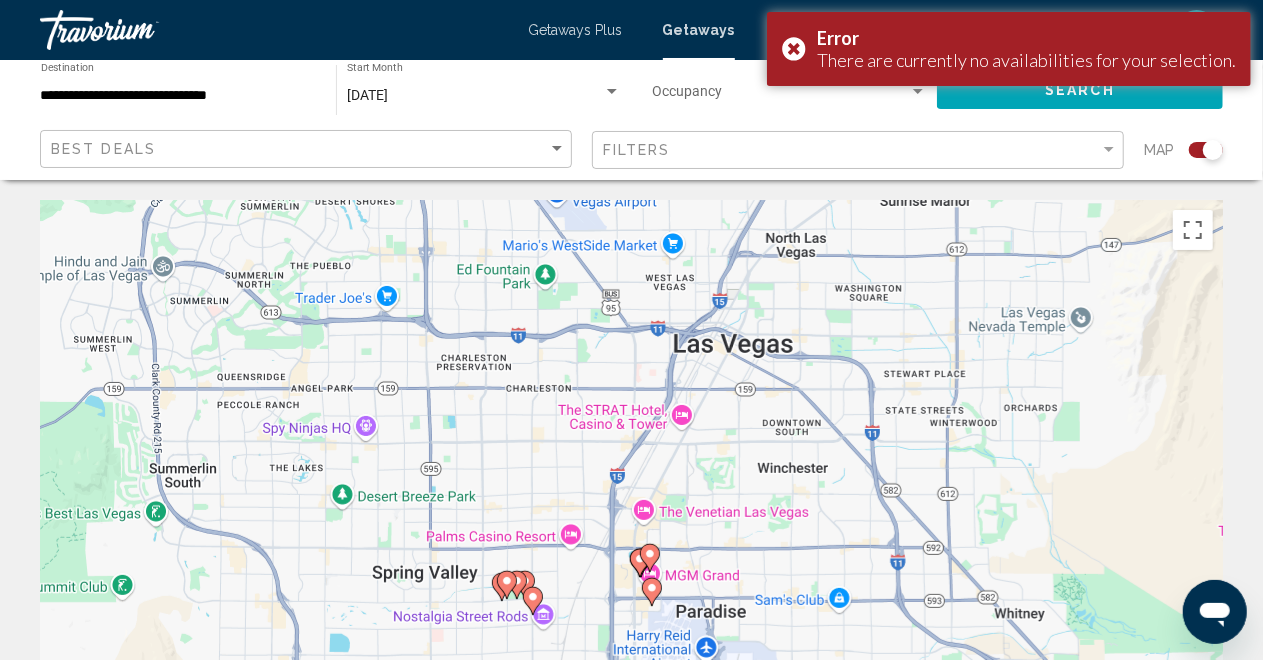 drag, startPoint x: 770, startPoint y: 460, endPoint x: 782, endPoint y: 203, distance: 257.28 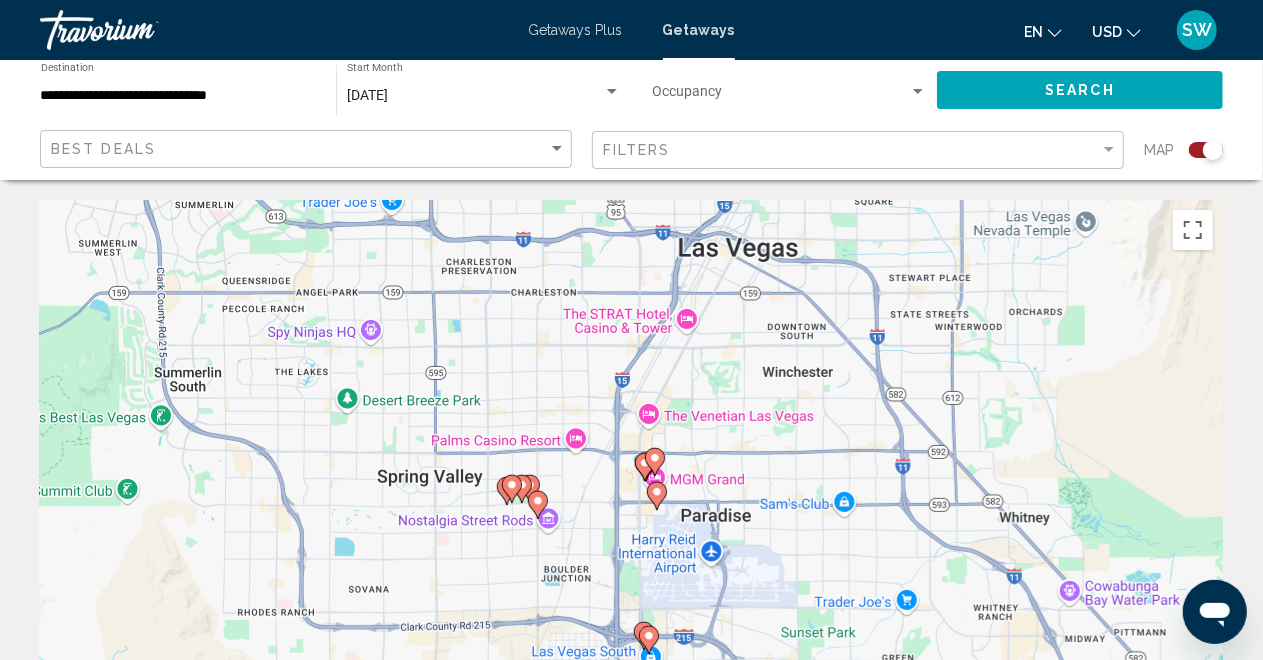click on "To navigate, press the arrow keys. To activate drag with keyboard, press Alt + Enter. Once in keyboard drag state, use the arrow keys to move the marker. To complete the drag, press the Enter key. To cancel, press Escape." at bounding box center (631, 500) 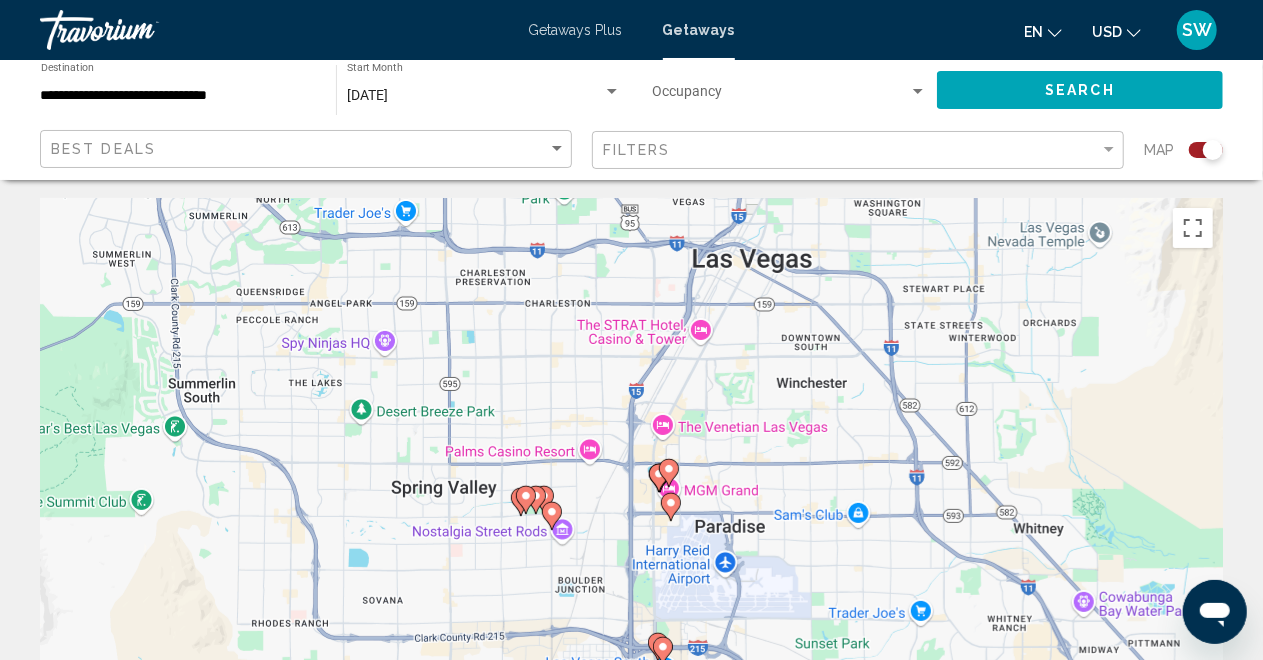 scroll, scrollTop: 1, scrollLeft: 0, axis: vertical 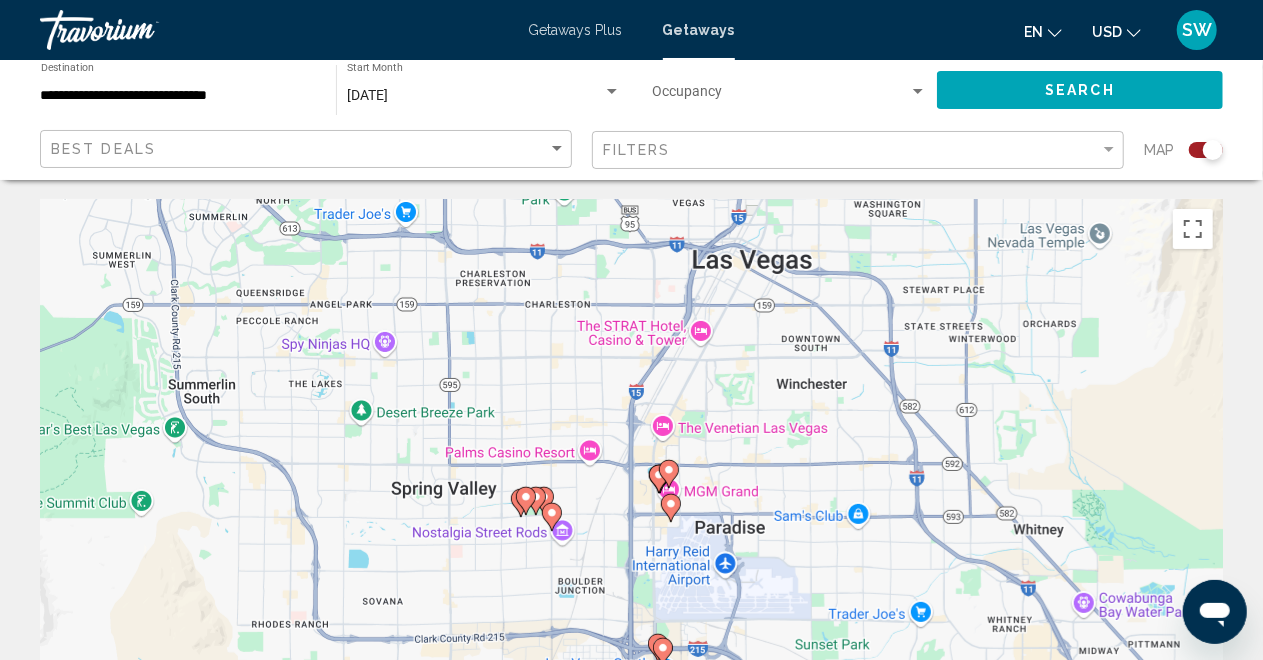 click 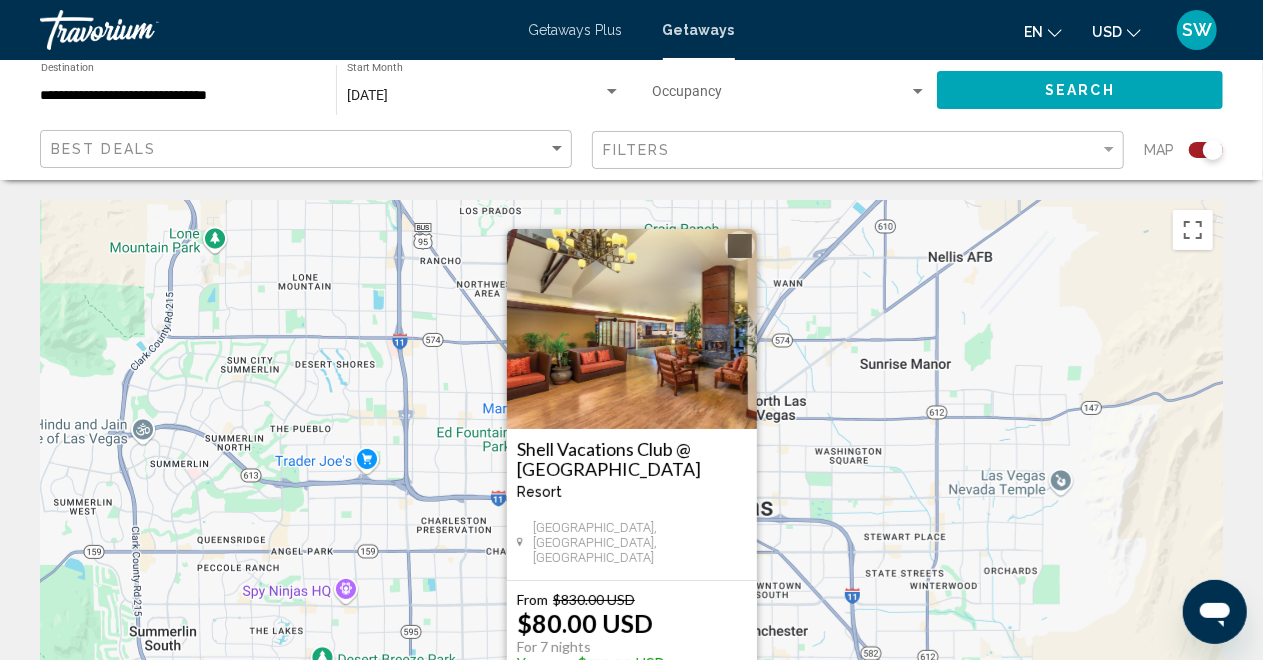 click at bounding box center [632, 329] 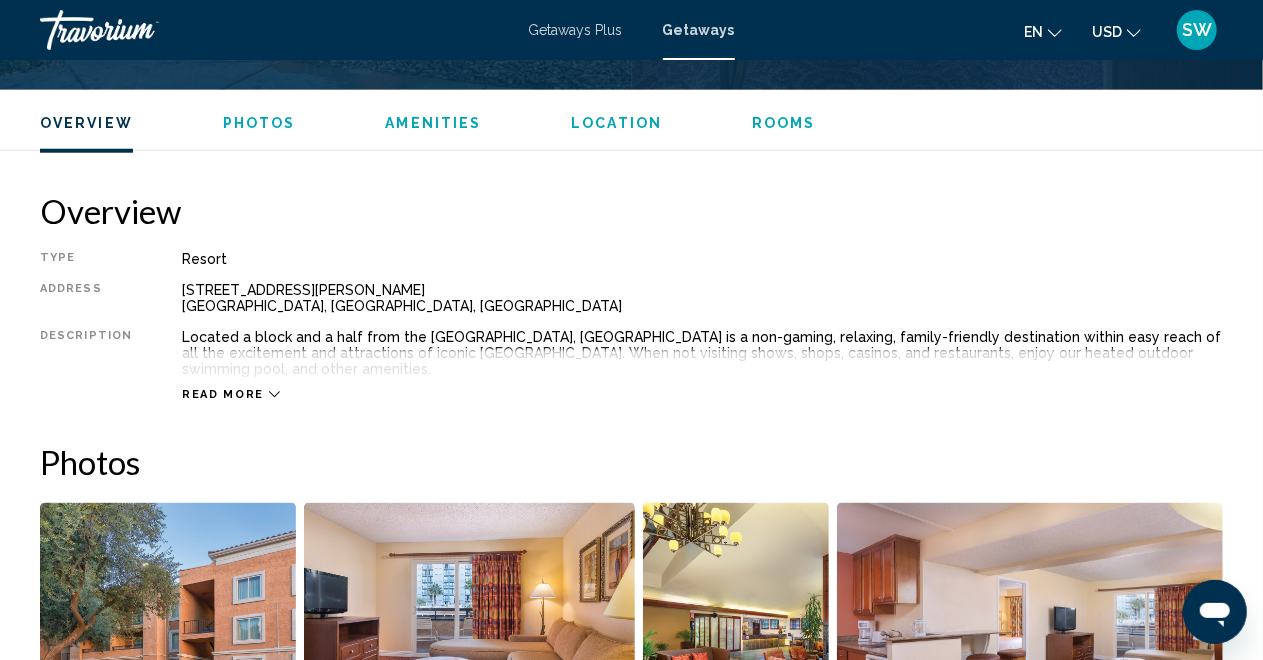 scroll, scrollTop: 904, scrollLeft: 0, axis: vertical 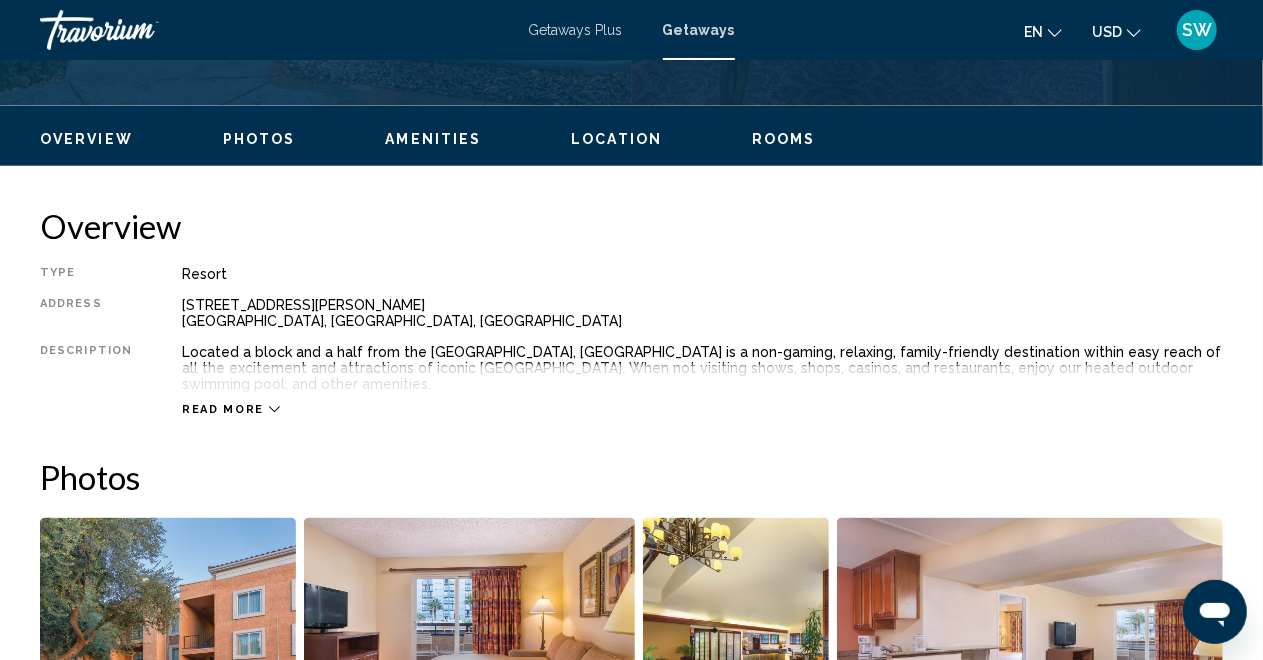 click on "Read more" at bounding box center (223, 409) 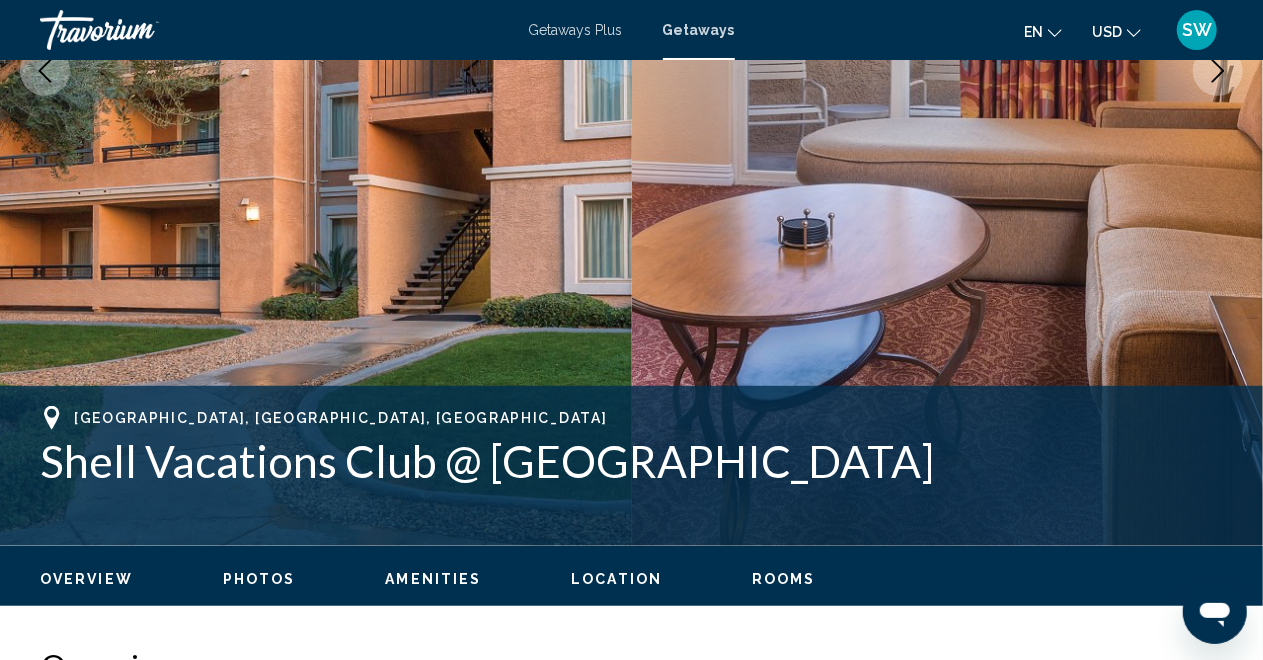 scroll, scrollTop: 600, scrollLeft: 0, axis: vertical 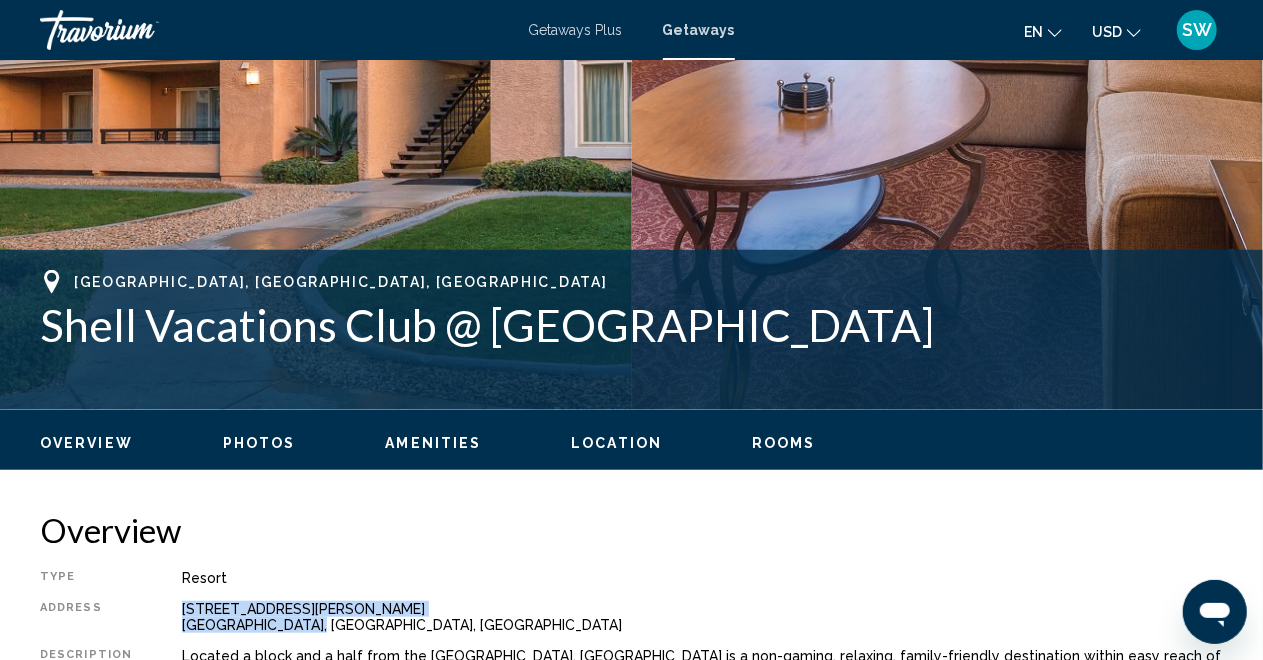drag, startPoint x: 176, startPoint y: 610, endPoint x: 291, endPoint y: 616, distance: 115.15642 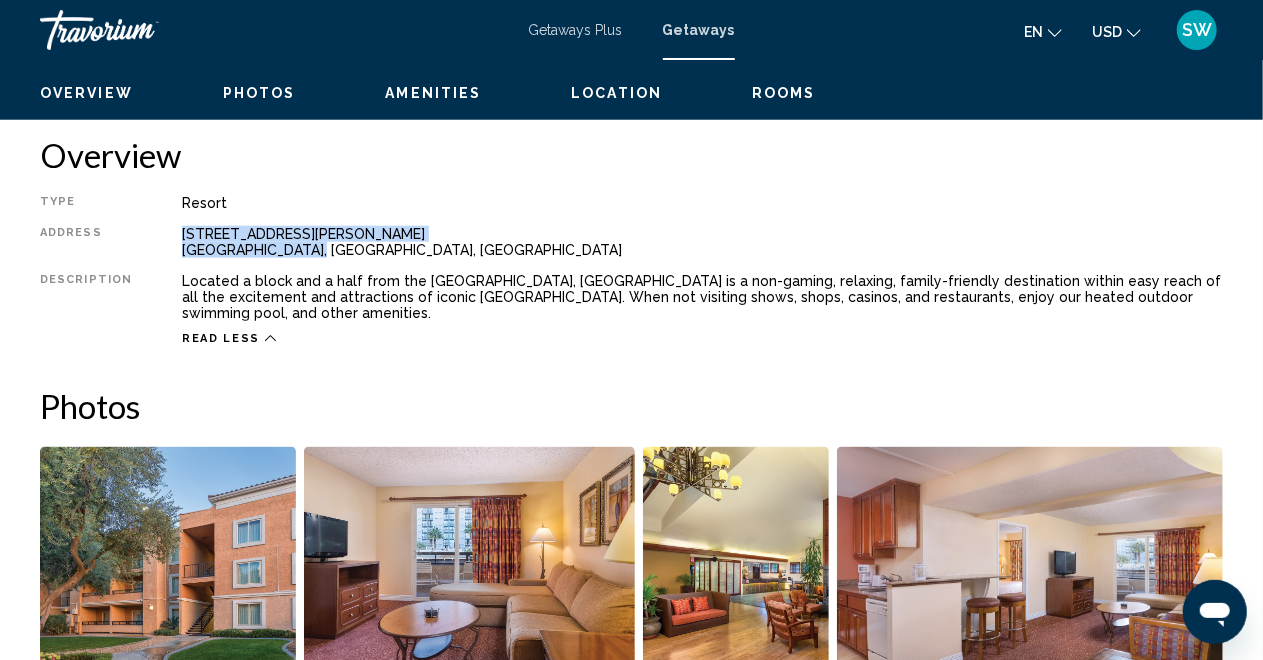 scroll, scrollTop: 500, scrollLeft: 0, axis: vertical 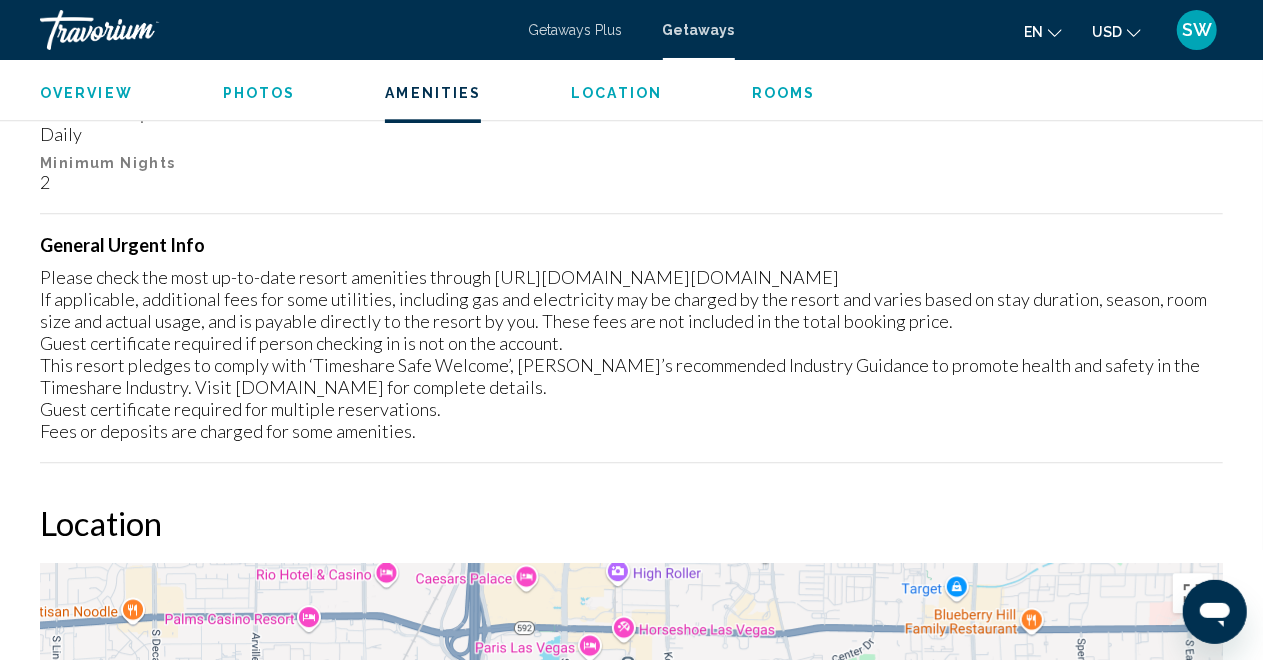 drag, startPoint x: 488, startPoint y: 276, endPoint x: 938, endPoint y: 272, distance: 450.0178 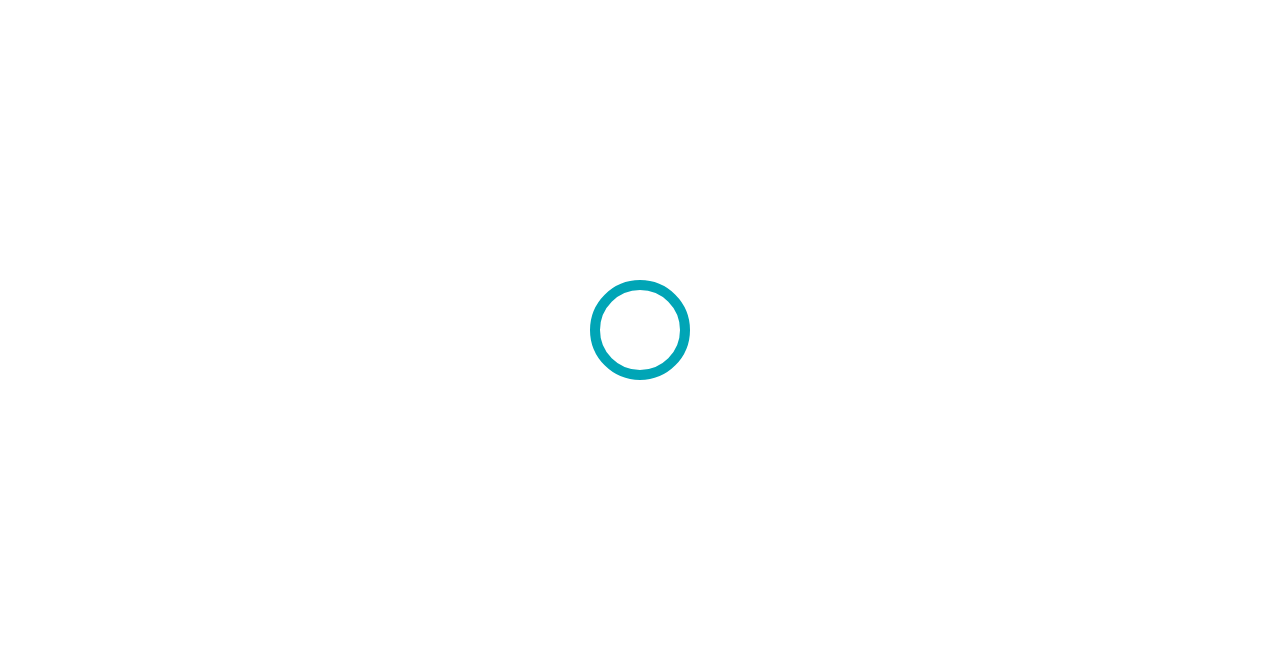 scroll, scrollTop: 0, scrollLeft: 0, axis: both 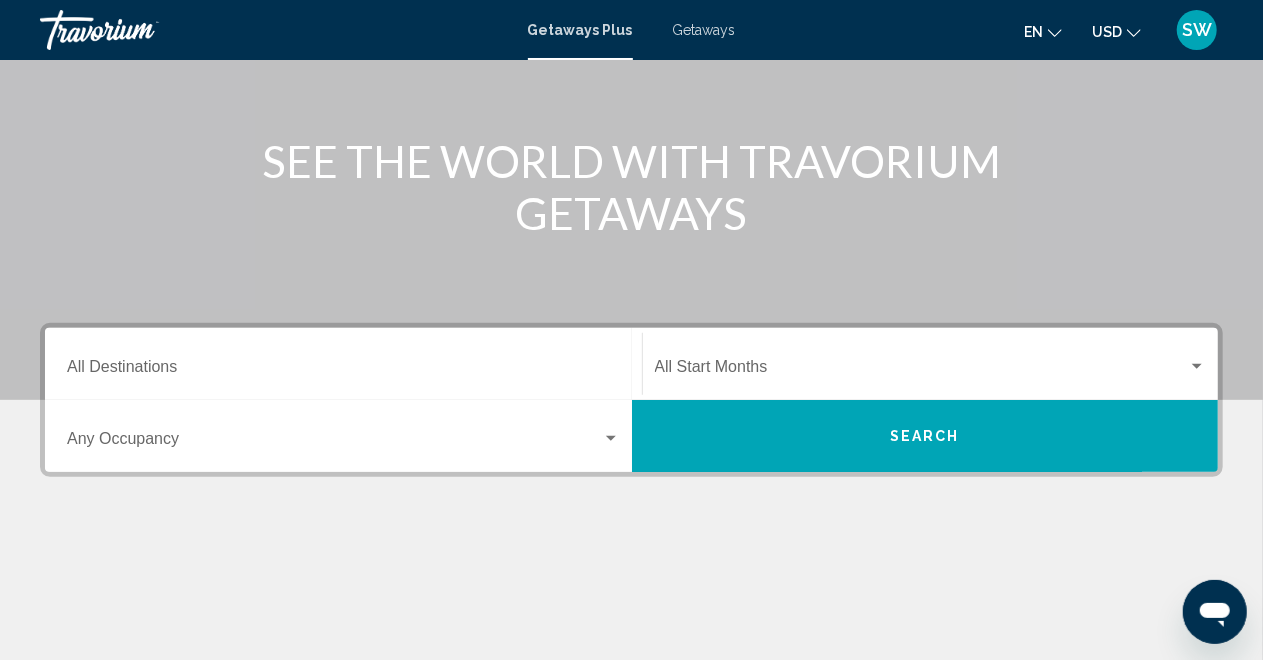 click on "Getaways" at bounding box center (704, 30) 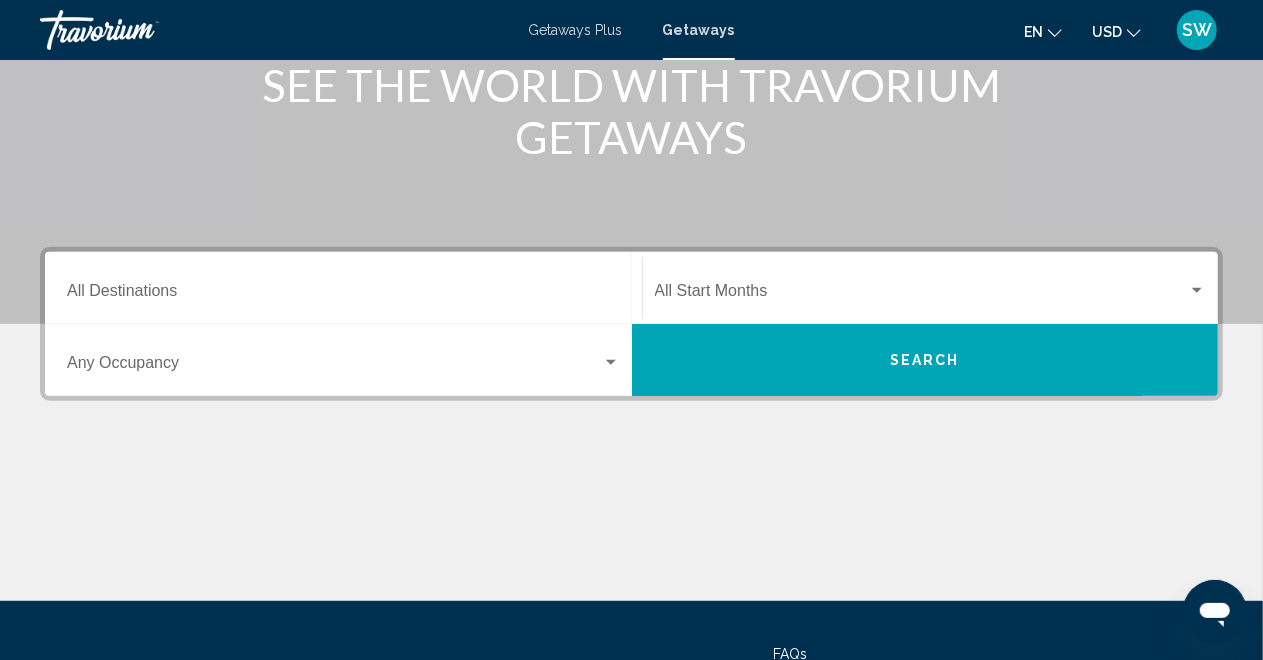scroll, scrollTop: 300, scrollLeft: 0, axis: vertical 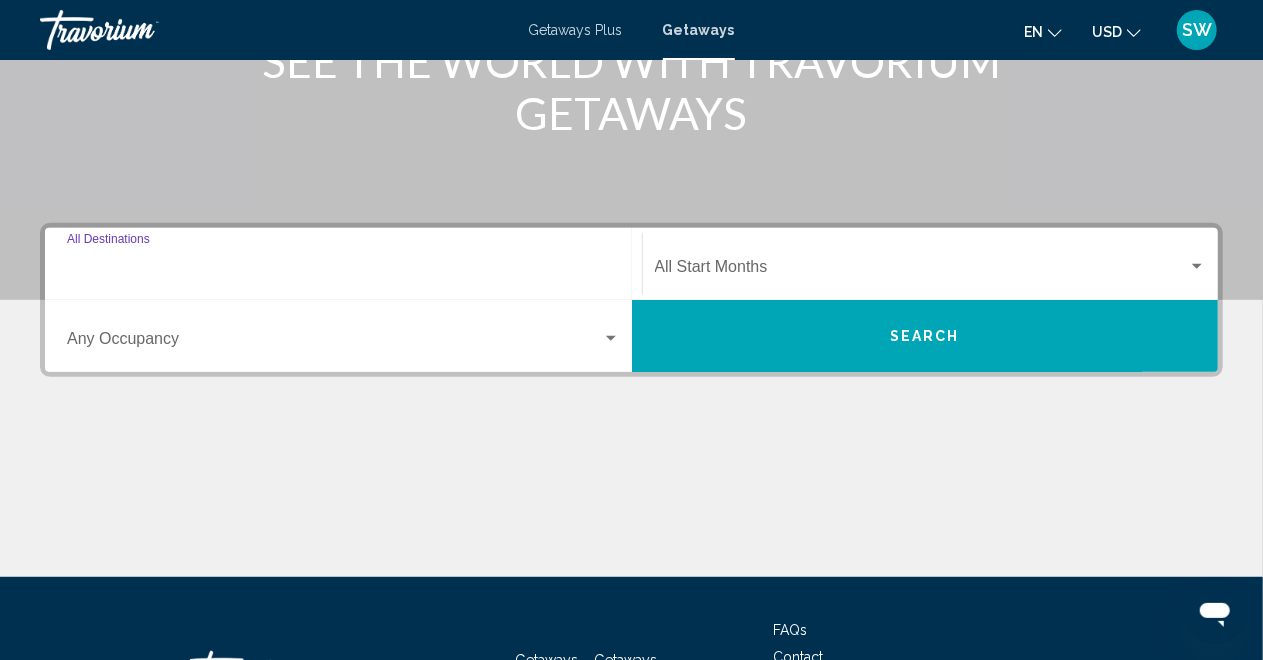 click on "Destination All Destinations" at bounding box center (343, 271) 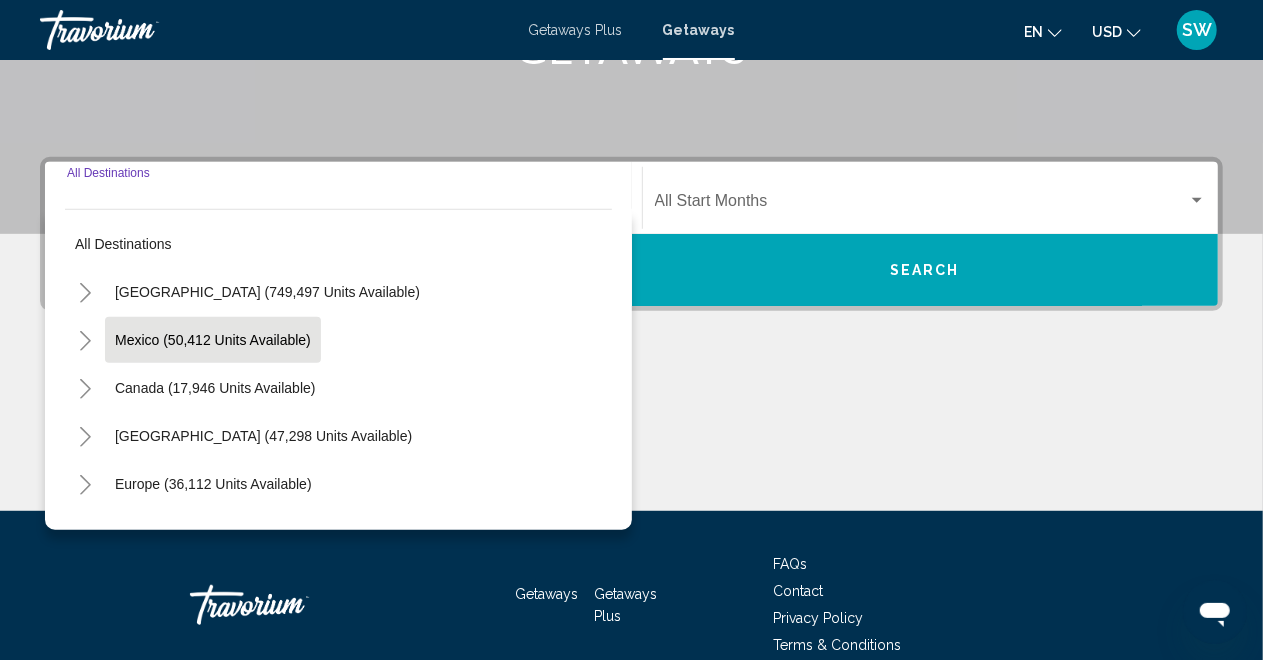 scroll, scrollTop: 457, scrollLeft: 0, axis: vertical 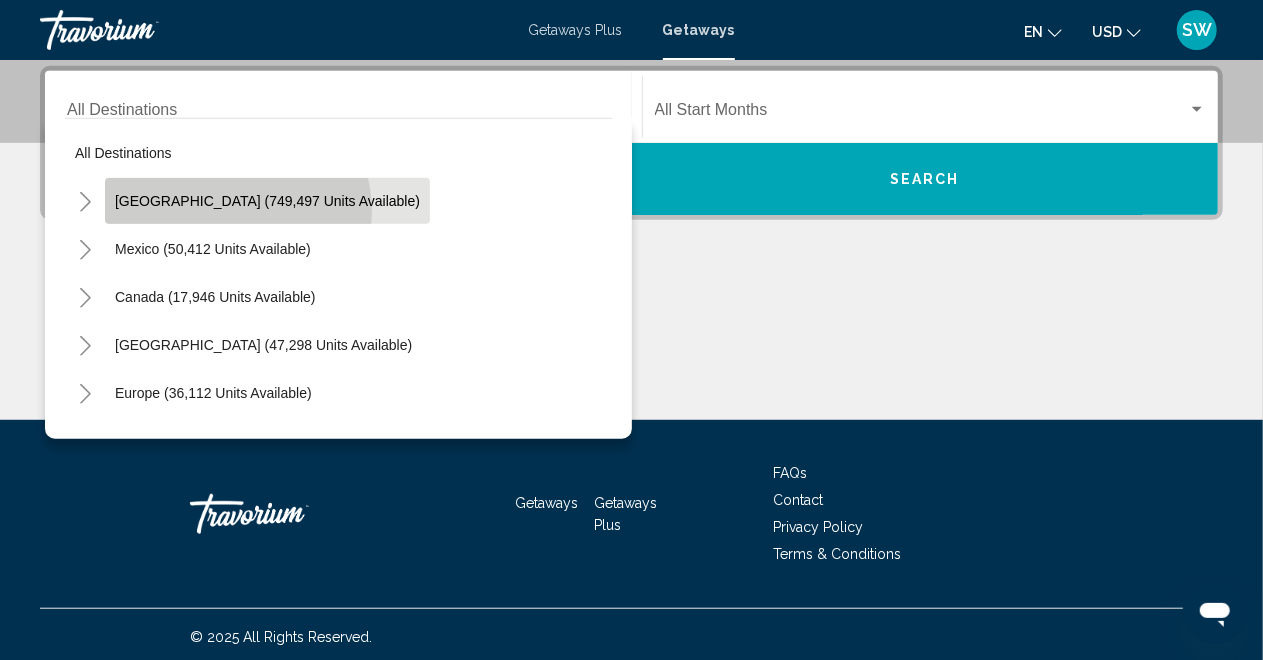 click on "United States (749,497 units available)" 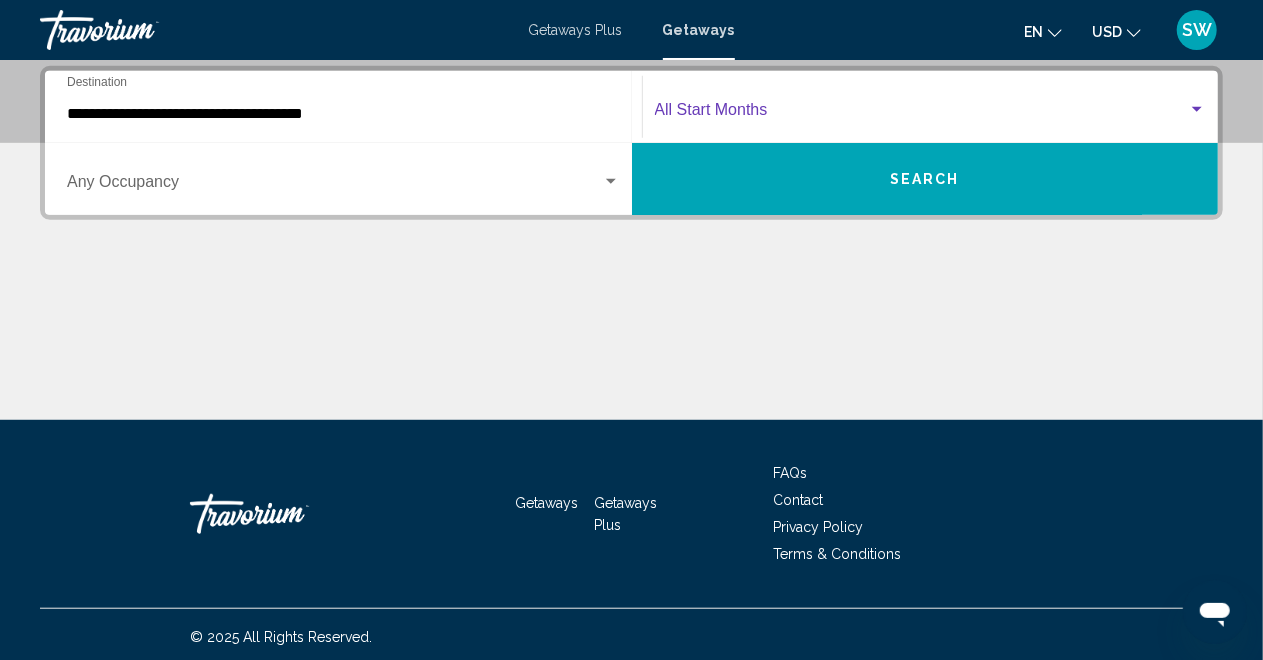 click at bounding box center [922, 114] 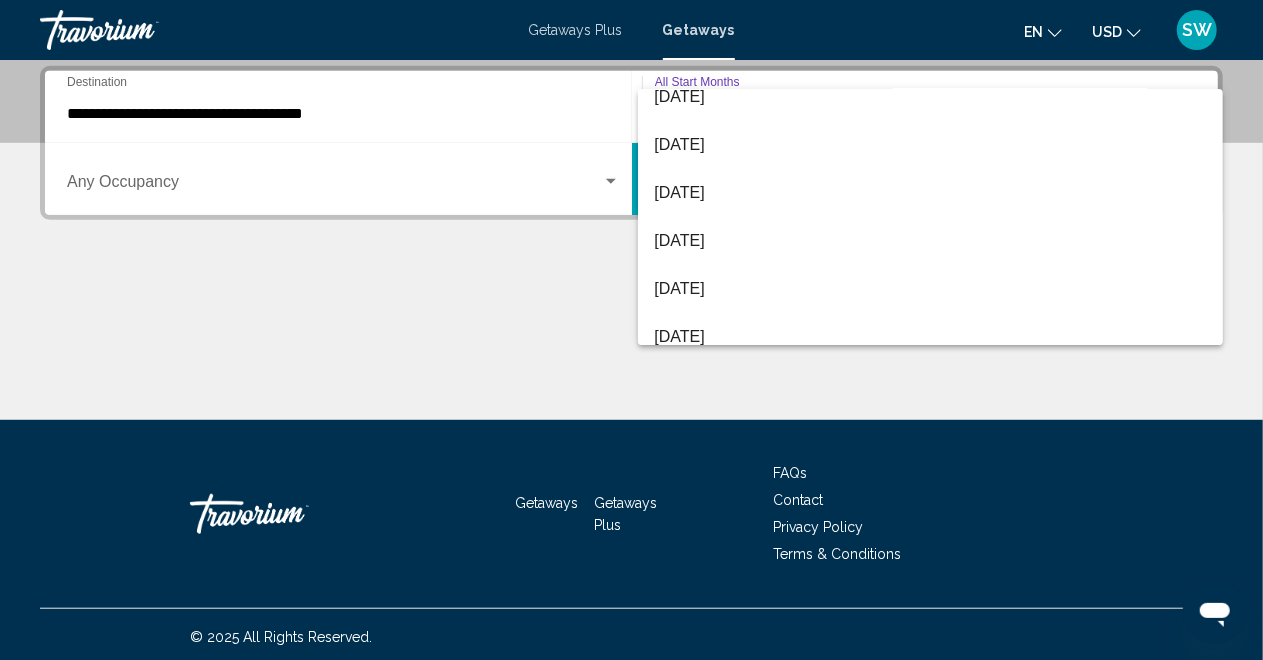 scroll, scrollTop: 164, scrollLeft: 0, axis: vertical 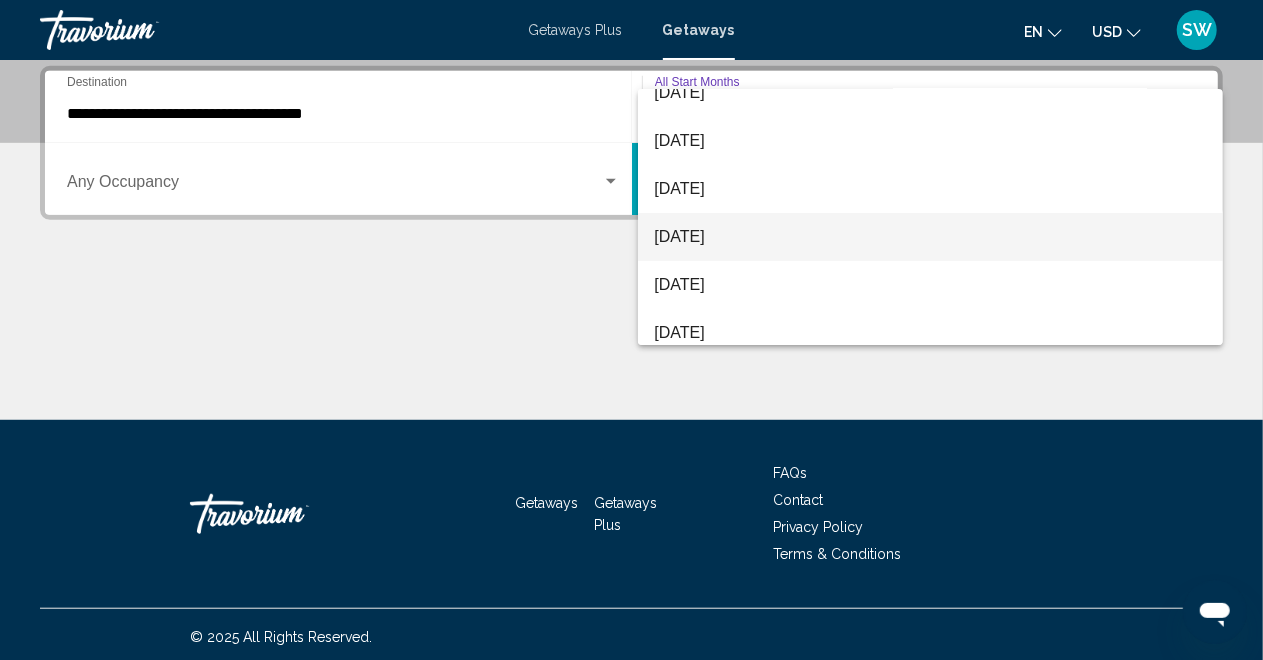 click on "[DATE]" at bounding box center [930, 237] 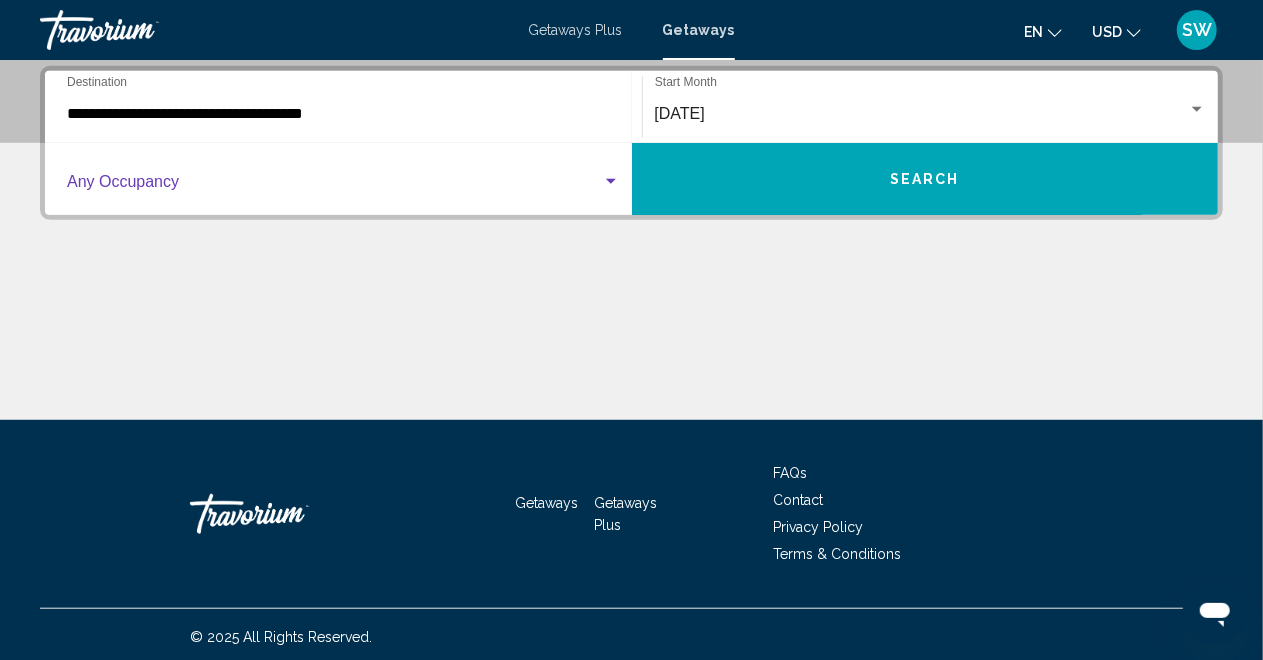 click at bounding box center (334, 186) 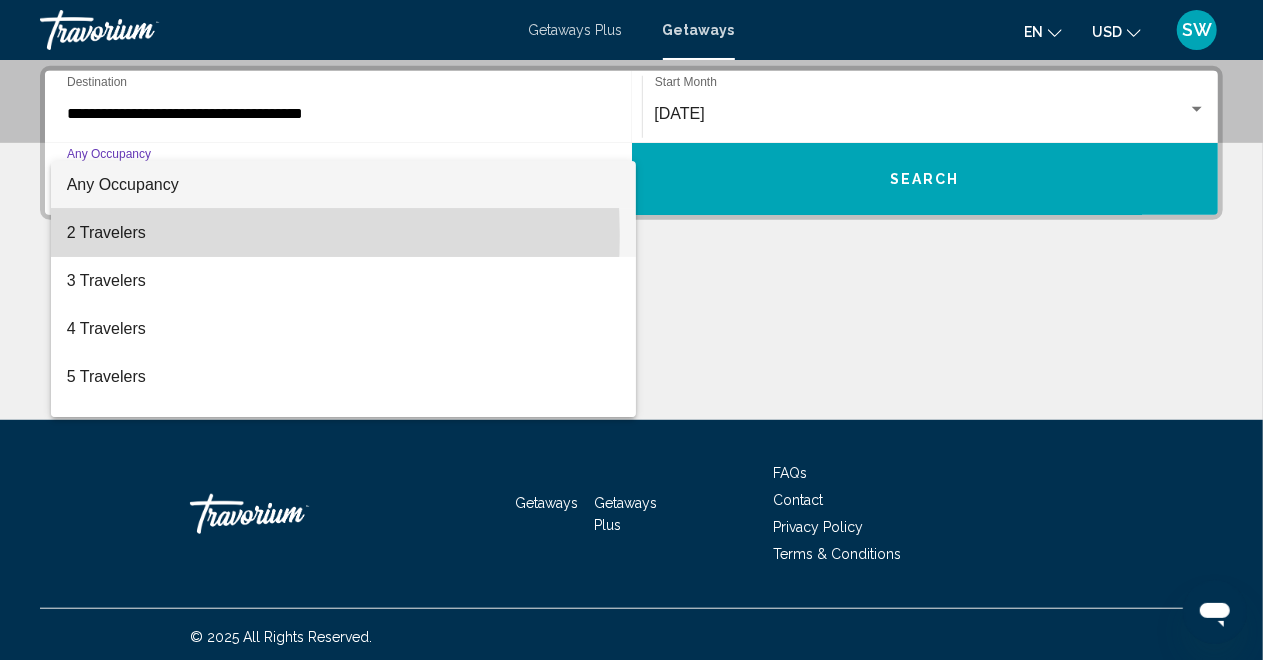 click on "2 Travelers" at bounding box center [343, 233] 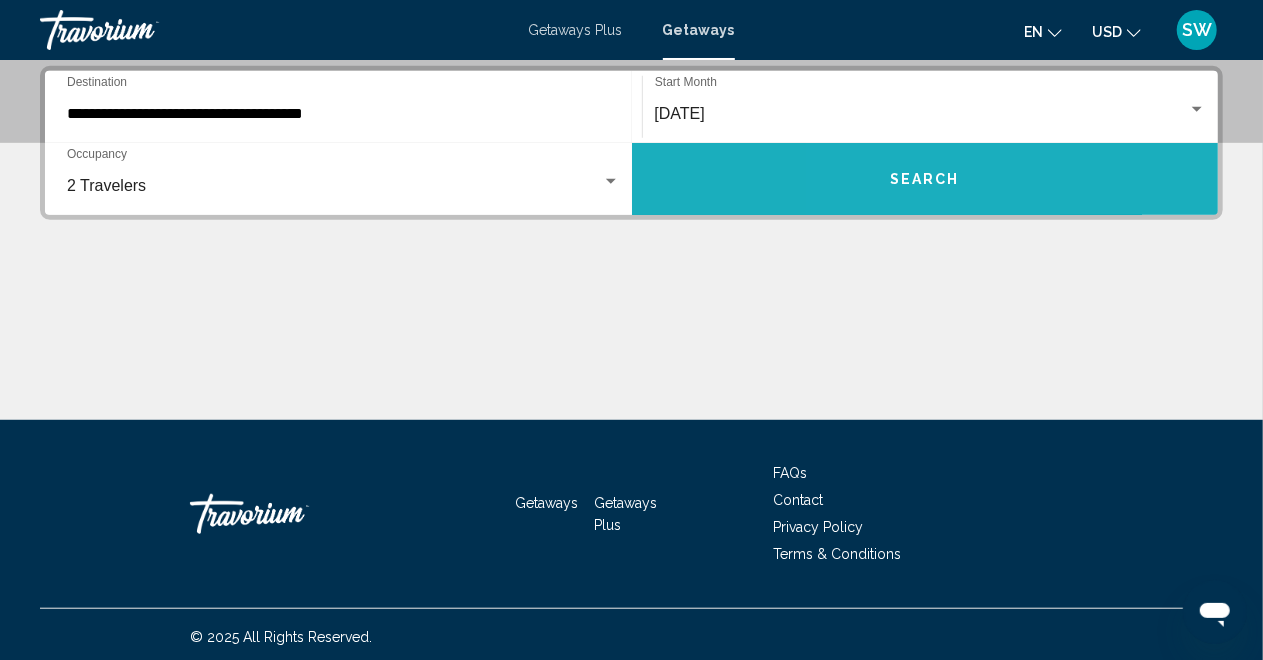 click on "Search" at bounding box center [925, 179] 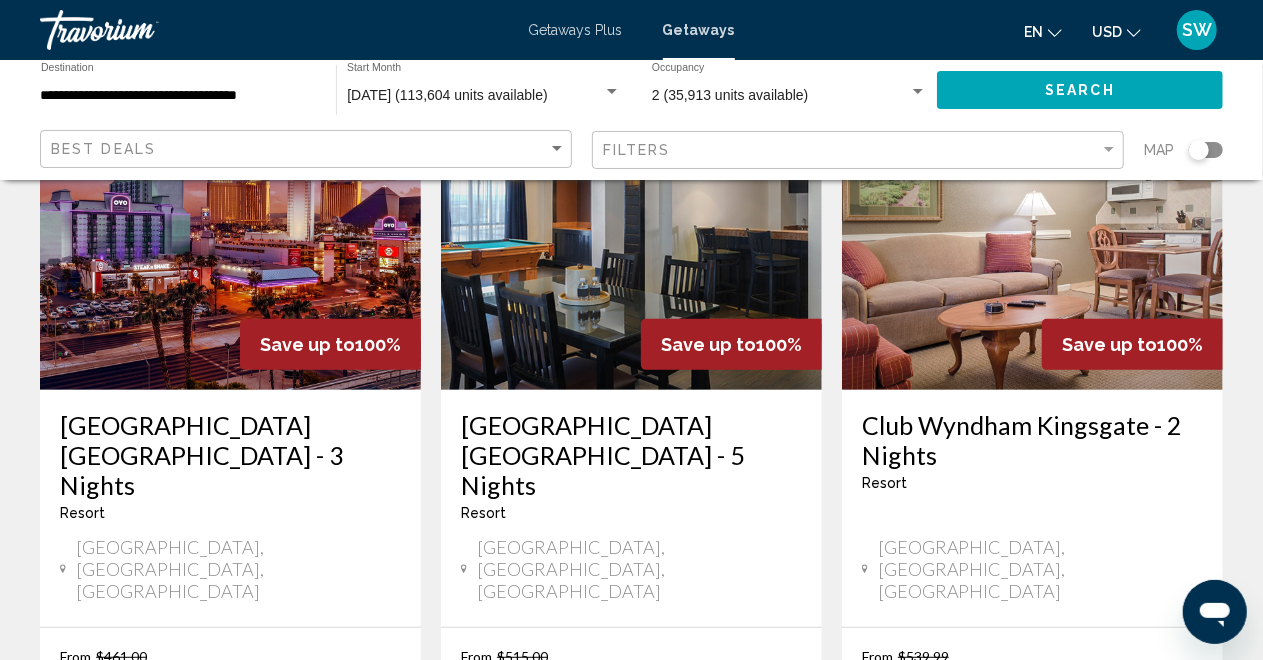scroll, scrollTop: 300, scrollLeft: 0, axis: vertical 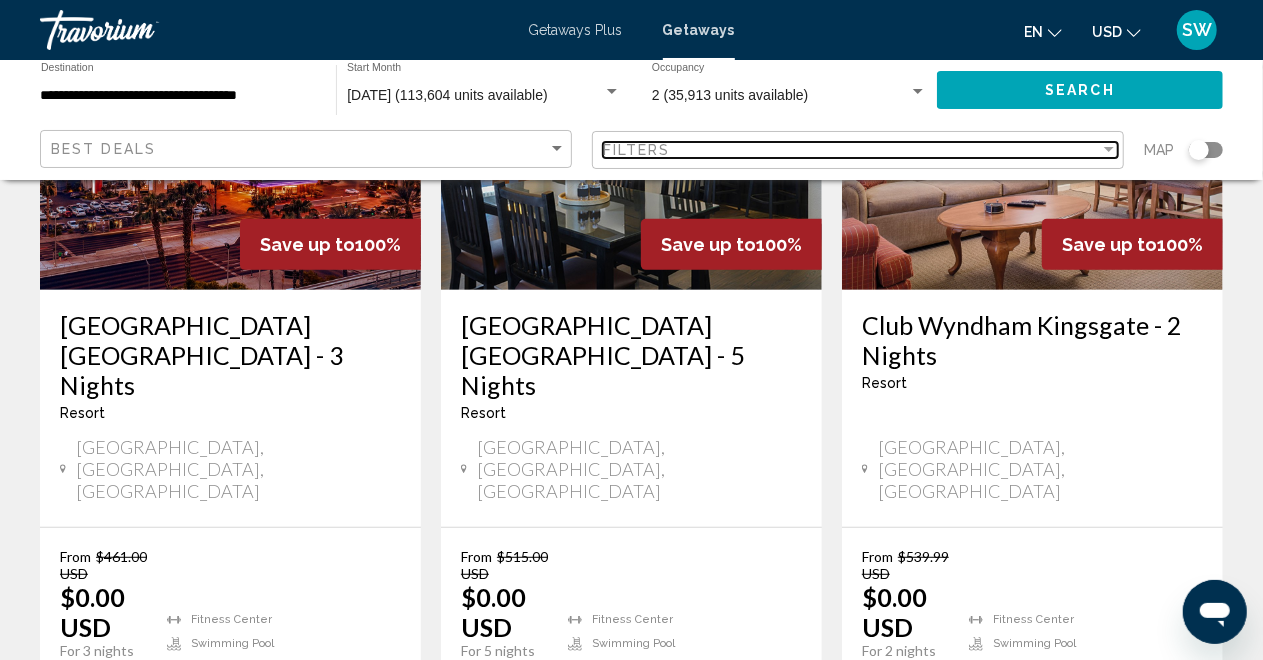 click at bounding box center (1109, 149) 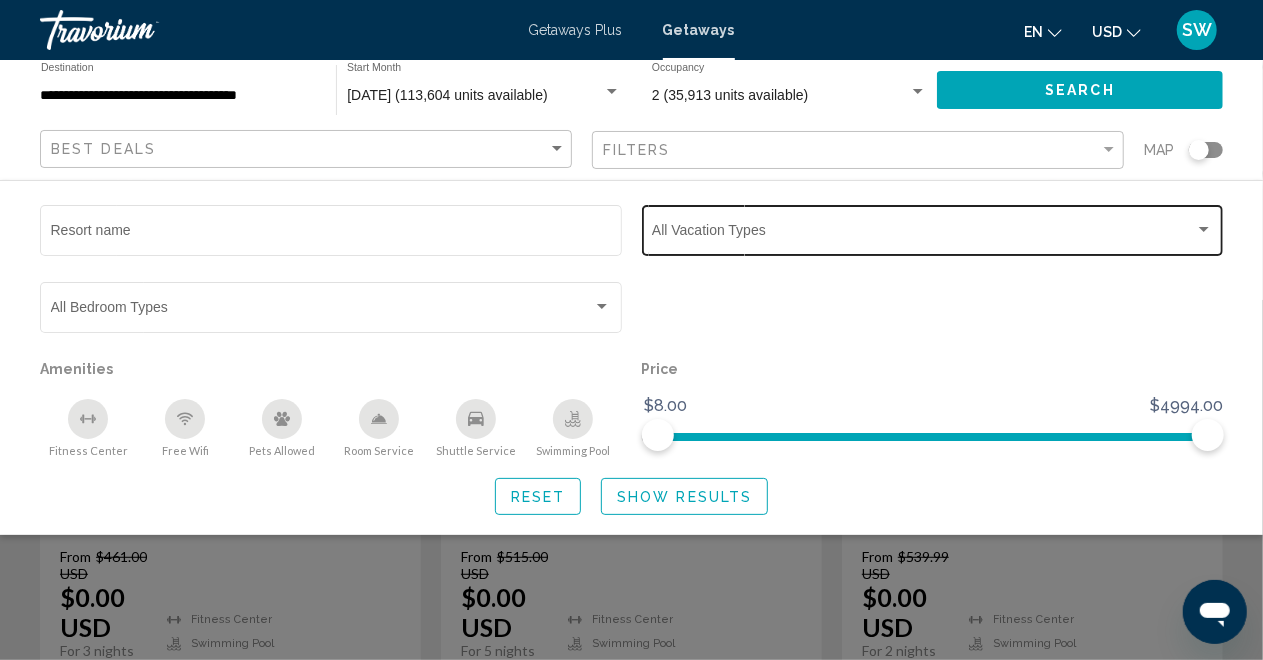 click at bounding box center (1204, 229) 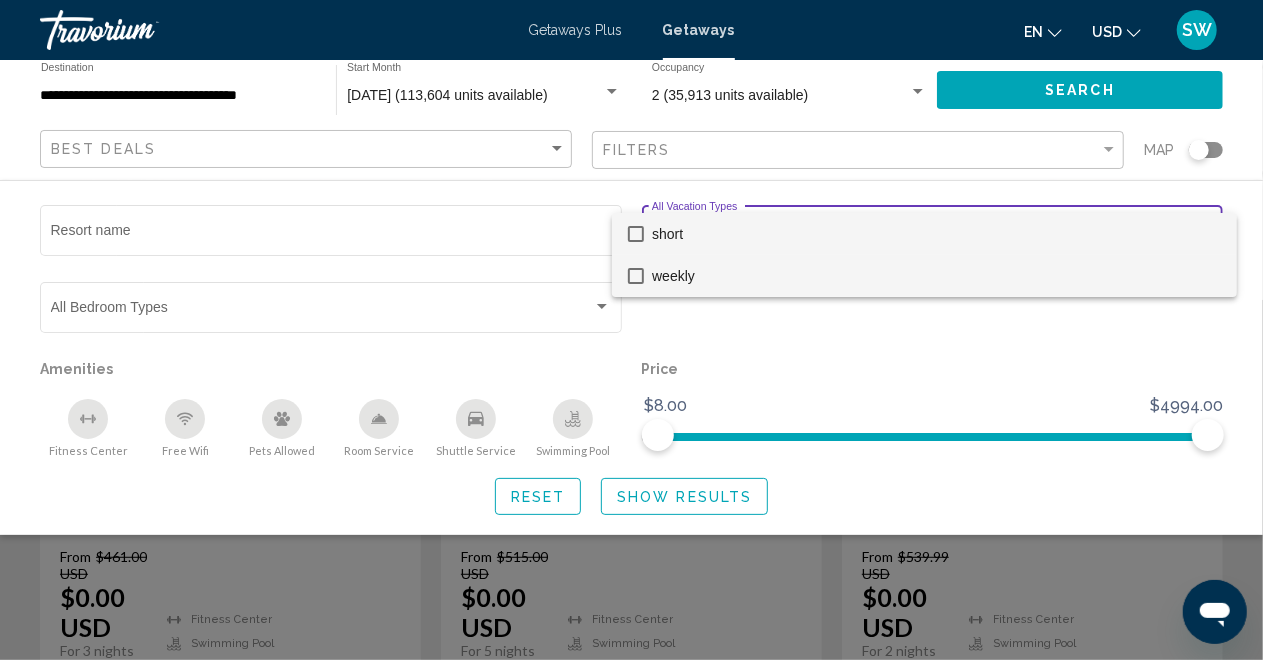 click at bounding box center (636, 276) 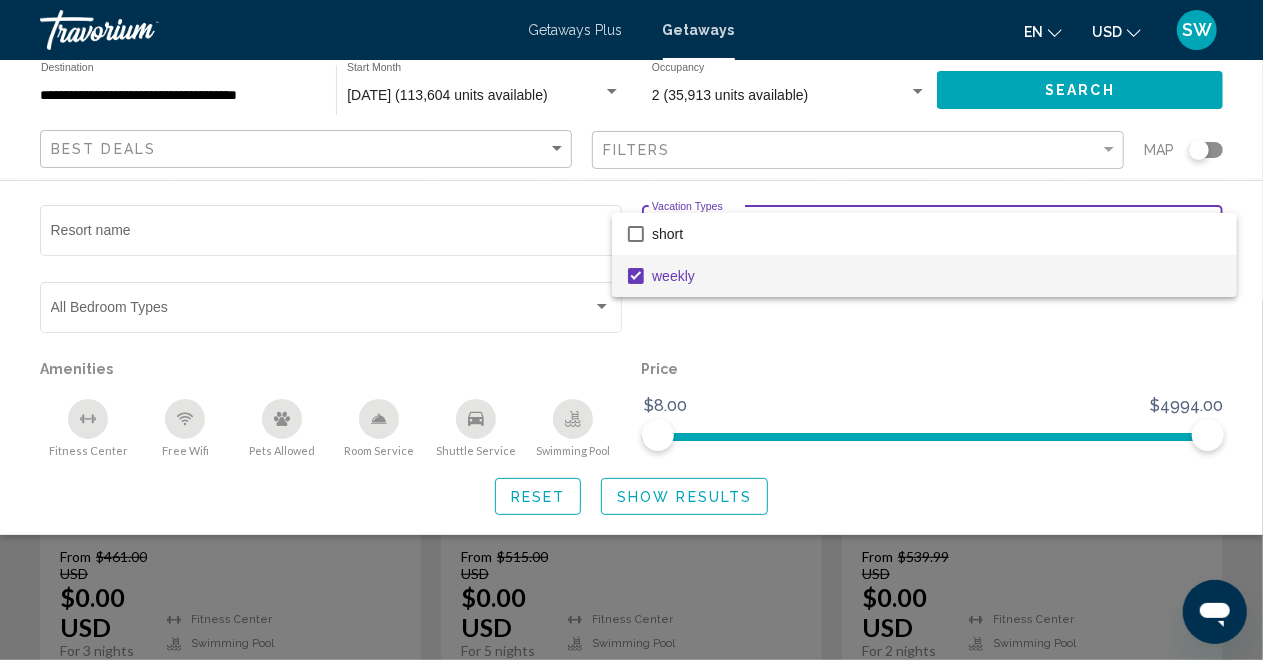 click at bounding box center (631, 330) 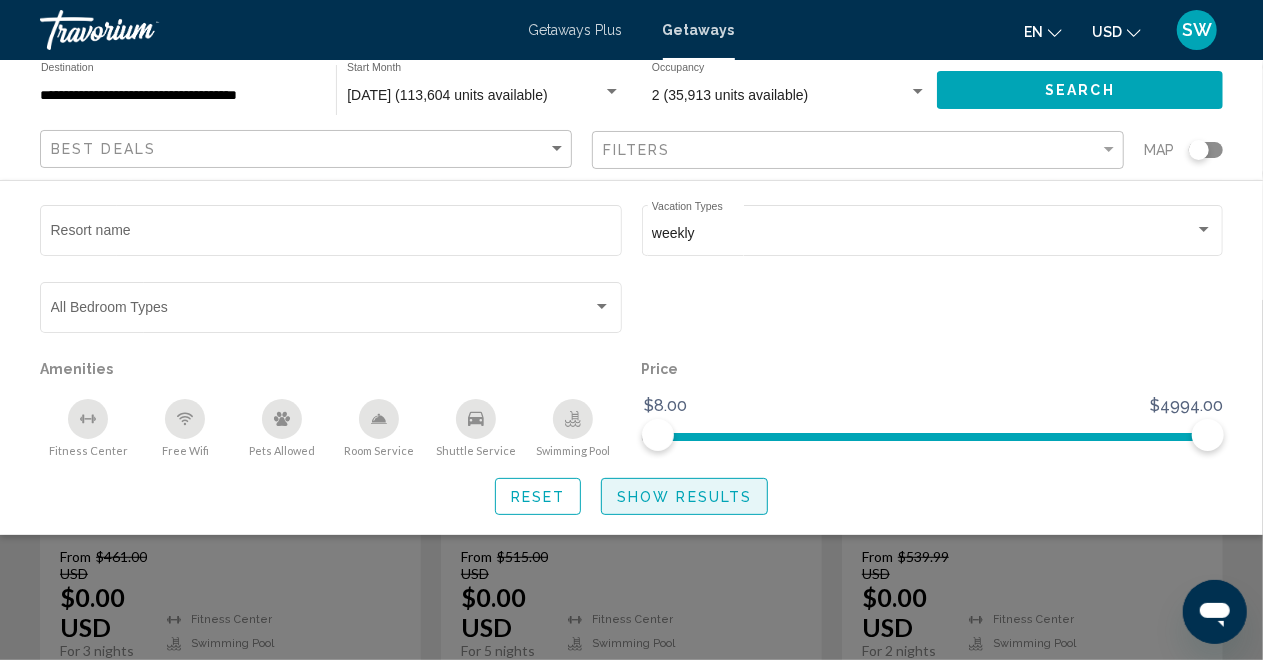click on "Show Results" 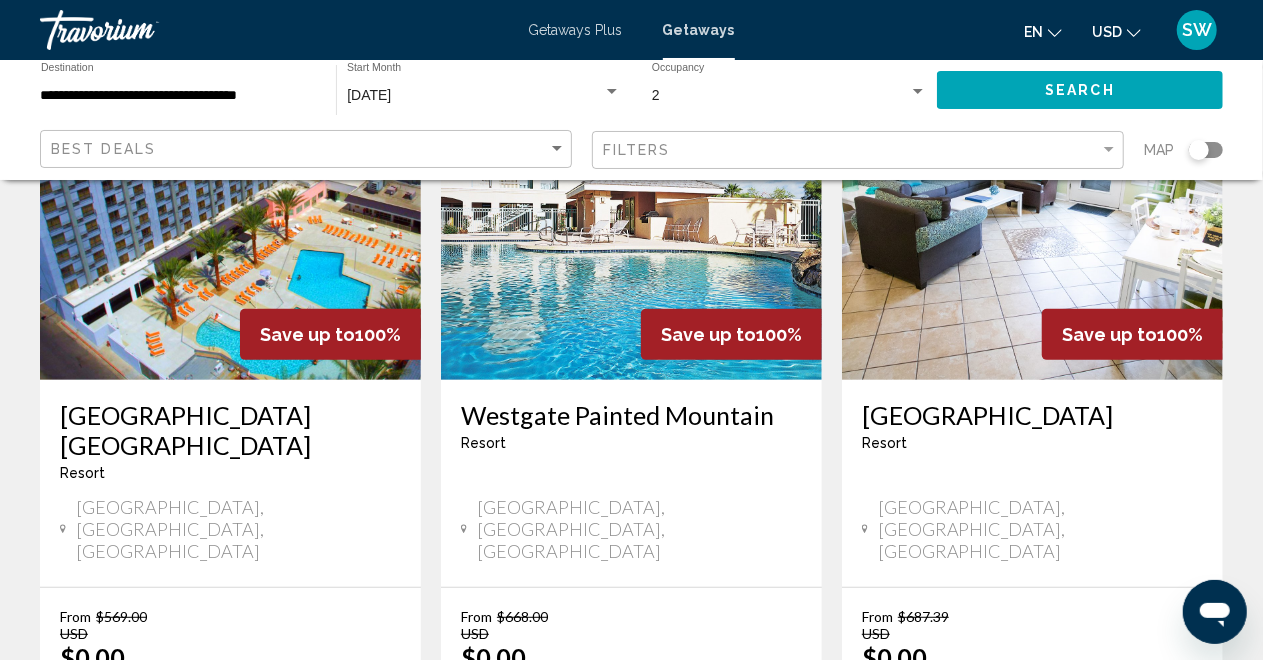 scroll, scrollTop: 200, scrollLeft: 0, axis: vertical 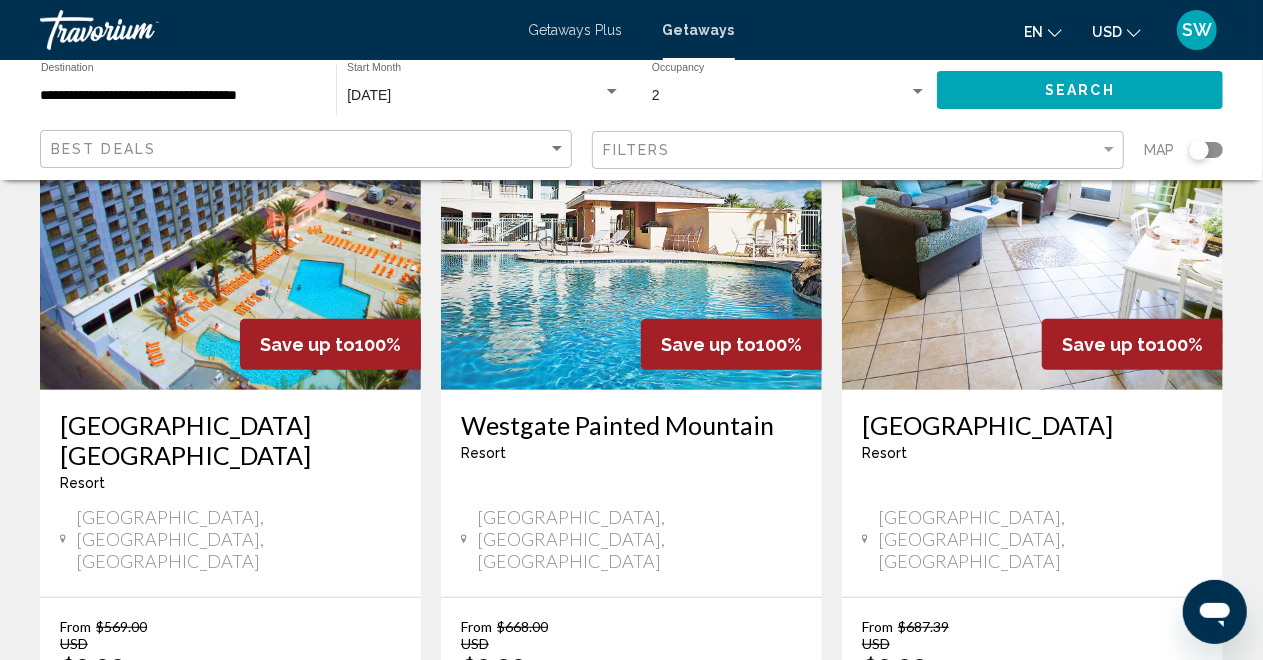 click on "[GEOGRAPHIC_DATA] [GEOGRAPHIC_DATA]" at bounding box center (230, 440) 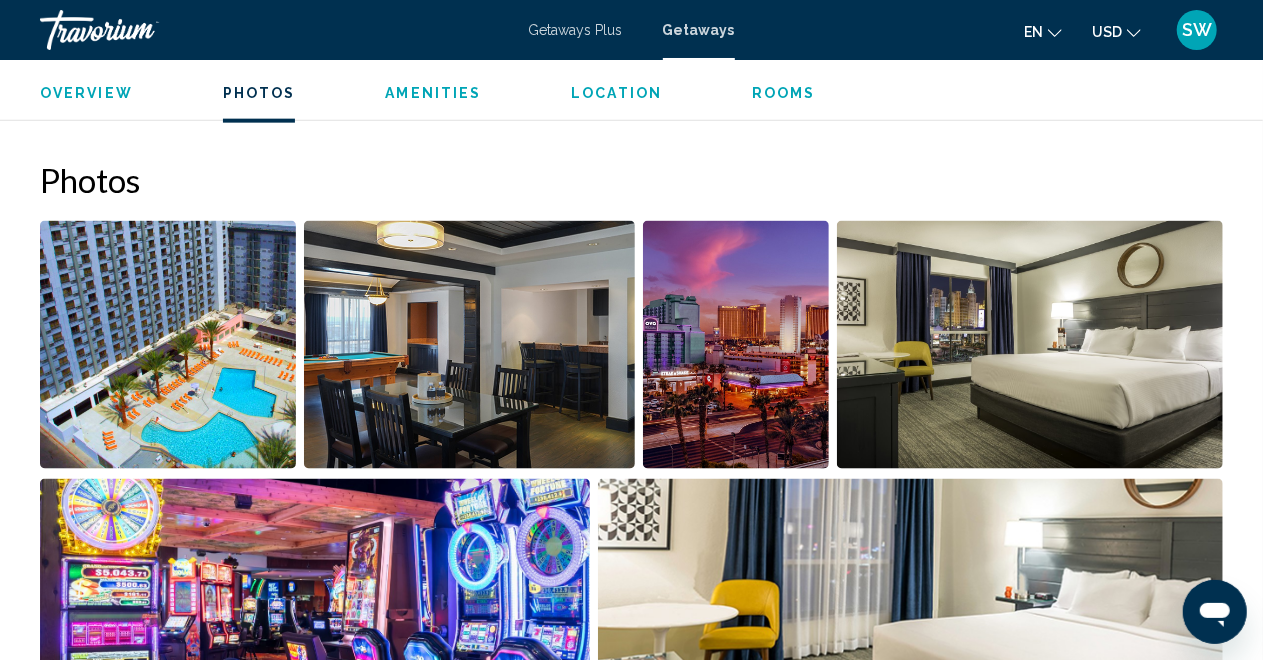 scroll, scrollTop: 1100, scrollLeft: 0, axis: vertical 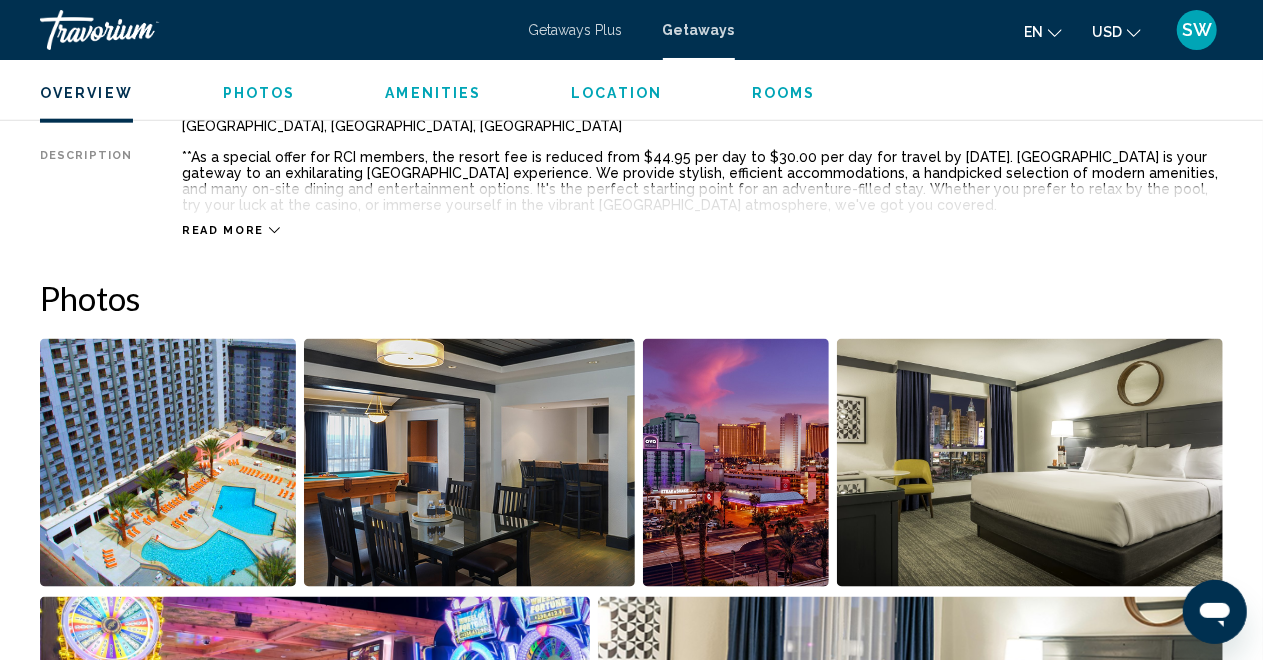 click at bounding box center [168, 463] 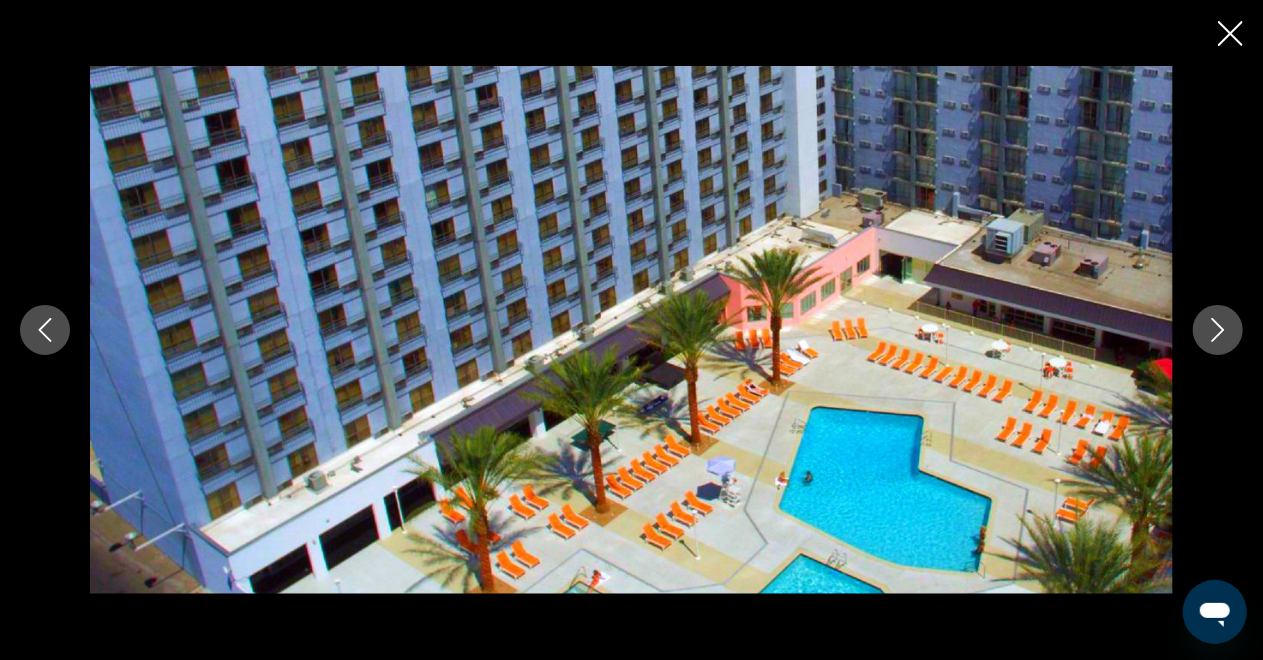 click 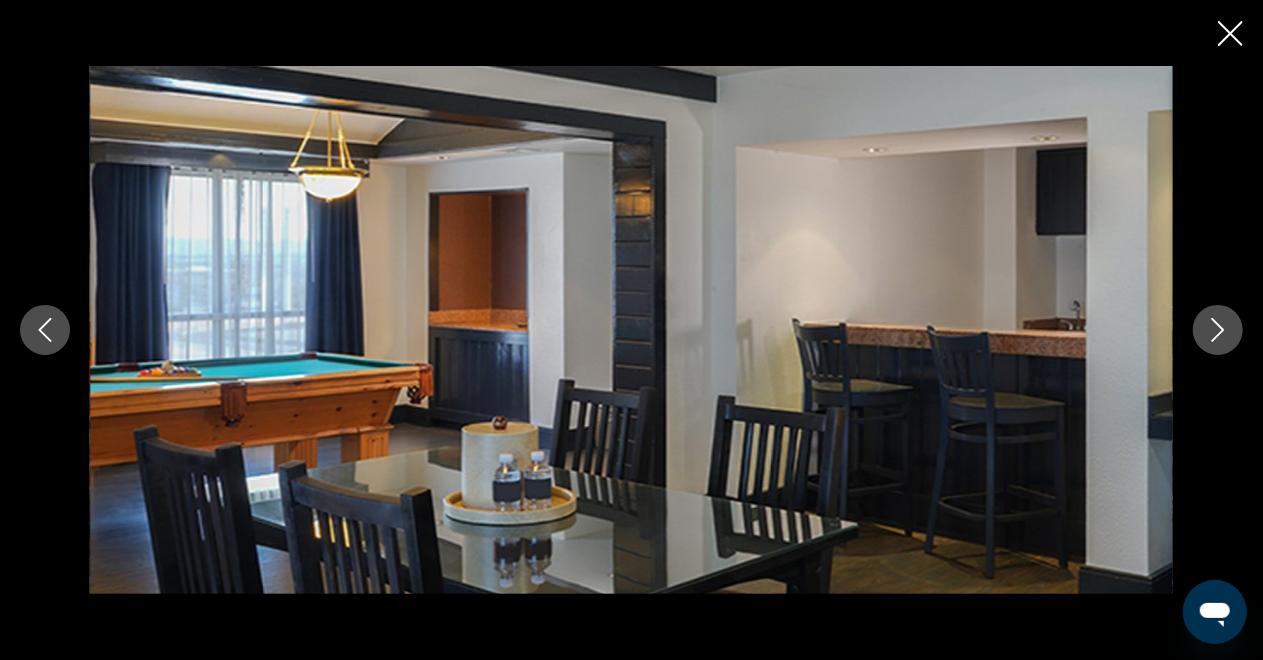 click 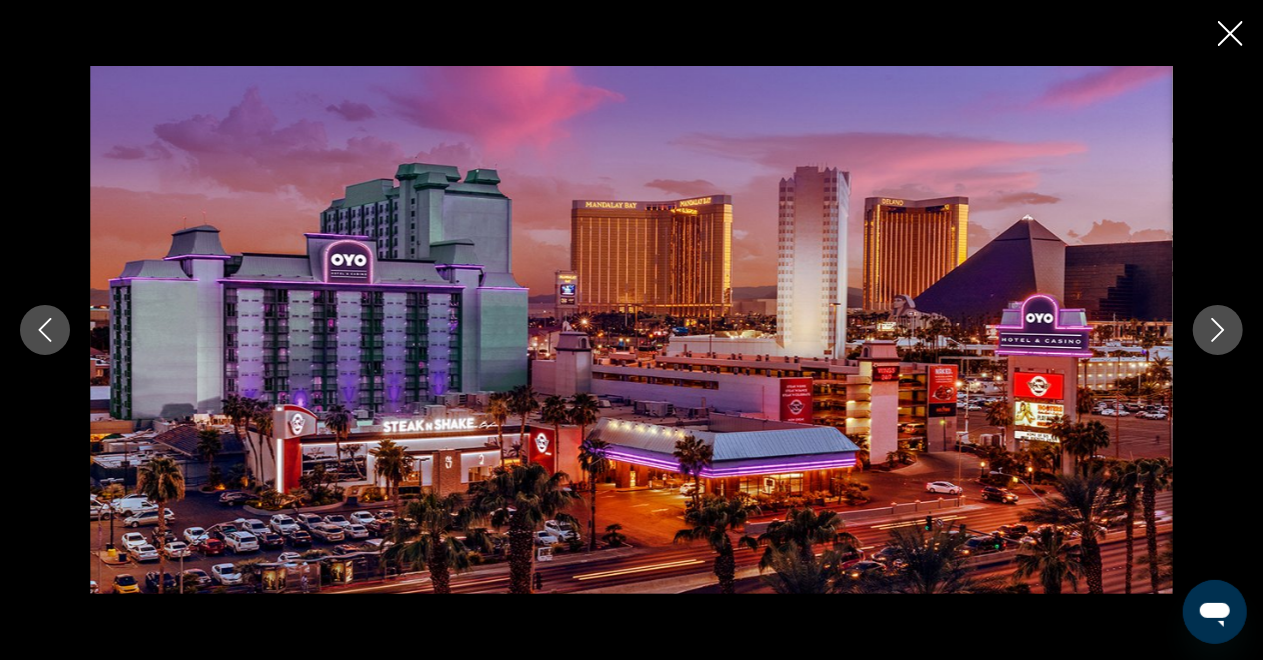 click 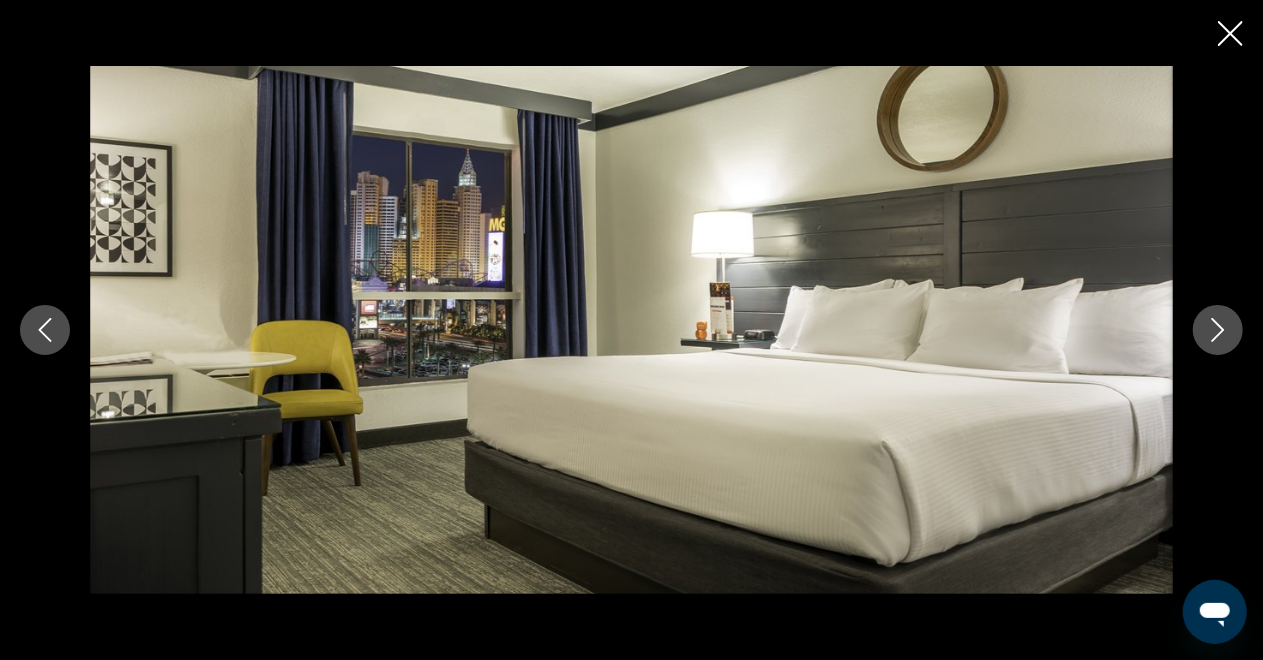 click 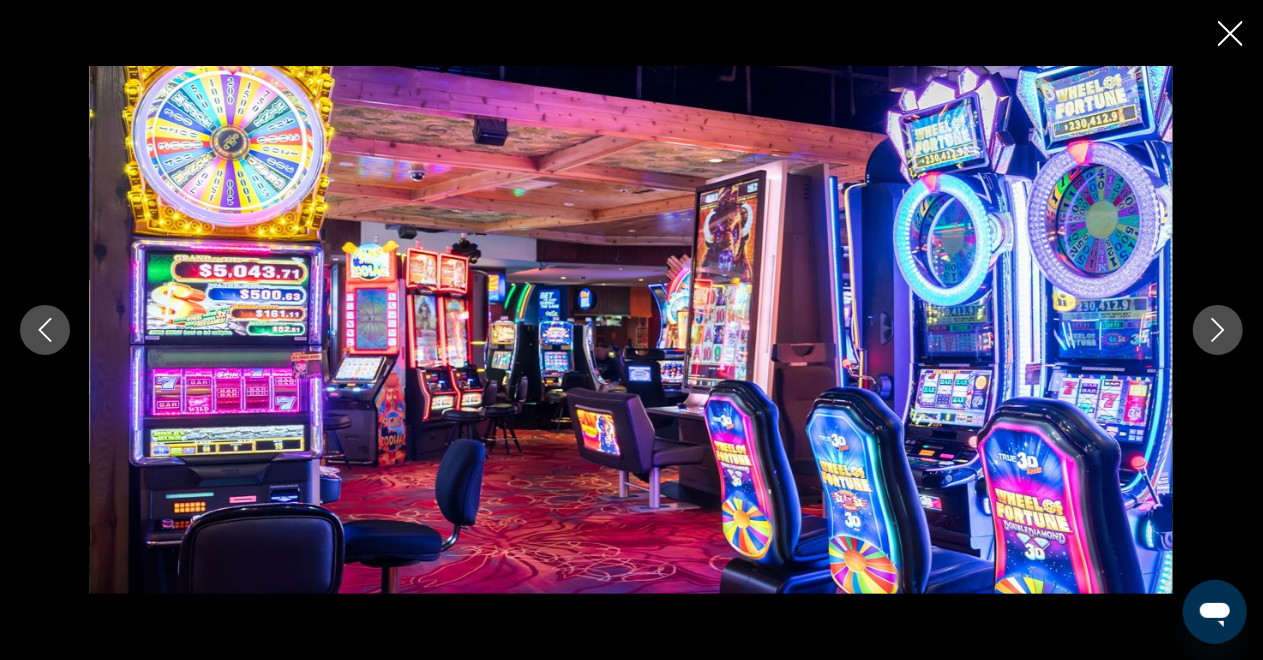 click 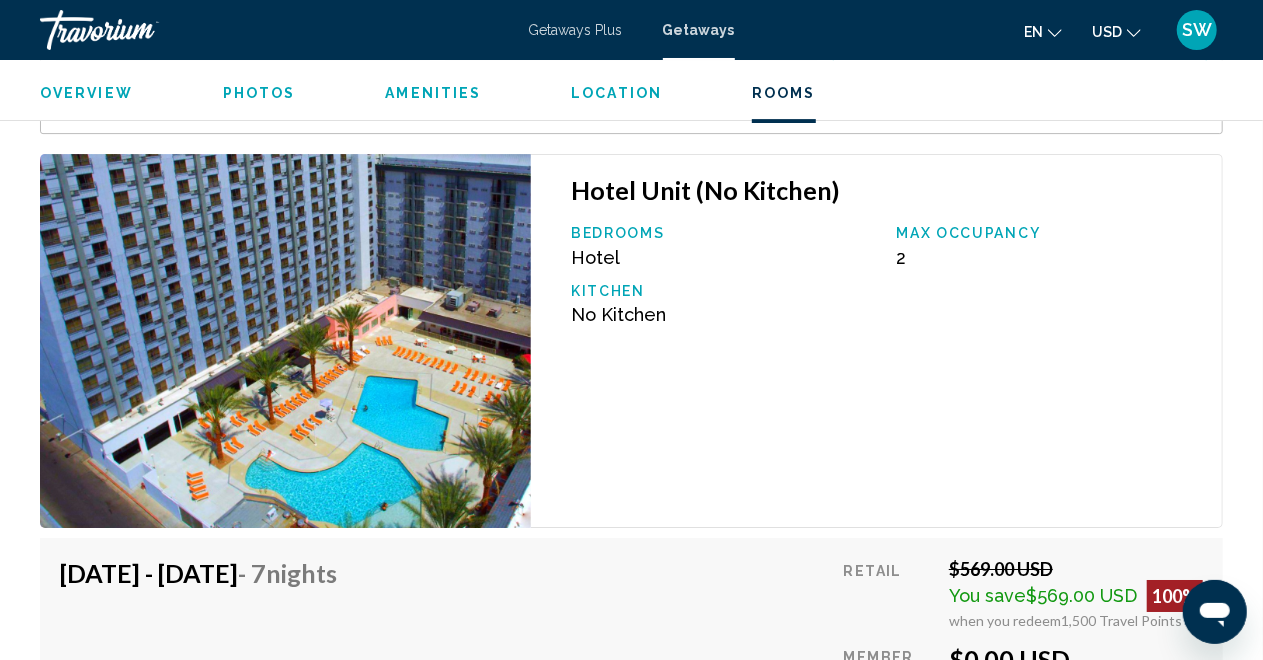 scroll, scrollTop: 3200, scrollLeft: 0, axis: vertical 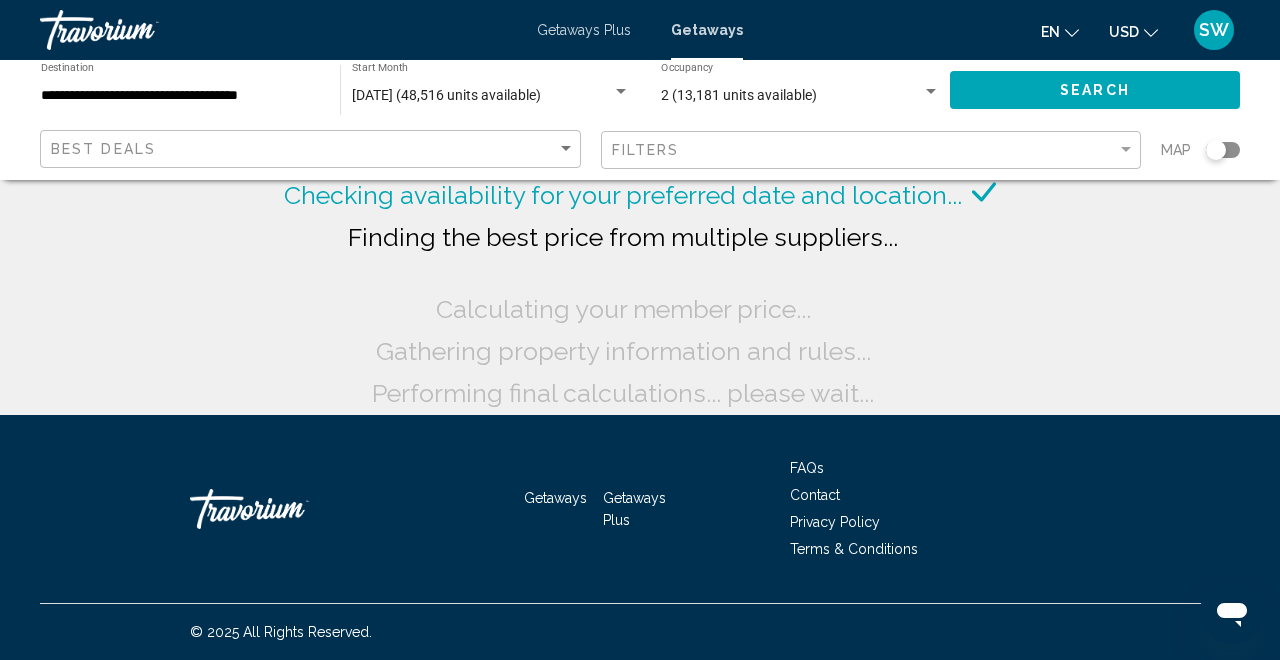 click on "**********" at bounding box center (180, 96) 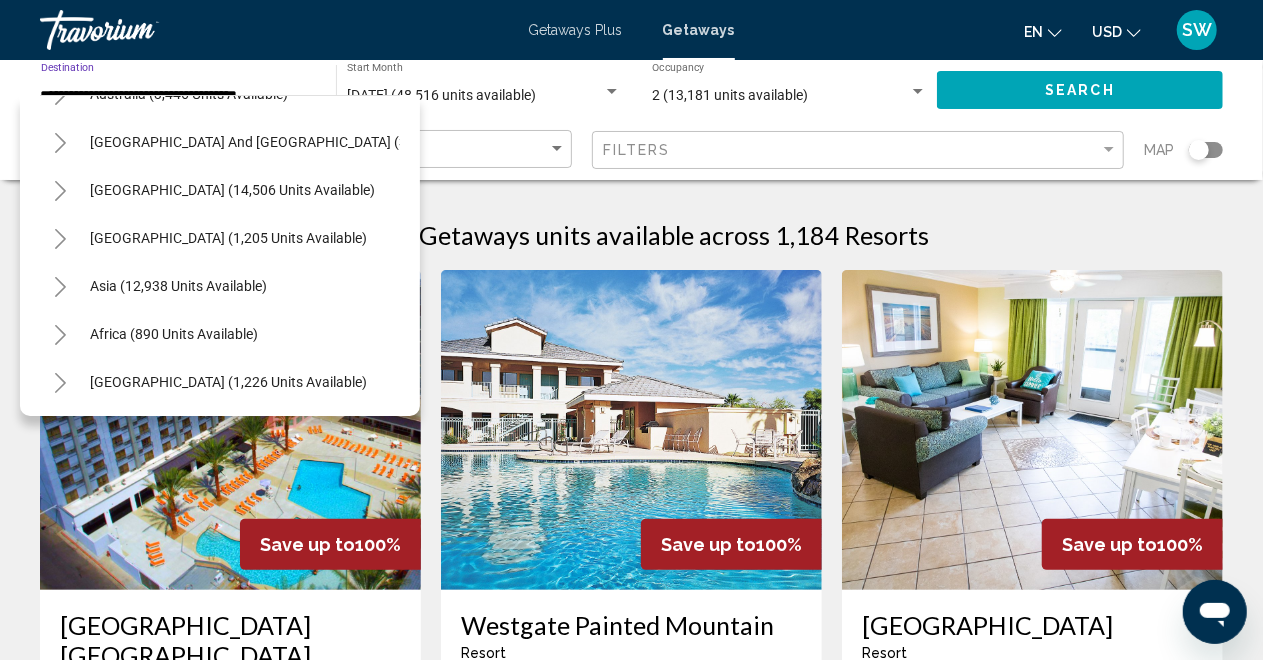 scroll, scrollTop: 2500, scrollLeft: 0, axis: vertical 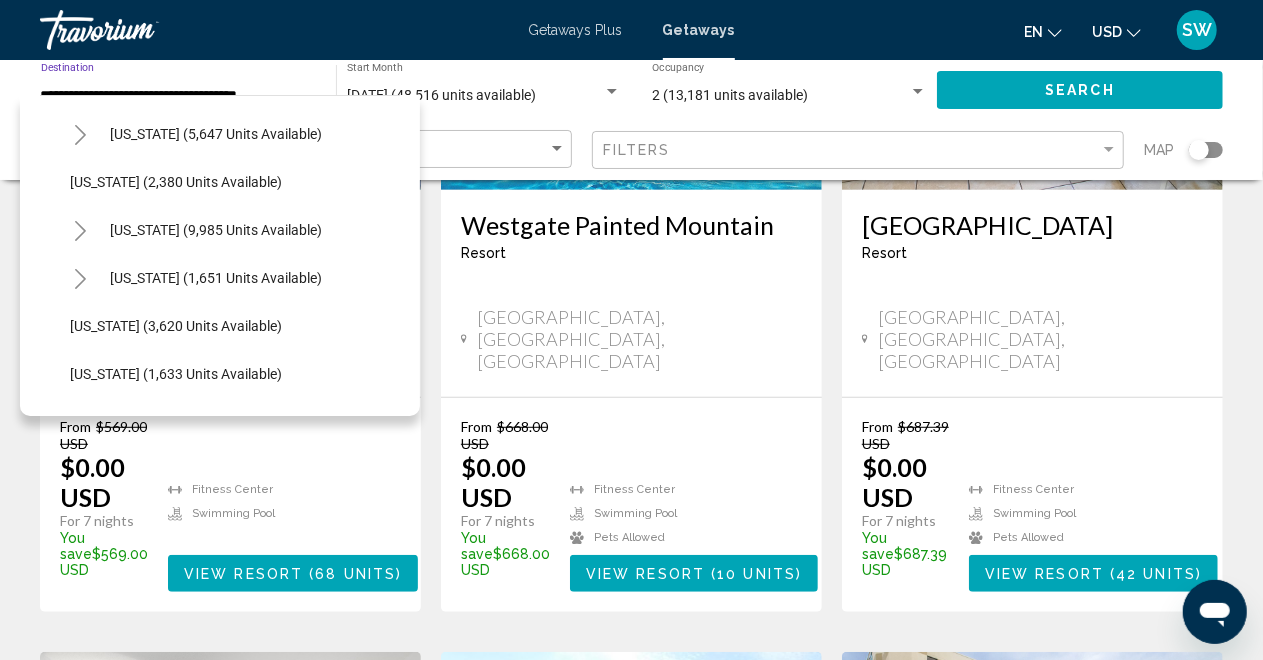 click 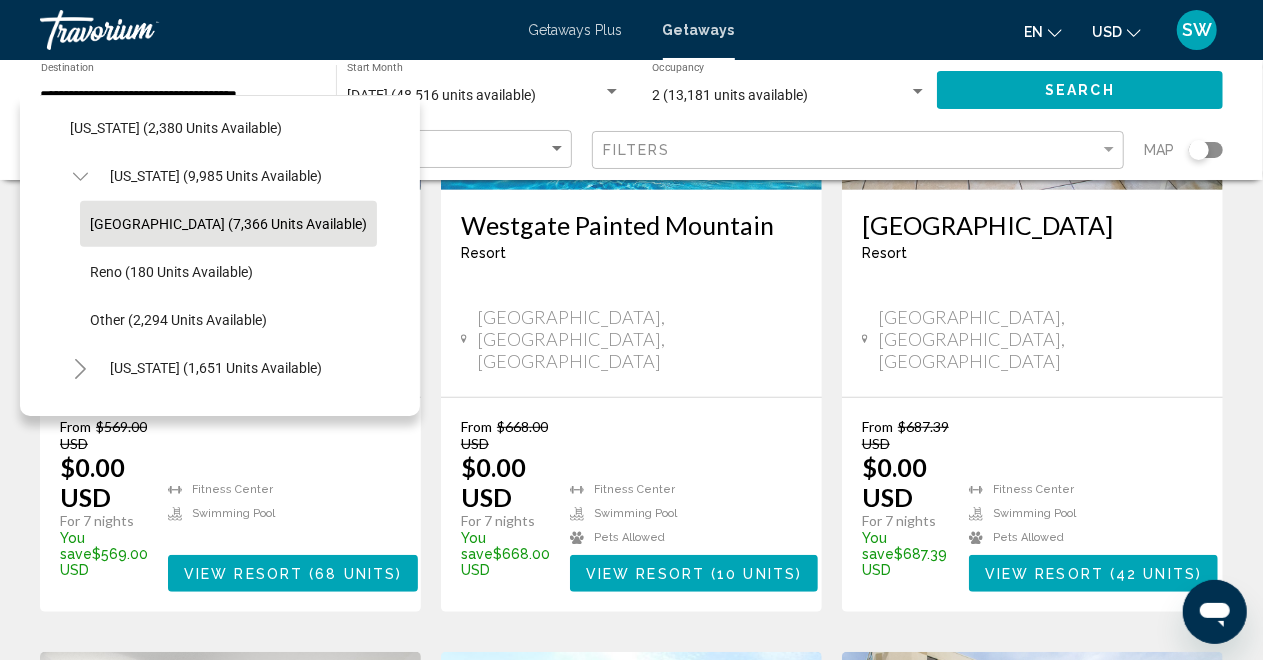 scroll, scrollTop: 1200, scrollLeft: 0, axis: vertical 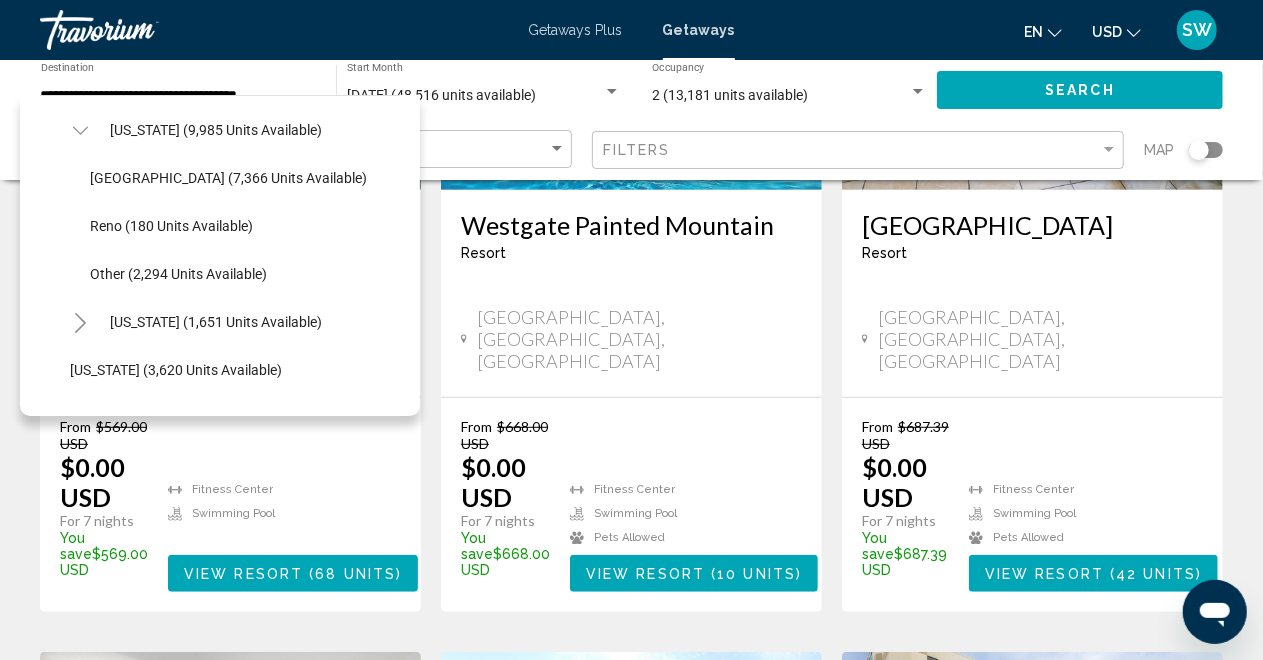 click on "Las Vegas (7,366 units available)" 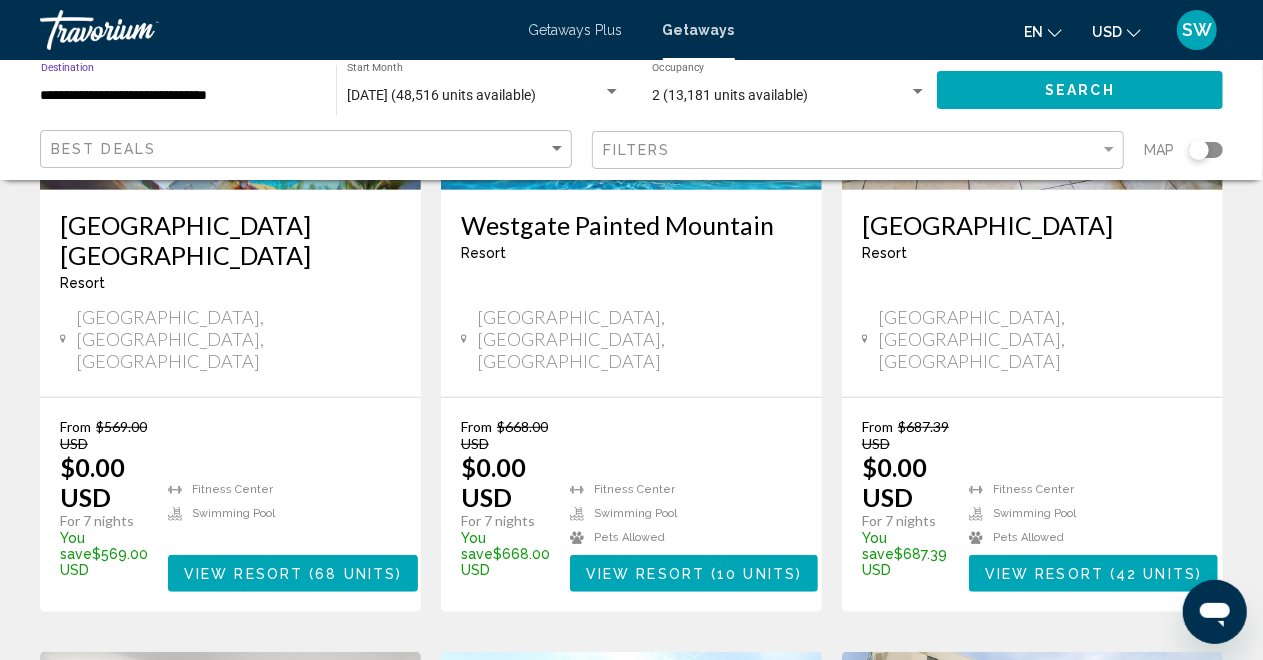 click on "48,516 Getaways units available across 1,184 Resorts Save up to  100%   OYO Hotel & Casino Las Vegas  Resort  -  This is an adults only resort
Las Vegas, NV, USA From $569.00 USD $0.00 USD For 7 nights You save  $569.00 USD   temp
Fitness Center
Swimming Pool View Resort    ( 68 units )  Save up to  100%   Westgate Painted Mountain  Resort  -  This is an adults only resort
Mesa, AZ, USA From $668.00 USD $0.00 USD For 7 nights You save  $668.00 USD   temp  3.9
Fitness Center
Swimming Pool
Pets Allowed View Resort    ( 10 units )  Save up to  100%   Grand Palms Resort  Resort  -  This is an adults only resort
Surfside Beach, SC, USA From $687.39 USD  temp" at bounding box center [631, 1419] 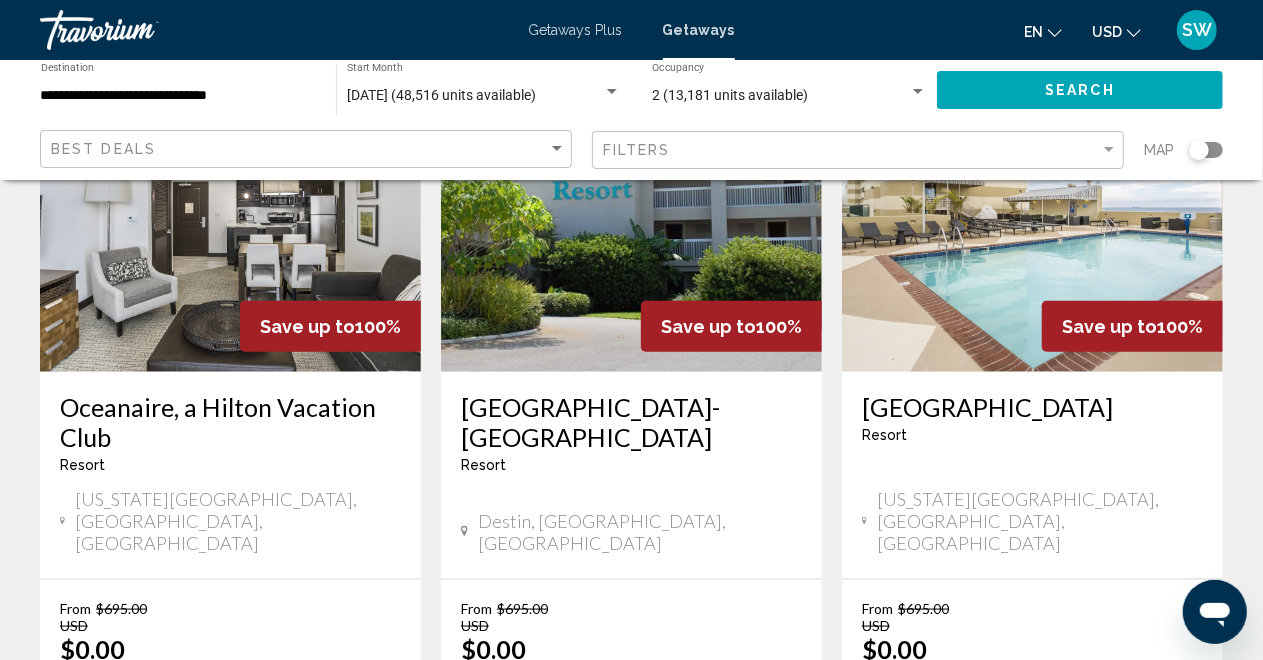 scroll, scrollTop: 500, scrollLeft: 0, axis: vertical 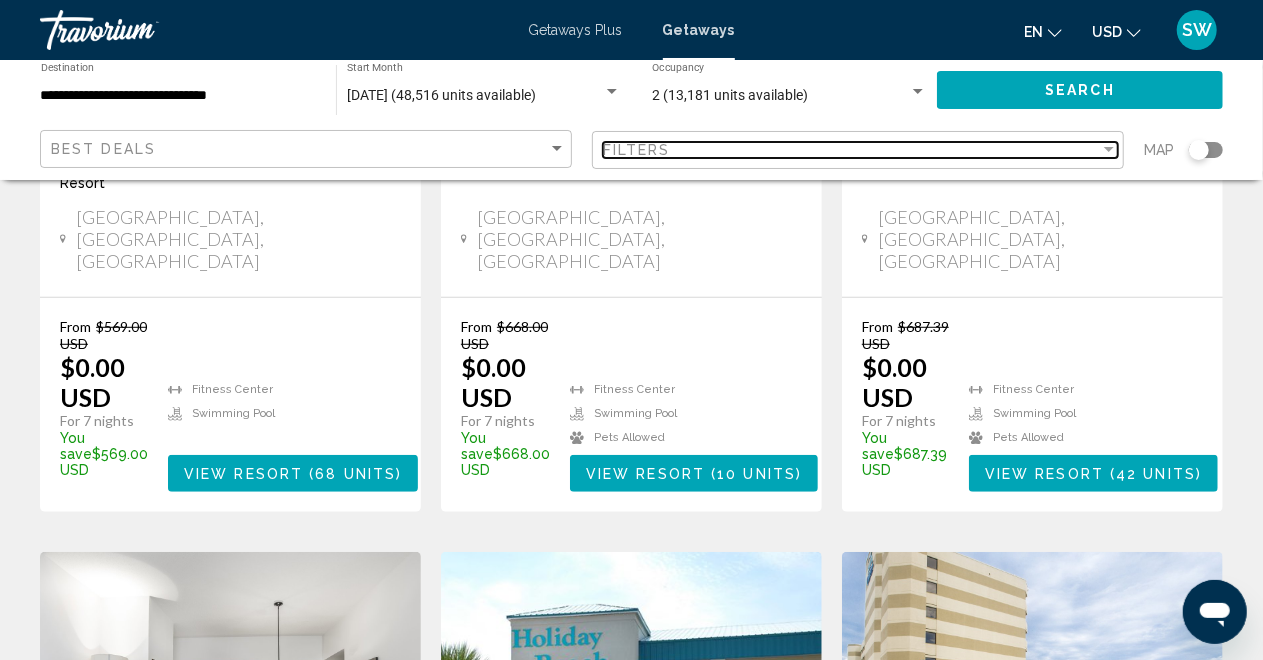 click at bounding box center (1109, 150) 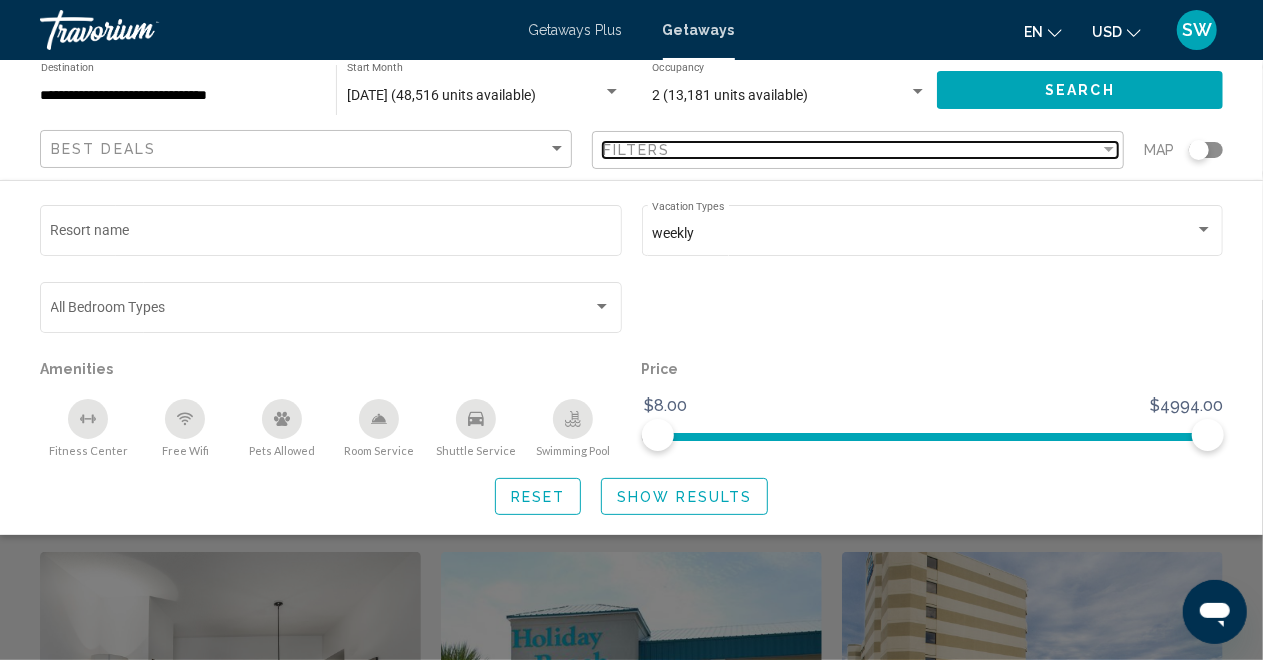 scroll, scrollTop: 1077, scrollLeft: 0, axis: vertical 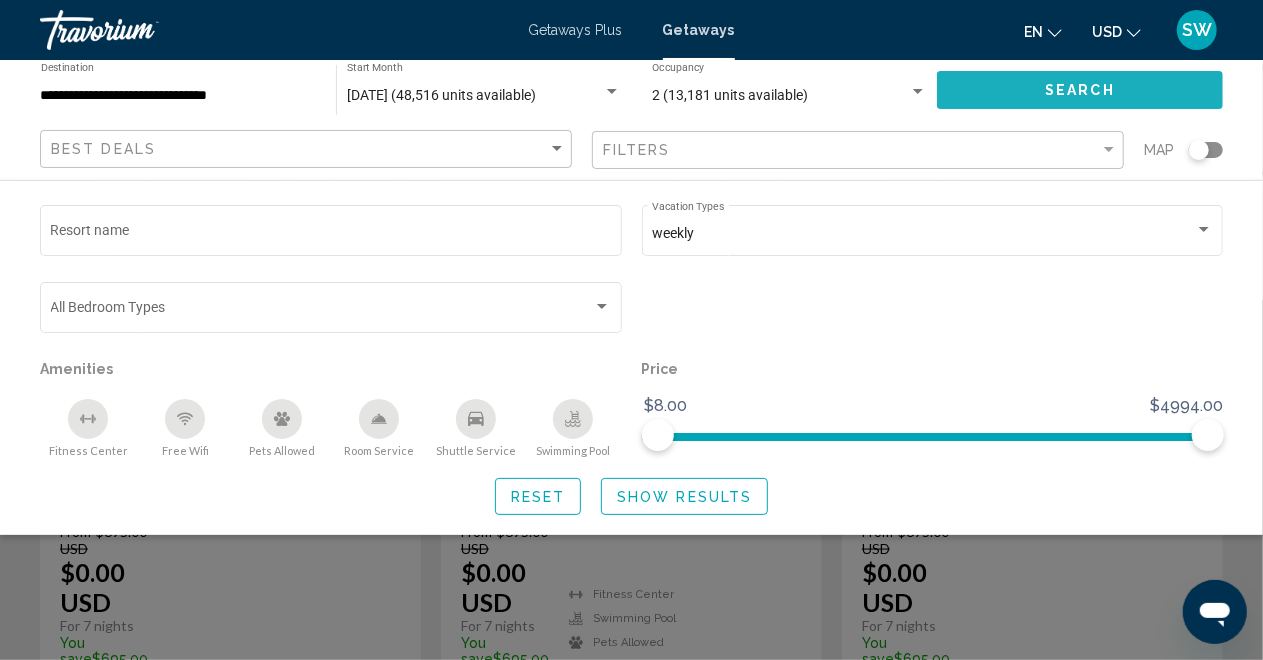 click on "Search" 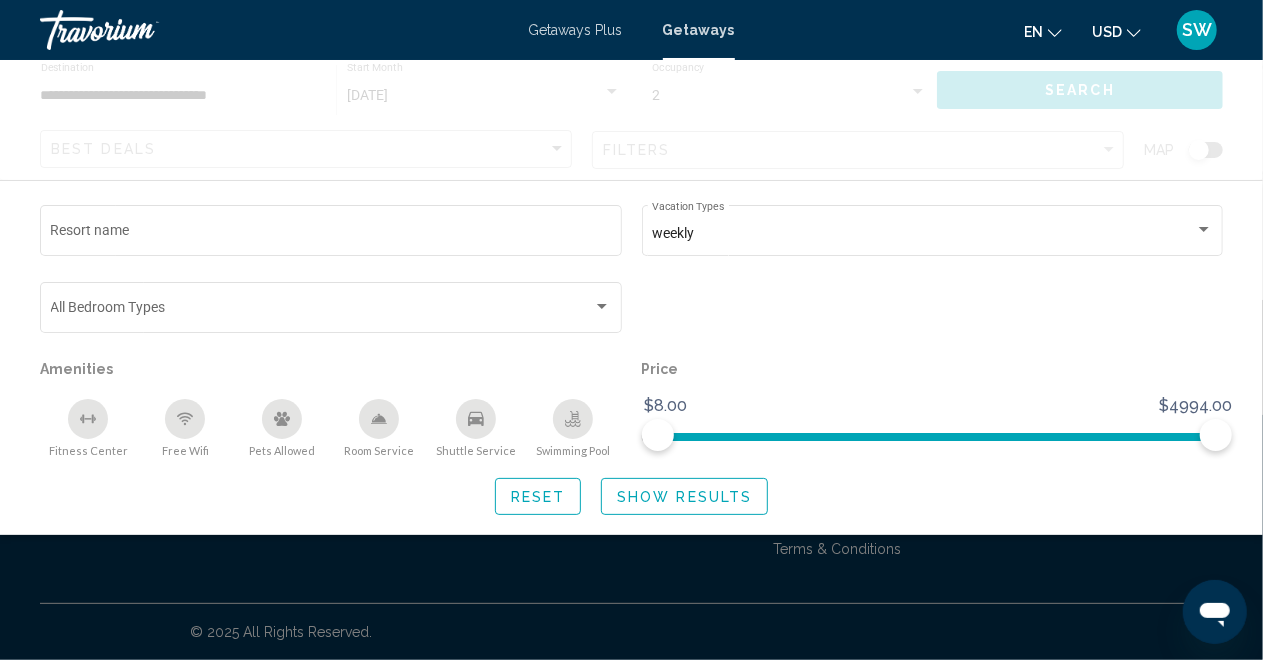 scroll, scrollTop: 0, scrollLeft: 0, axis: both 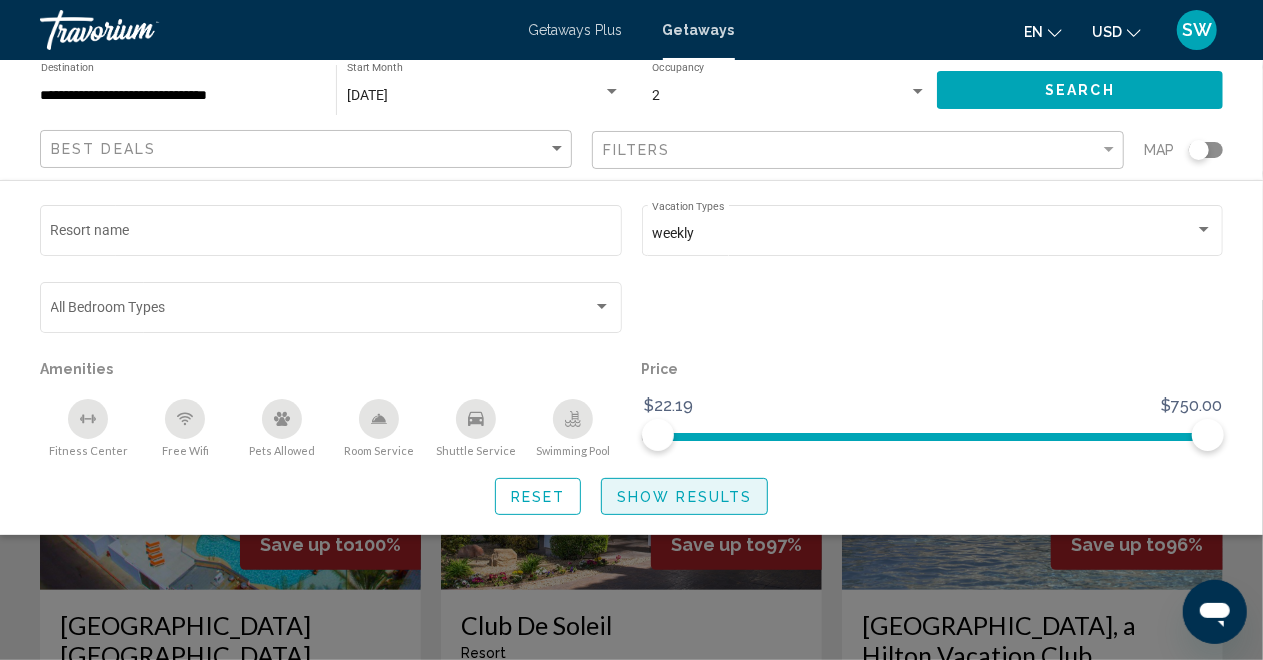 click on "Show Results" 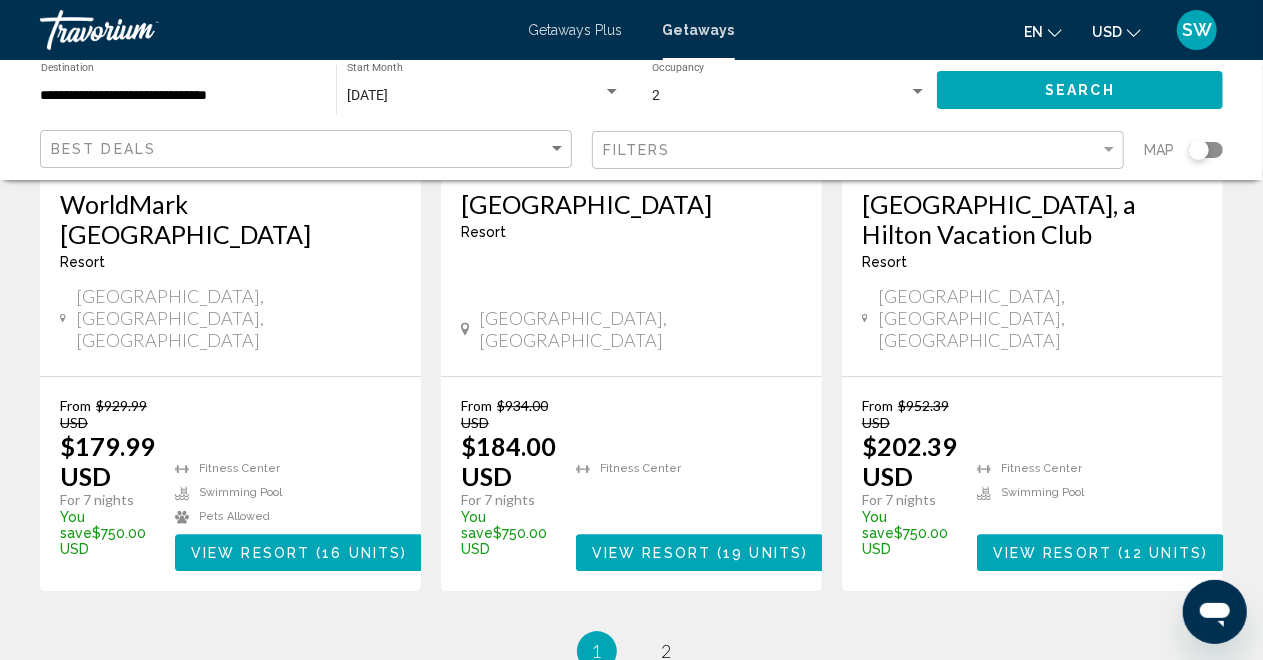 scroll, scrollTop: 2691, scrollLeft: 0, axis: vertical 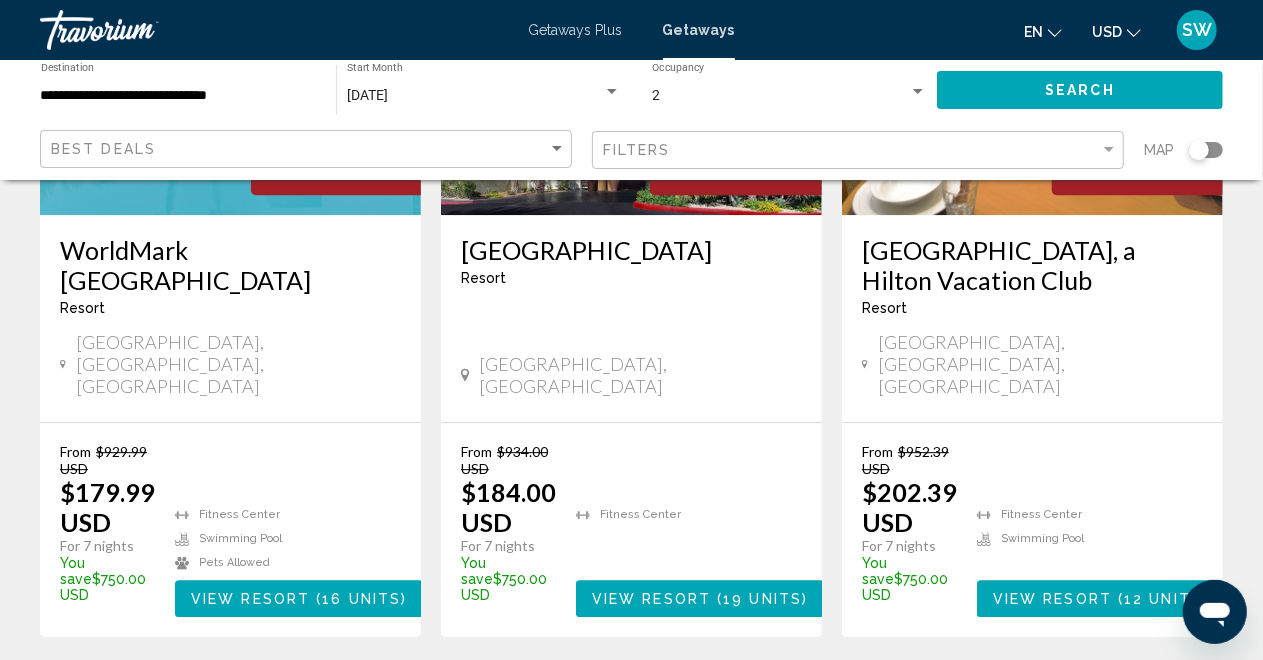 click on "2" at bounding box center (667, 697) 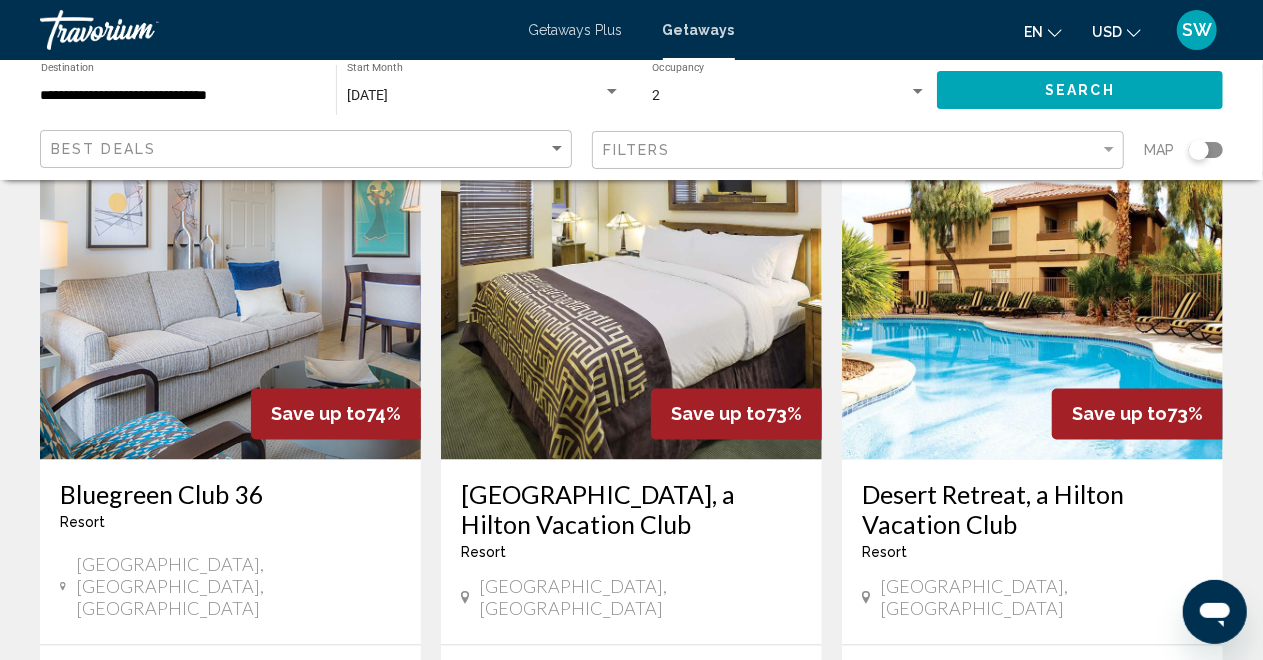 scroll, scrollTop: 1700, scrollLeft: 0, axis: vertical 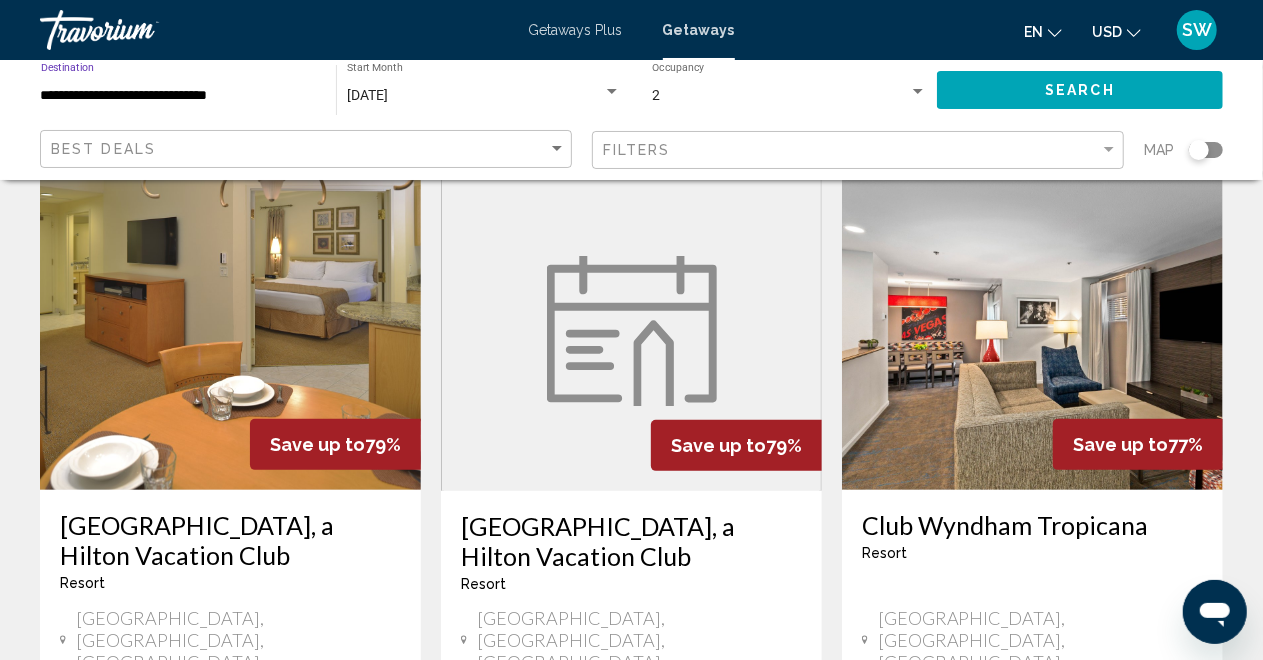 click on "**********" at bounding box center [178, 96] 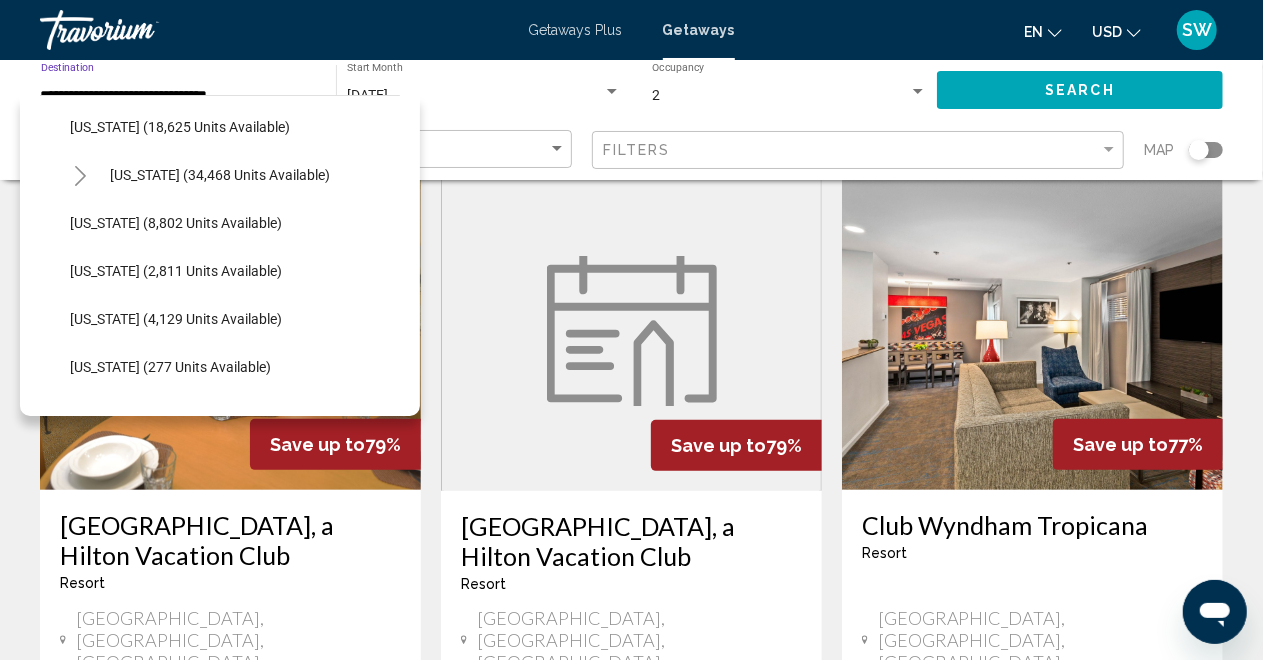 scroll, scrollTop: 0, scrollLeft: 0, axis: both 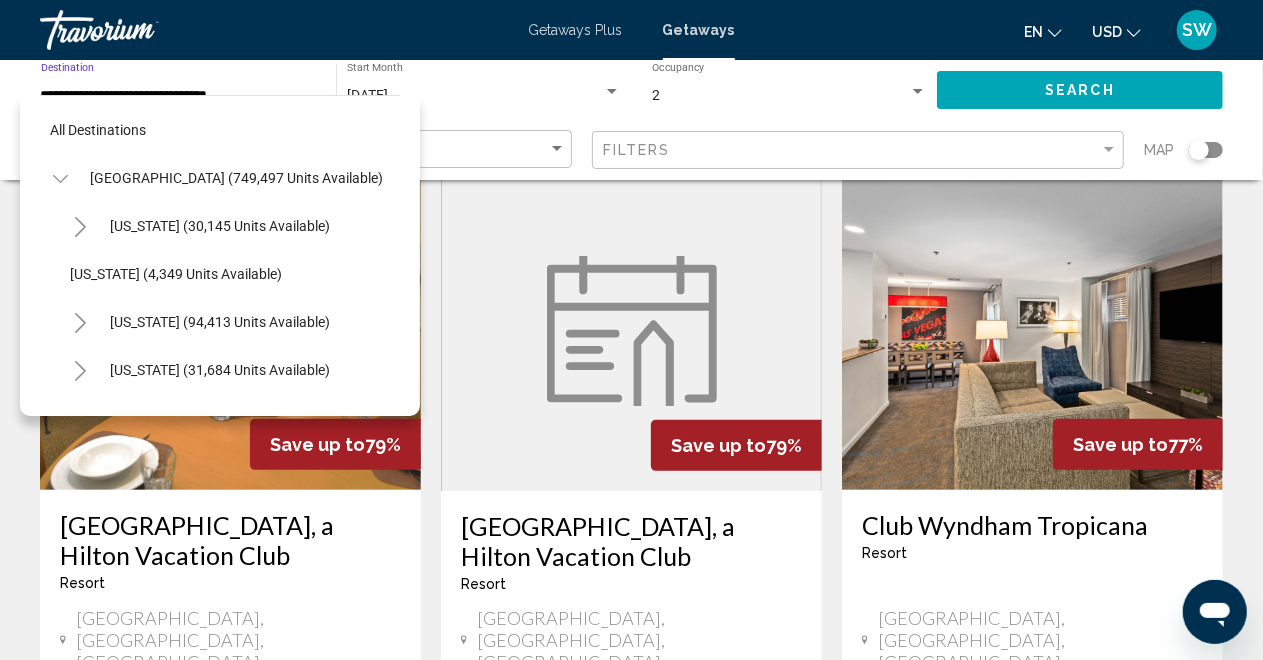 click on "**********" at bounding box center [178, 96] 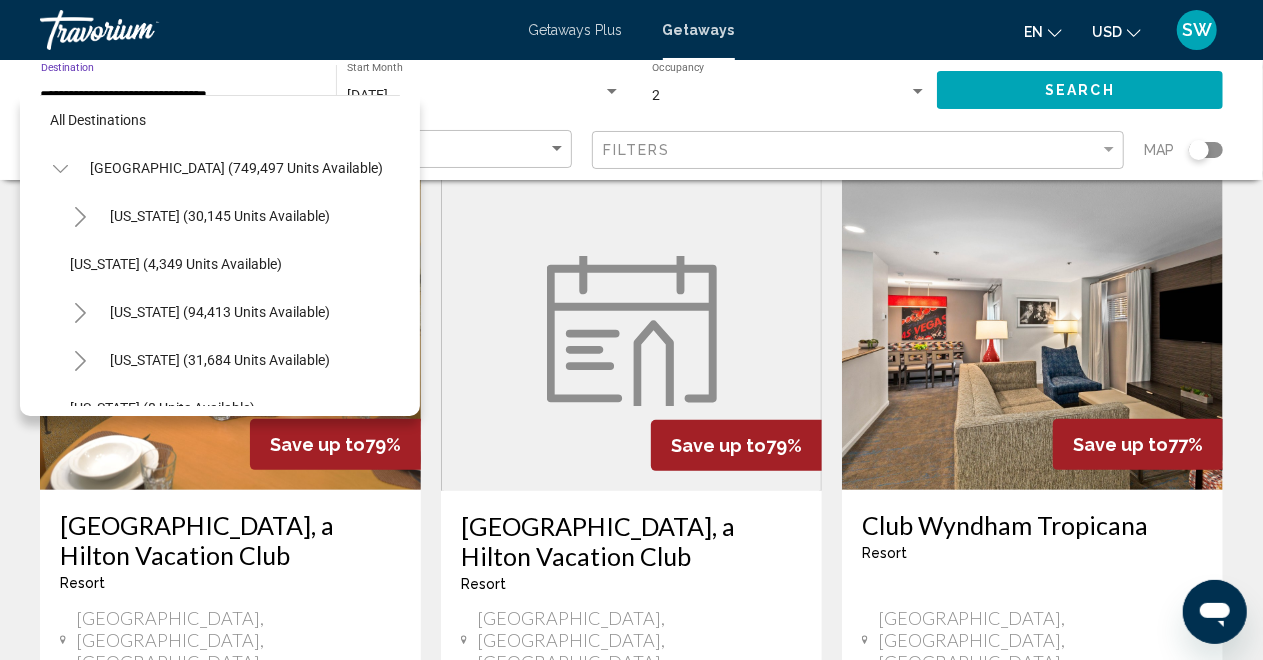 scroll, scrollTop: 0, scrollLeft: 0, axis: both 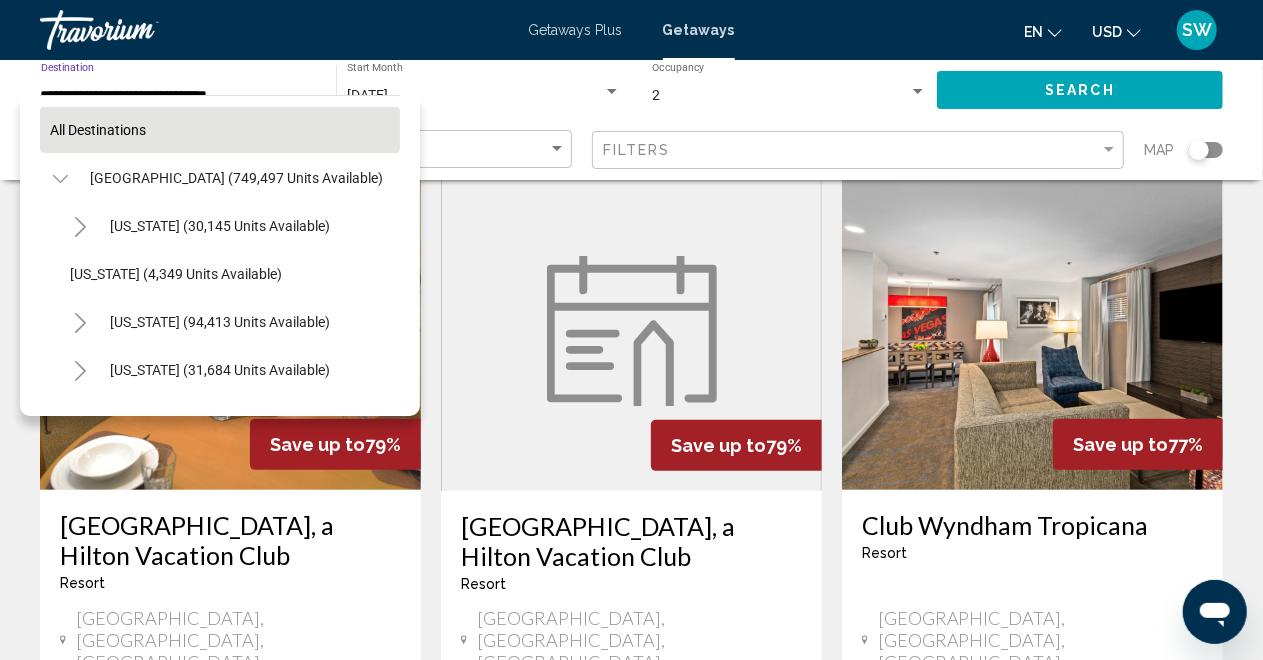 click on "All destinations" at bounding box center [98, 130] 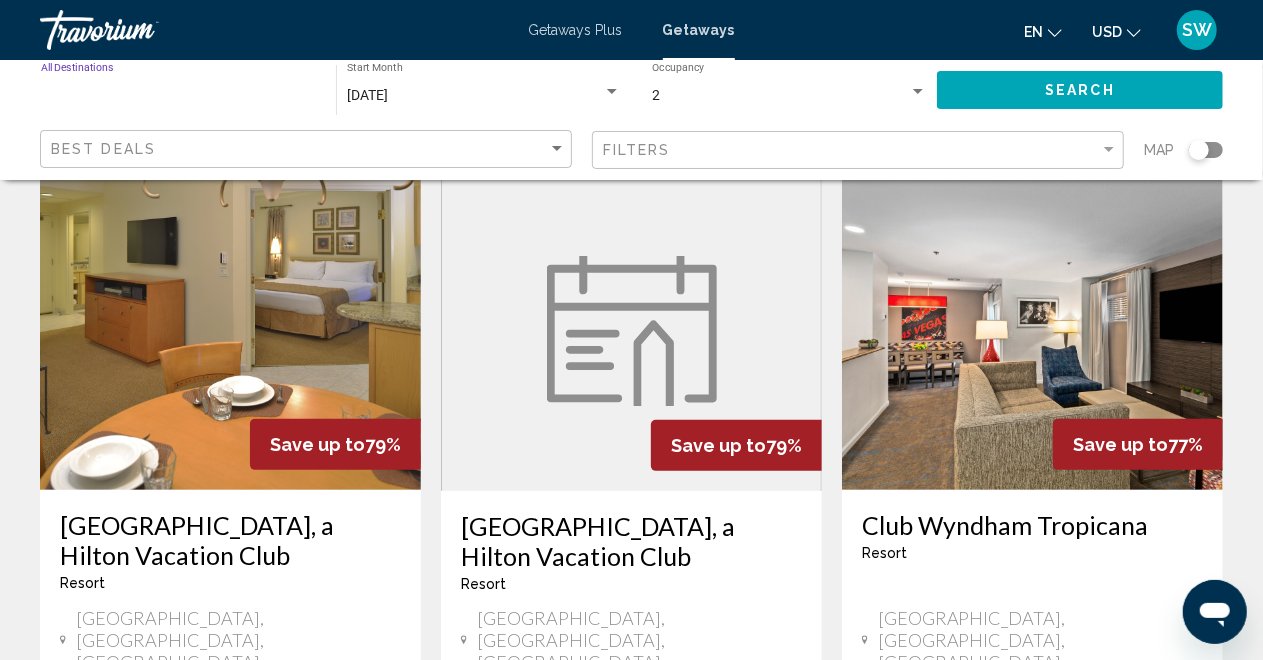 click on "Destination All Destinations" at bounding box center (178, 96) 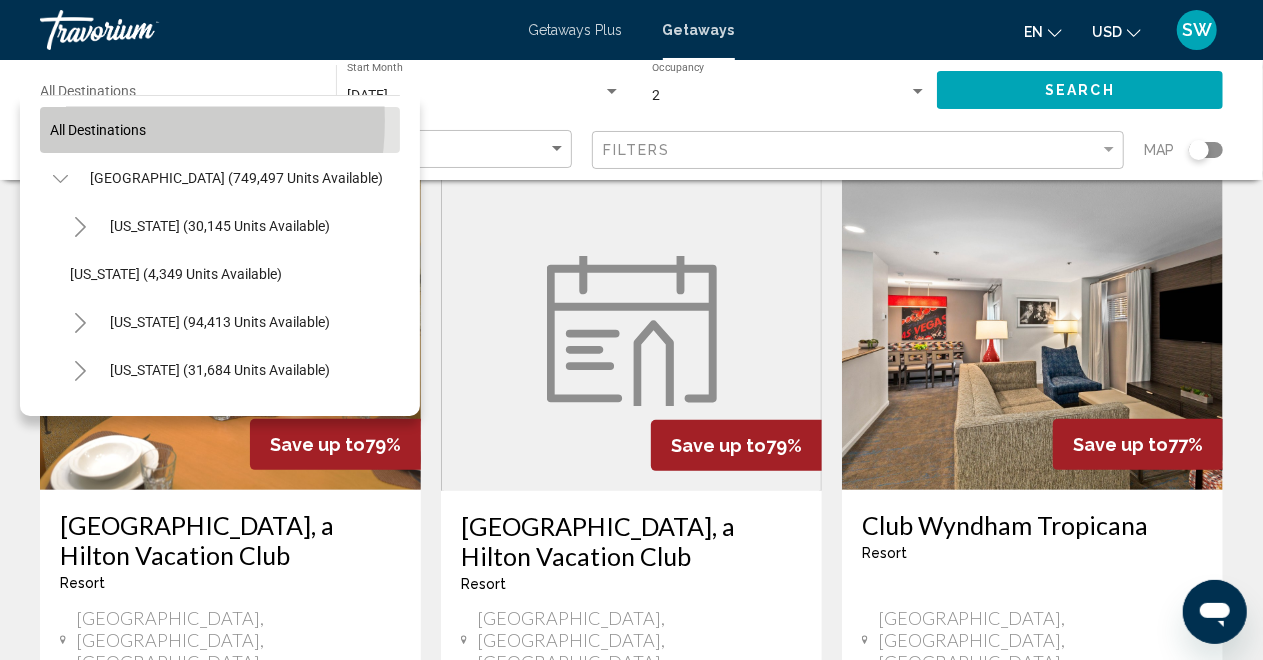 click on "All destinations" at bounding box center [220, 130] 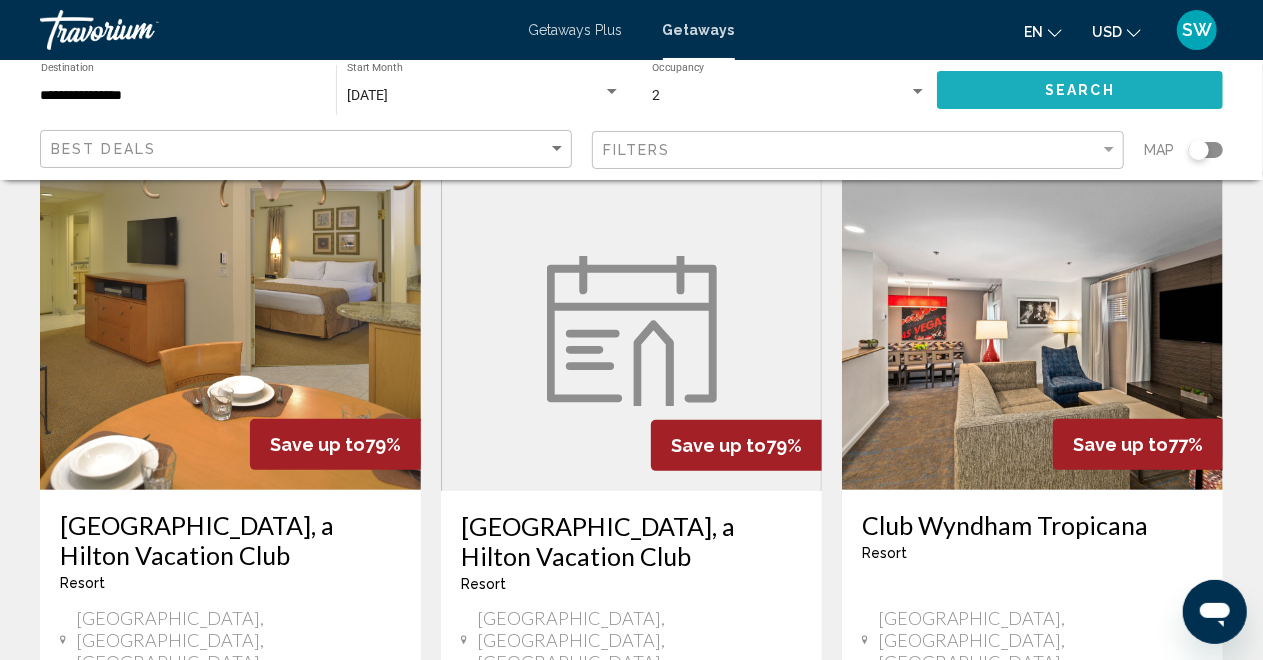 click on "Search" 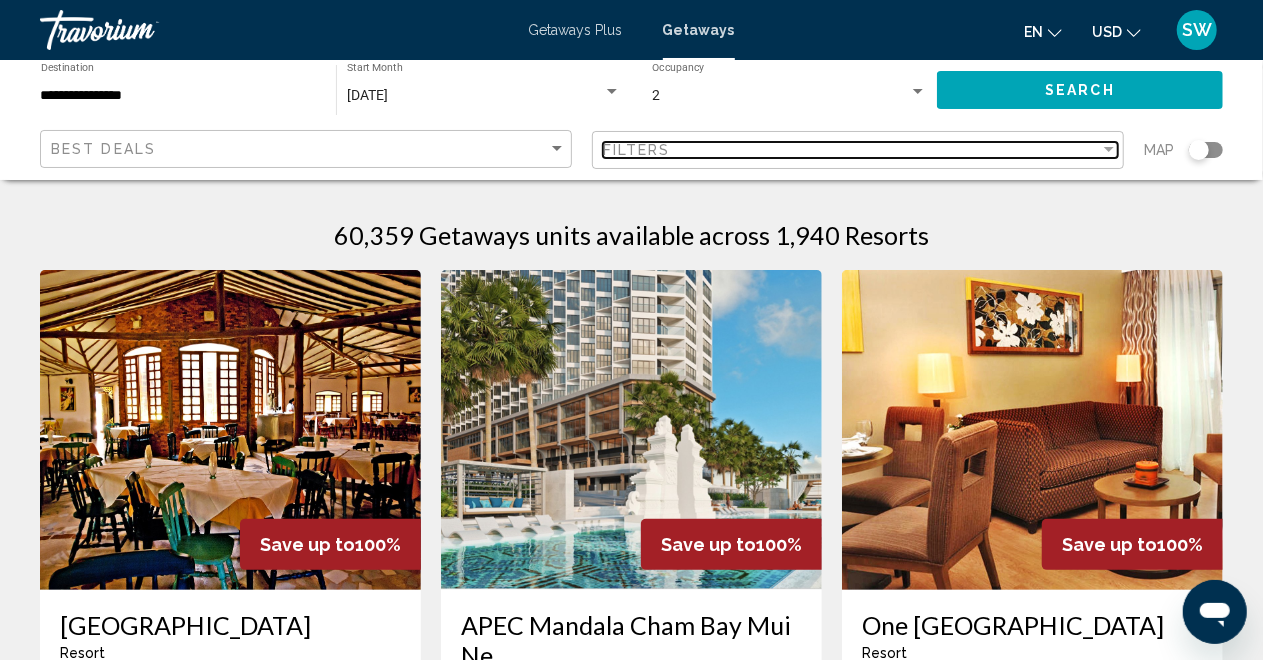click at bounding box center (1109, 150) 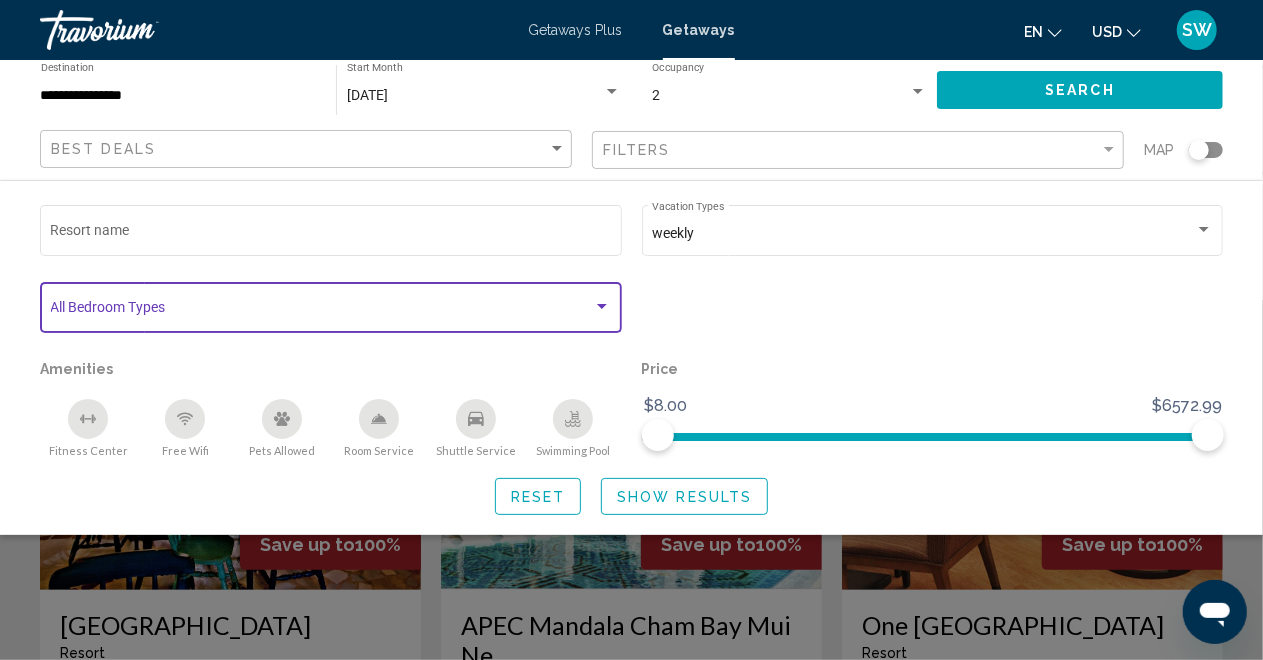 click at bounding box center (602, 306) 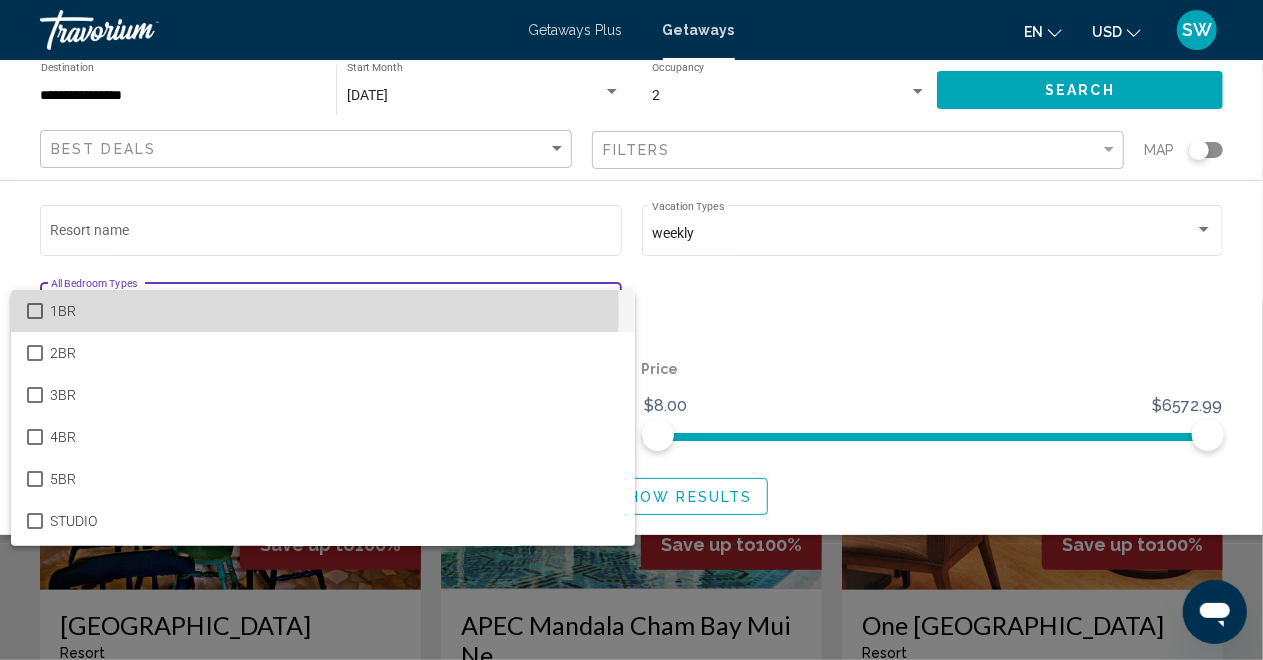 click at bounding box center (35, 311) 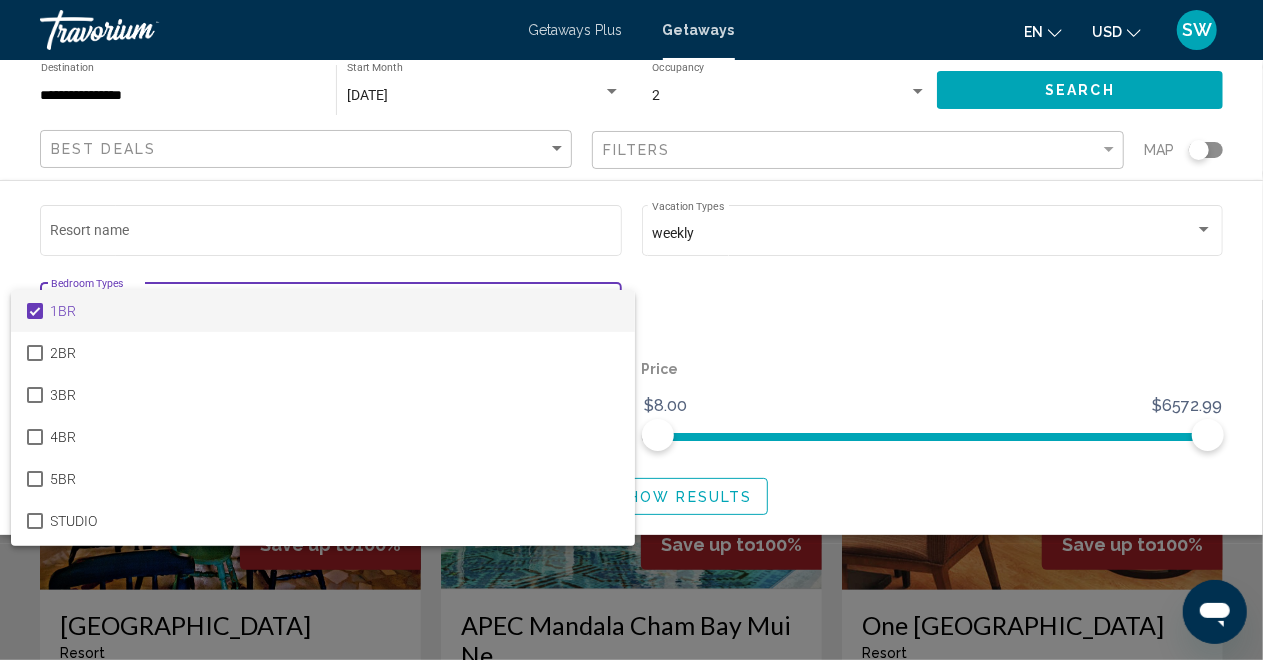 click at bounding box center (631, 330) 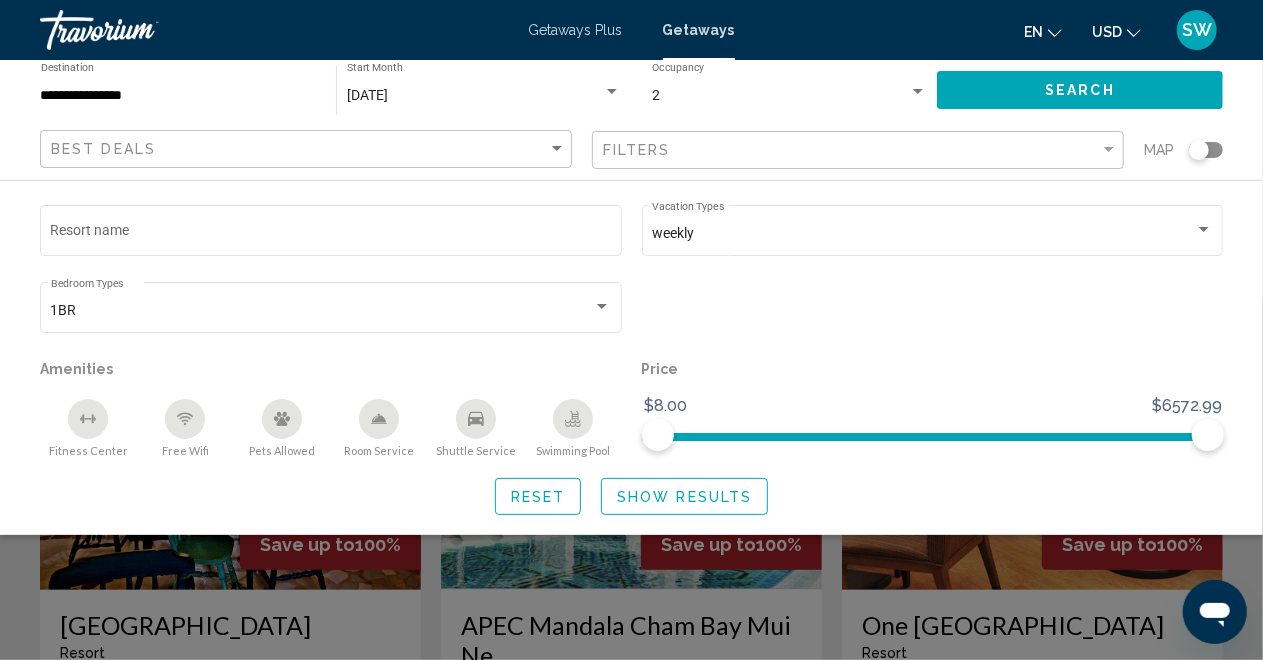click on "Search" 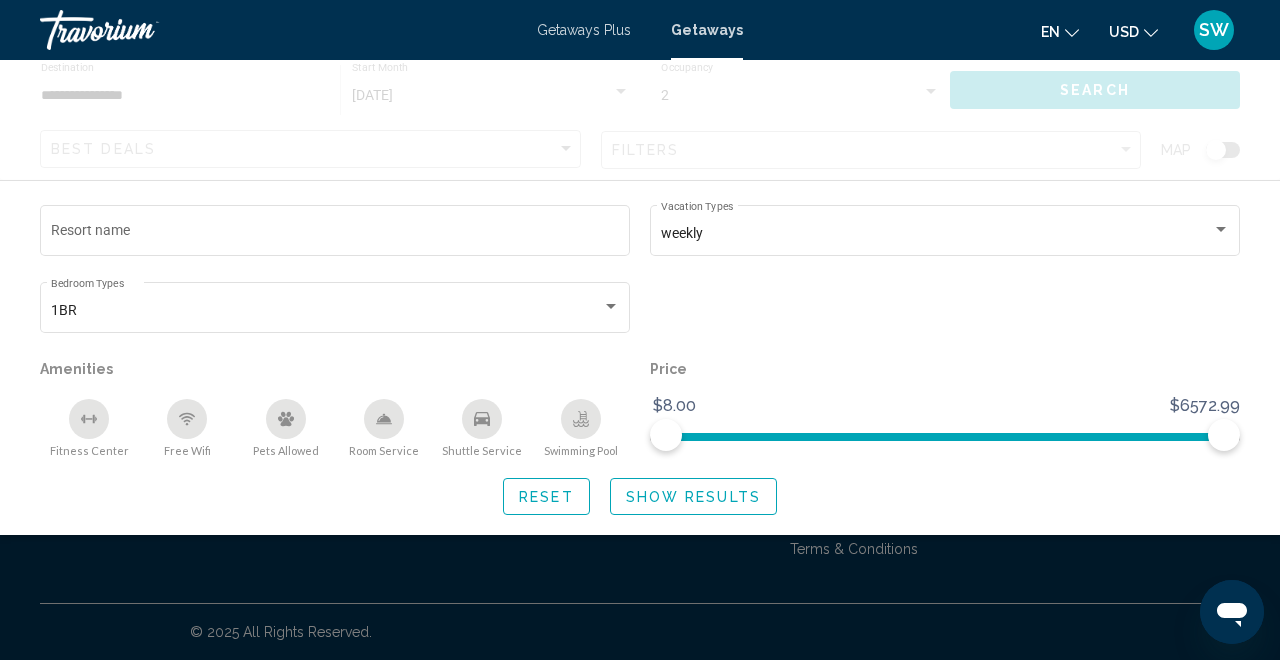 click on "Show Results" 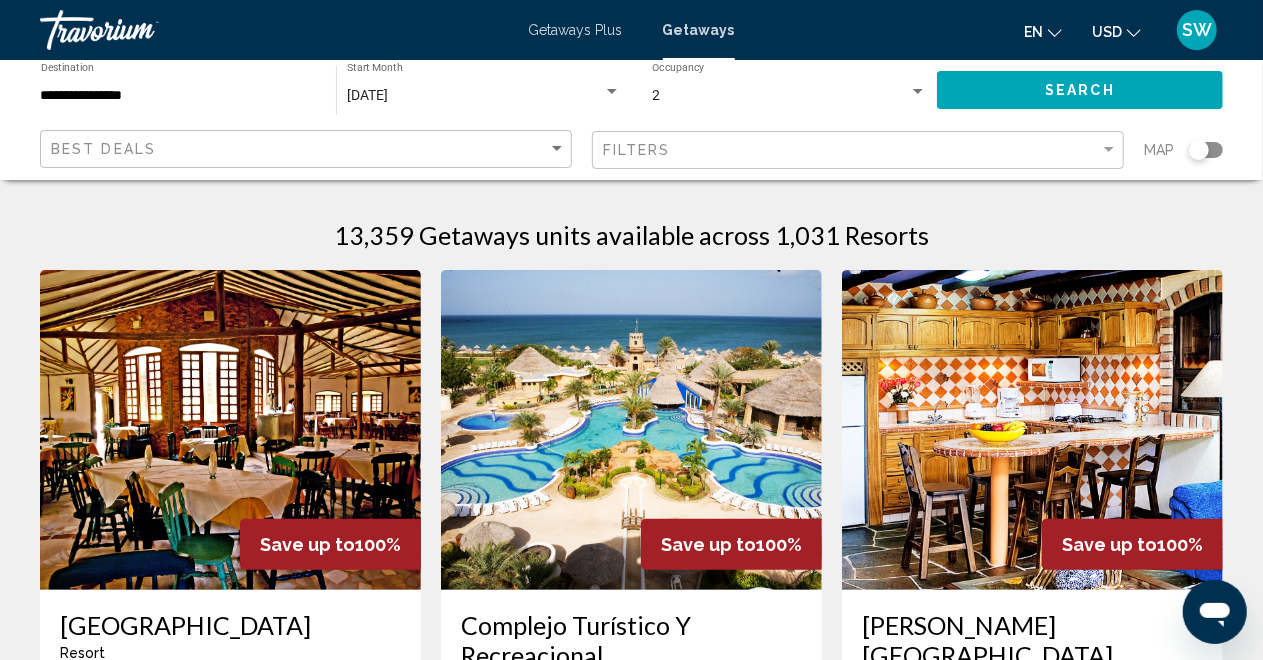 click on "**********" at bounding box center [178, 96] 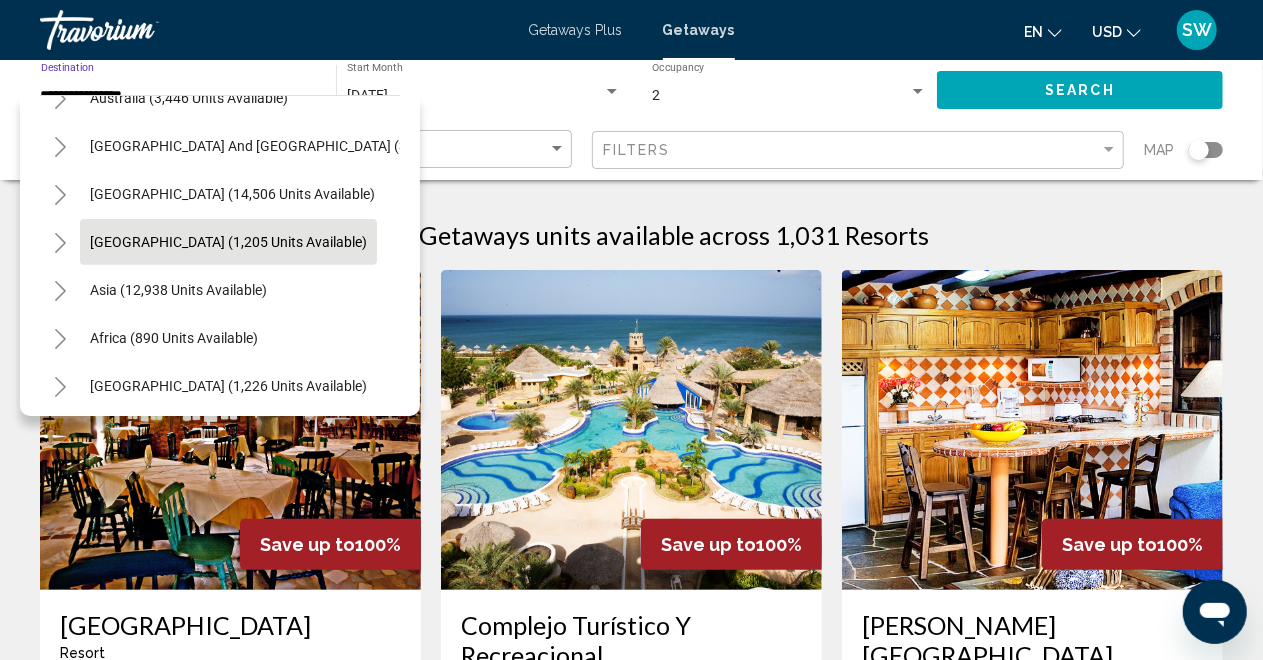 scroll, scrollTop: 340, scrollLeft: 0, axis: vertical 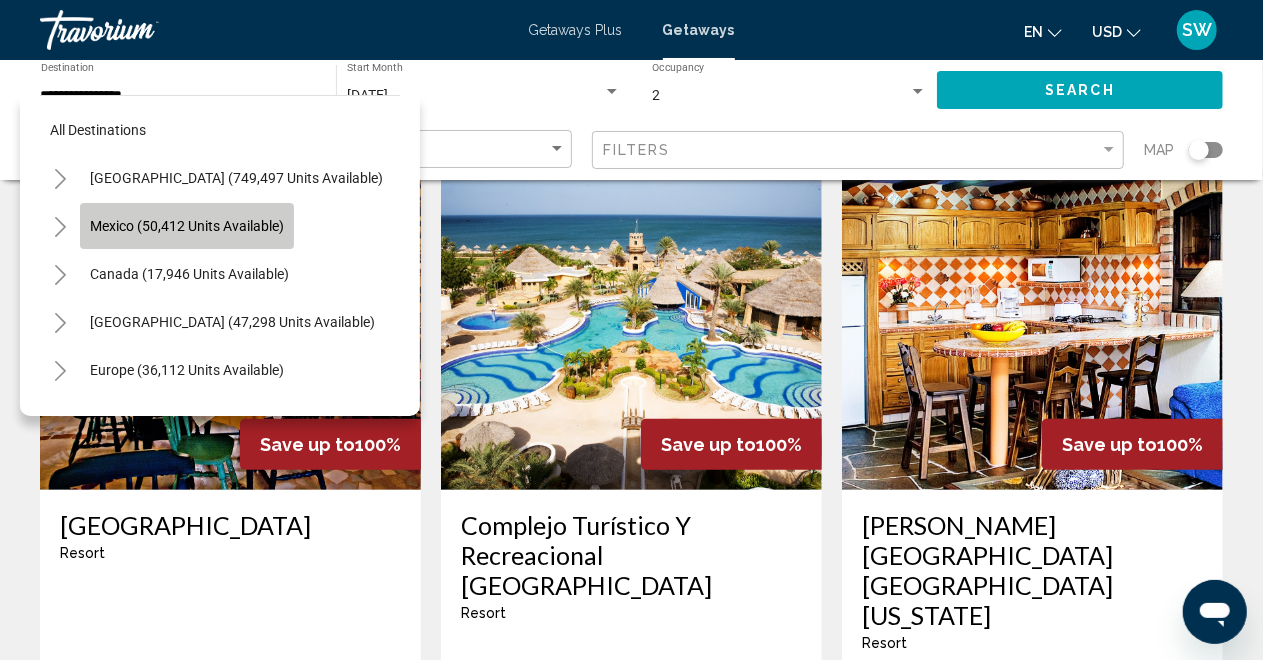 click on "Mexico (50,412 units available)" 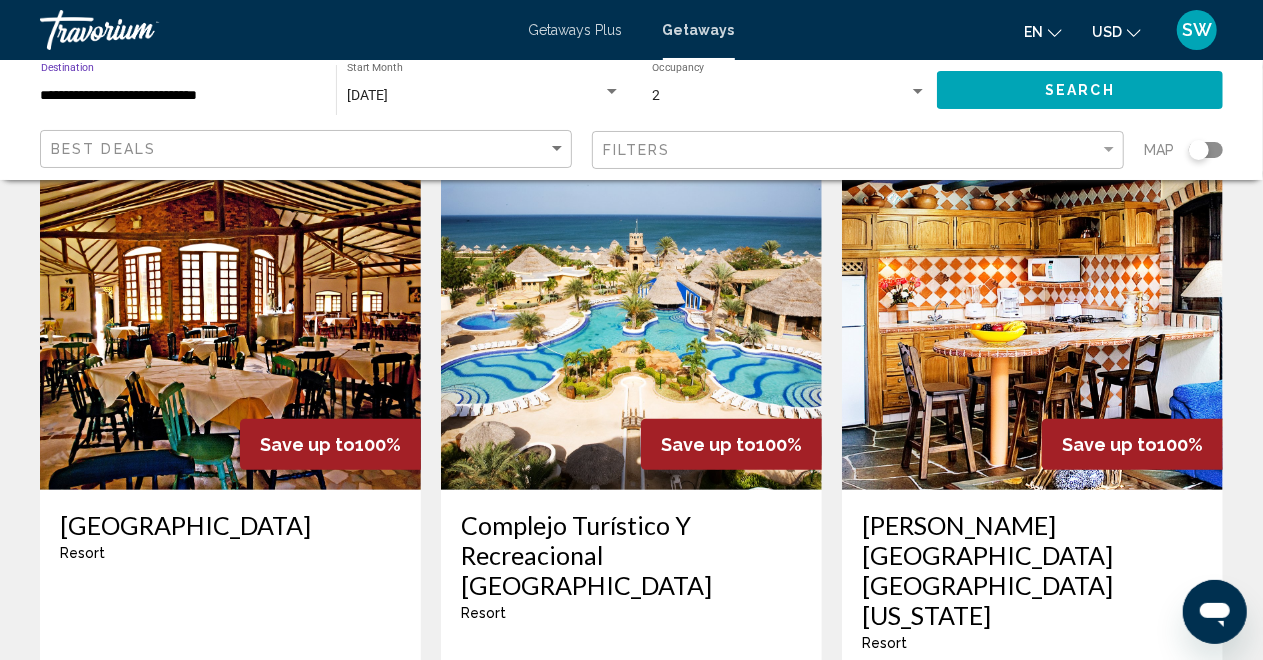 click on "Search" 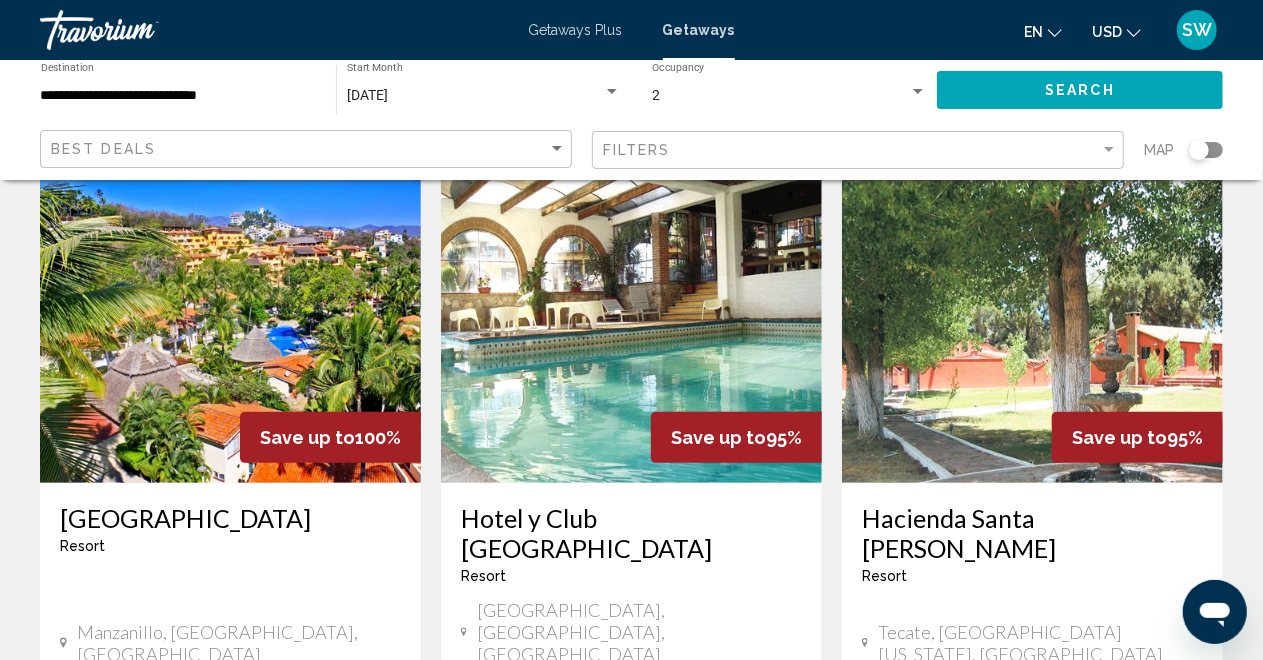 scroll, scrollTop: 0, scrollLeft: 0, axis: both 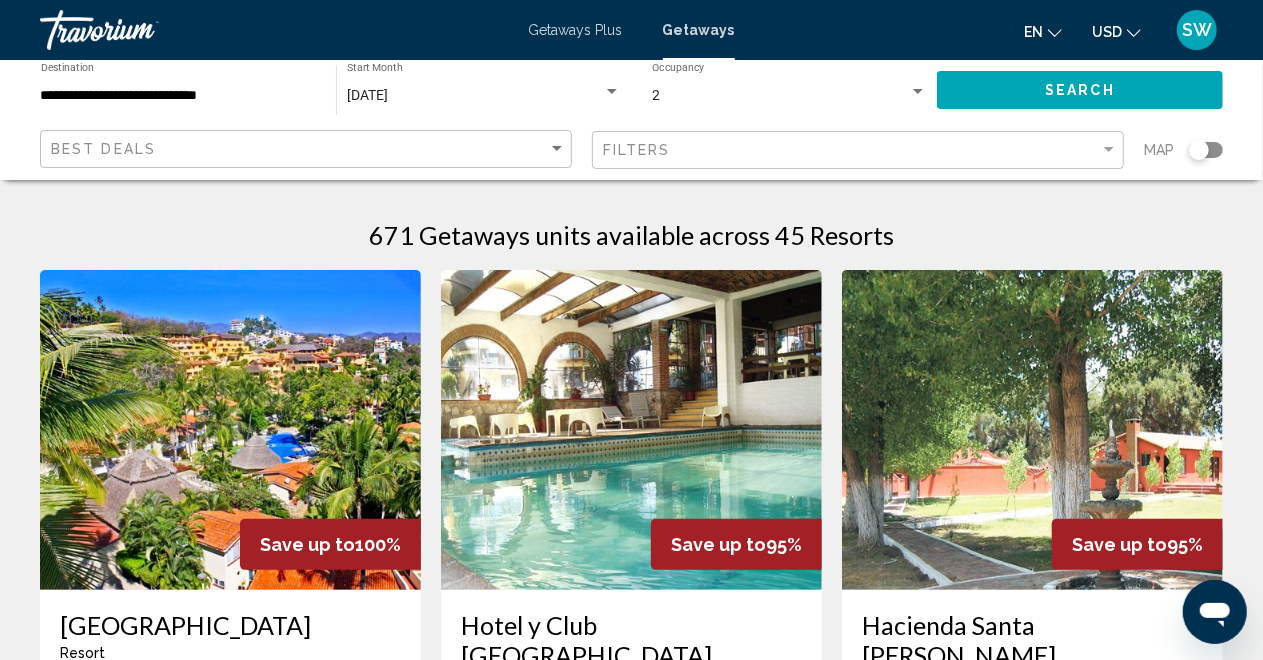 click 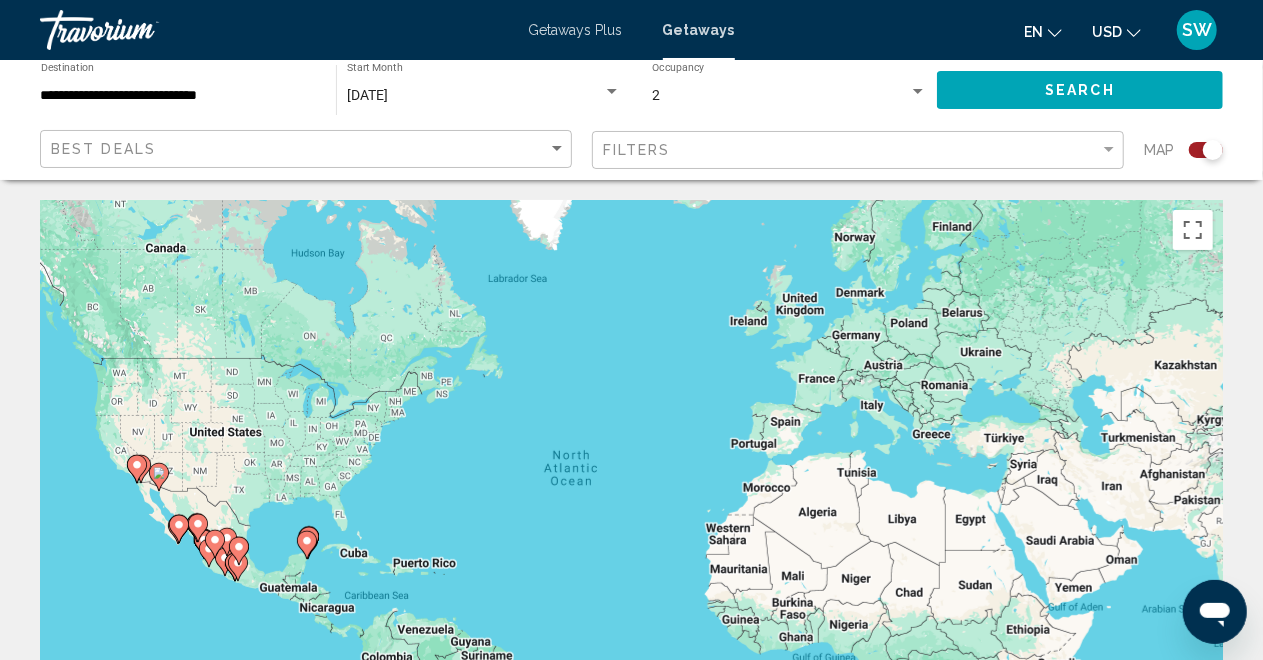 click on "To navigate, press the arrow keys. To activate drag with keyboard, press Alt + Enter. Once in keyboard drag state, use the arrow keys to move the marker. To complete the drag, press the Enter key. To cancel, press Escape." at bounding box center [631, 500] 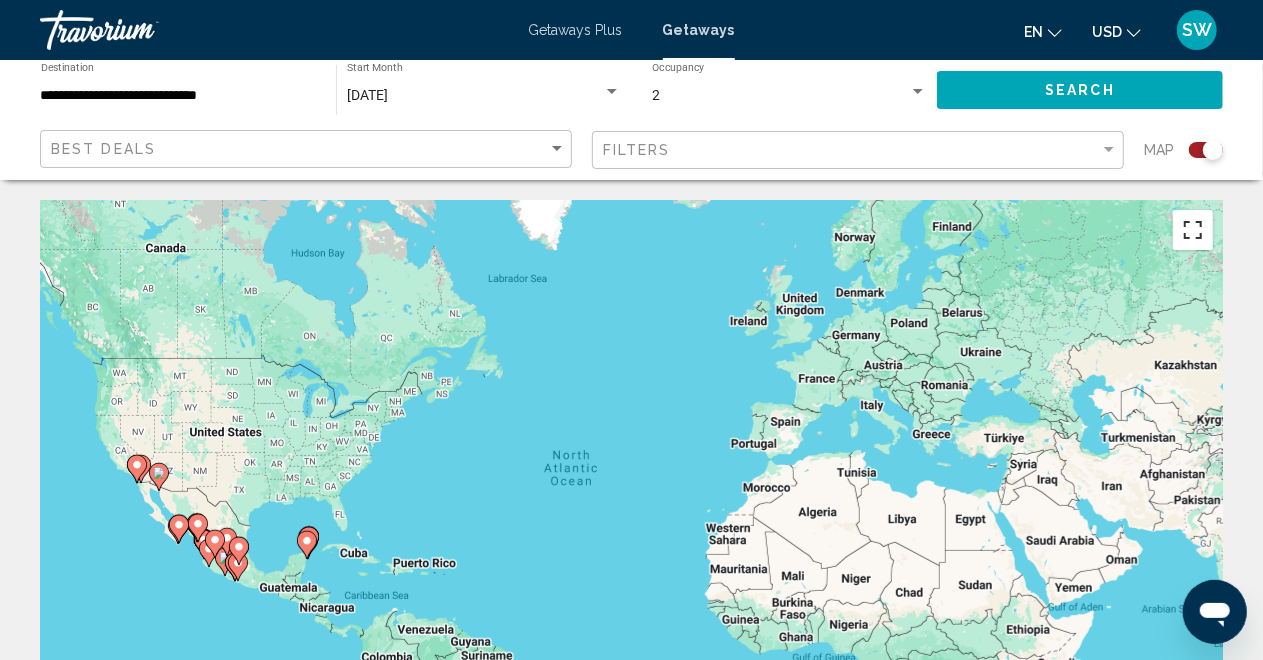 click at bounding box center (1193, 230) 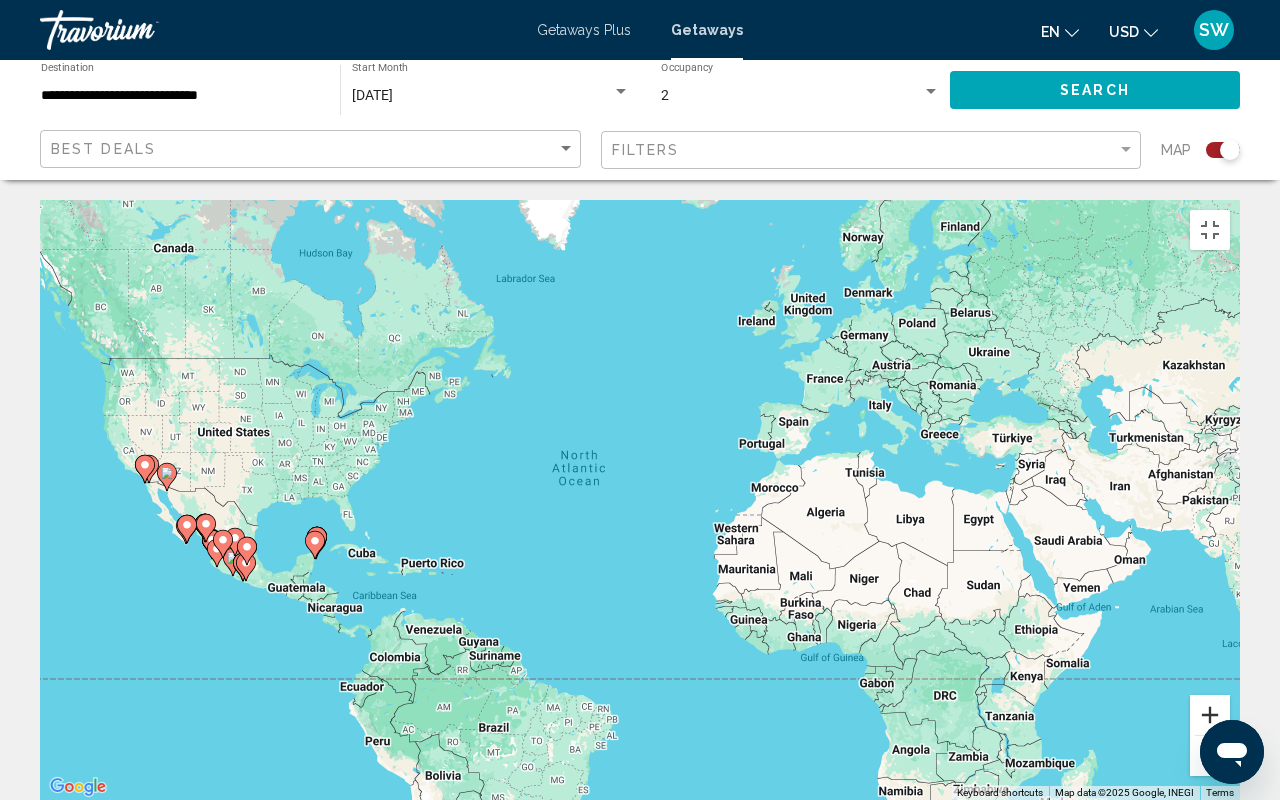 click at bounding box center (1210, 715) 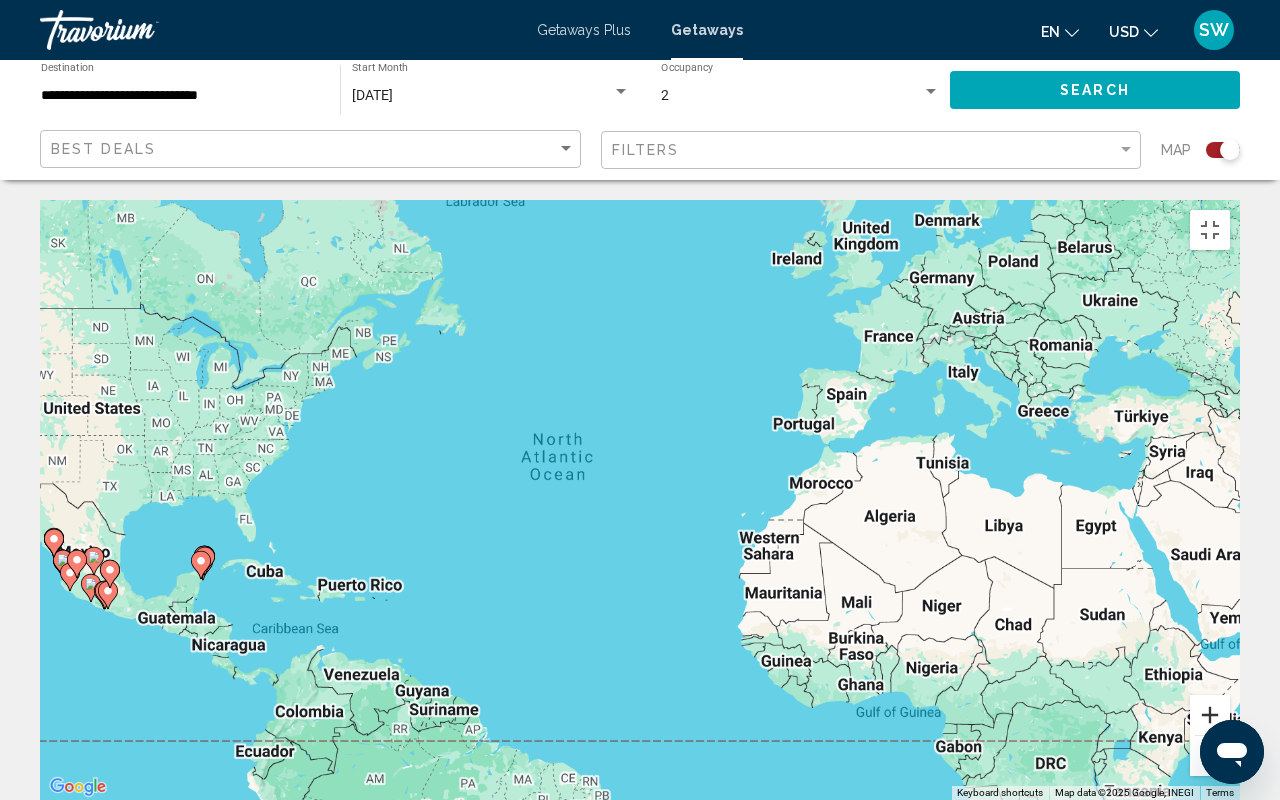 click at bounding box center [1210, 715] 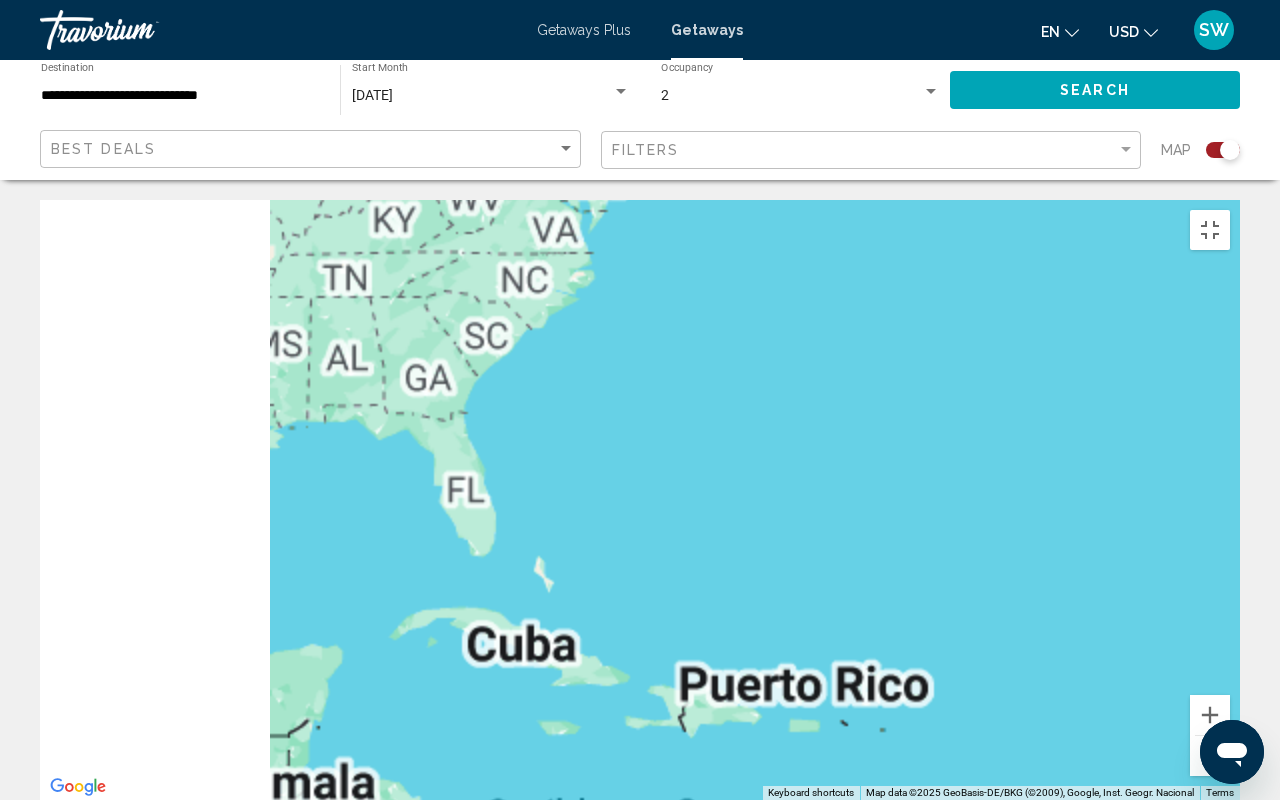 drag, startPoint x: 207, startPoint y: 532, endPoint x: 1206, endPoint y: 463, distance: 1001.38007 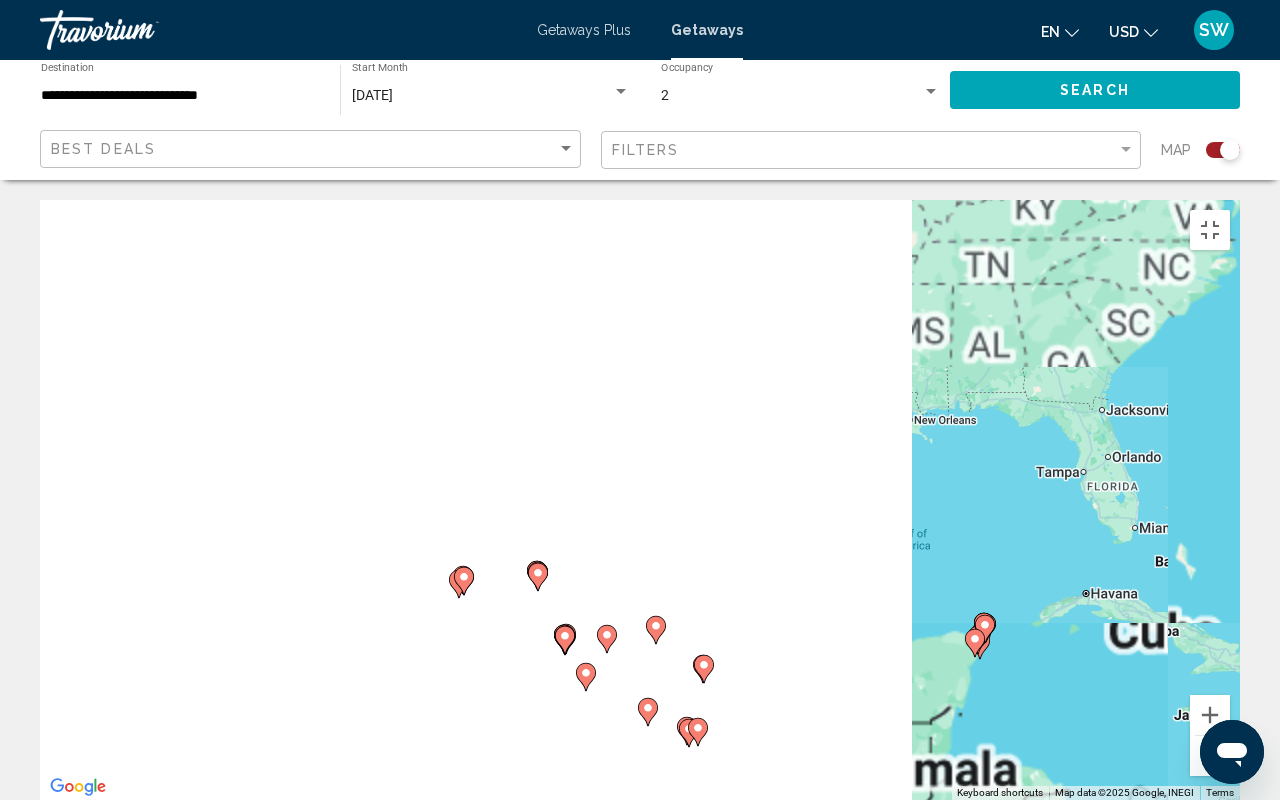 drag, startPoint x: 359, startPoint y: 478, endPoint x: 1014, endPoint y: 465, distance: 655.12897 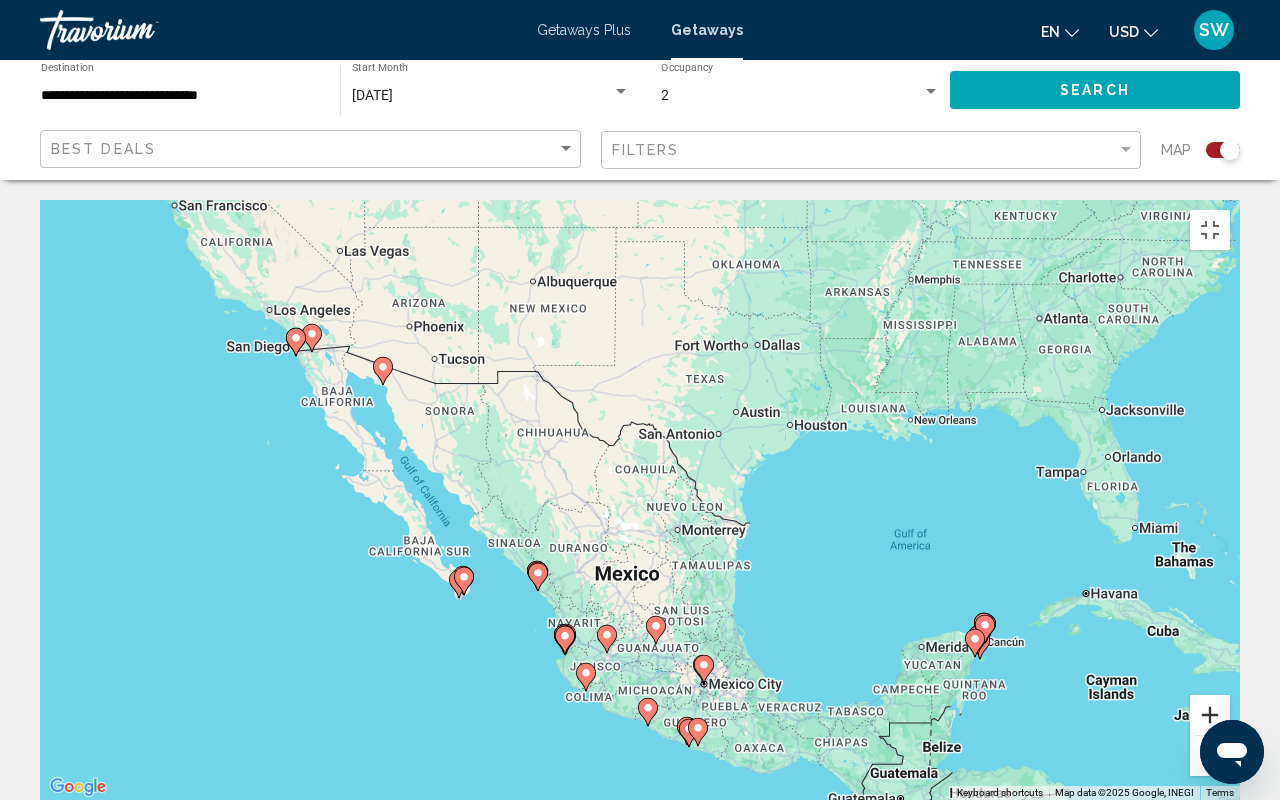 click at bounding box center (1210, 715) 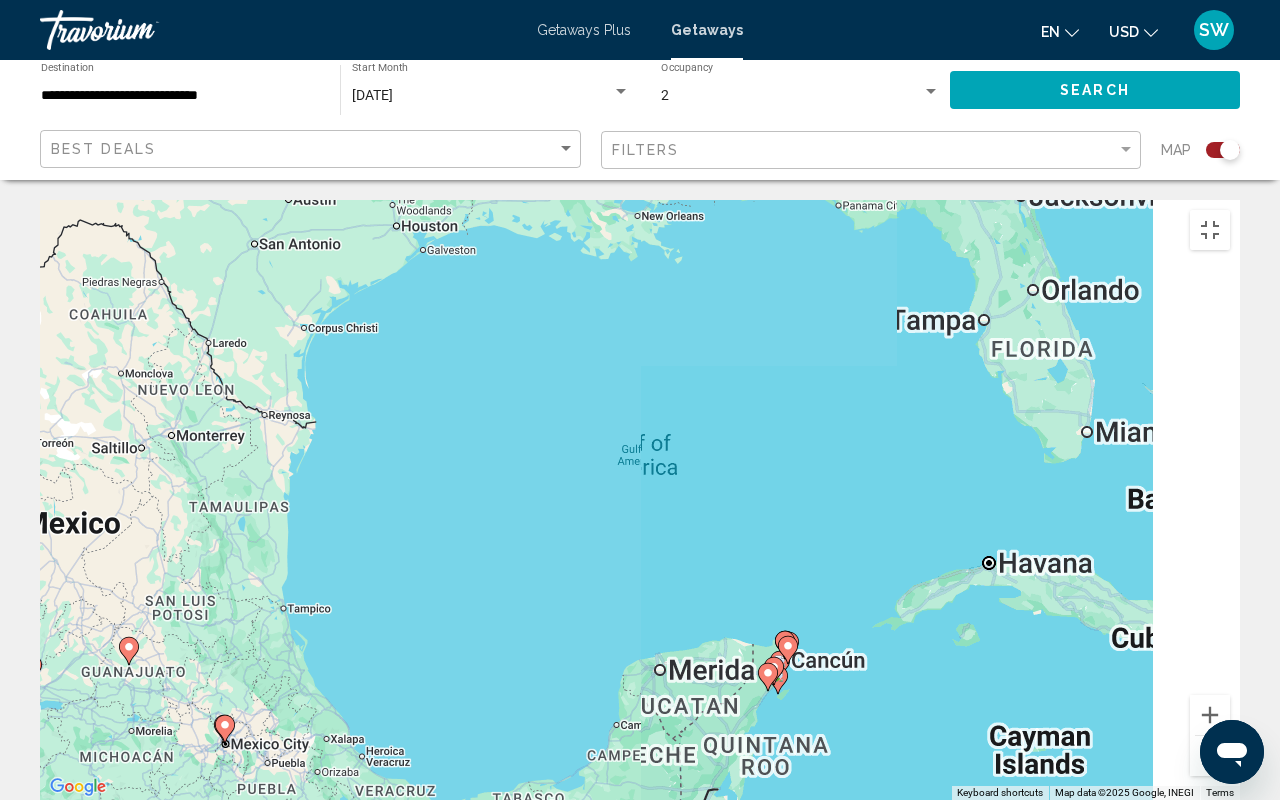 drag, startPoint x: 1158, startPoint y: 644, endPoint x: 616, endPoint y: 520, distance: 556.0036 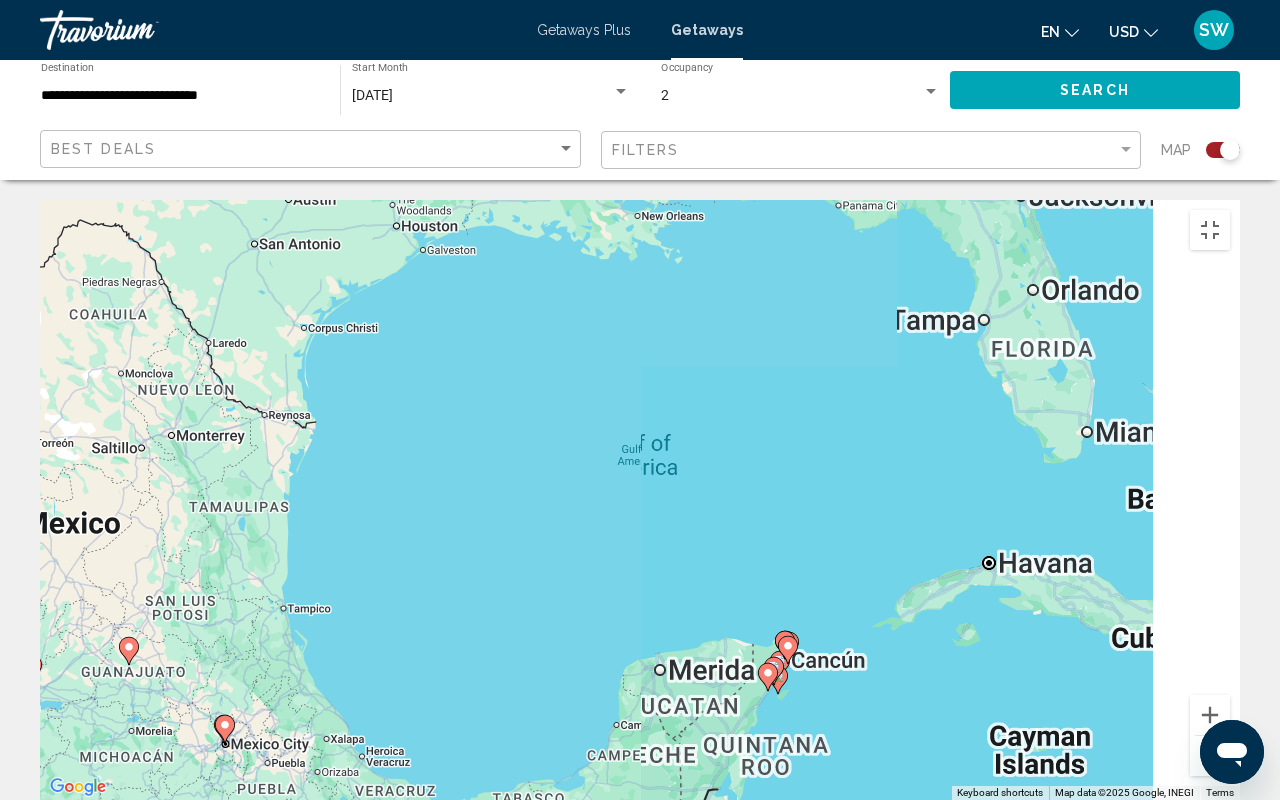 click on "To navigate, press the arrow keys. To activate drag with keyboard, press Alt + Enter. Once in keyboard drag state, use the arrow keys to move the marker. To complete the drag, press the Enter key. To cancel, press Escape." at bounding box center [640, 500] 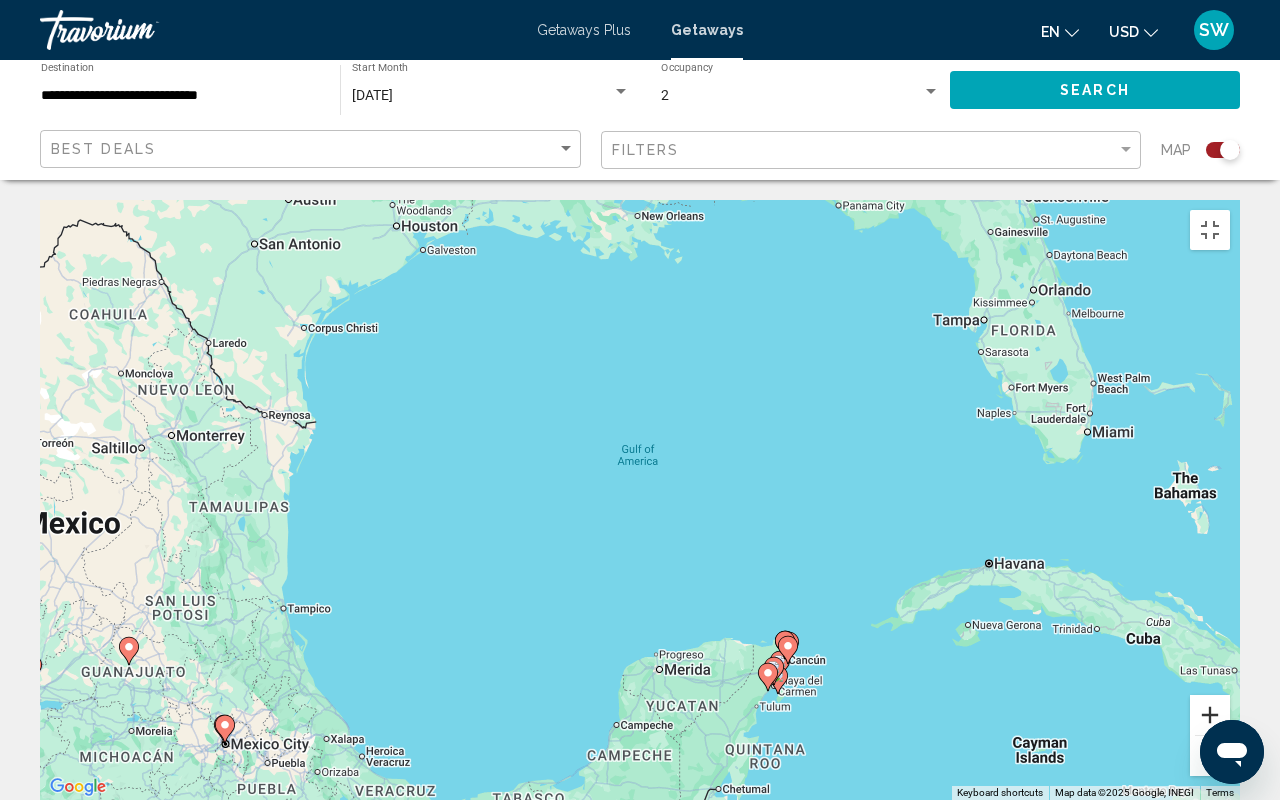 click at bounding box center [1210, 715] 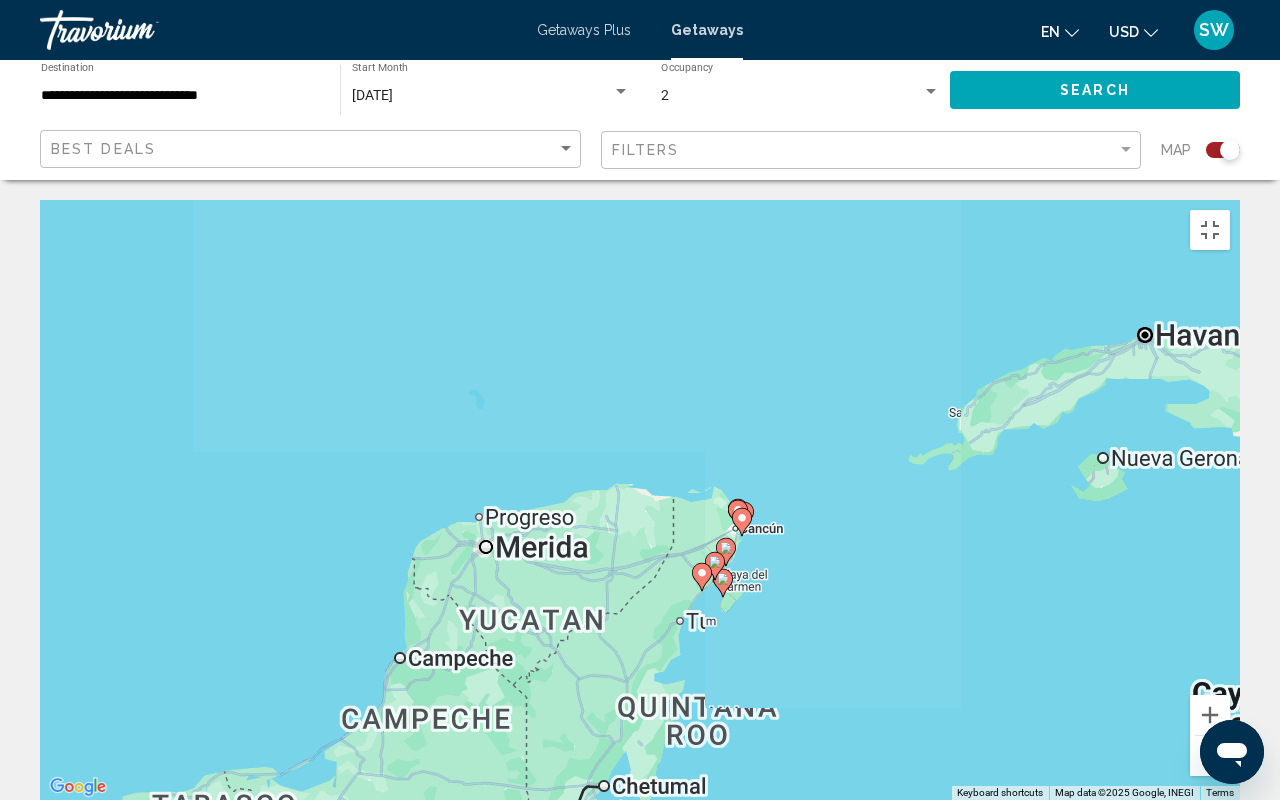 drag, startPoint x: 1001, startPoint y: 676, endPoint x: 1135, endPoint y: 581, distance: 164.25894 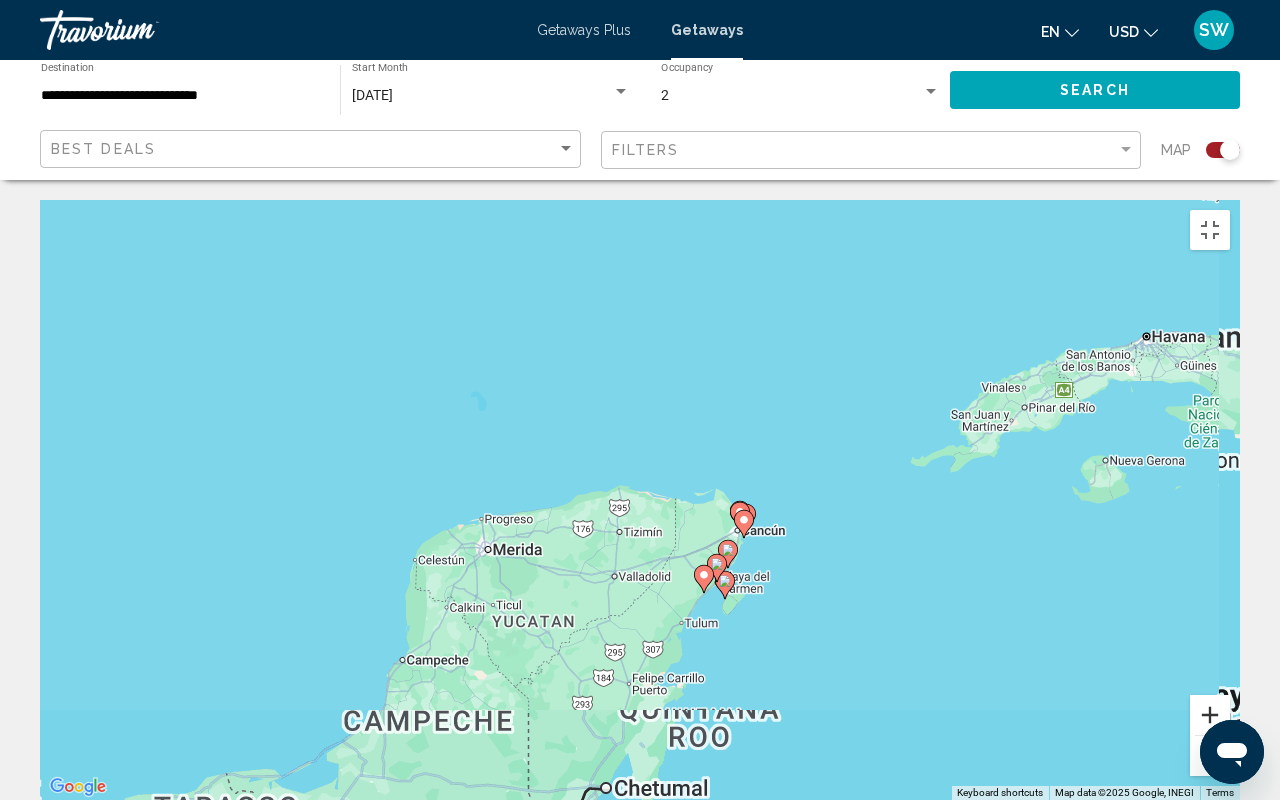 click at bounding box center (1210, 715) 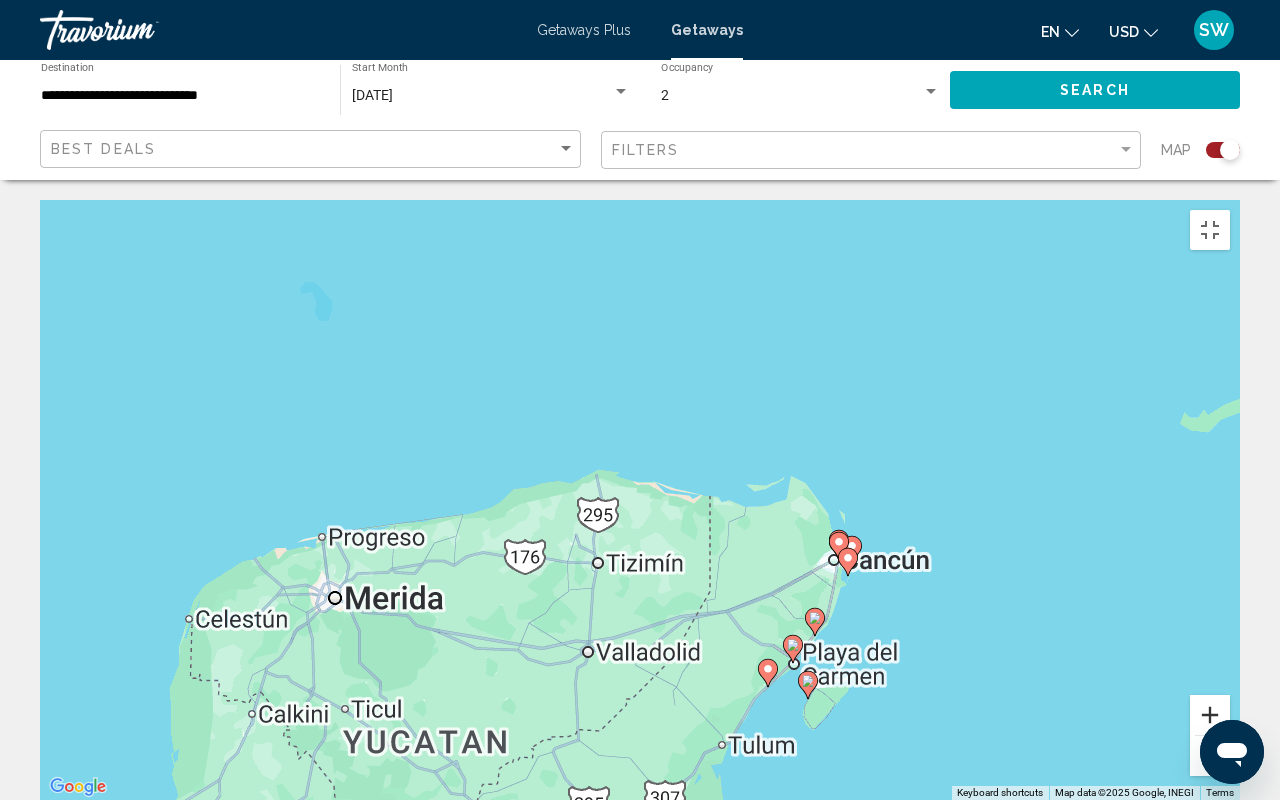 click at bounding box center [1210, 715] 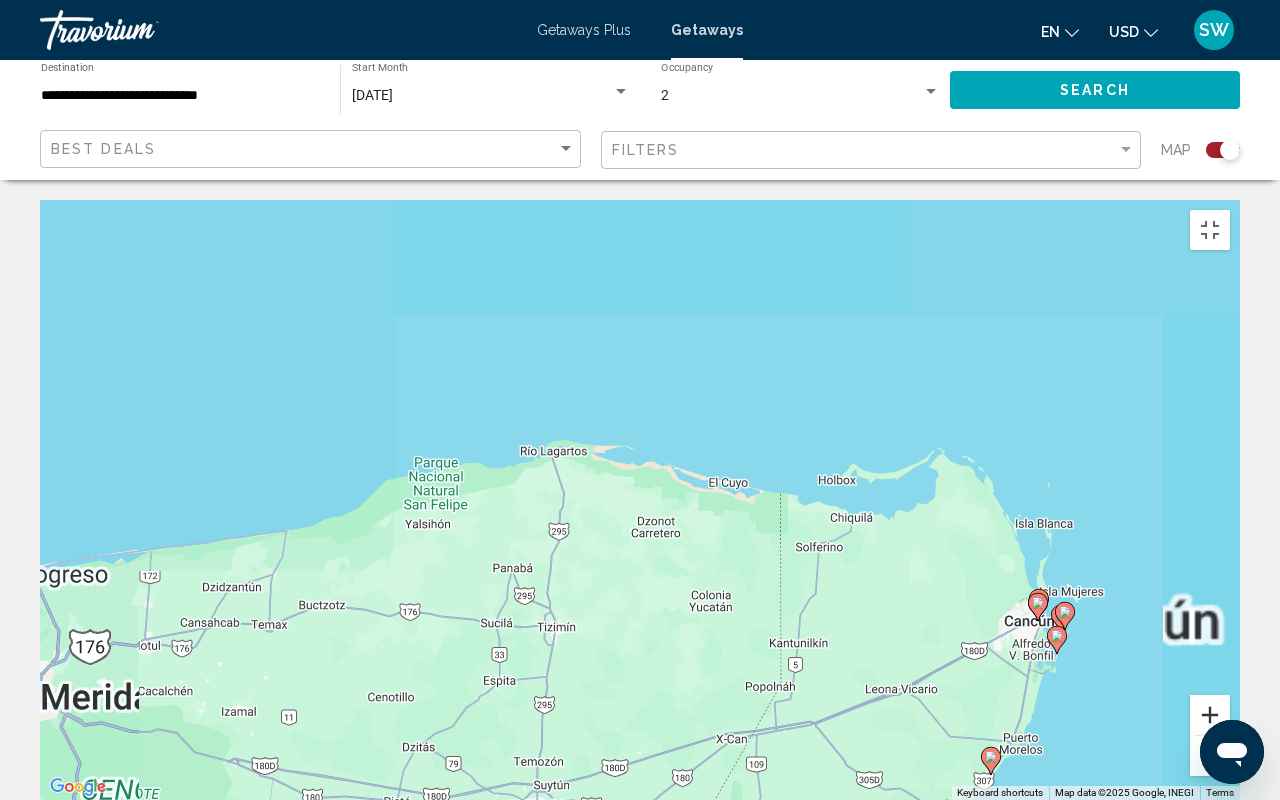 click at bounding box center (1210, 715) 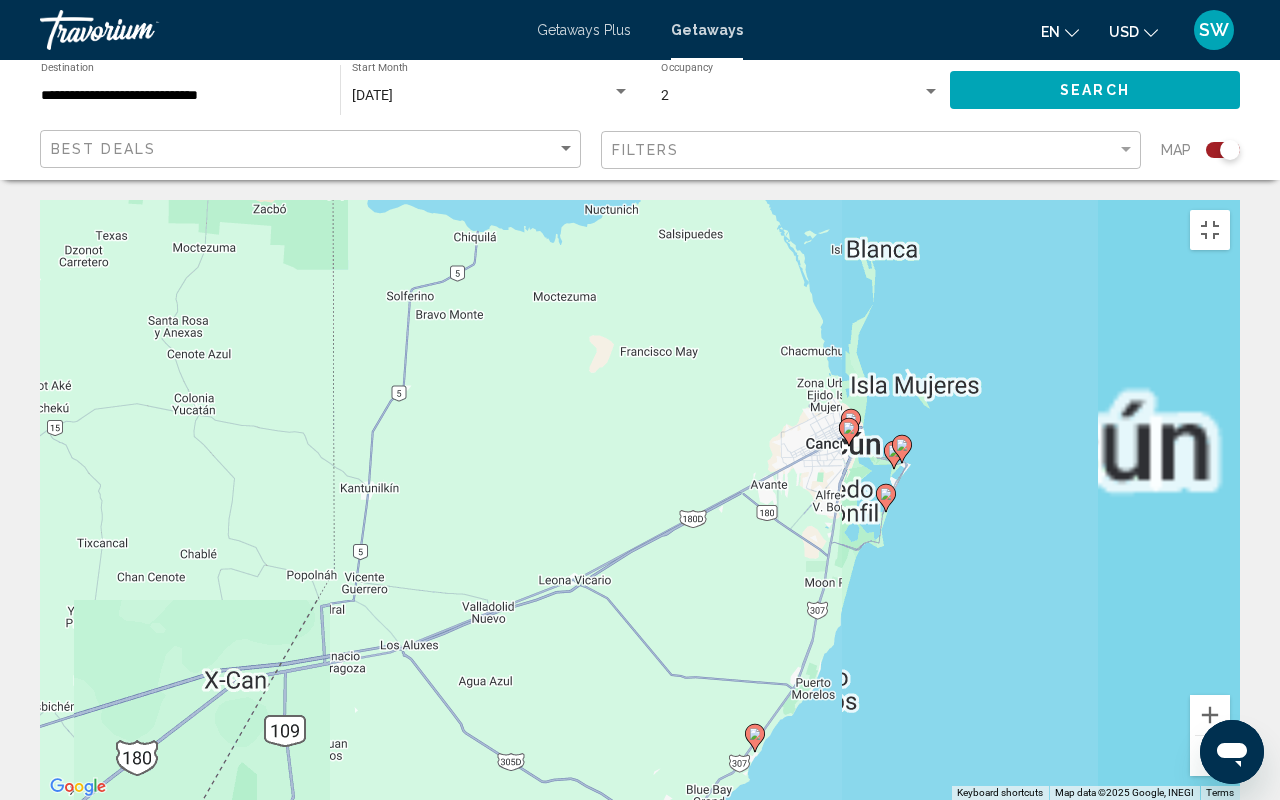 drag, startPoint x: 1151, startPoint y: 682, endPoint x: 559, endPoint y: 382, distance: 663.6746 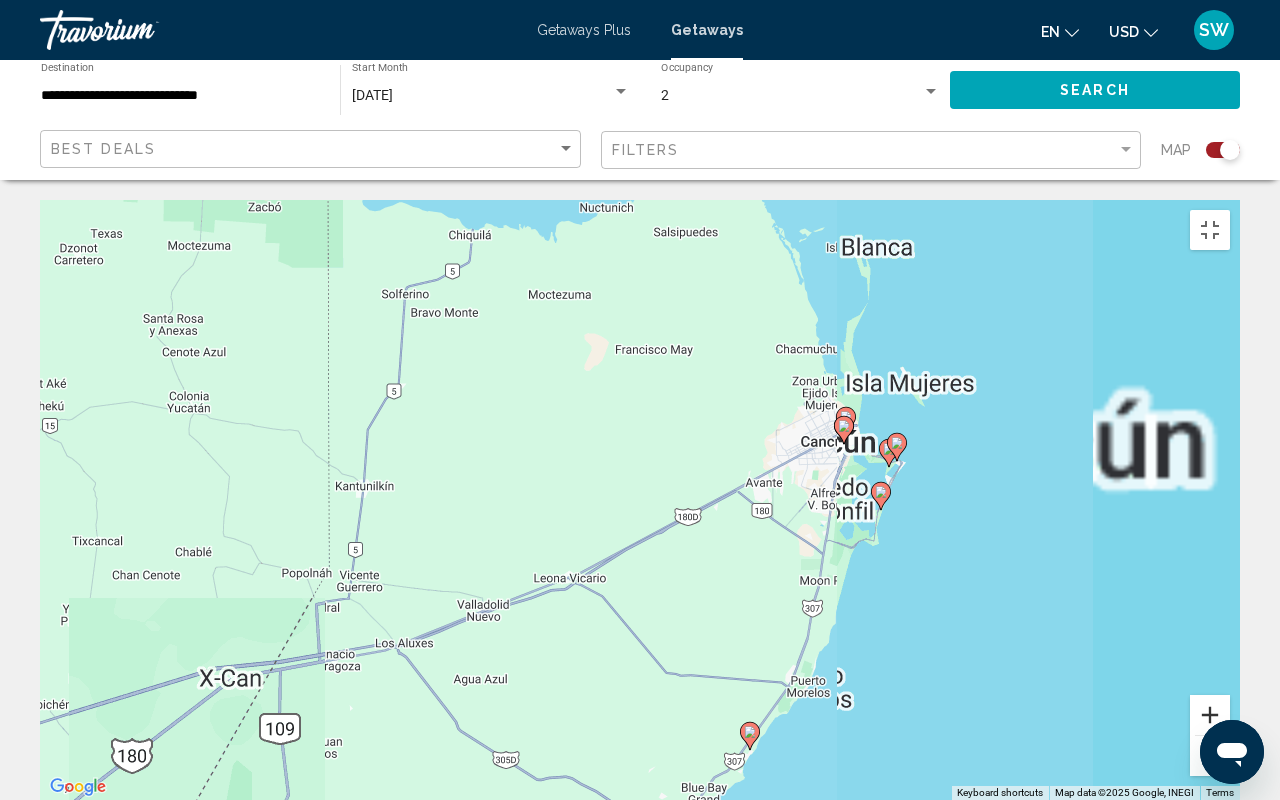 click at bounding box center [1210, 715] 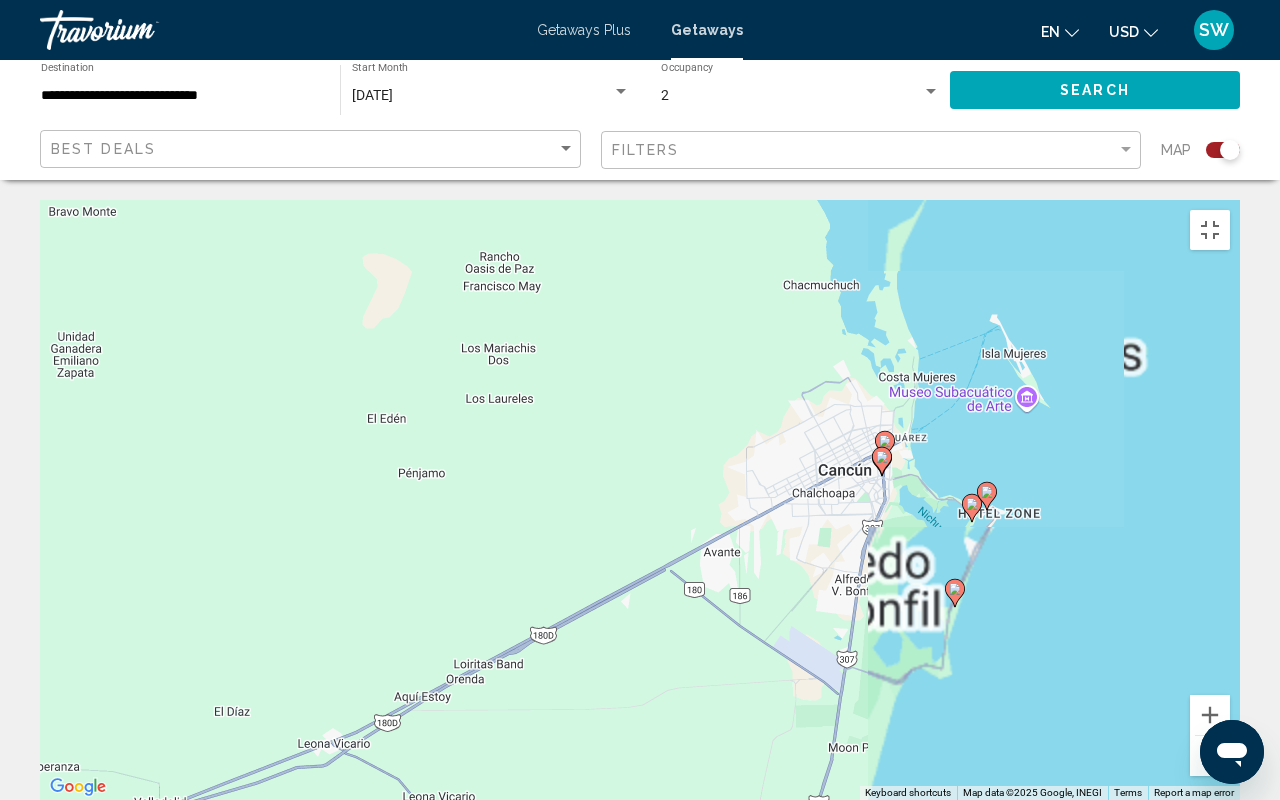 drag, startPoint x: 1102, startPoint y: 455, endPoint x: 932, endPoint y: 542, distance: 190.96858 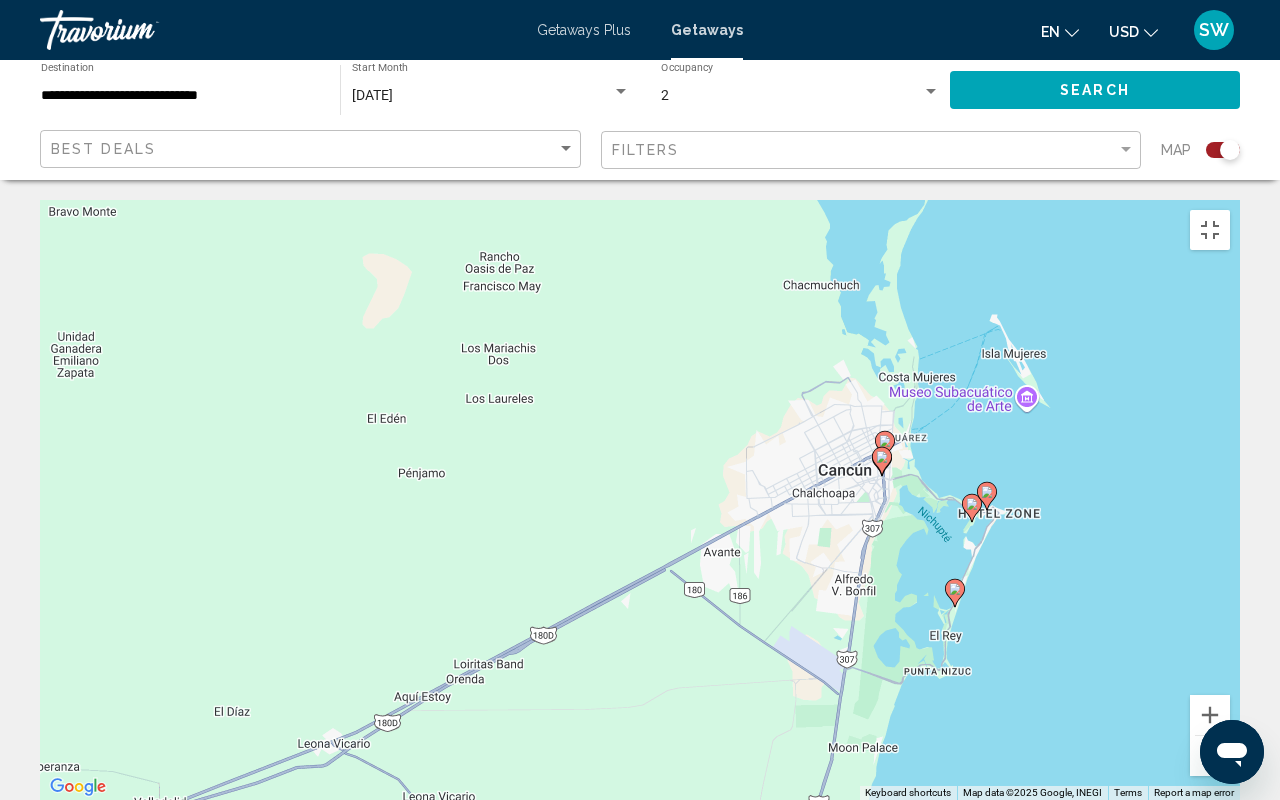 click 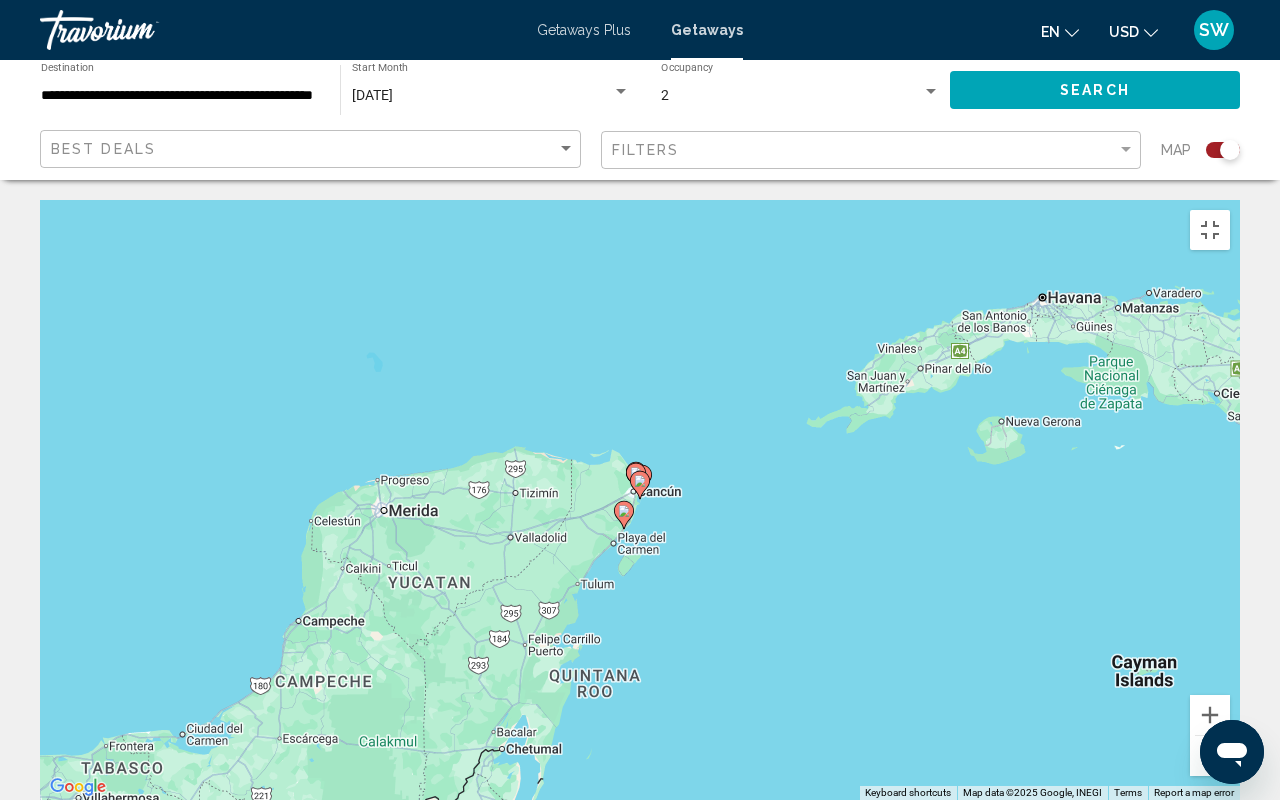 click 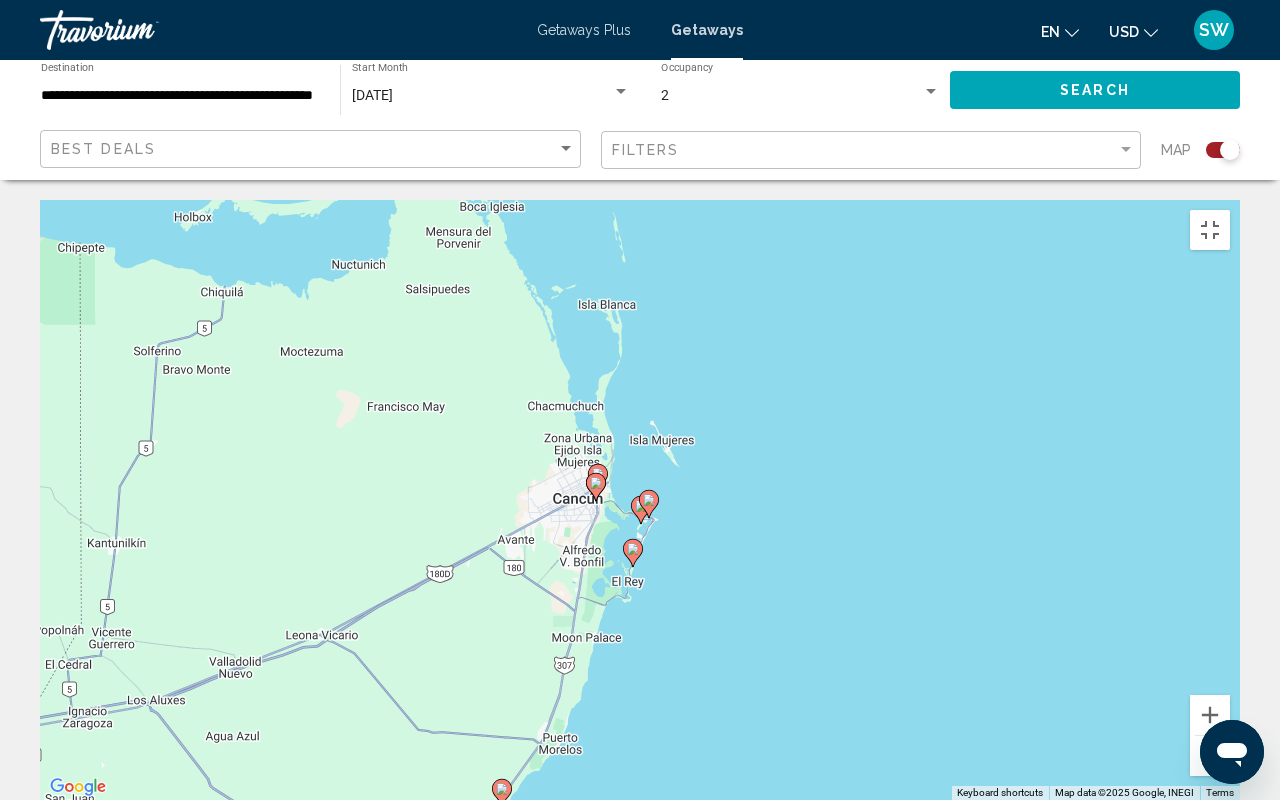 drag, startPoint x: 748, startPoint y: 370, endPoint x: 610, endPoint y: 680, distance: 339.32874 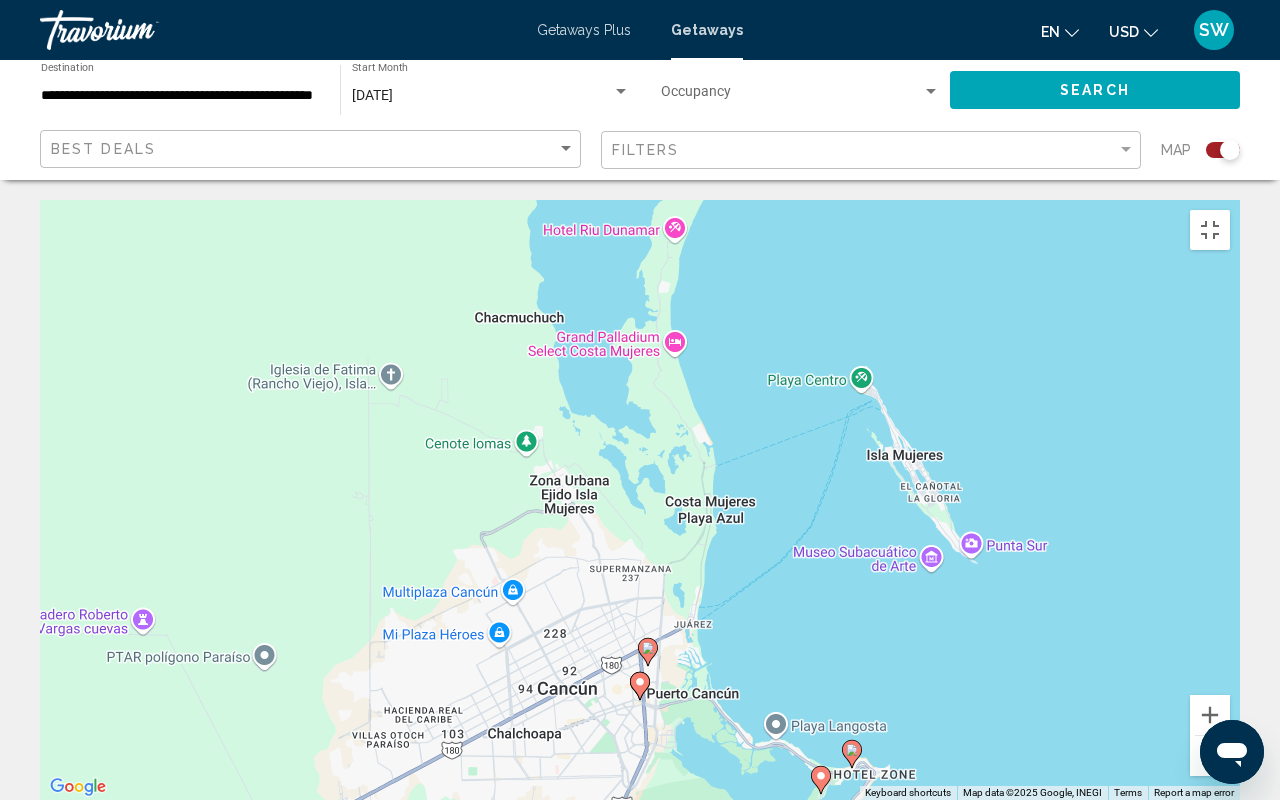 click 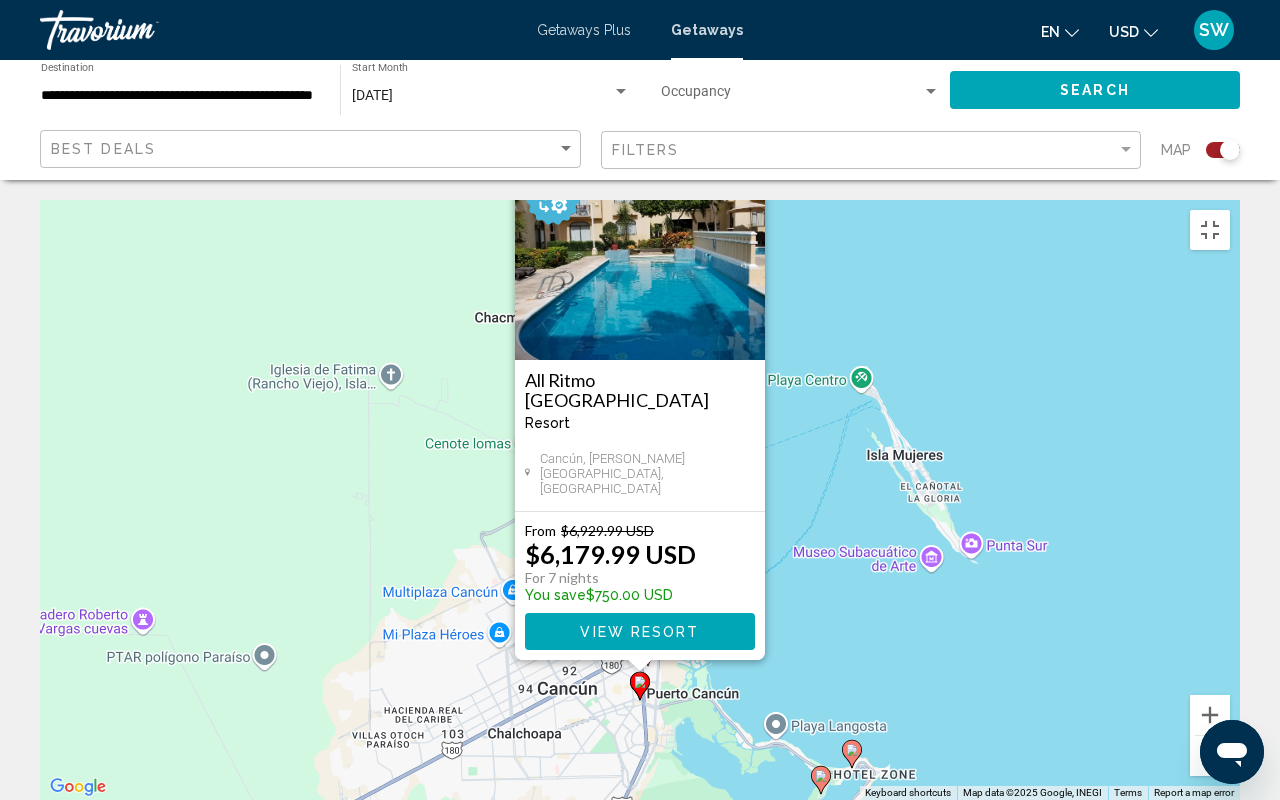 click on "To navigate, press the arrow keys. To activate drag with keyboard, press Alt + Enter. Once in keyboard drag state, use the arrow keys to move the marker. To complete the drag, press the Enter key. To cancel, press Escape.  All Ritmo Cancún Resort  Resort  -  This is an adults only resort
Cancún, Quintana Roo, Mexico From $6,929.99 USD $6,179.99 USD For 7 nights You save  $750.00 USD  View Resort" at bounding box center (640, 500) 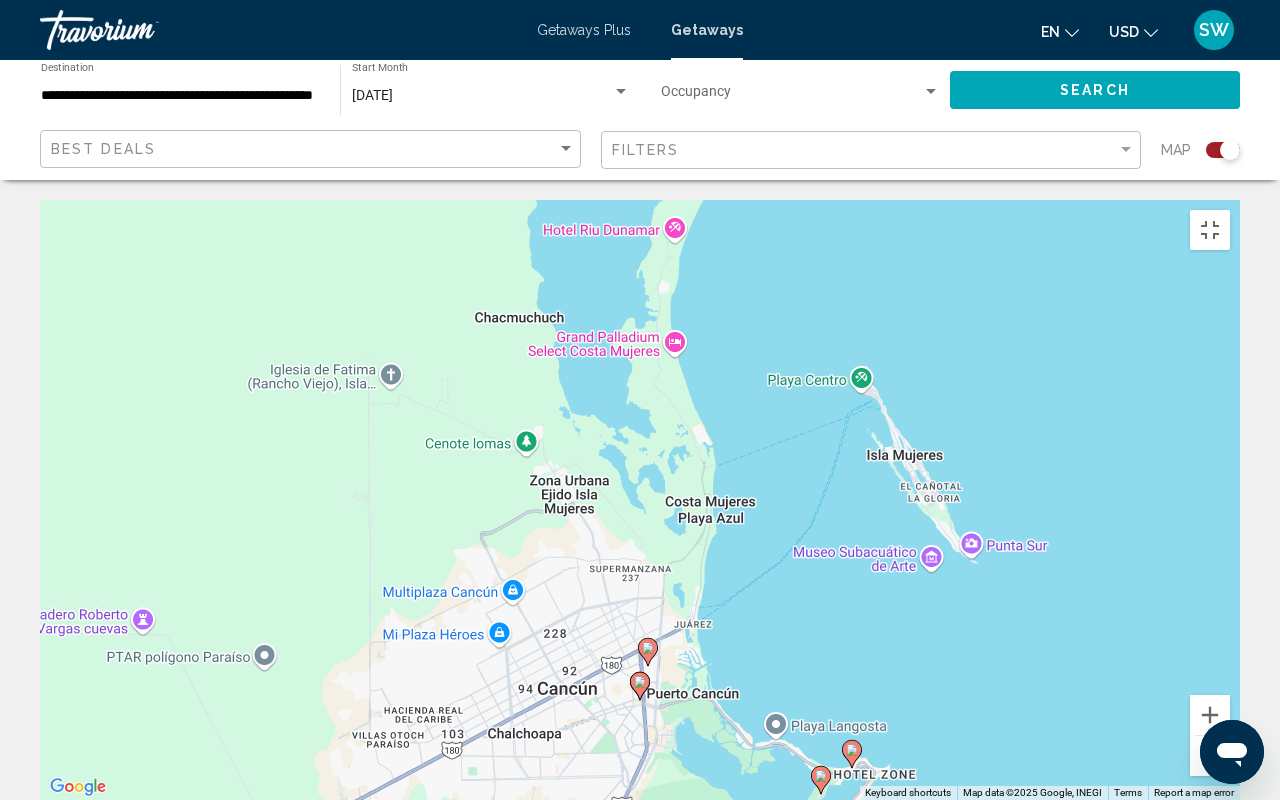 click 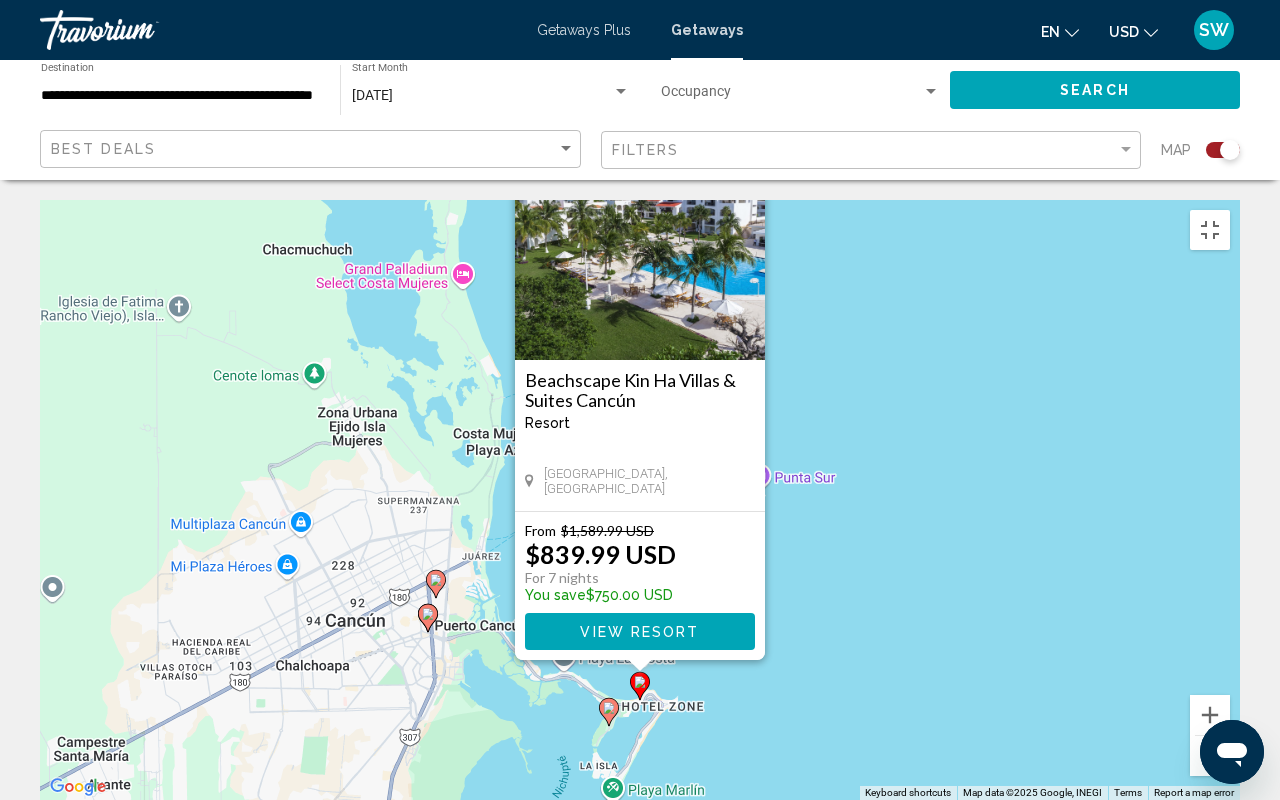 click on "To navigate, press the arrow keys. To activate drag with keyboard, press Alt + Enter. Once in keyboard drag state, use the arrow keys to move the marker. To complete the drag, press the Enter key. To cancel, press Escape.  Beachscape Kin Ha Villas & Suites Cancún  Resort  -  This is an adults only resort
Cancún, Mexico From $1,589.99 USD $839.99 USD For 7 nights You save  $750.00 USD  View Resort" at bounding box center (640, 500) 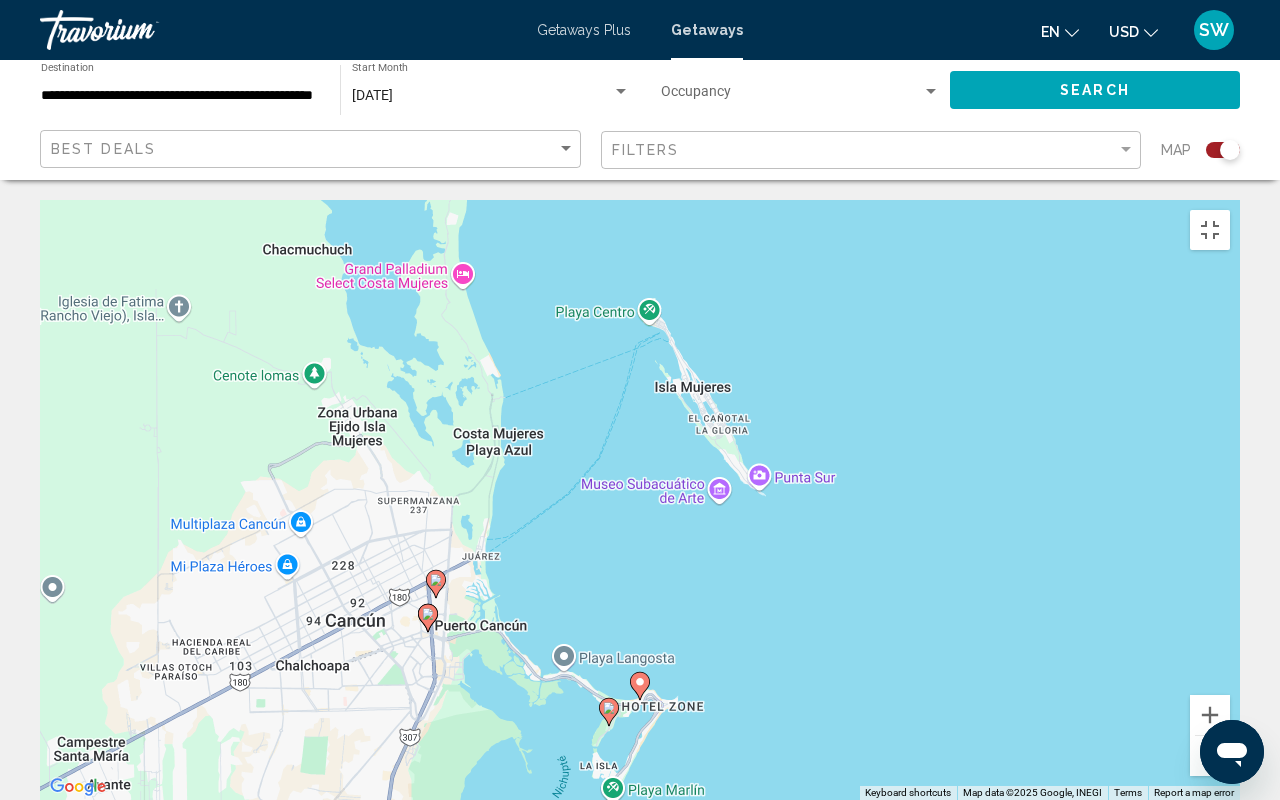 click 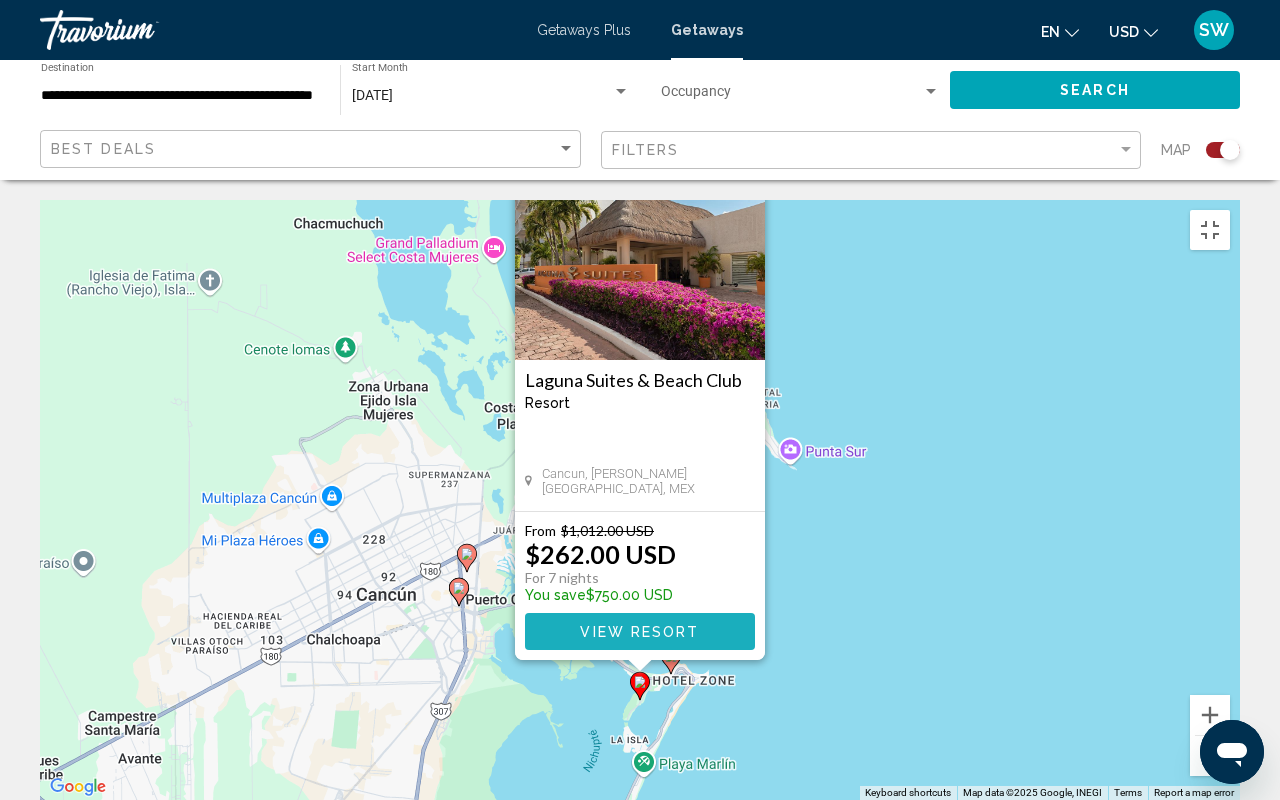 click on "View Resort" at bounding box center [639, 632] 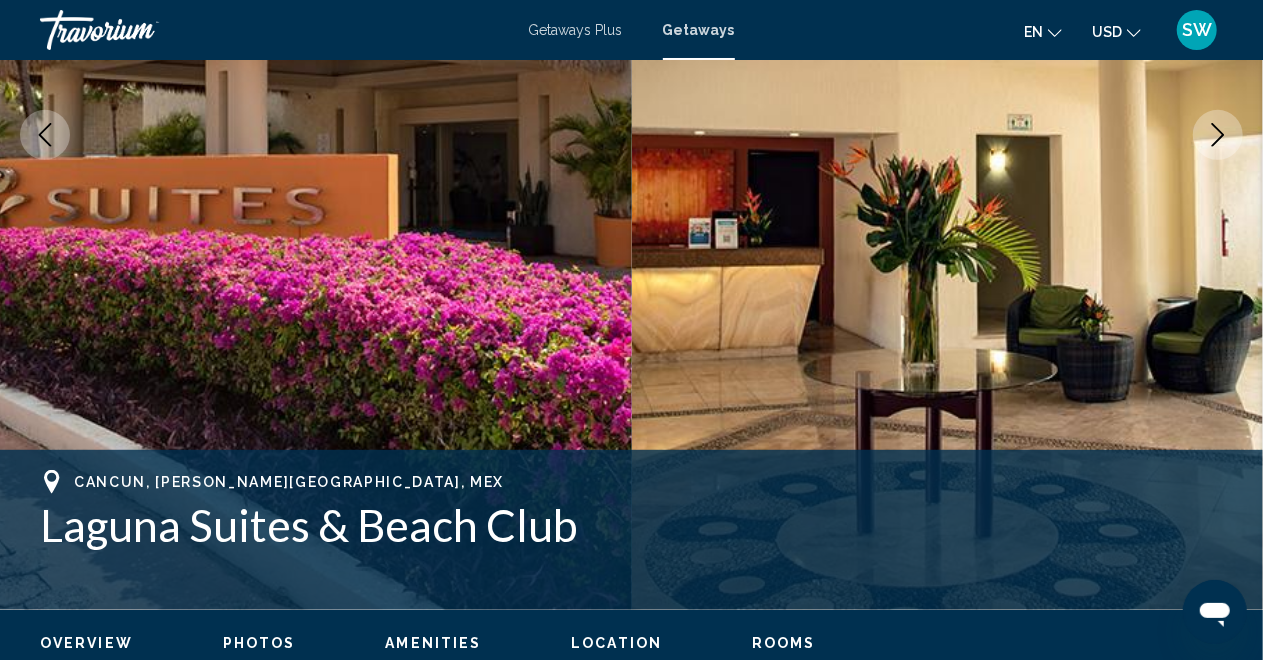 scroll, scrollTop: 0, scrollLeft: 0, axis: both 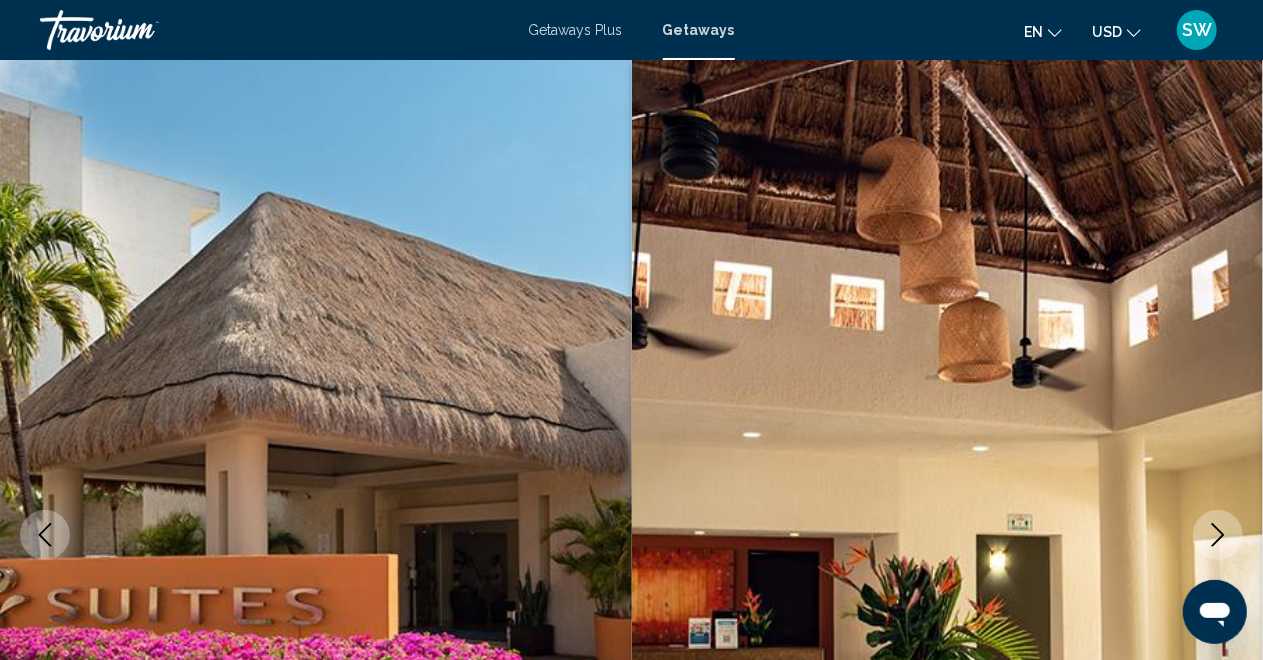 click 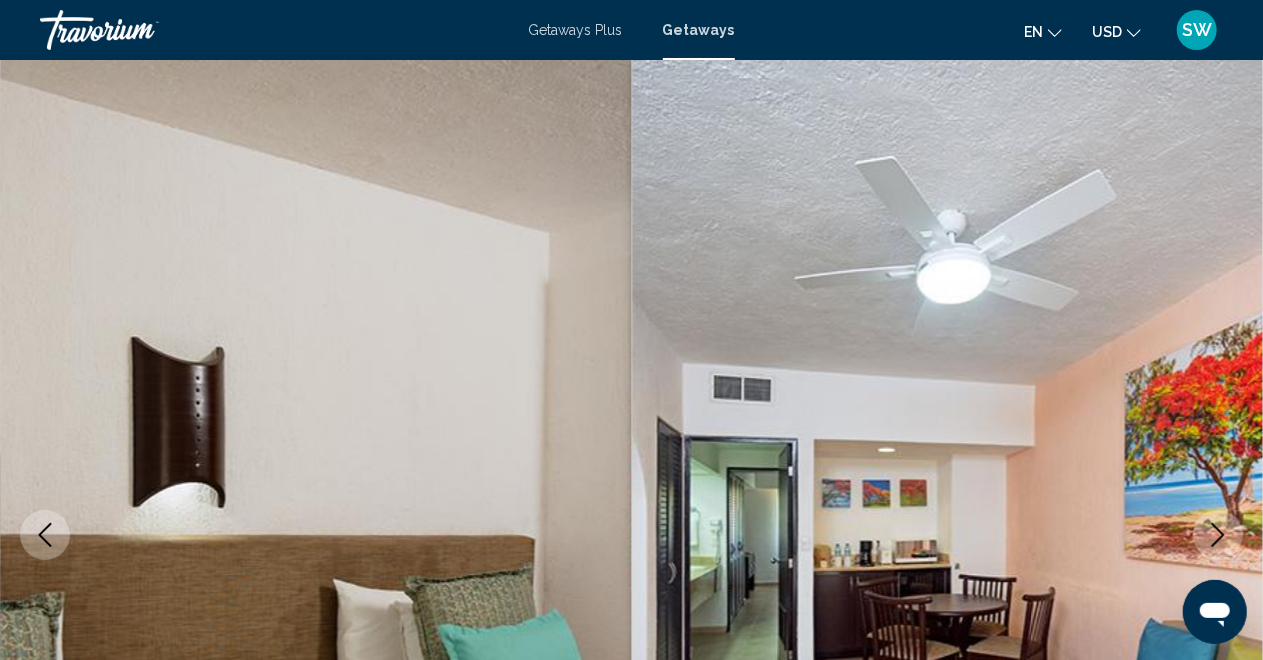 click 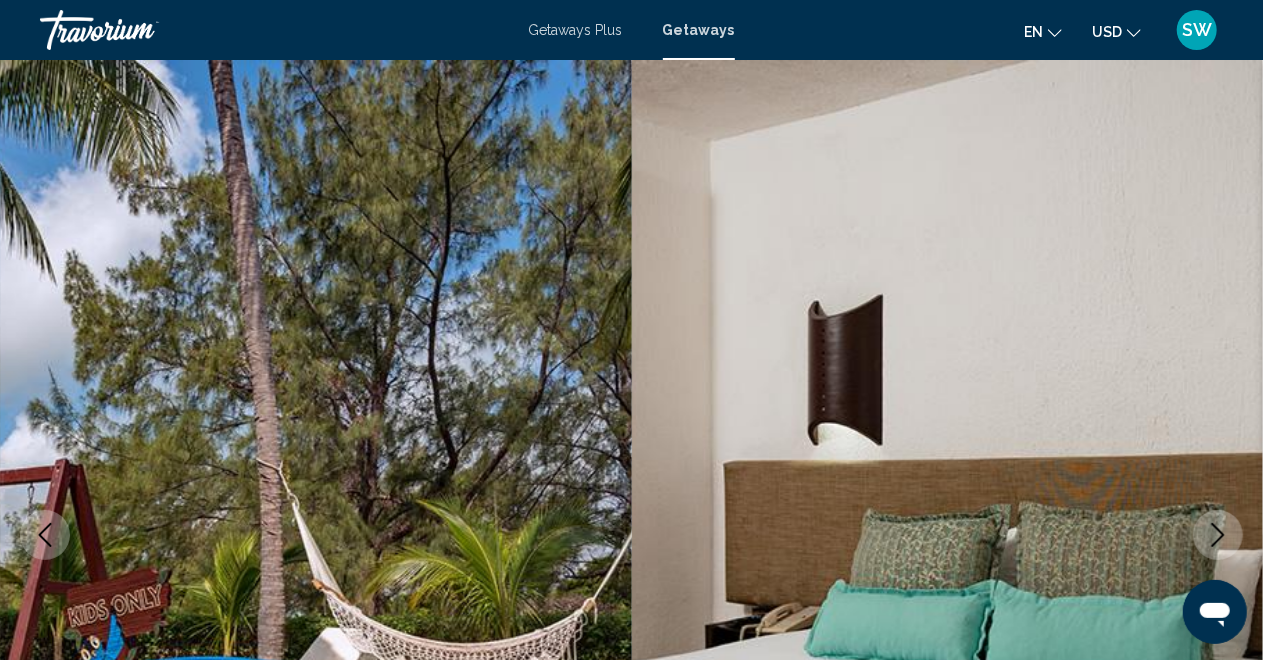 click 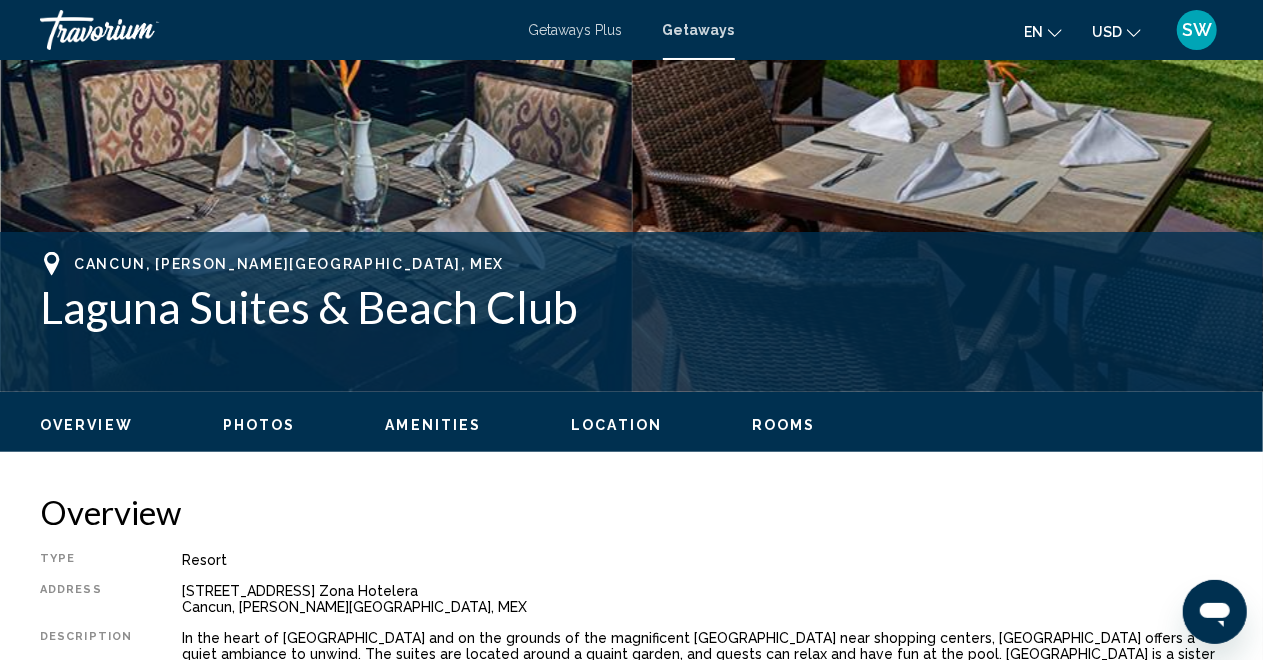 scroll, scrollTop: 0, scrollLeft: 0, axis: both 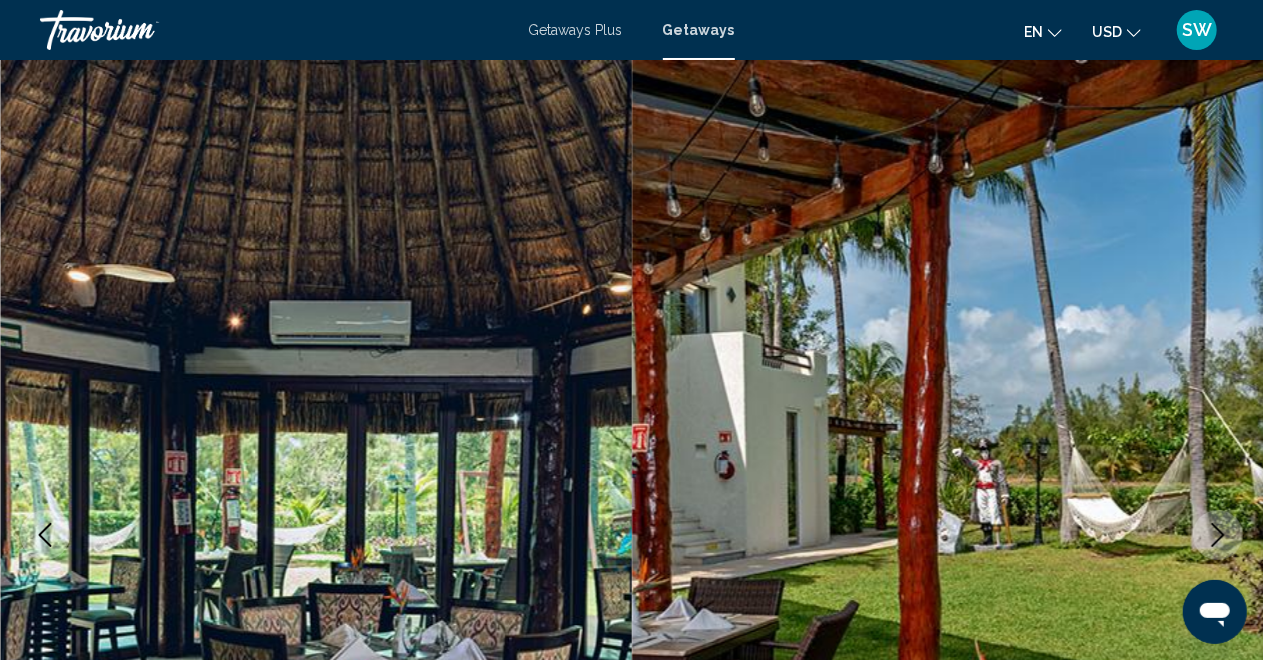 click on "Getaways" at bounding box center [699, 30] 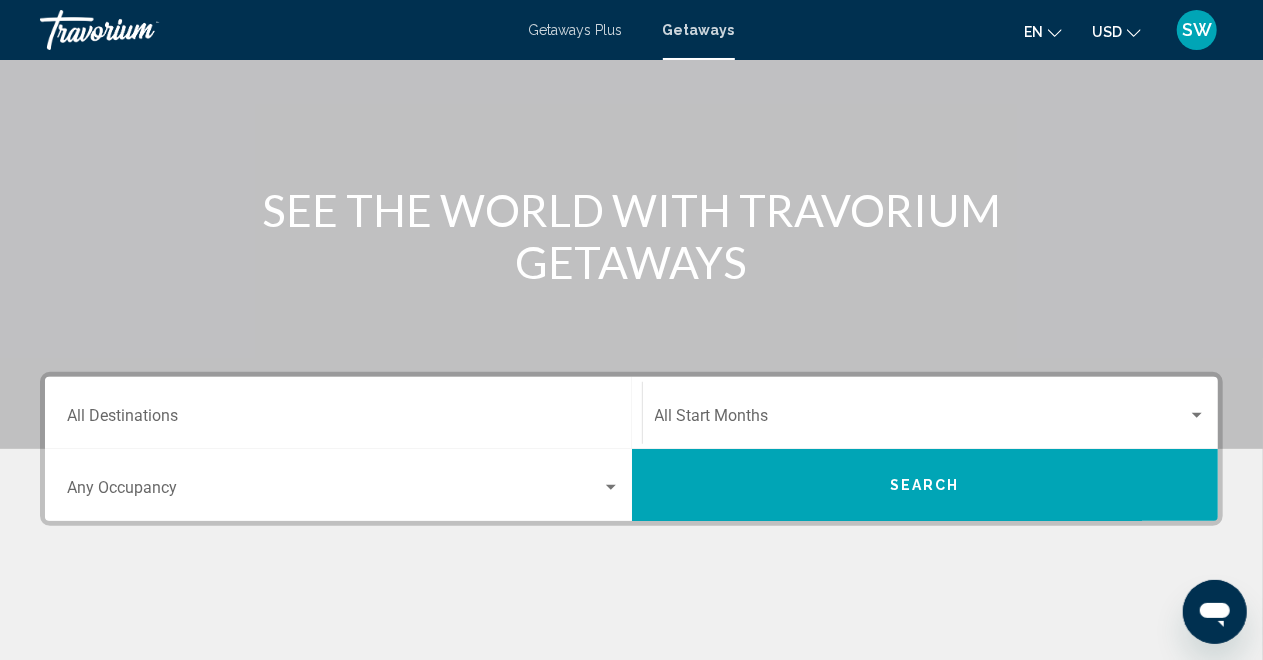 scroll, scrollTop: 300, scrollLeft: 0, axis: vertical 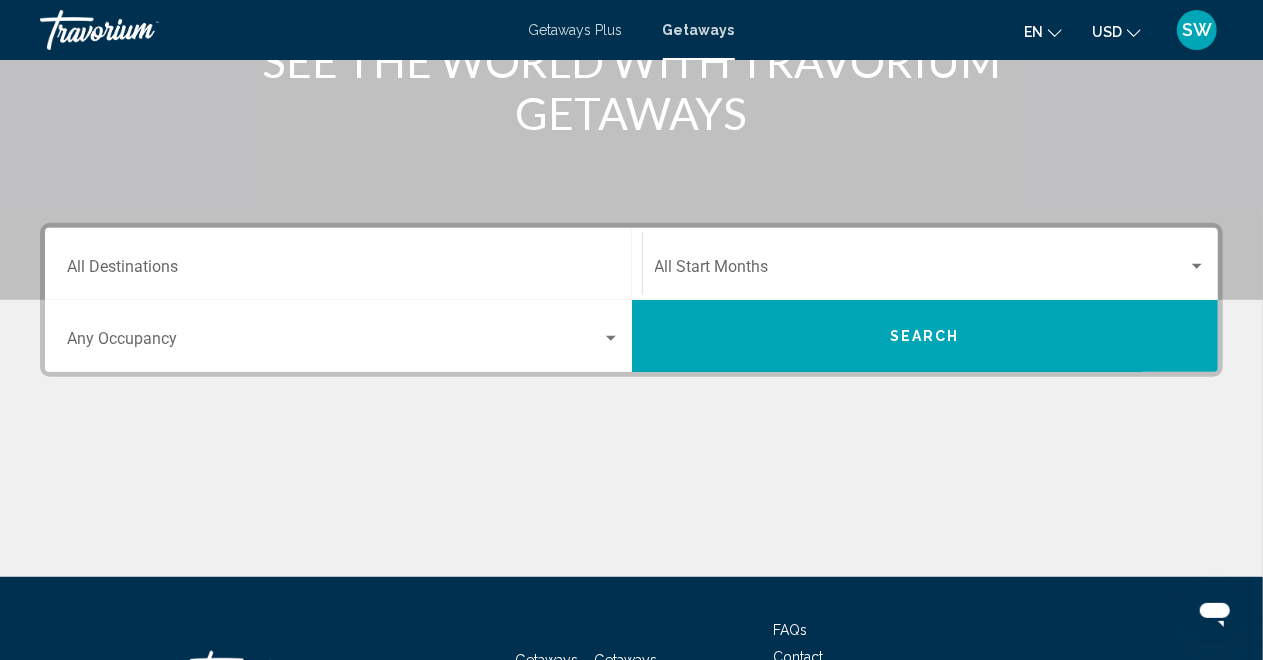 click on "Destination All Destinations" at bounding box center (343, 271) 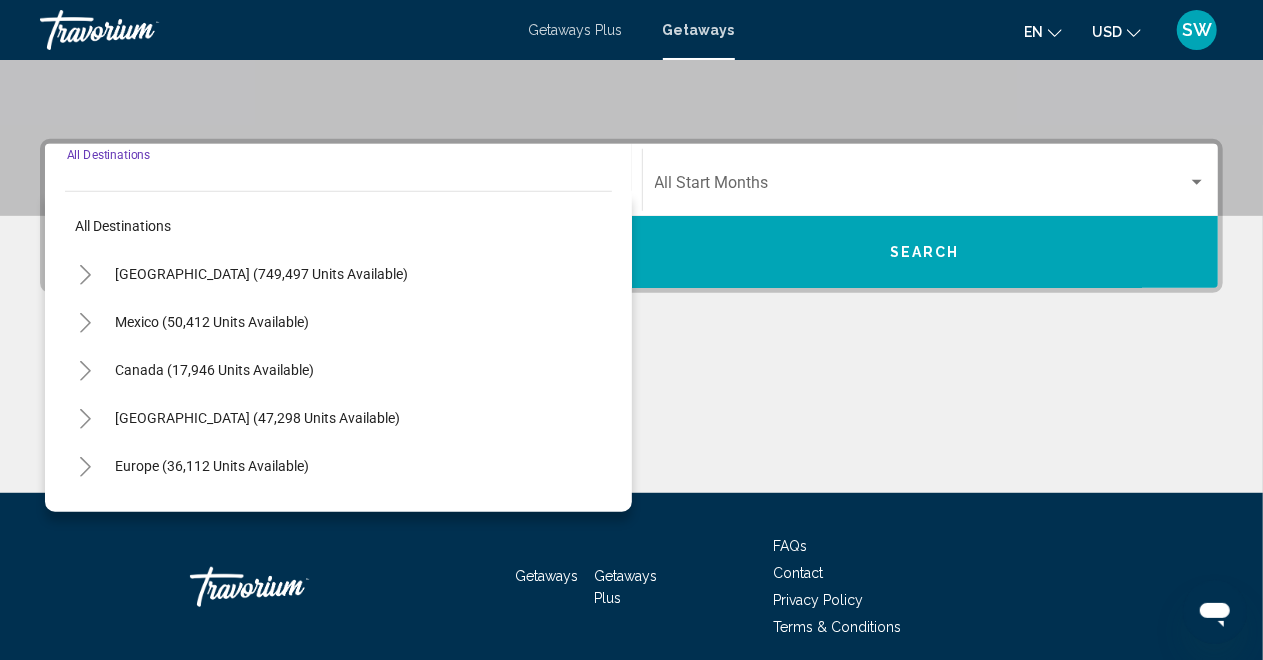 scroll, scrollTop: 457, scrollLeft: 0, axis: vertical 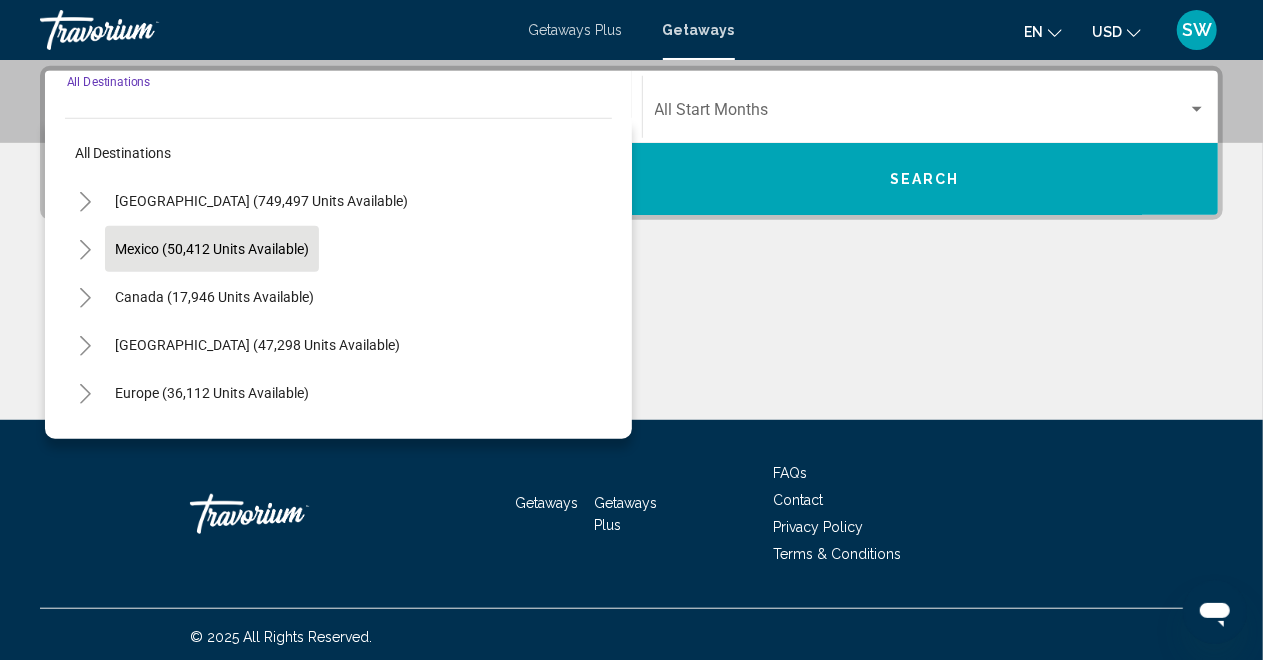 click on "Mexico (50,412 units available)" at bounding box center (214, 297) 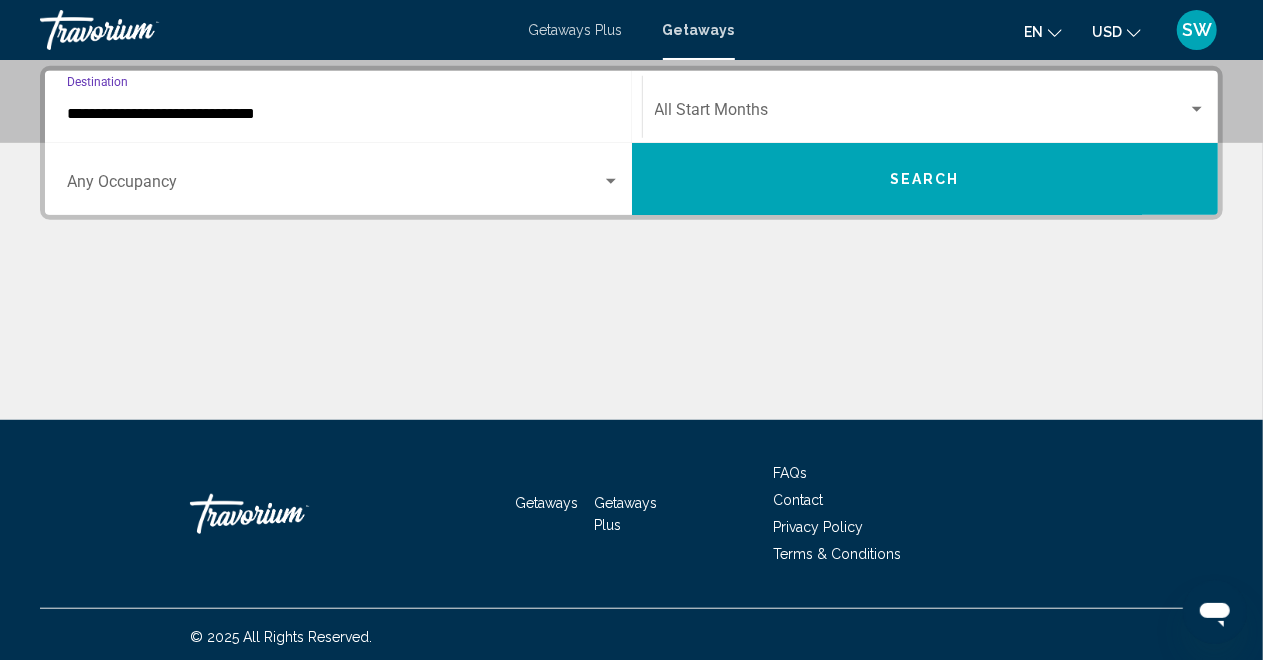 click at bounding box center (922, 114) 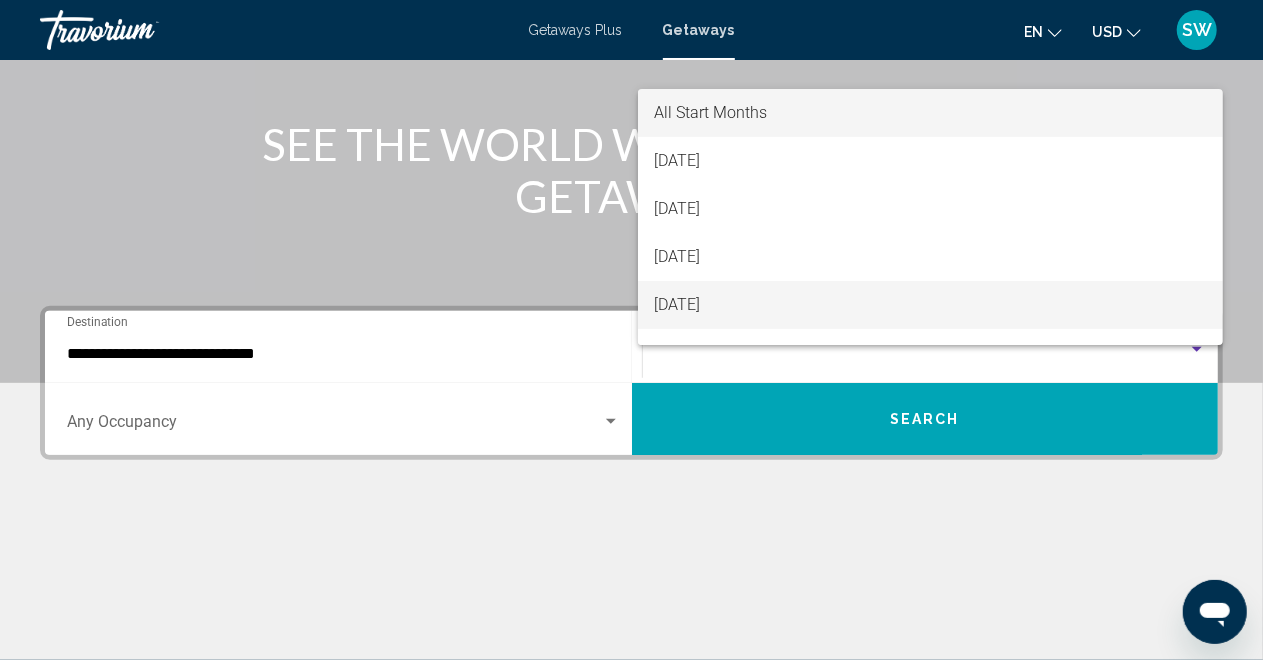 scroll, scrollTop: 57, scrollLeft: 0, axis: vertical 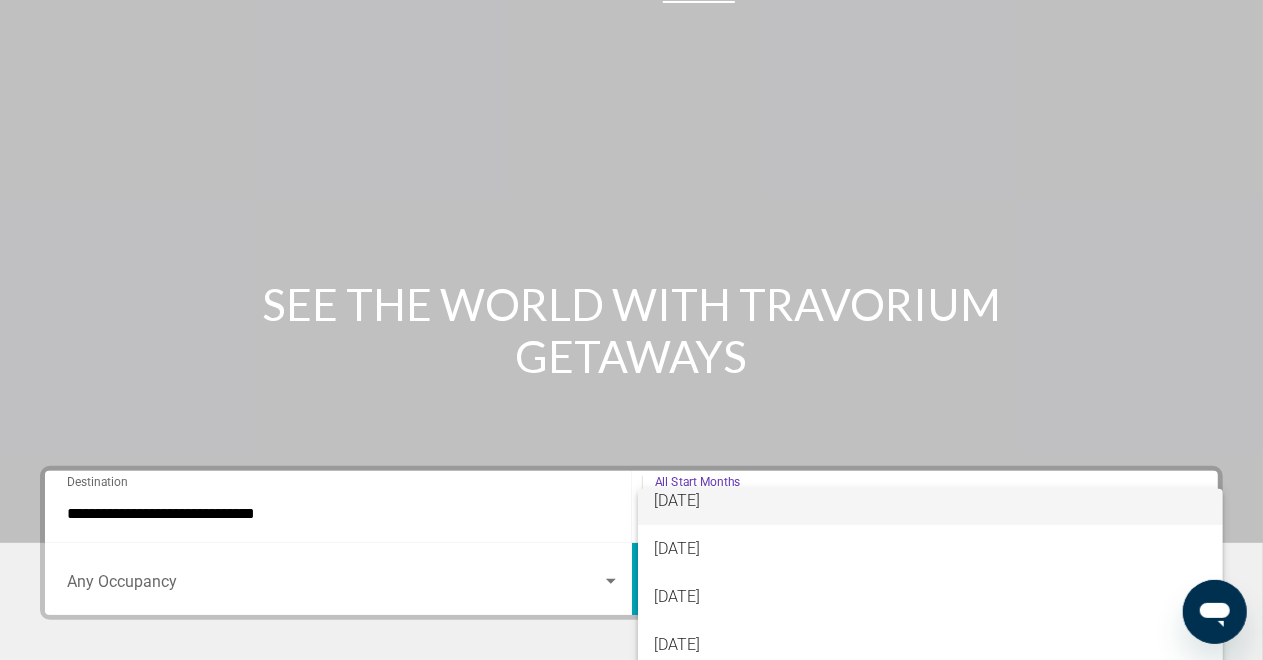 click on "[DATE]" at bounding box center (930, 501) 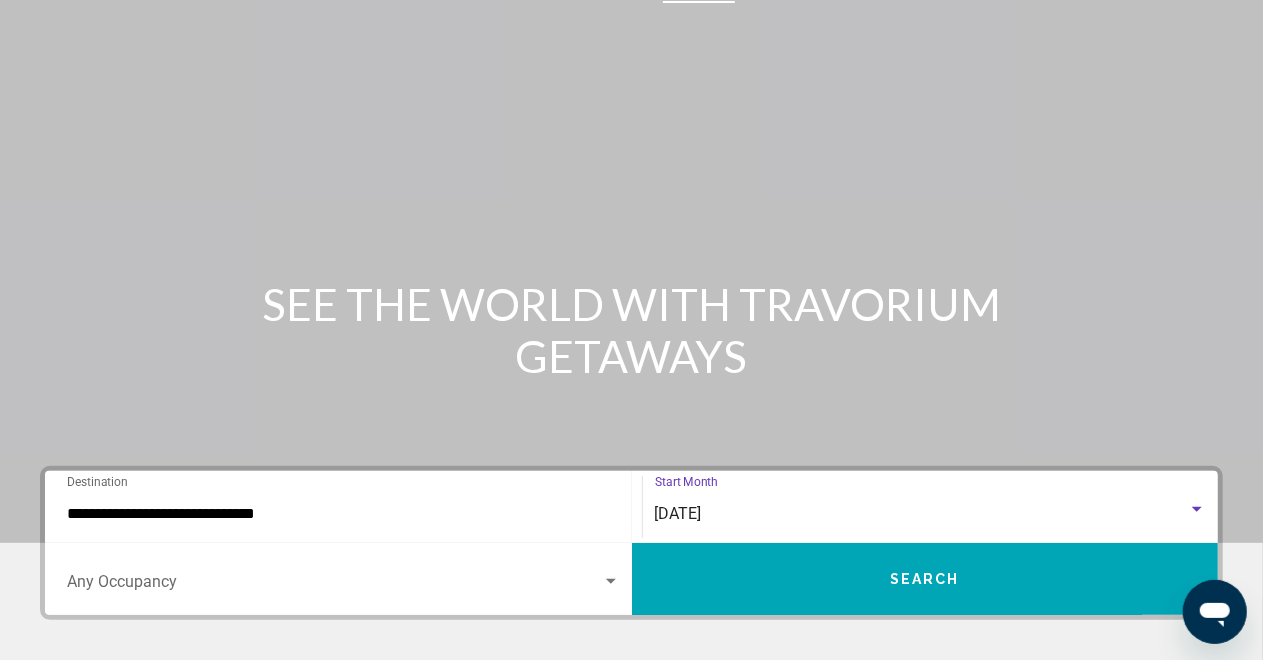 scroll, scrollTop: 288, scrollLeft: 0, axis: vertical 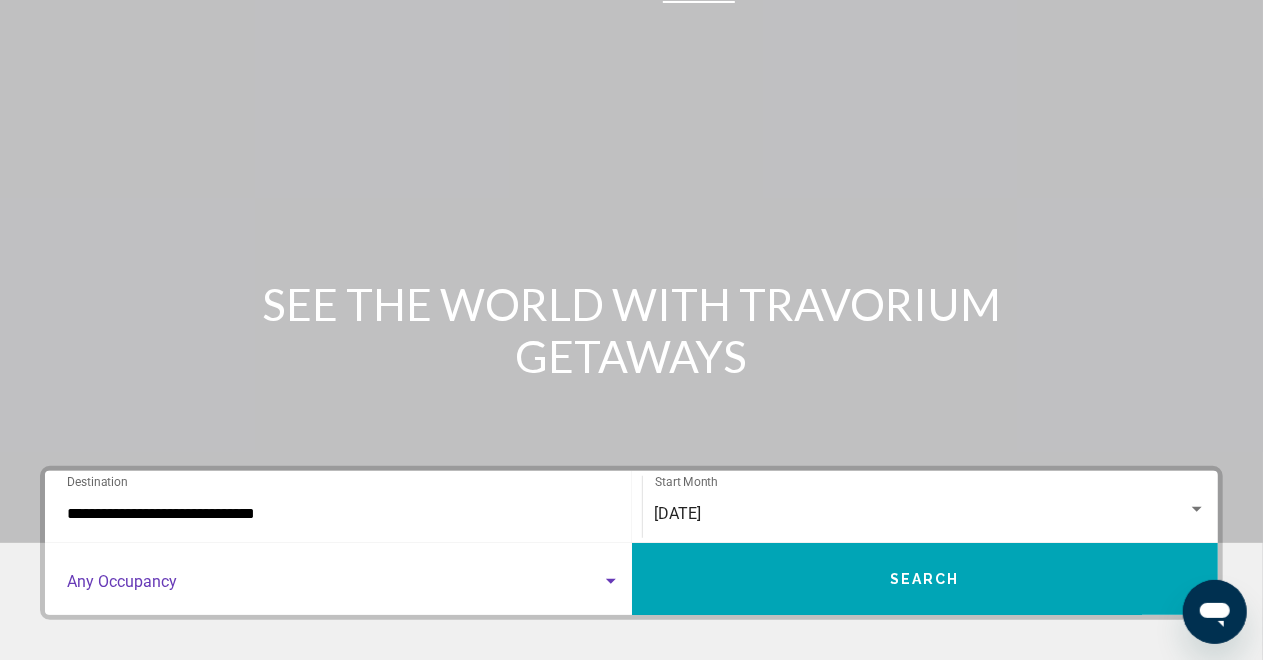 click at bounding box center [611, 582] 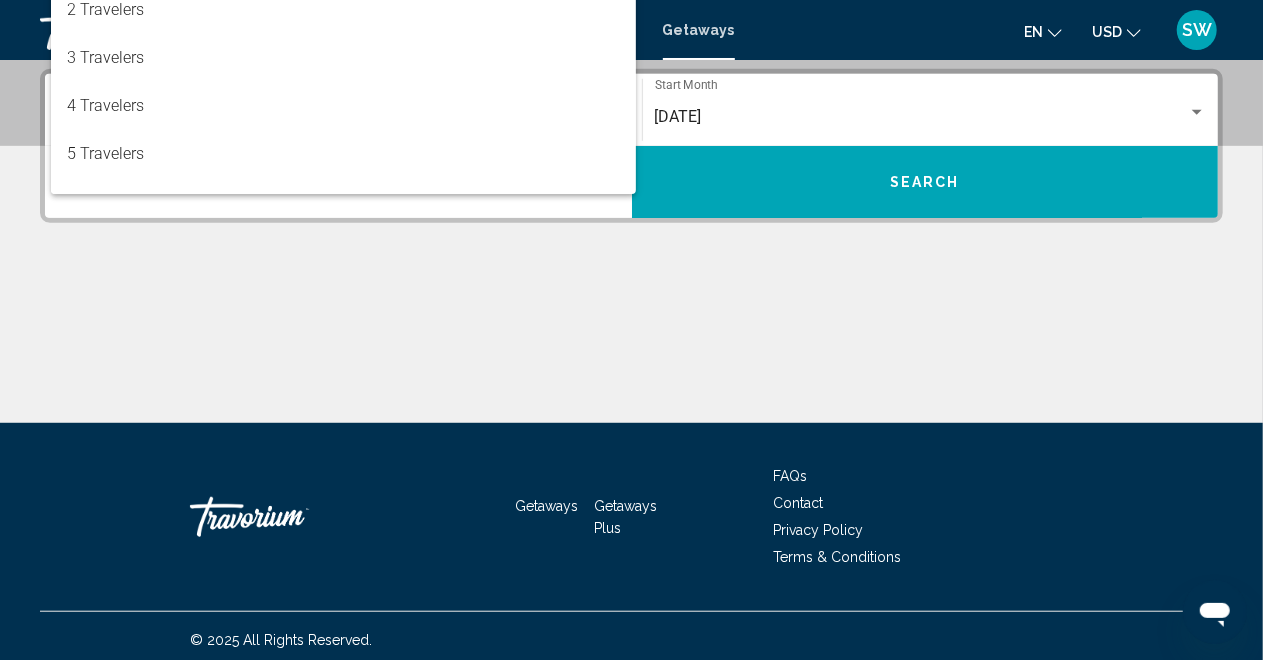scroll, scrollTop: 457, scrollLeft: 0, axis: vertical 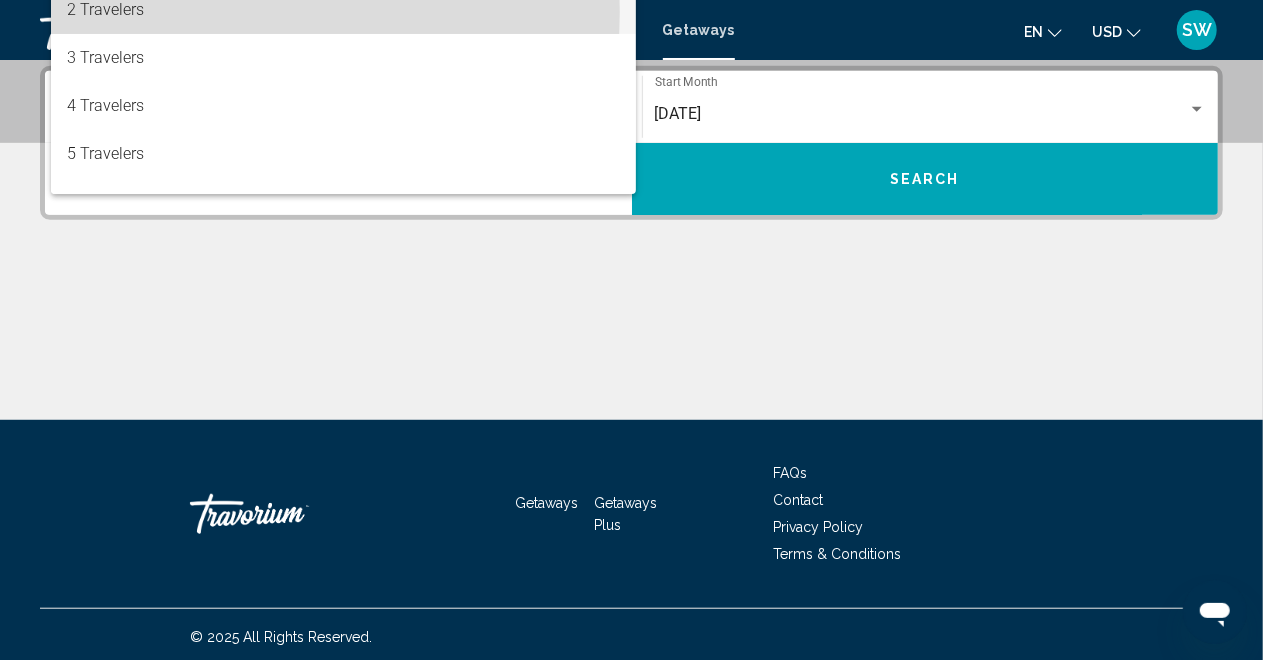 click on "2 Travelers" at bounding box center (343, 10) 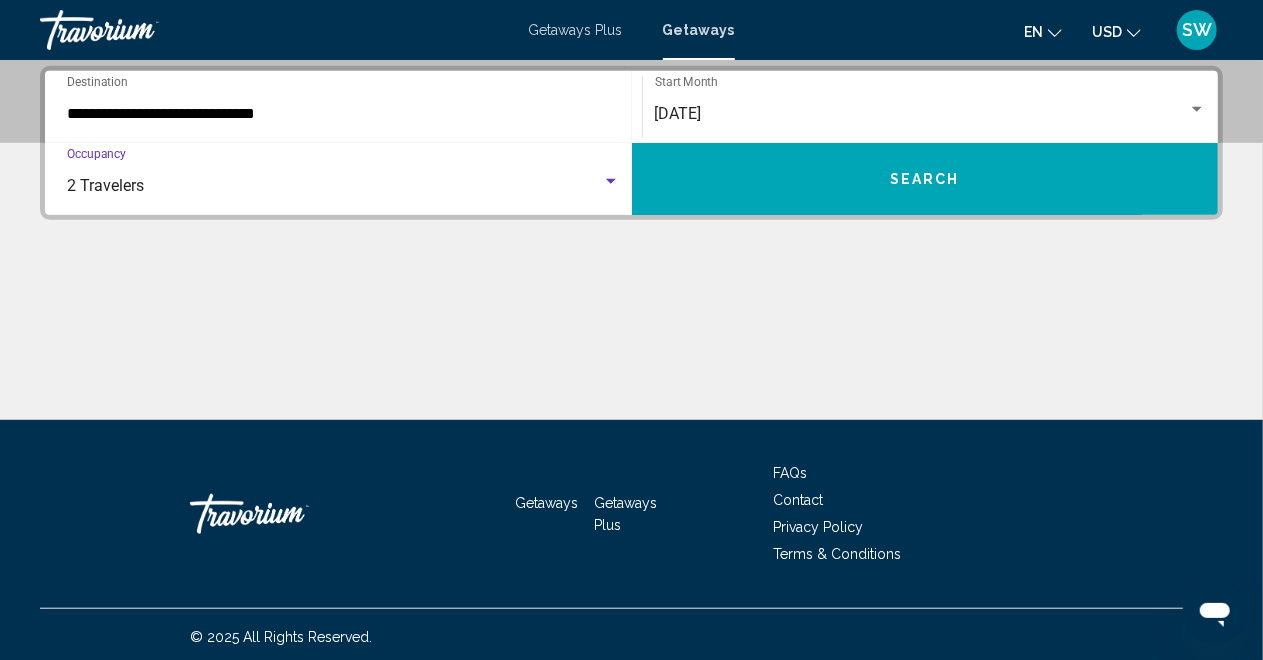 click on "Search" at bounding box center (925, 179) 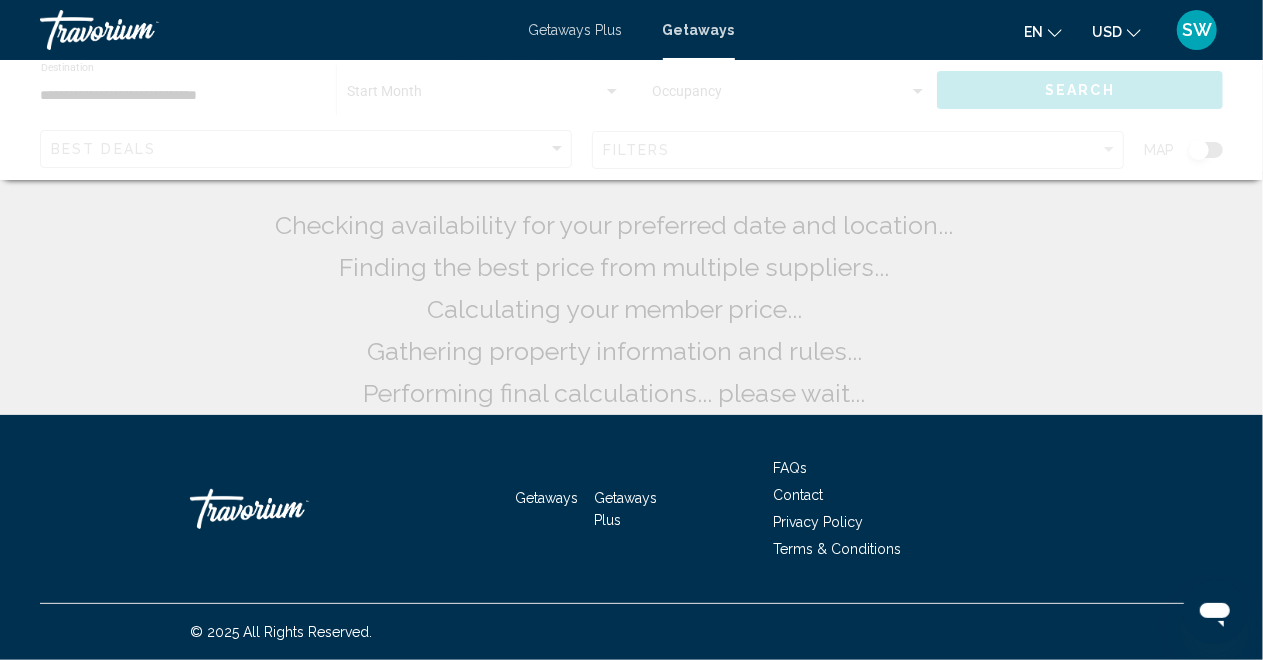 scroll, scrollTop: 0, scrollLeft: 0, axis: both 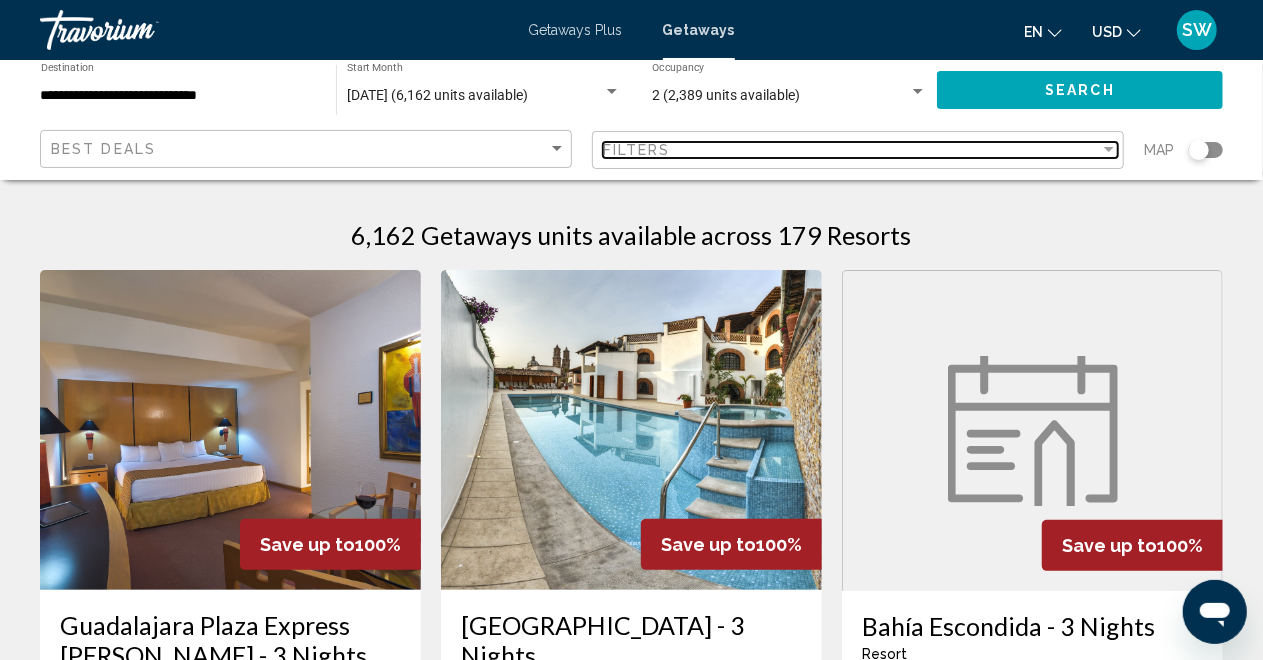click at bounding box center (1109, 149) 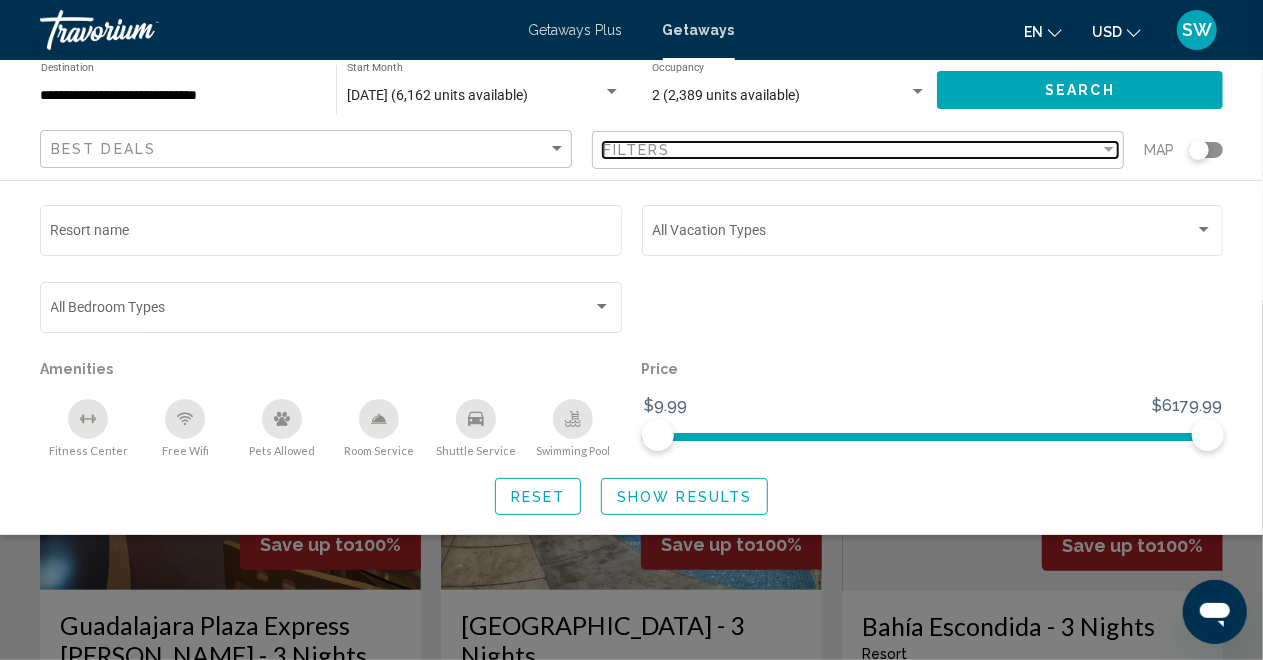 click at bounding box center (1109, 149) 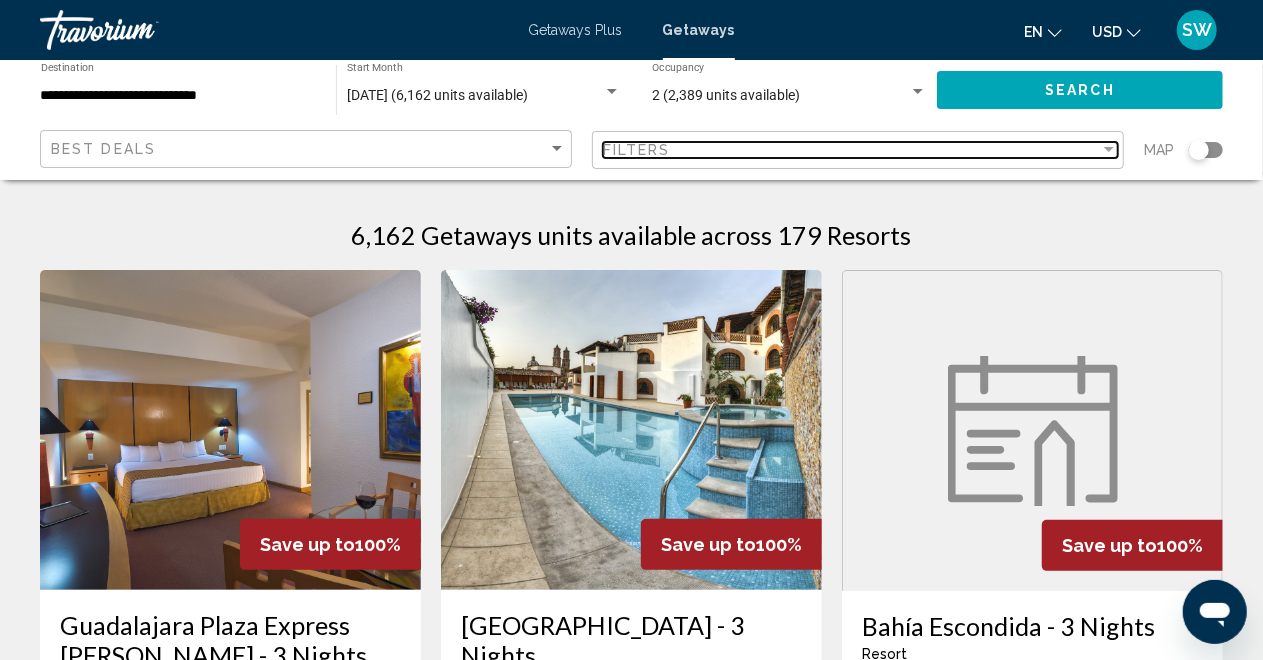 click at bounding box center (1109, 149) 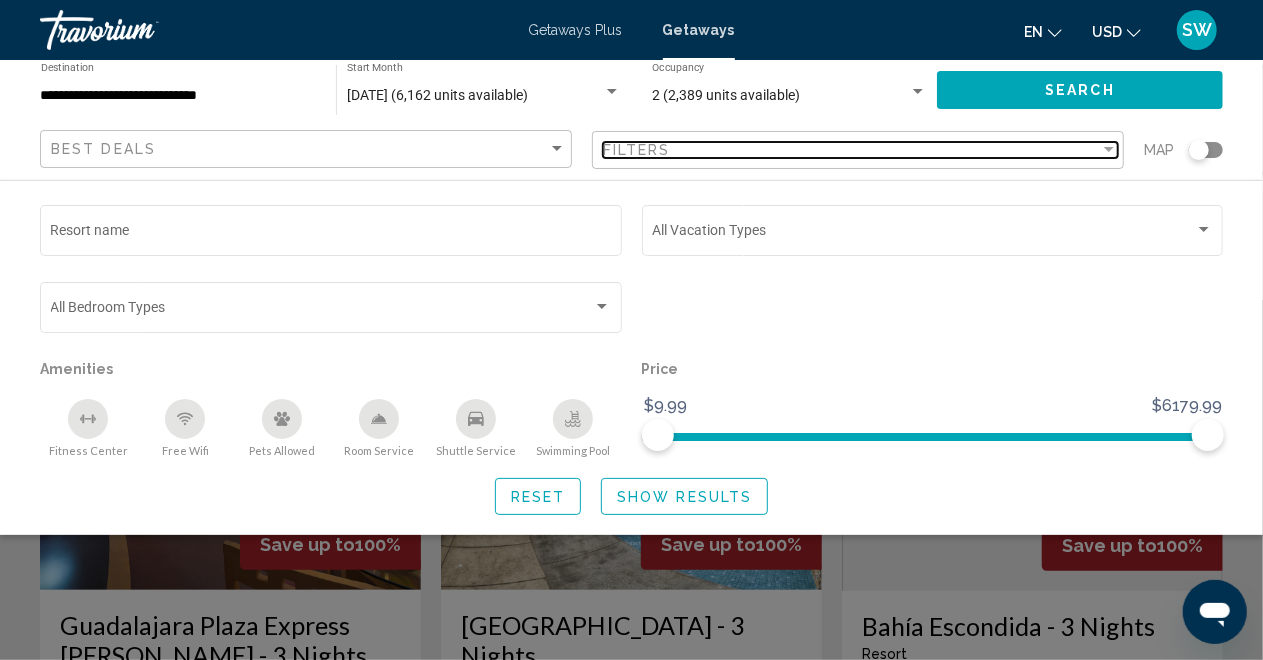 click at bounding box center [1109, 149] 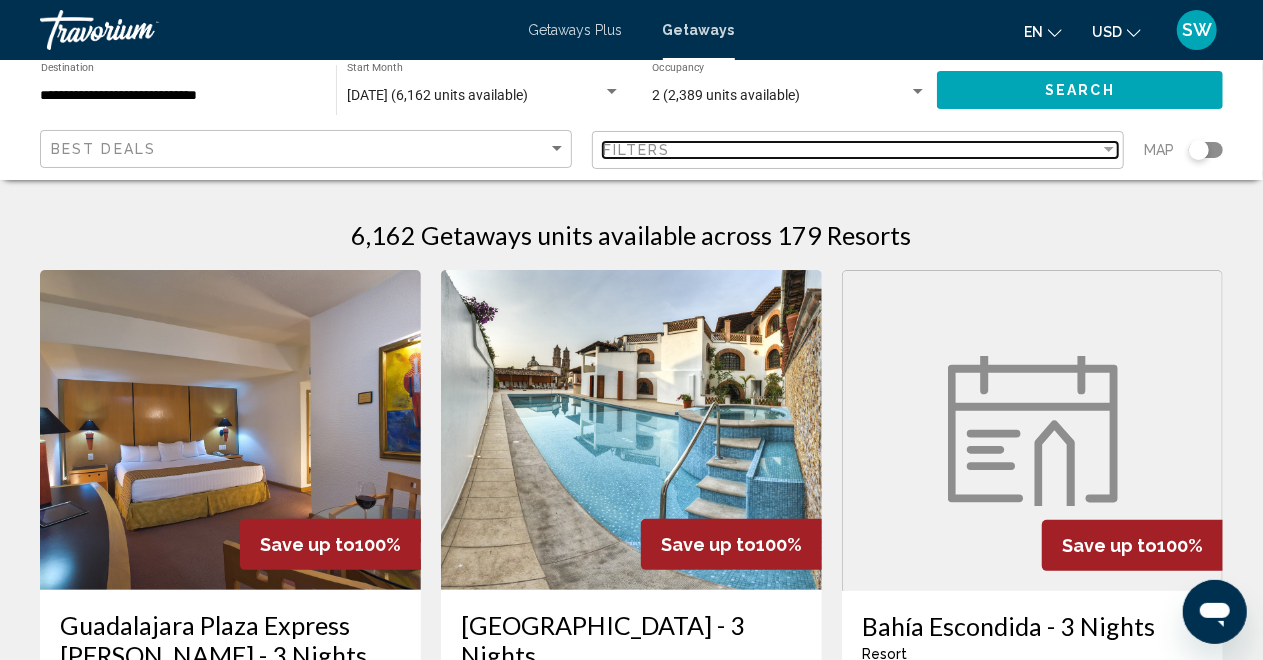 click at bounding box center [1109, 149] 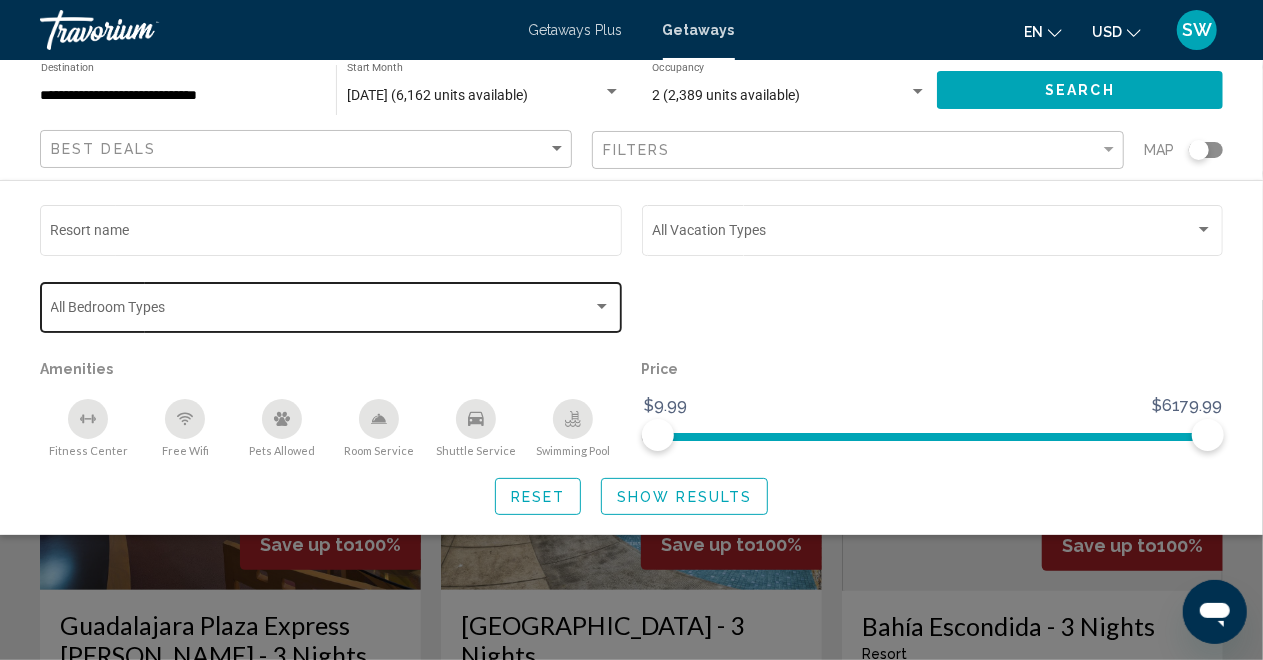 click at bounding box center [602, 306] 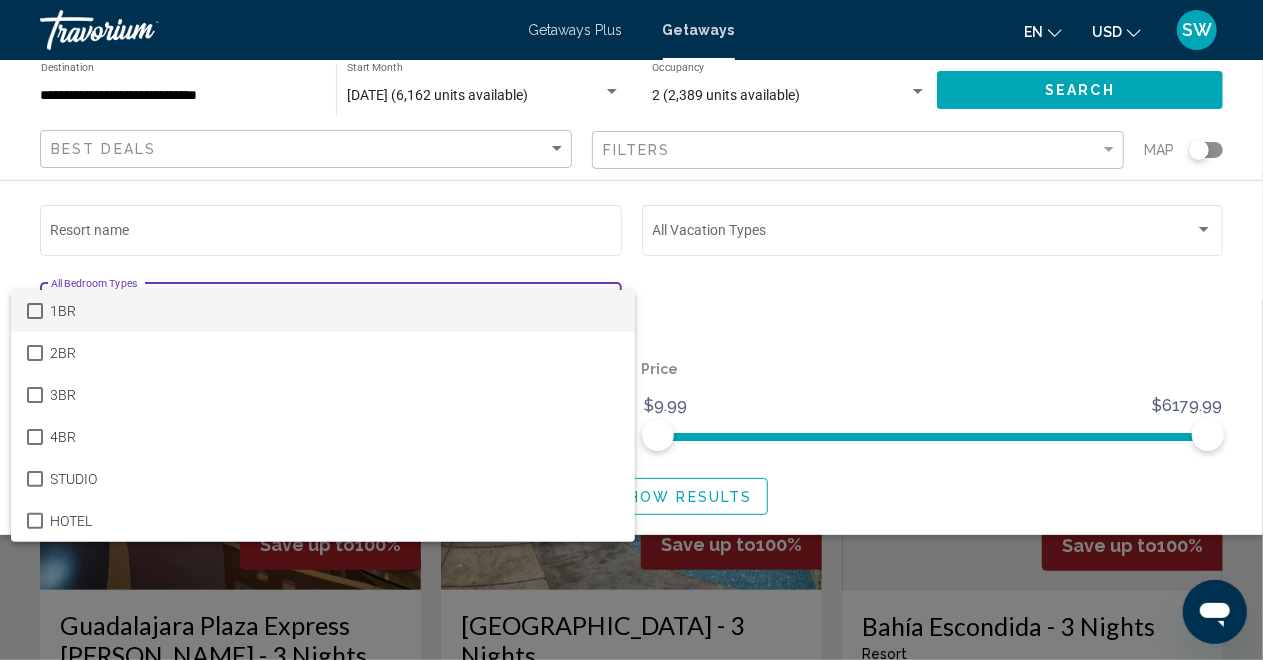 click on "1BR" at bounding box center [323, 311] 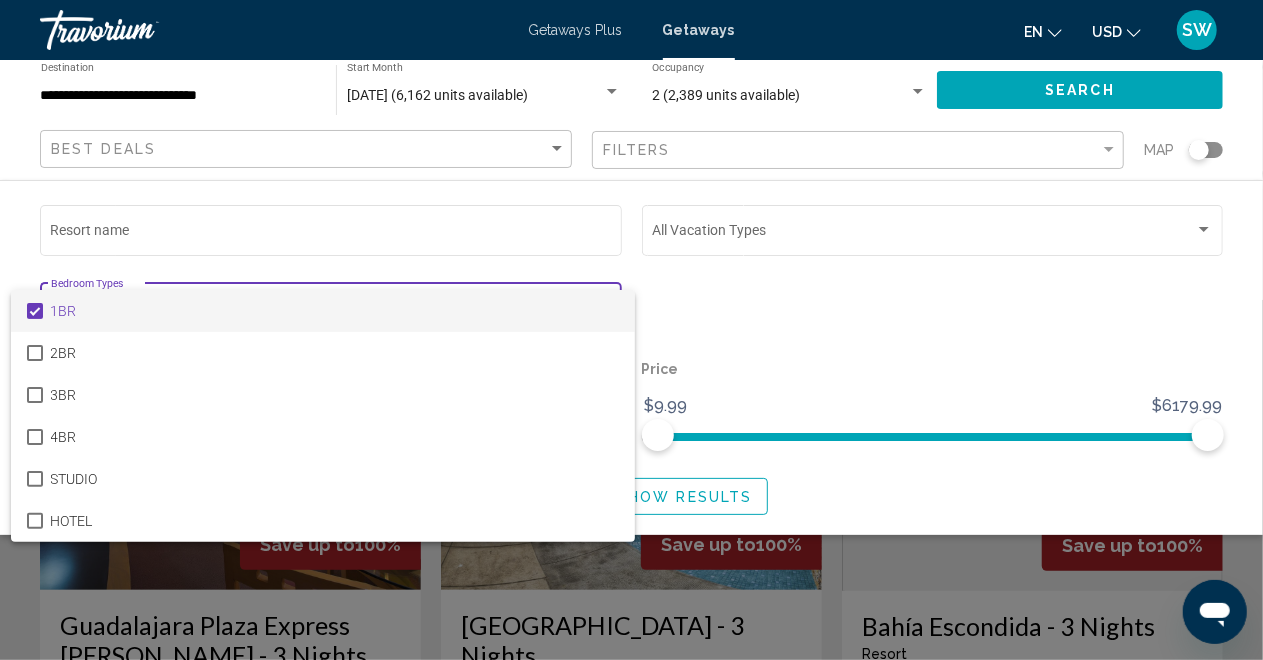 click at bounding box center (631, 330) 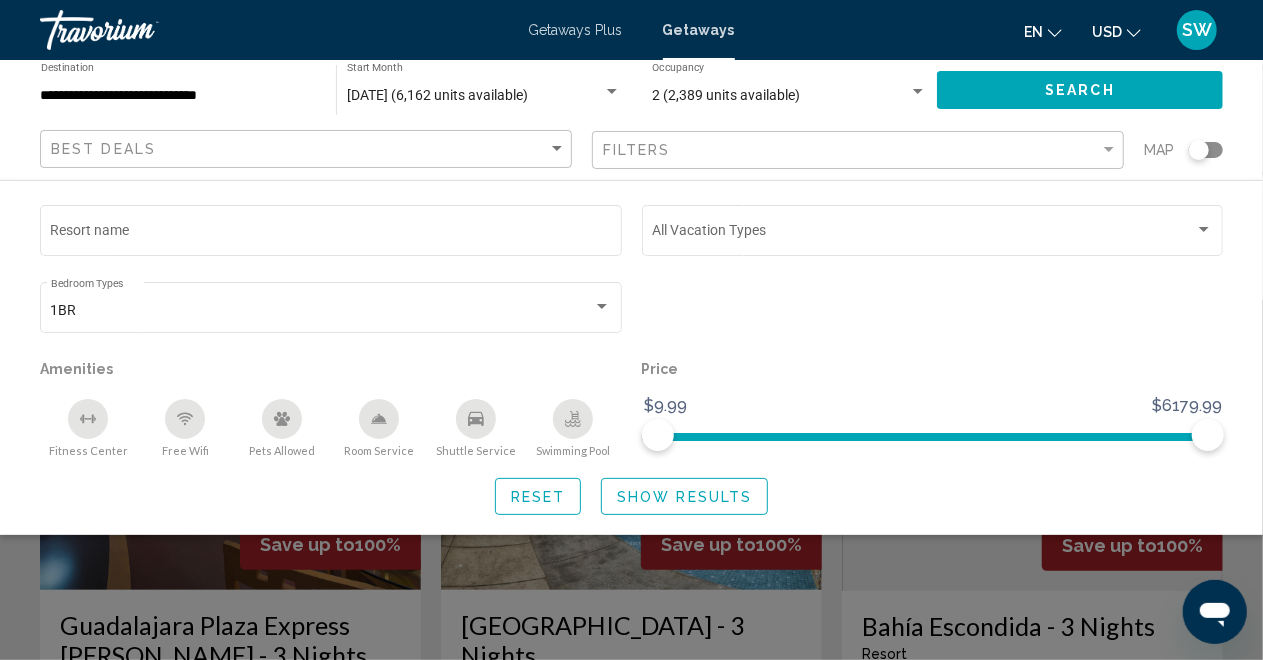 click 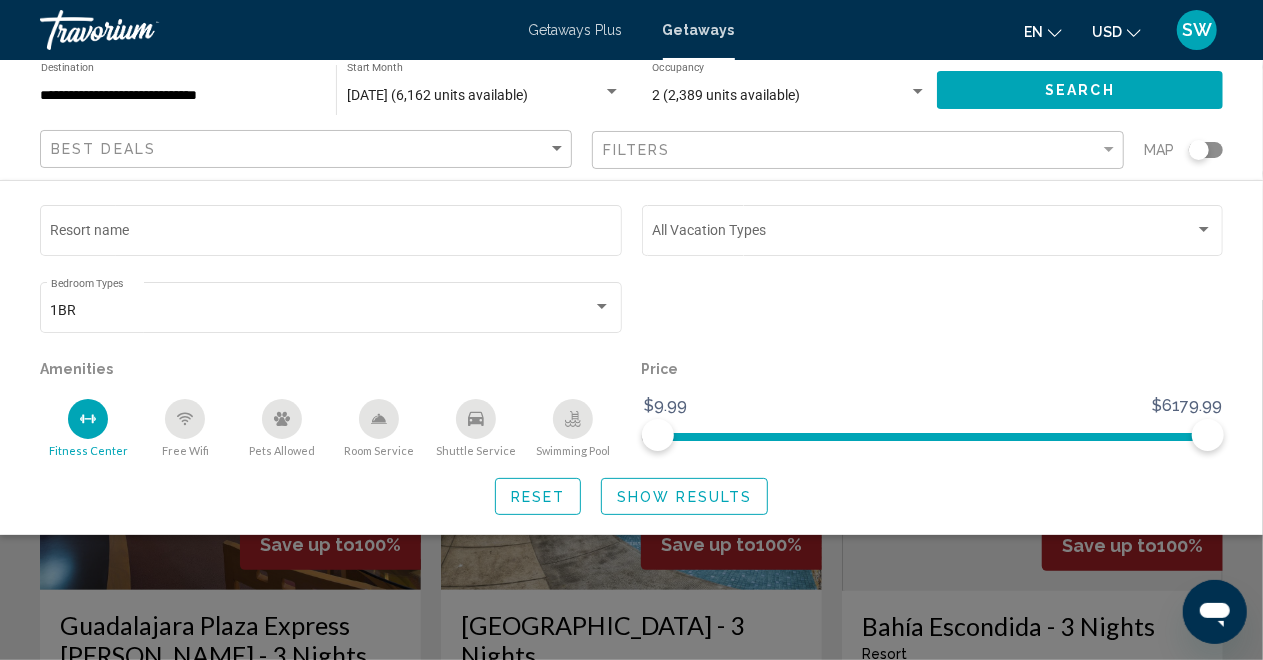 drag, startPoint x: 191, startPoint y: 438, endPoint x: 234, endPoint y: 446, distance: 43.737854 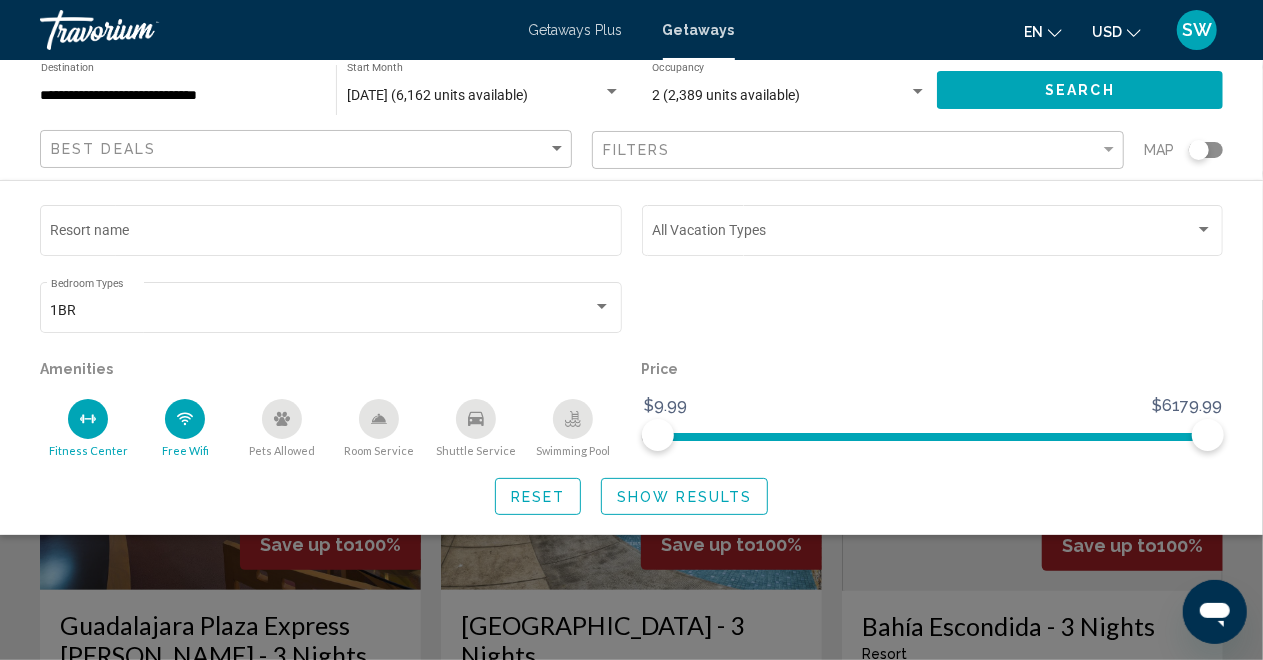 click on "Room Service" 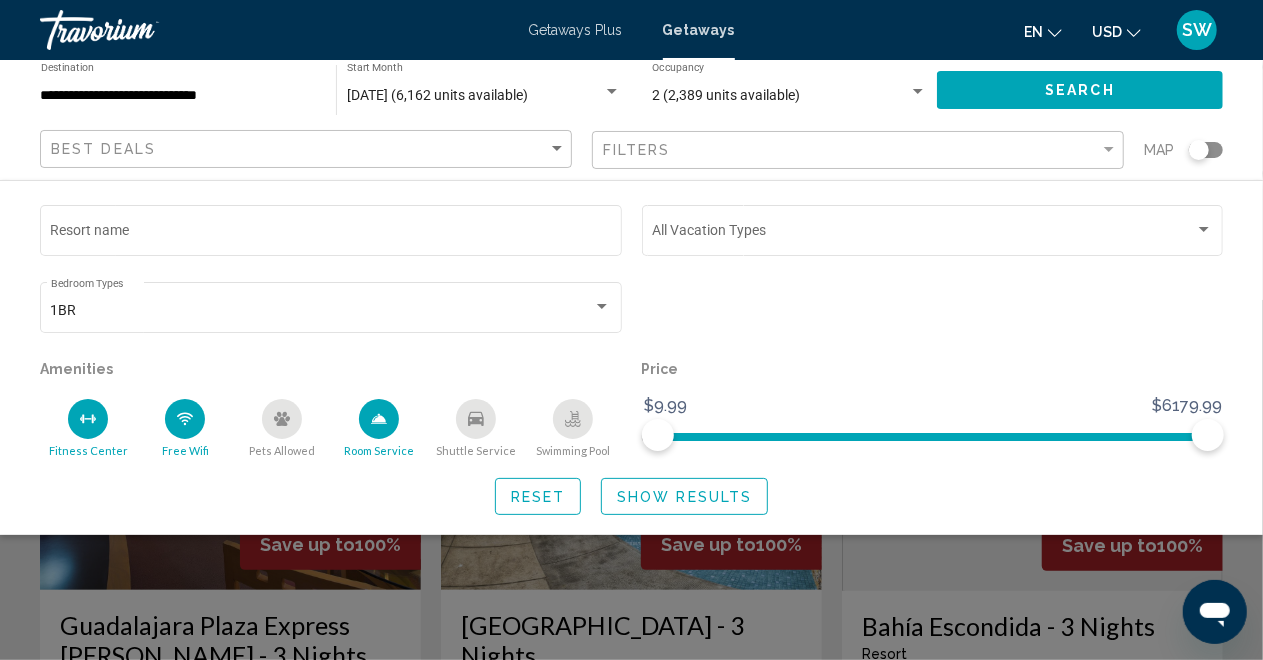 click 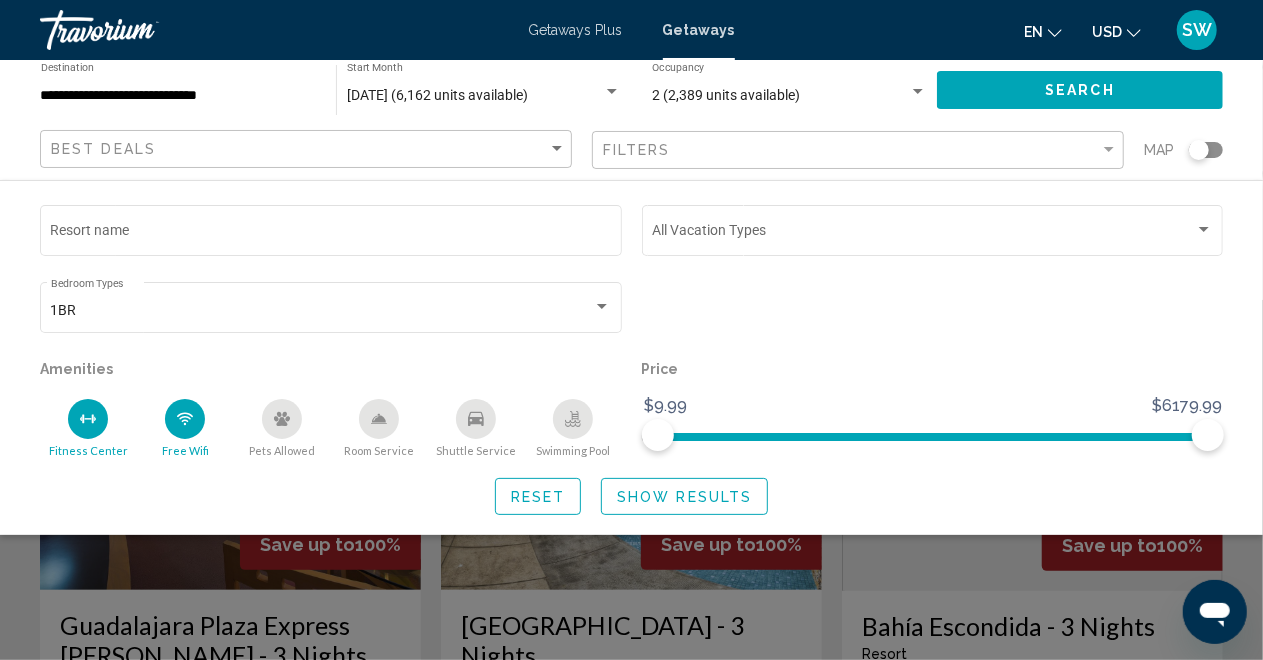drag, startPoint x: 482, startPoint y: 430, endPoint x: 522, endPoint y: 436, distance: 40.4475 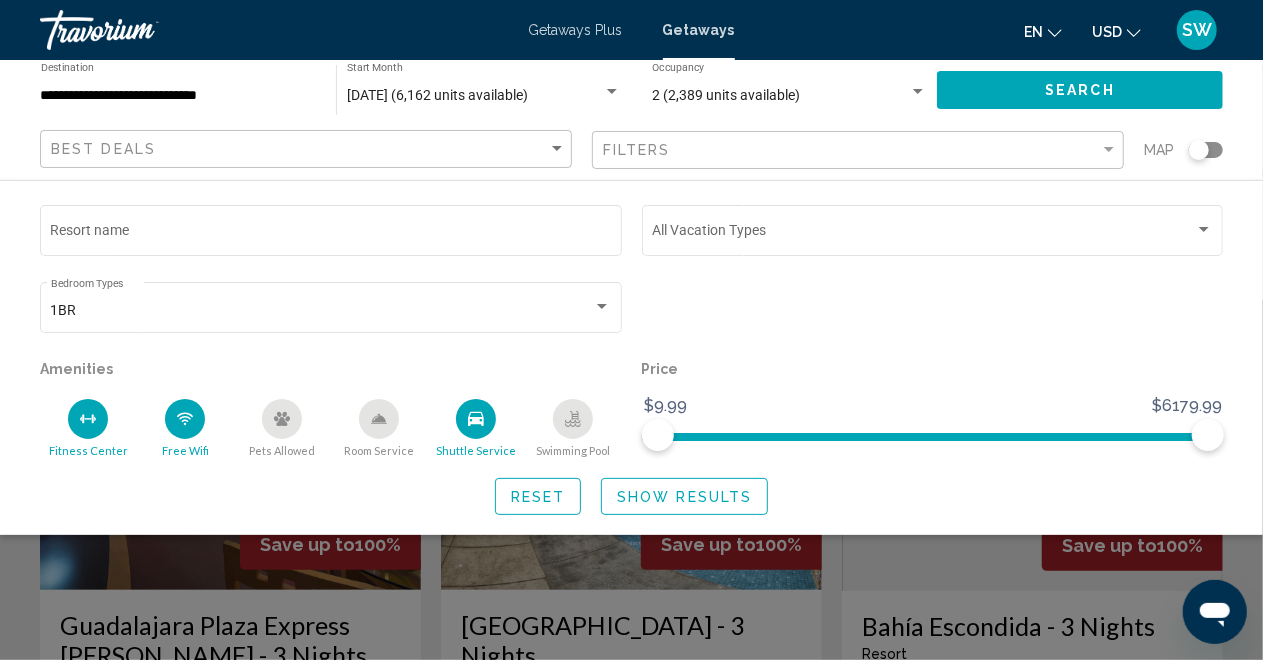 click on "Swimming Pool" 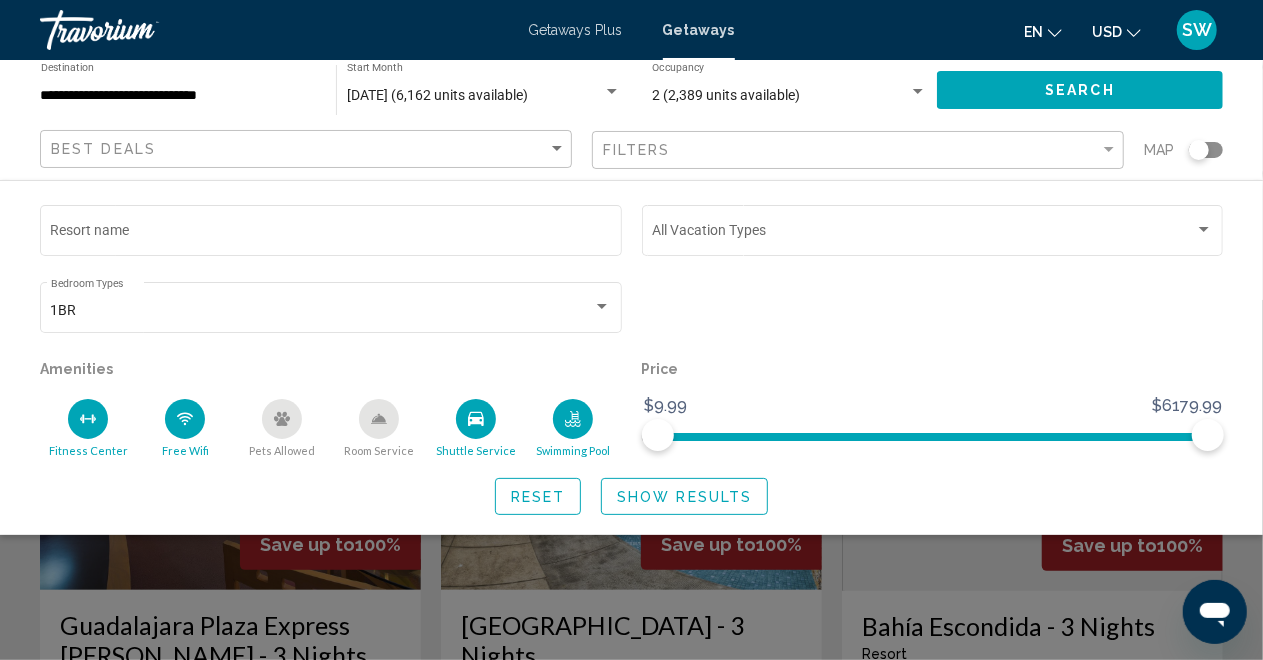 click on "Show Results" 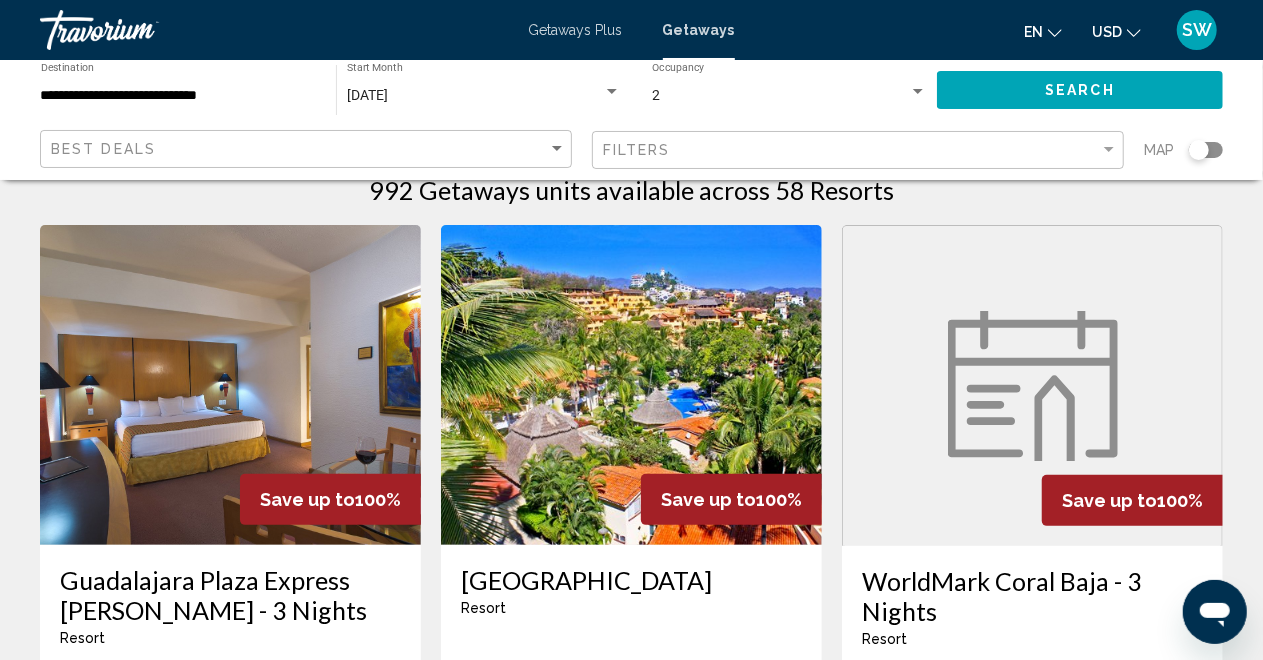 scroll, scrollTop: 30, scrollLeft: 0, axis: vertical 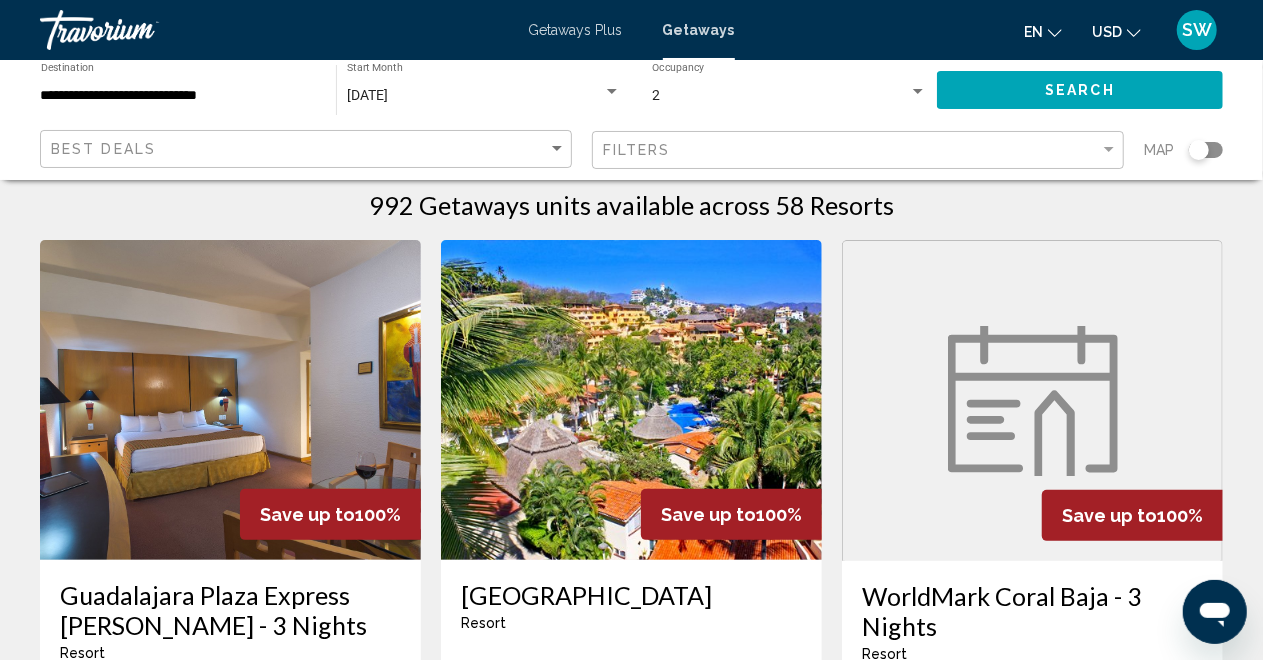 click 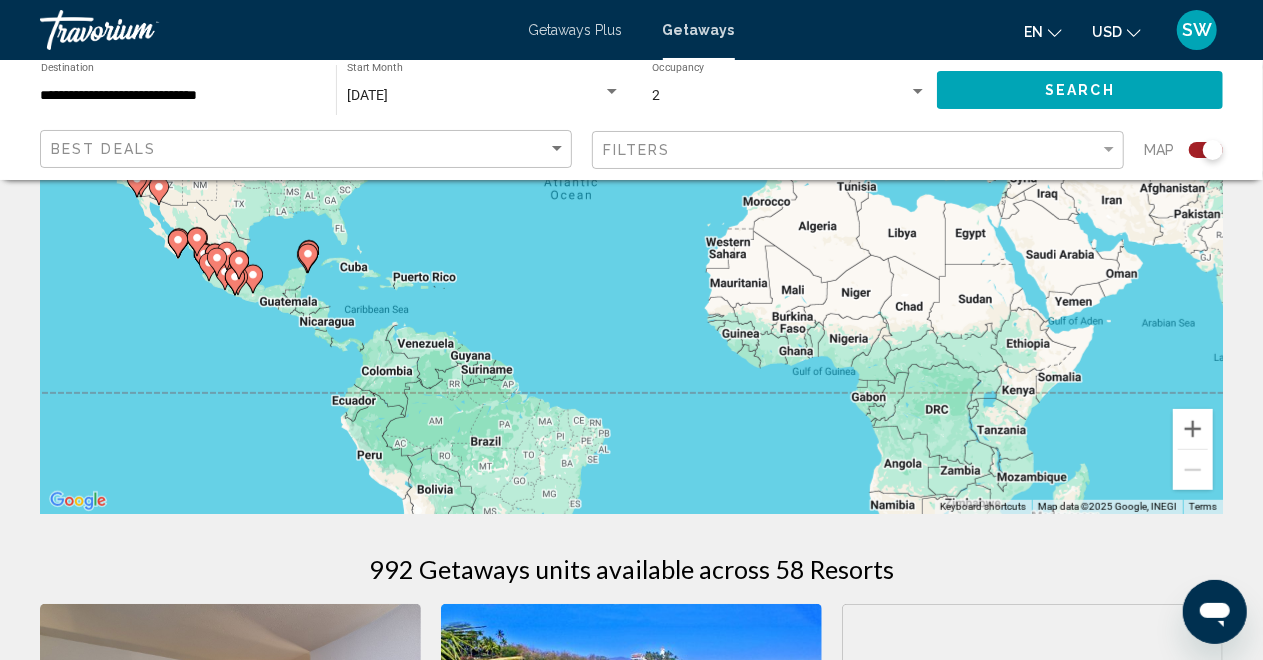 scroll, scrollTop: 233, scrollLeft: 0, axis: vertical 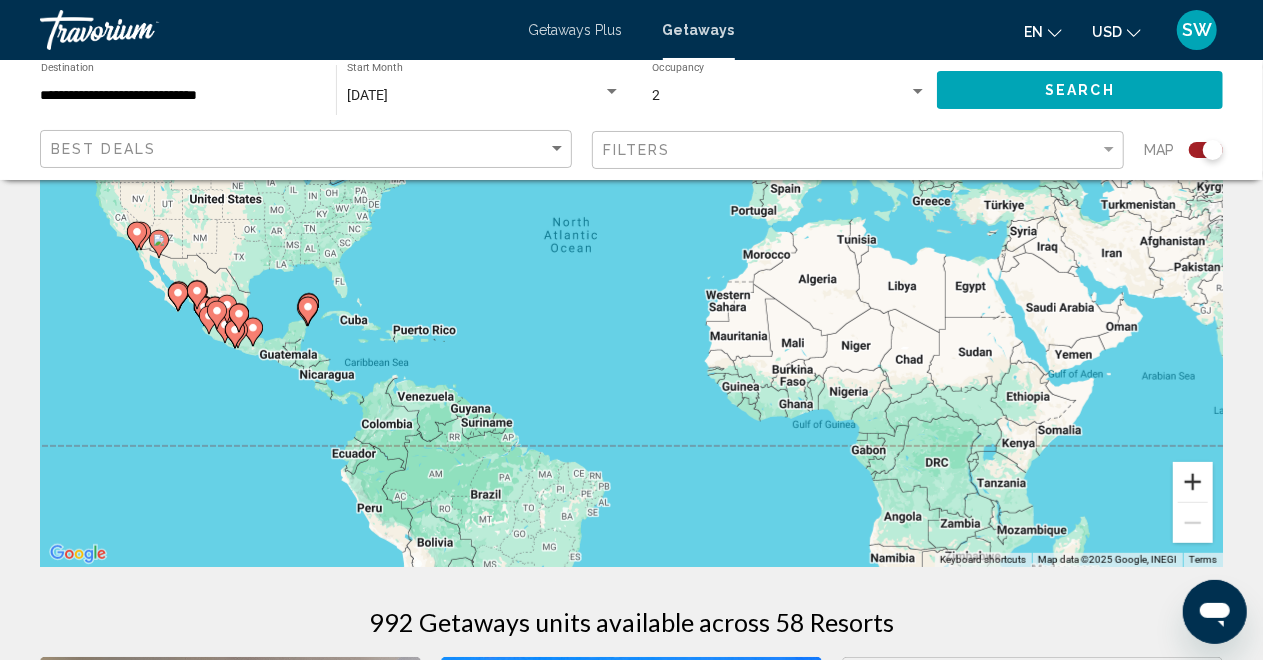 click at bounding box center (1193, 482) 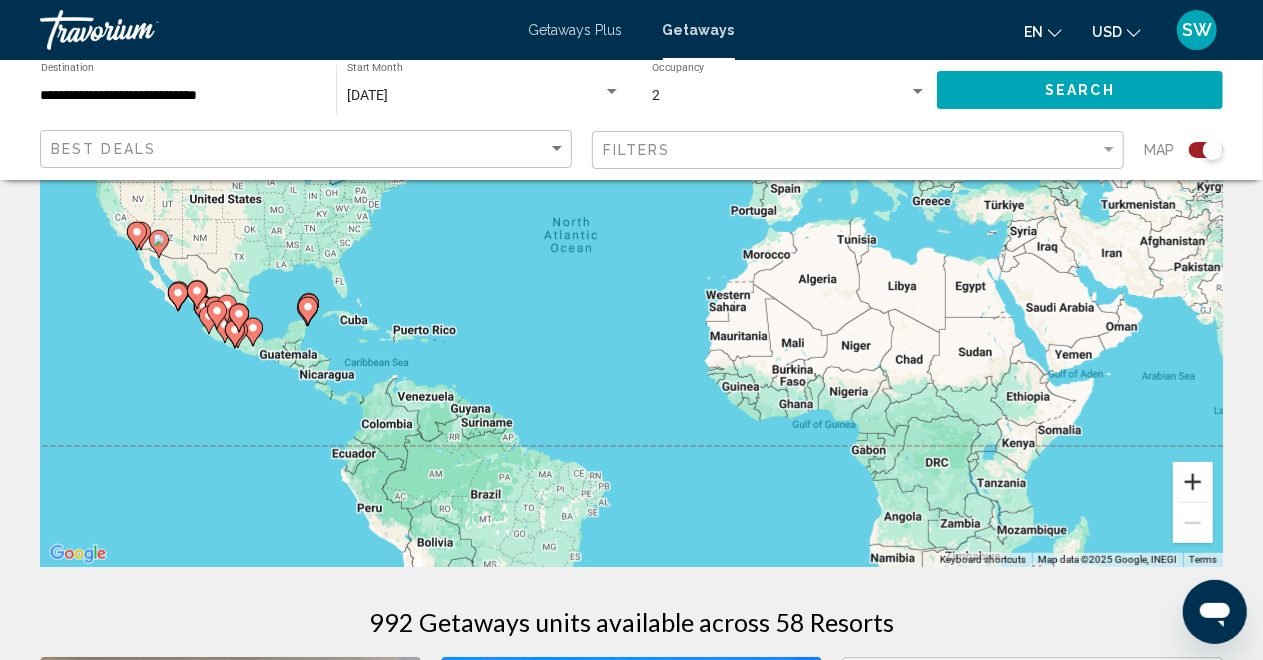 click at bounding box center [1193, 482] 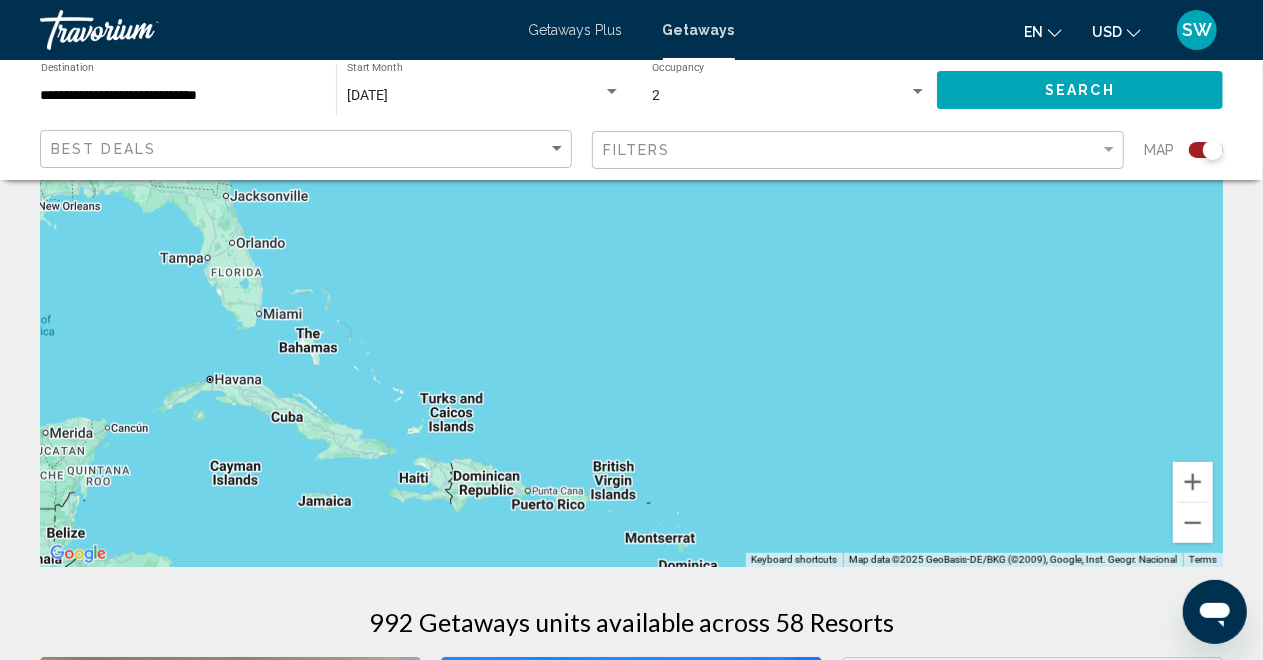 drag, startPoint x: 210, startPoint y: 434, endPoint x: 982, endPoint y: 372, distance: 774.48566 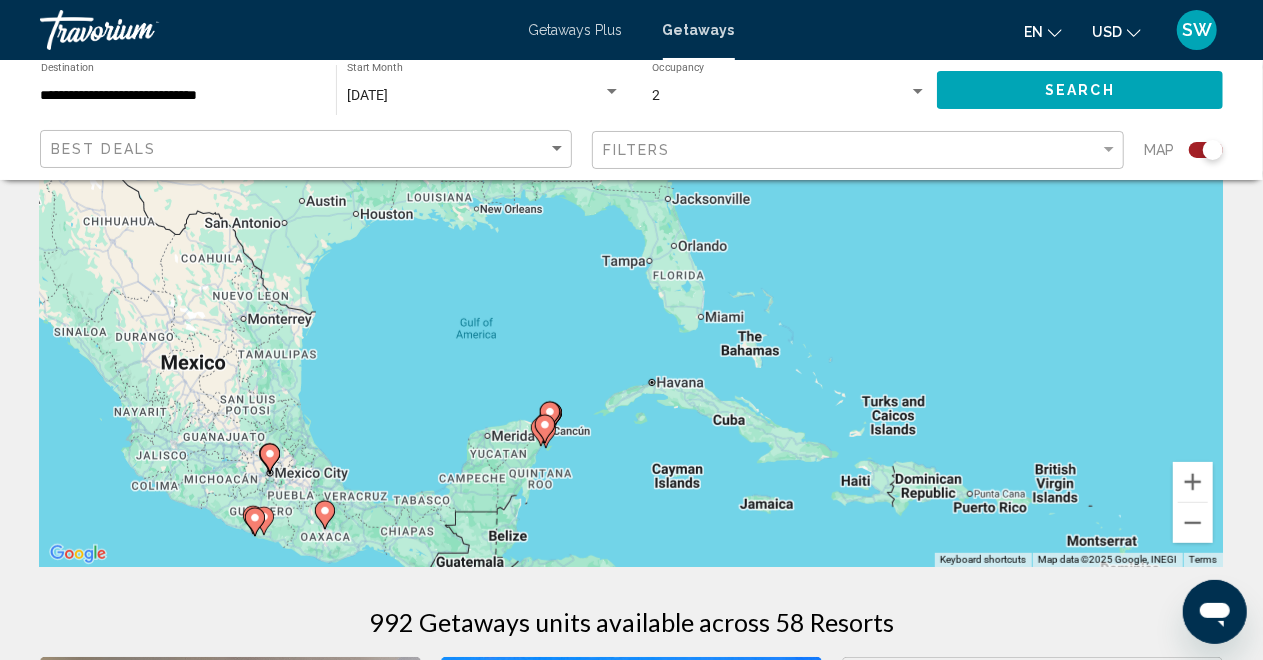 drag, startPoint x: 276, startPoint y: 363, endPoint x: 720, endPoint y: 366, distance: 444.01013 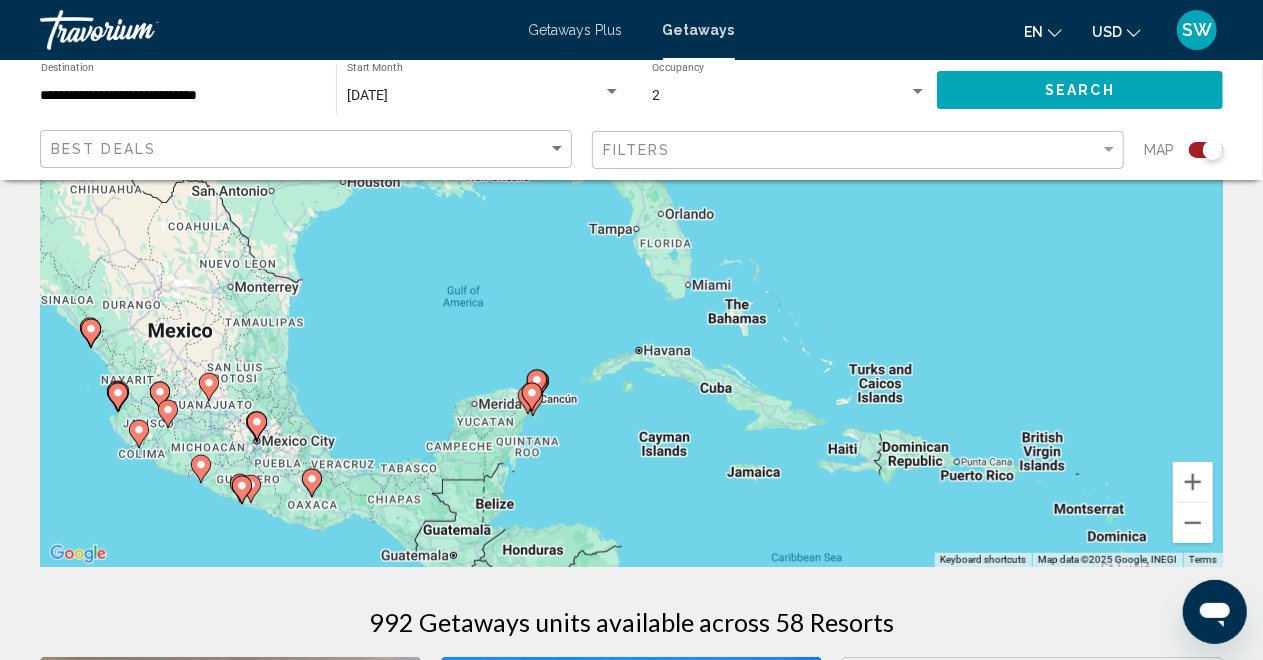 drag, startPoint x: 366, startPoint y: 404, endPoint x: 333, endPoint y: 400, distance: 33.24154 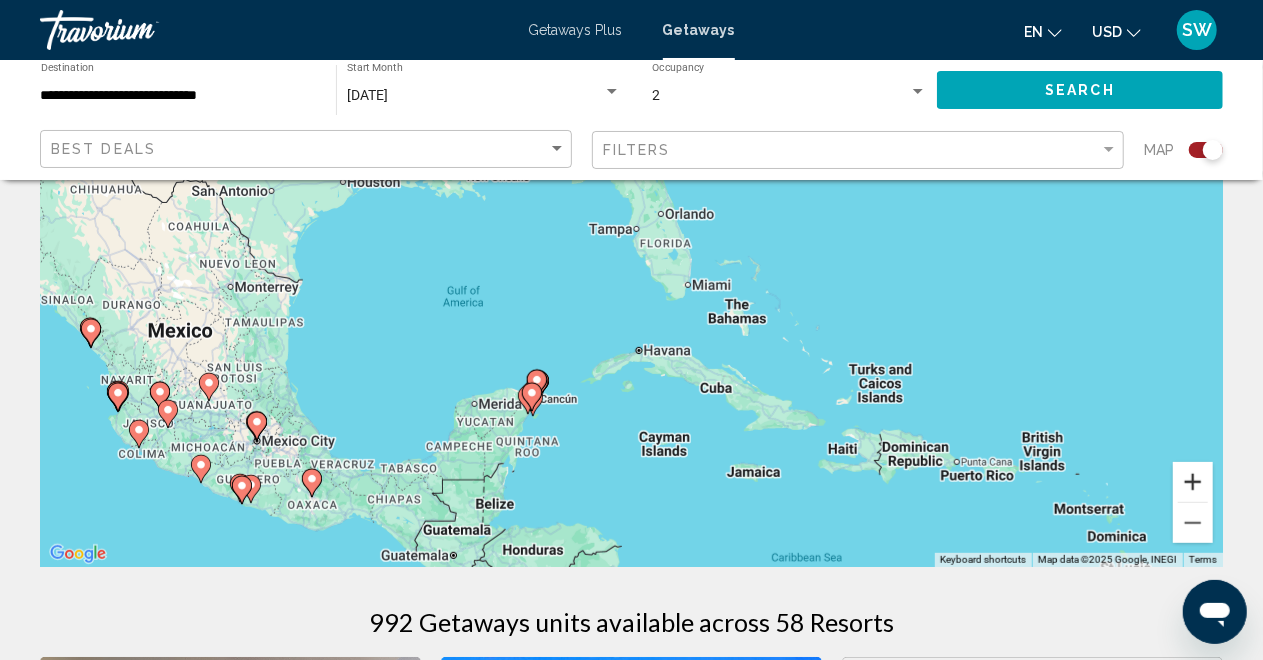 click at bounding box center [1193, 482] 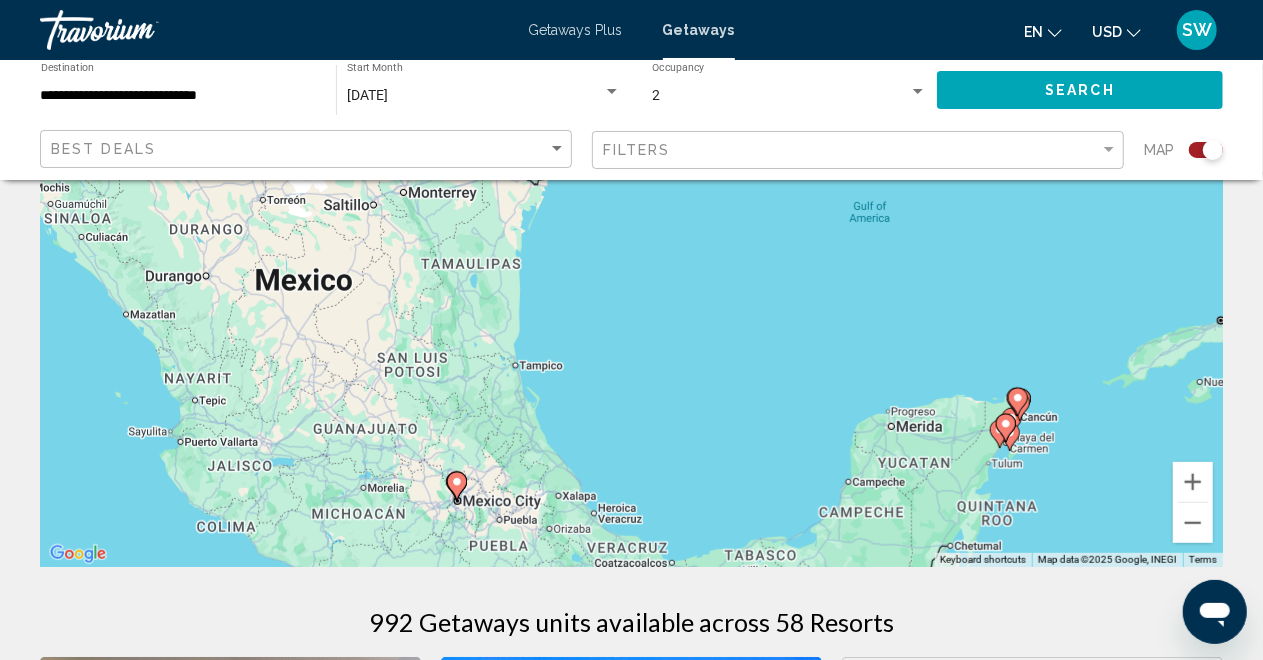 drag, startPoint x: 224, startPoint y: 480, endPoint x: 792, endPoint y: 358, distance: 580.9544 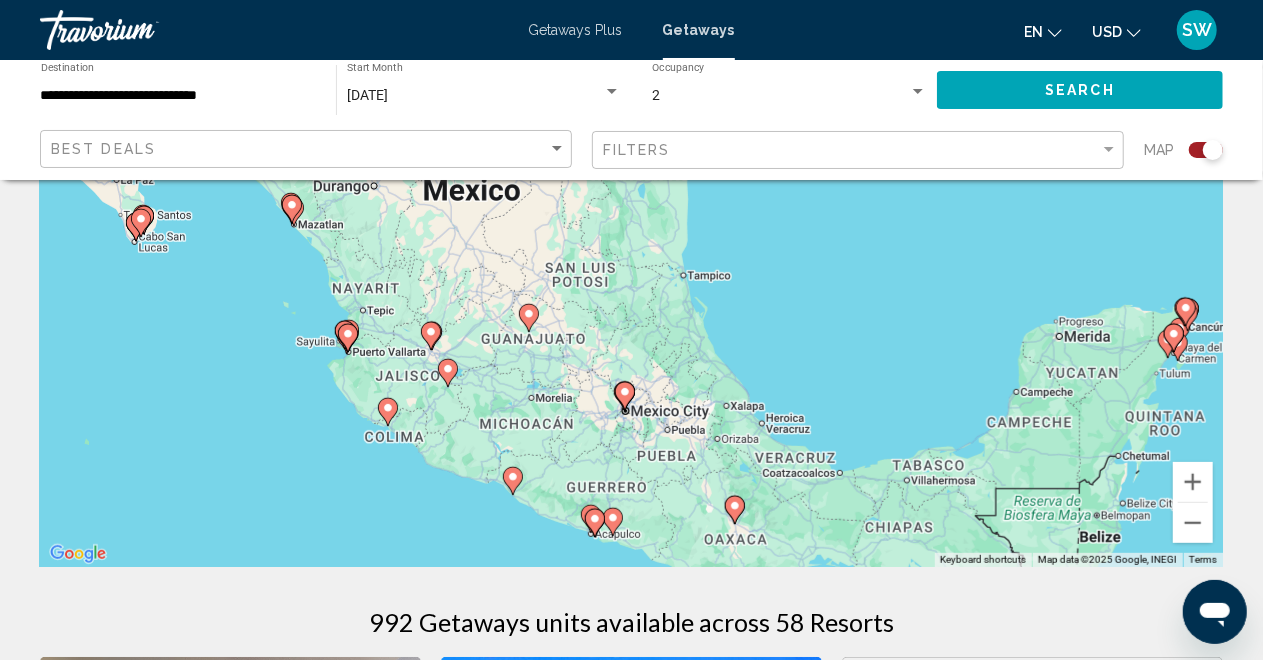 drag, startPoint x: 207, startPoint y: 470, endPoint x: 377, endPoint y: 379, distance: 192.82376 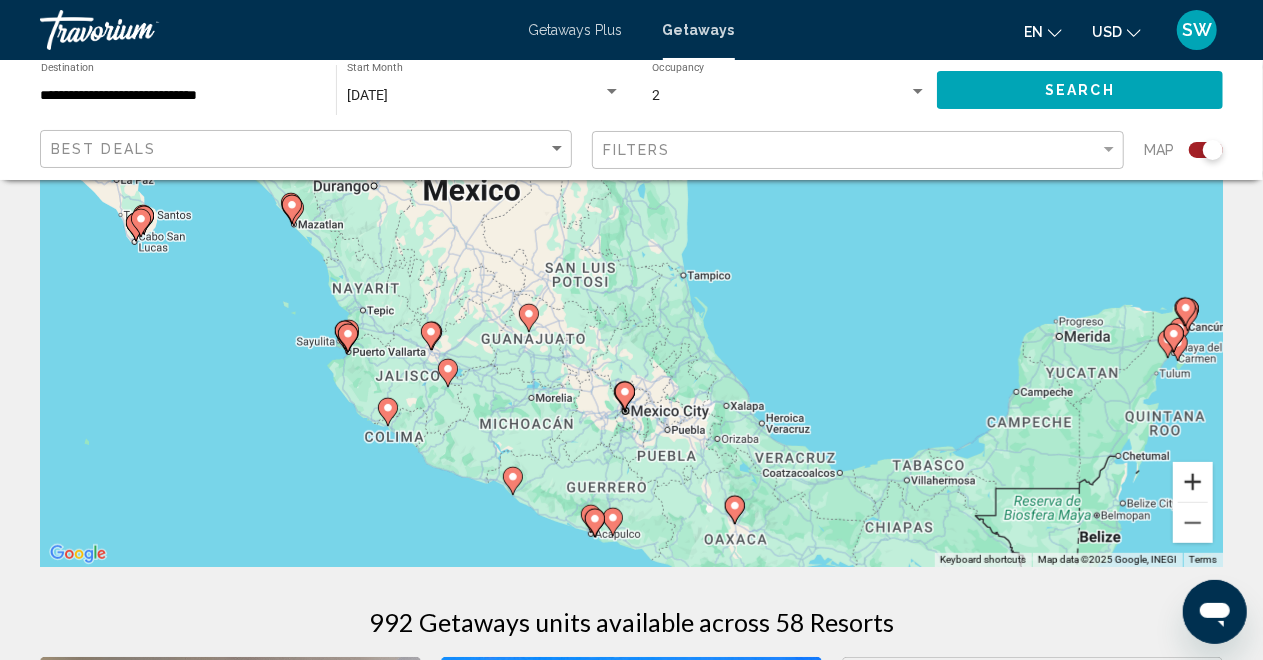 click at bounding box center [1193, 482] 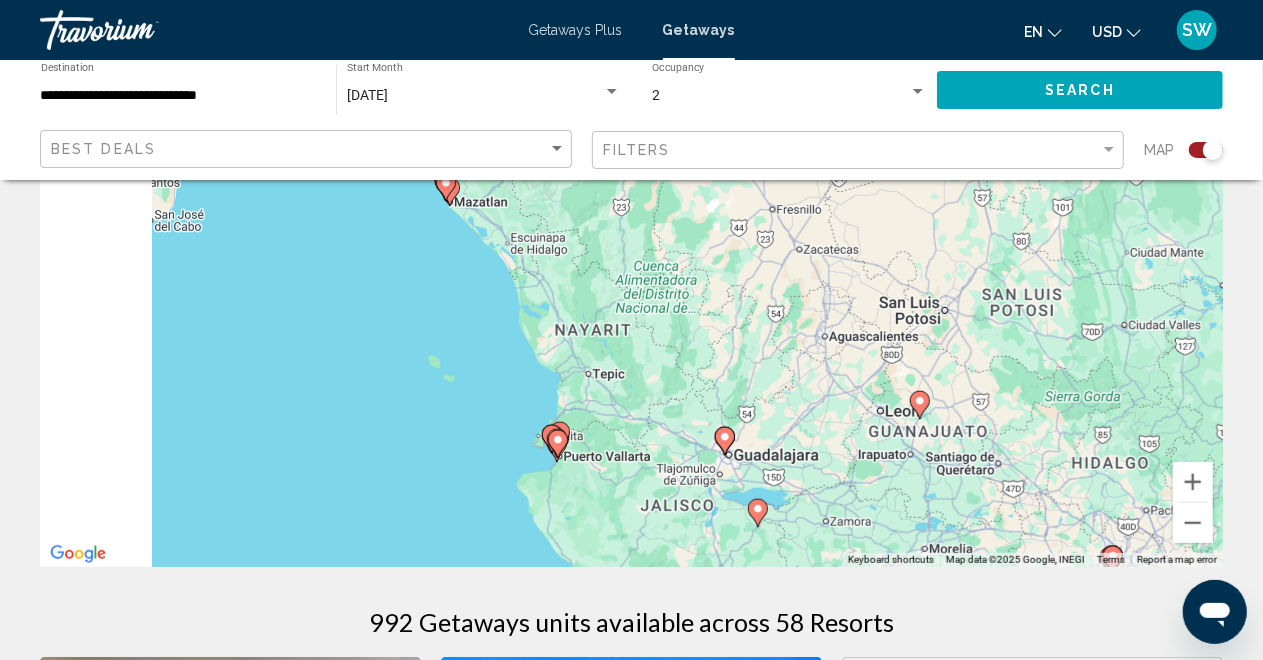 drag, startPoint x: 198, startPoint y: 460, endPoint x: 693, endPoint y: 480, distance: 495.40387 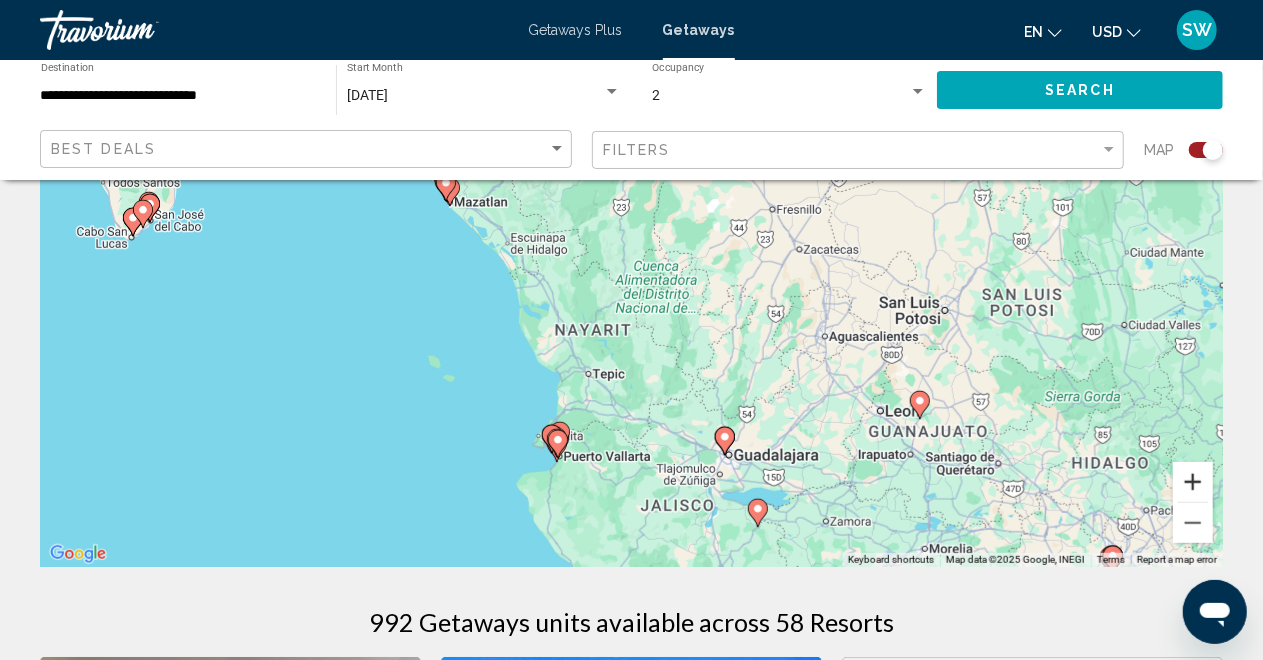 click at bounding box center (1193, 482) 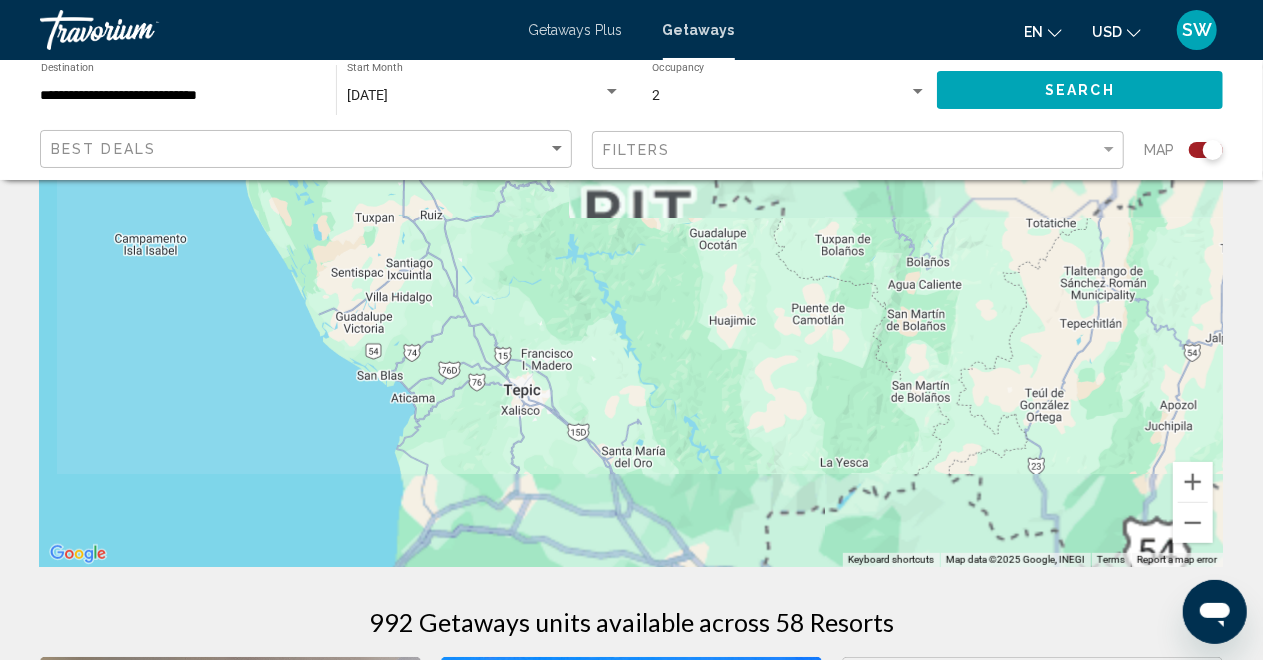 drag, startPoint x: 760, startPoint y: 490, endPoint x: 832, endPoint y: 206, distance: 292.98465 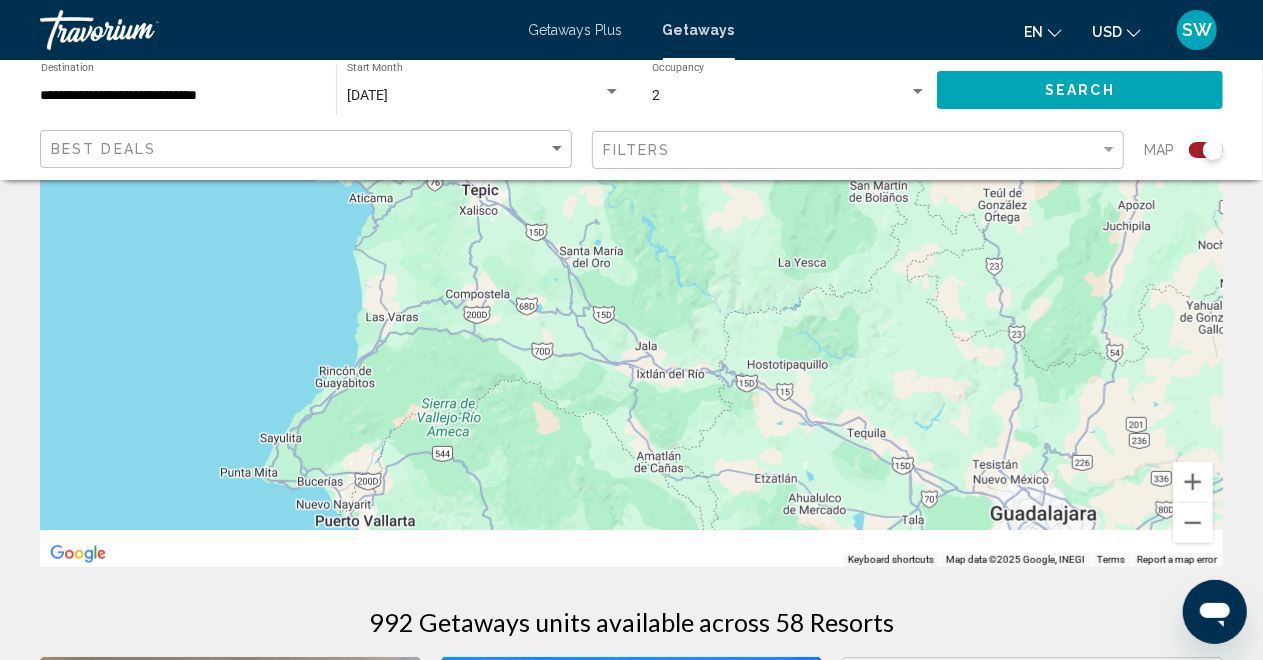 drag, startPoint x: 674, startPoint y: 450, endPoint x: 630, endPoint y: 246, distance: 208.69116 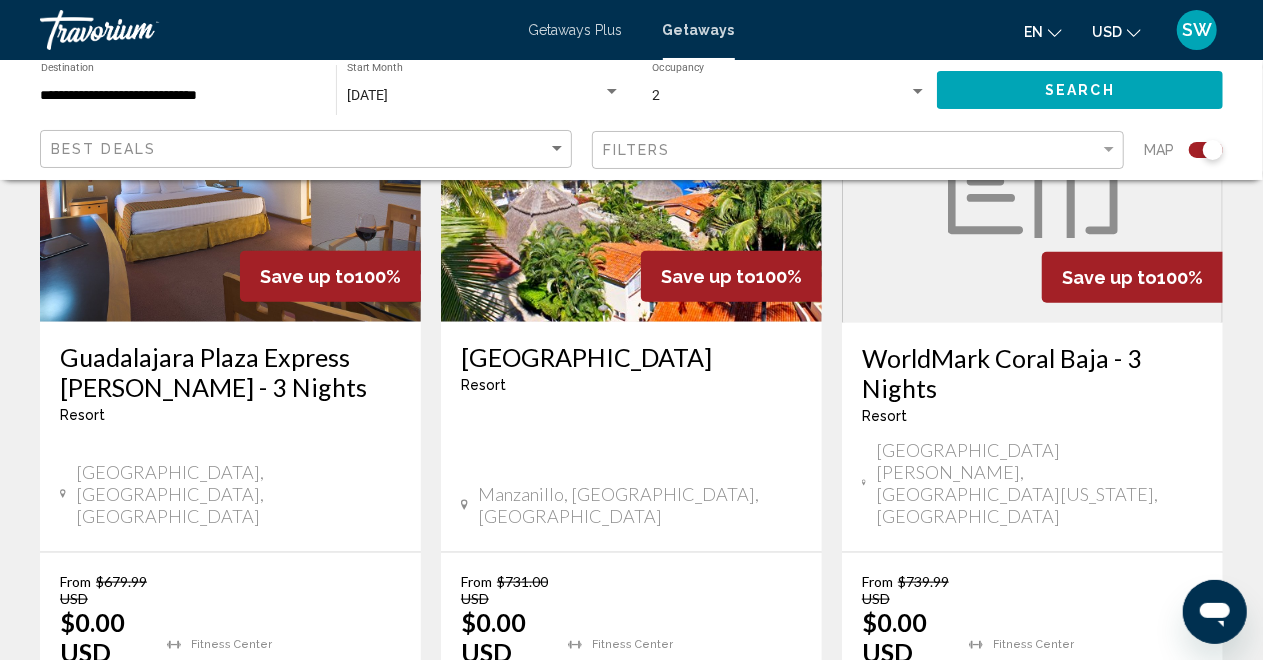 scroll, scrollTop: 933, scrollLeft: 0, axis: vertical 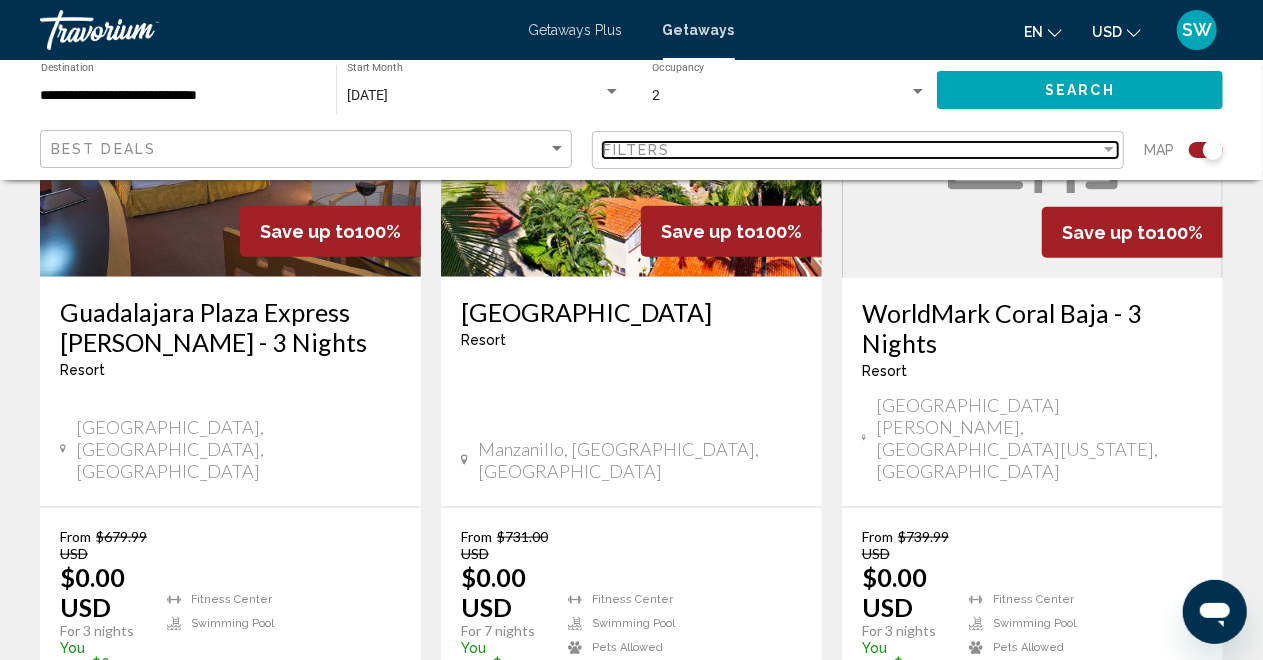 click on "Filters" at bounding box center [851, 150] 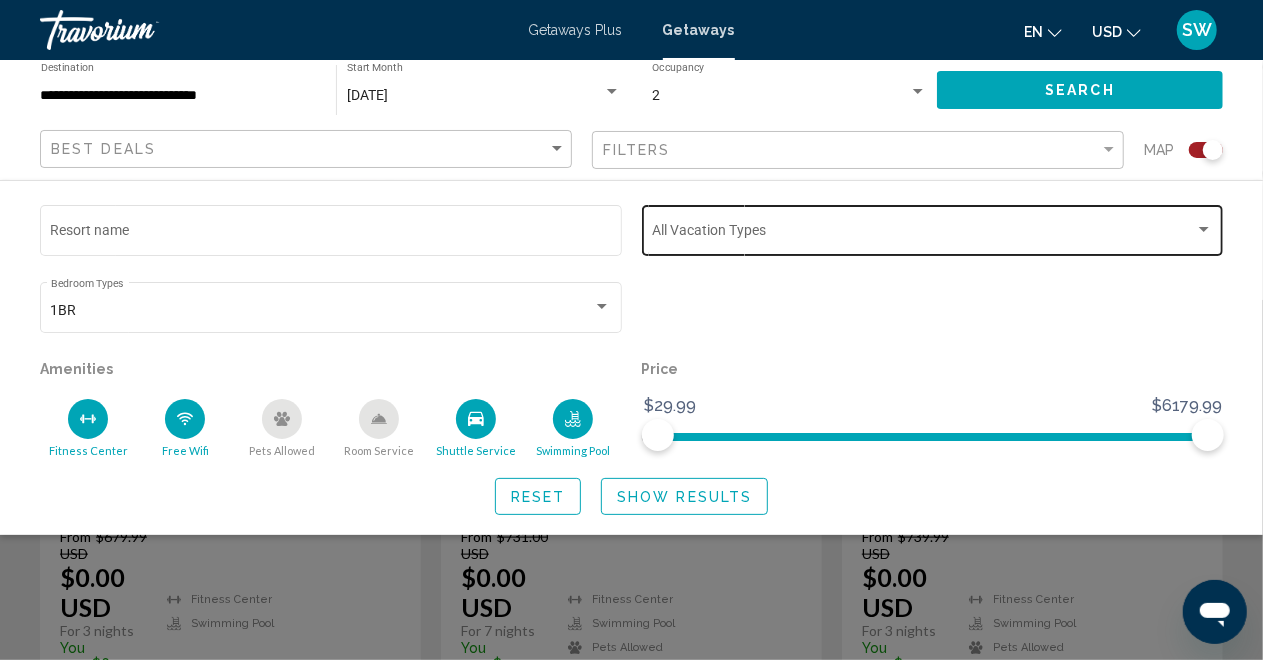 click on "Vacation Types All Vacation Types" 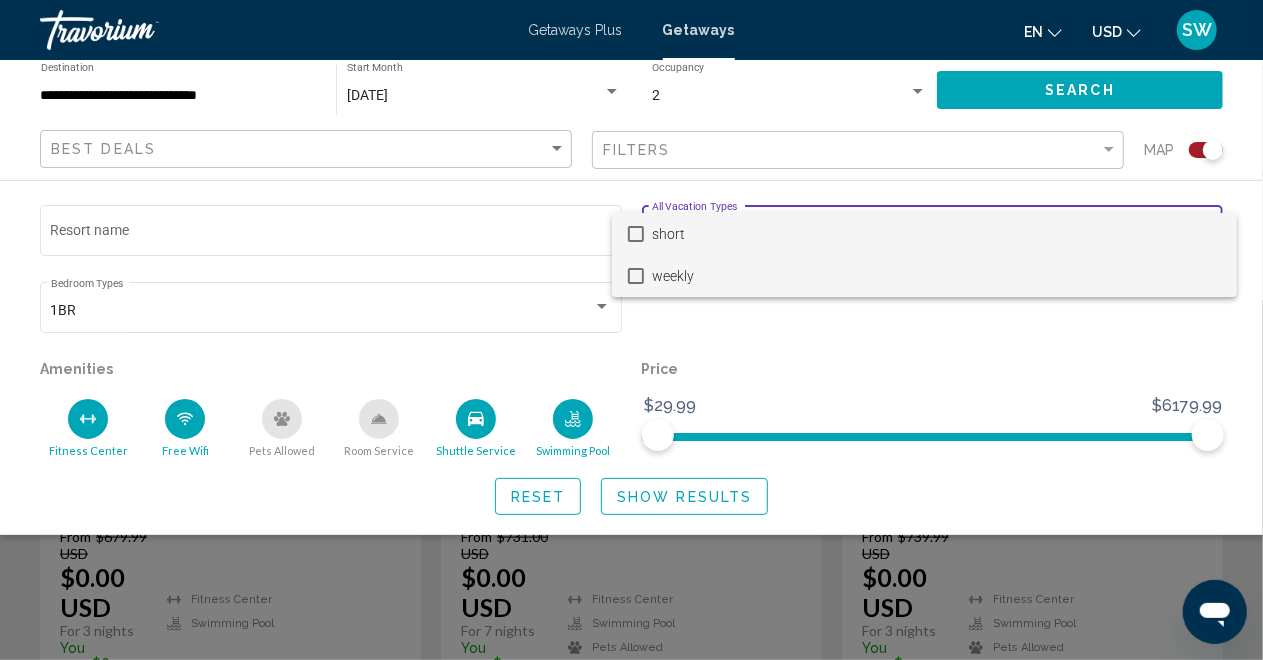 click at bounding box center (636, 276) 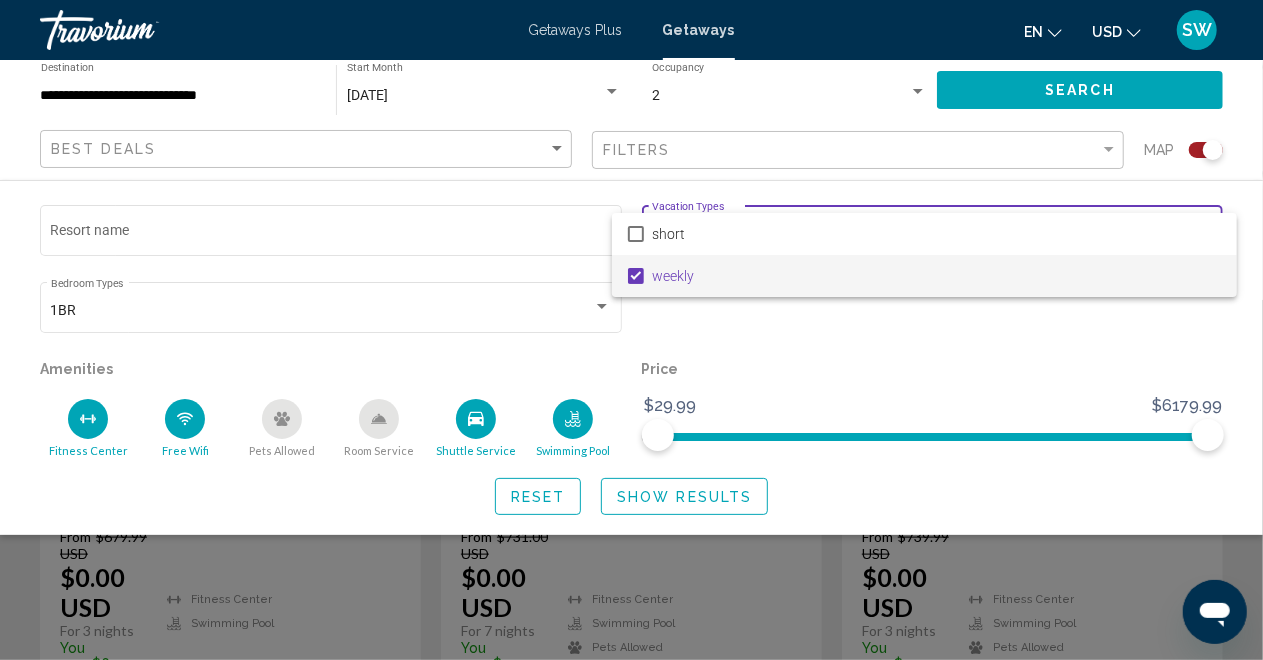 click at bounding box center (631, 330) 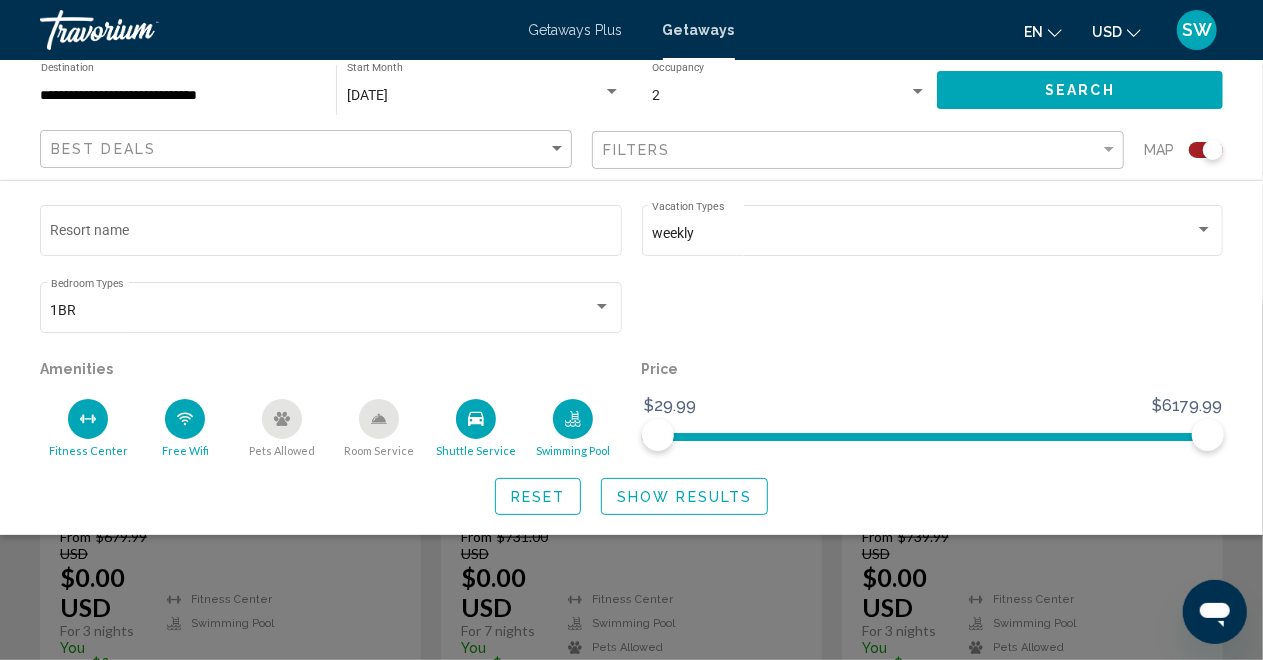 click on "Show Results" 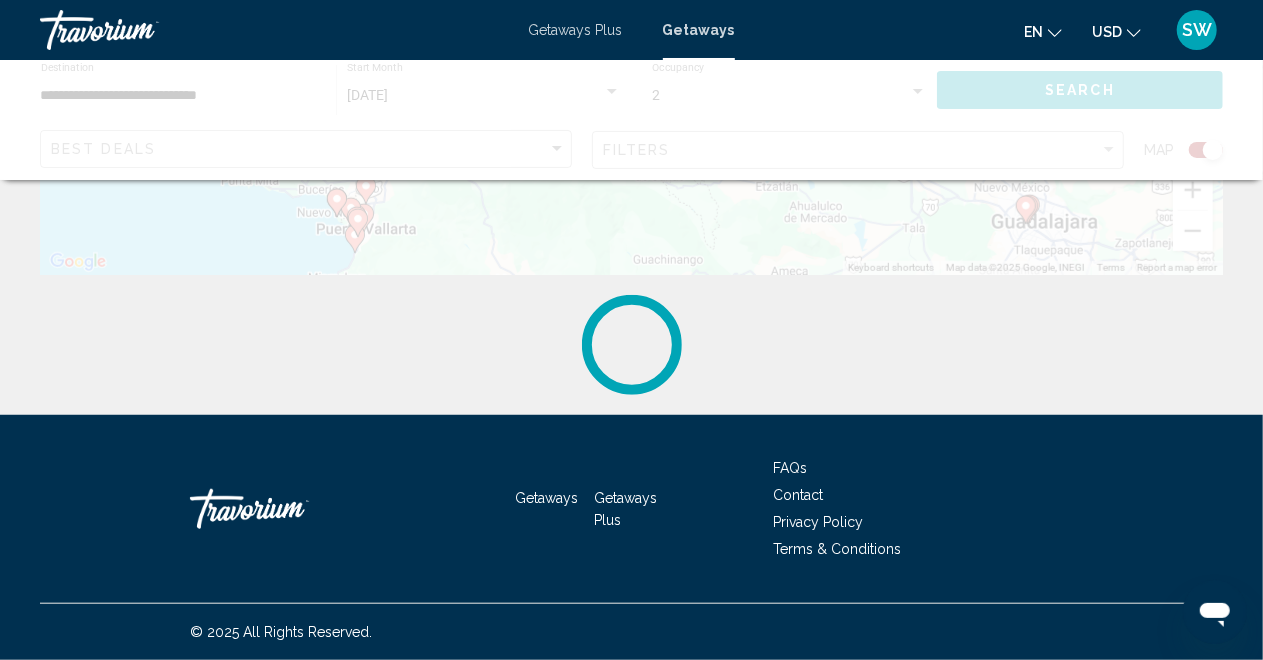 scroll, scrollTop: 0, scrollLeft: 0, axis: both 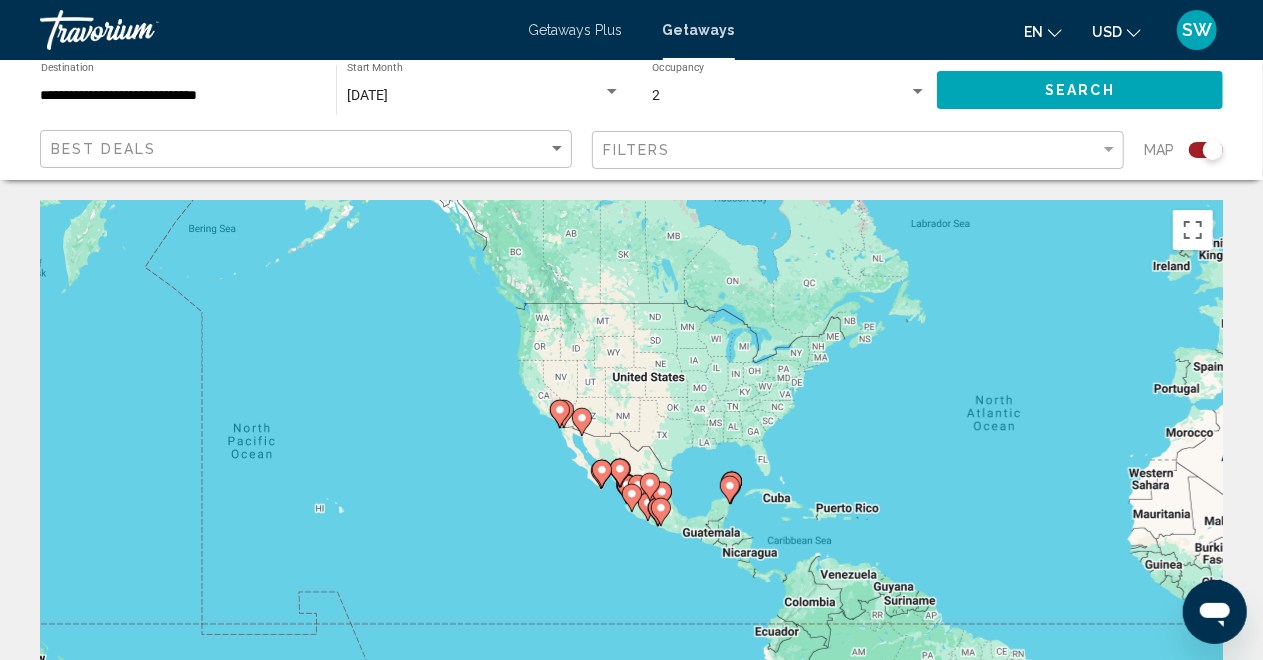 drag, startPoint x: 1048, startPoint y: 580, endPoint x: 1038, endPoint y: 576, distance: 10.770329 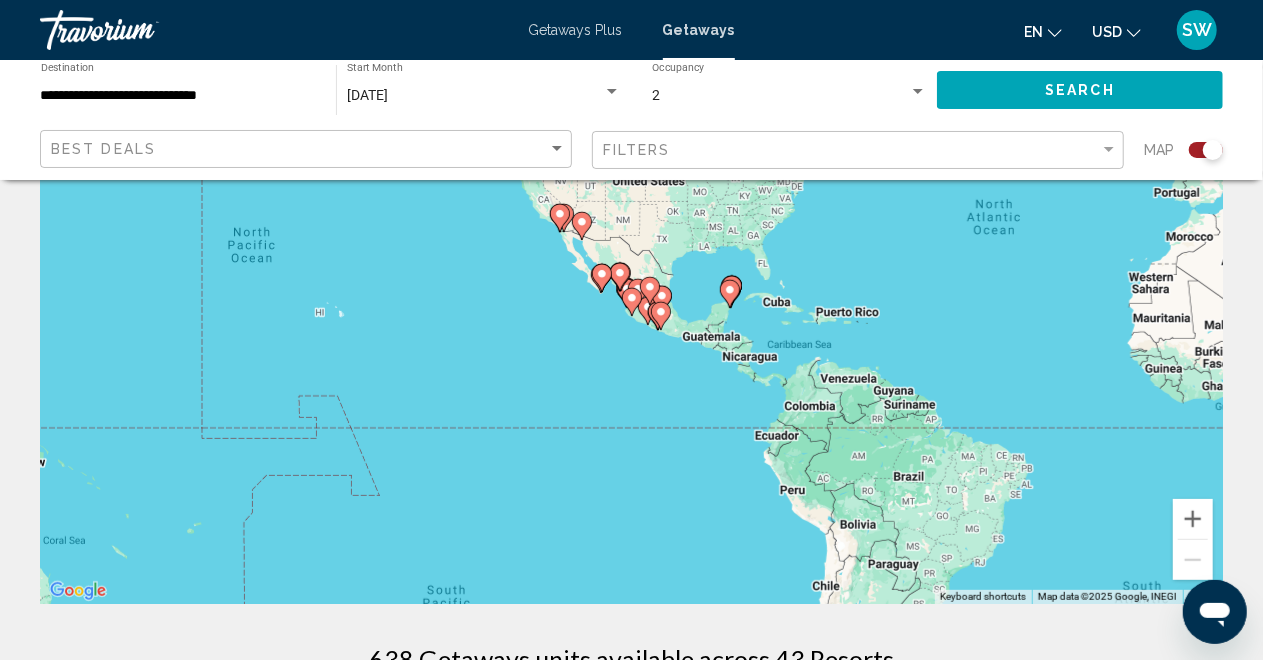 scroll, scrollTop: 200, scrollLeft: 0, axis: vertical 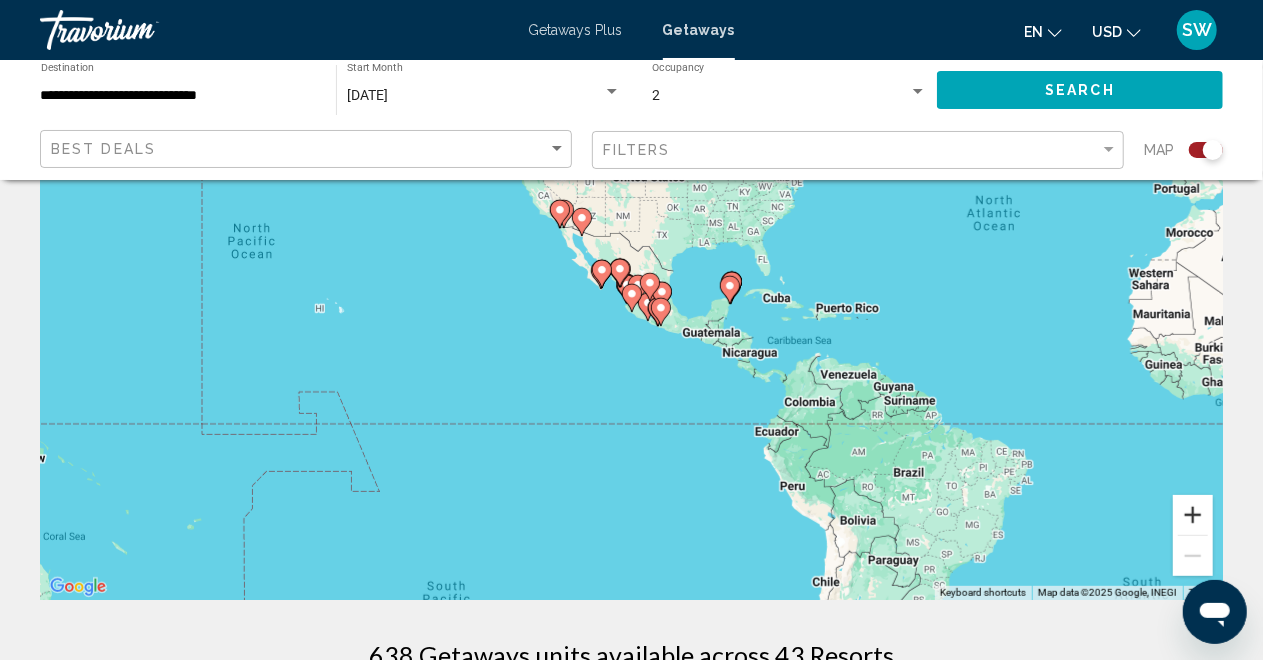 click at bounding box center [1193, 515] 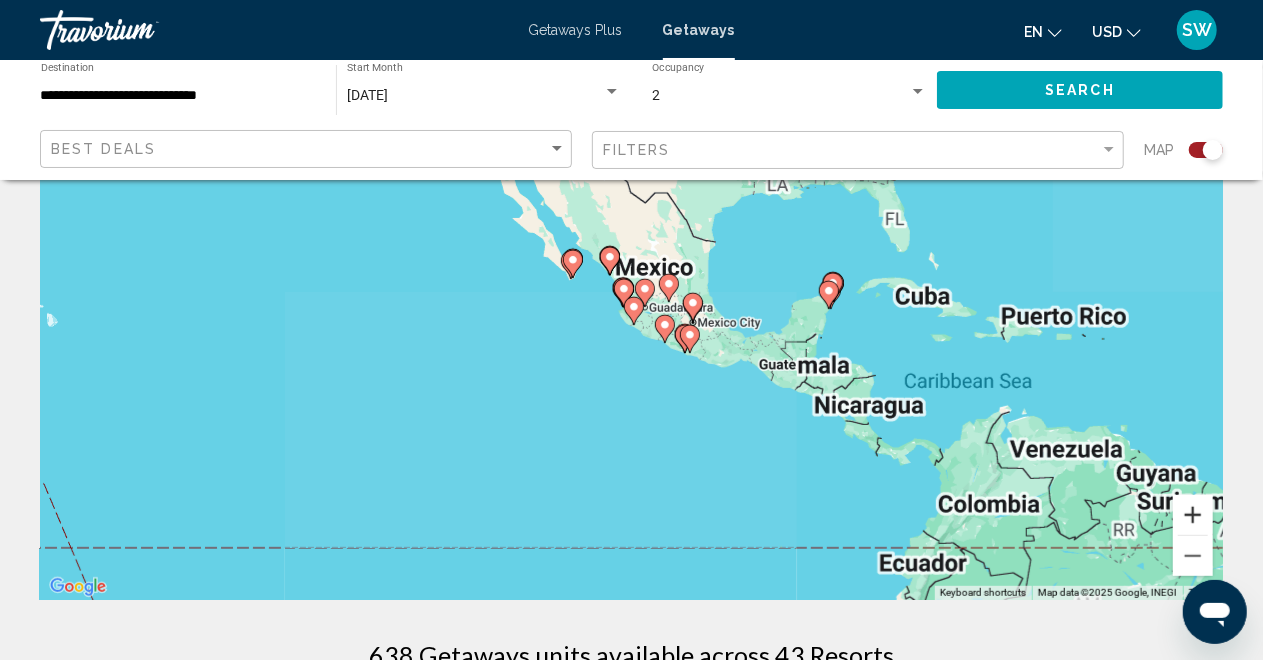 click at bounding box center [1193, 515] 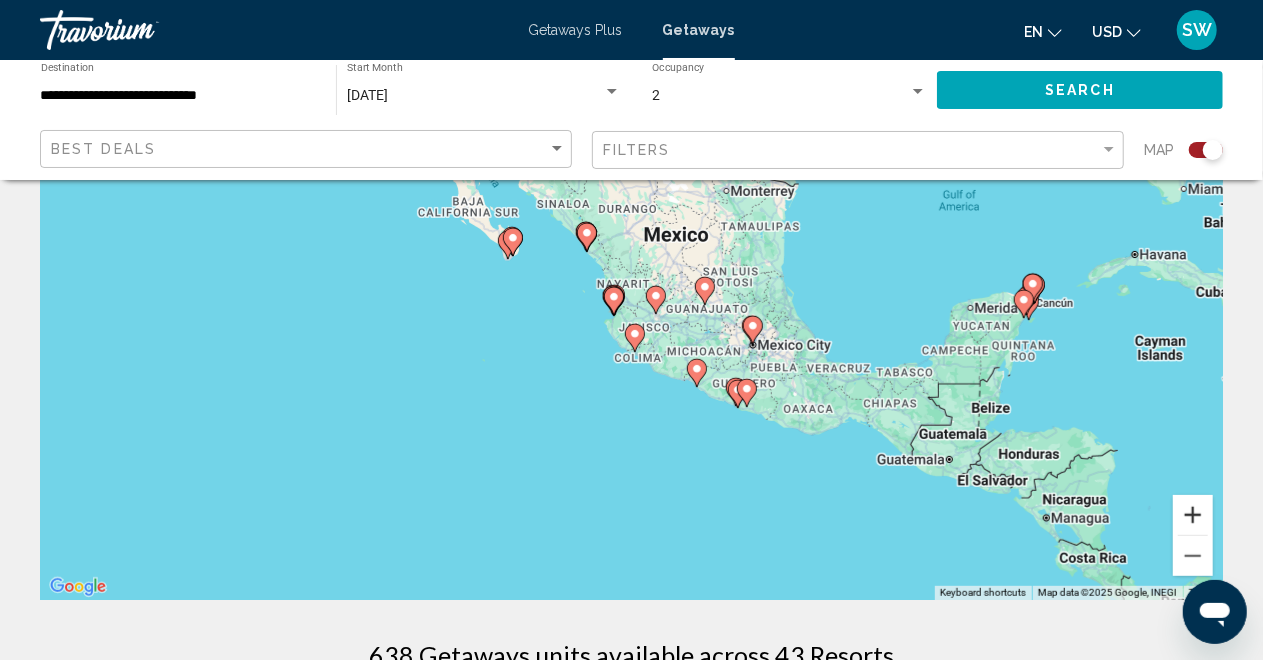 click at bounding box center [1193, 515] 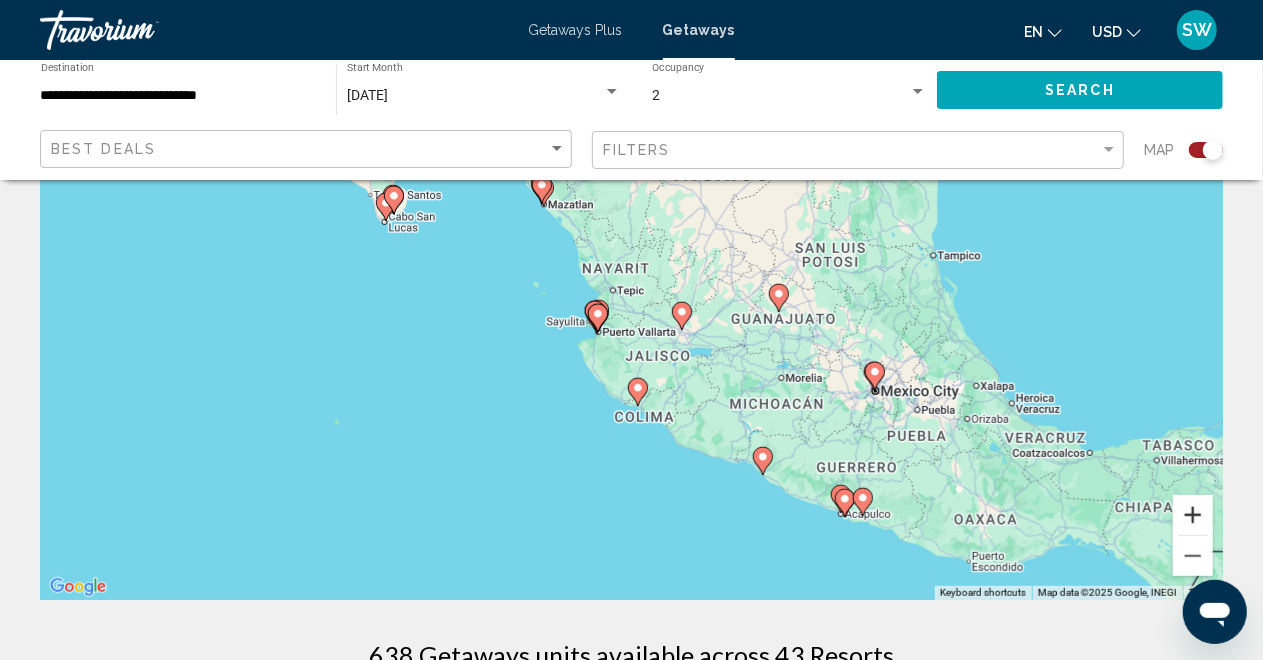 click at bounding box center (1193, 515) 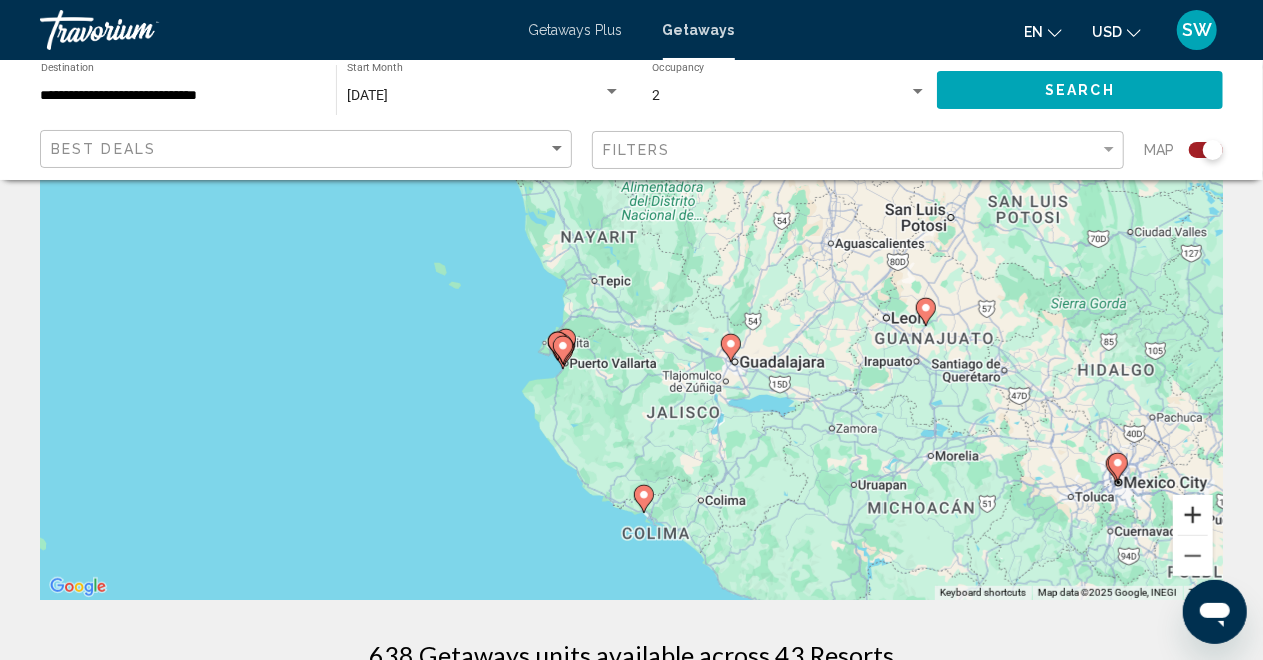 click at bounding box center (1193, 515) 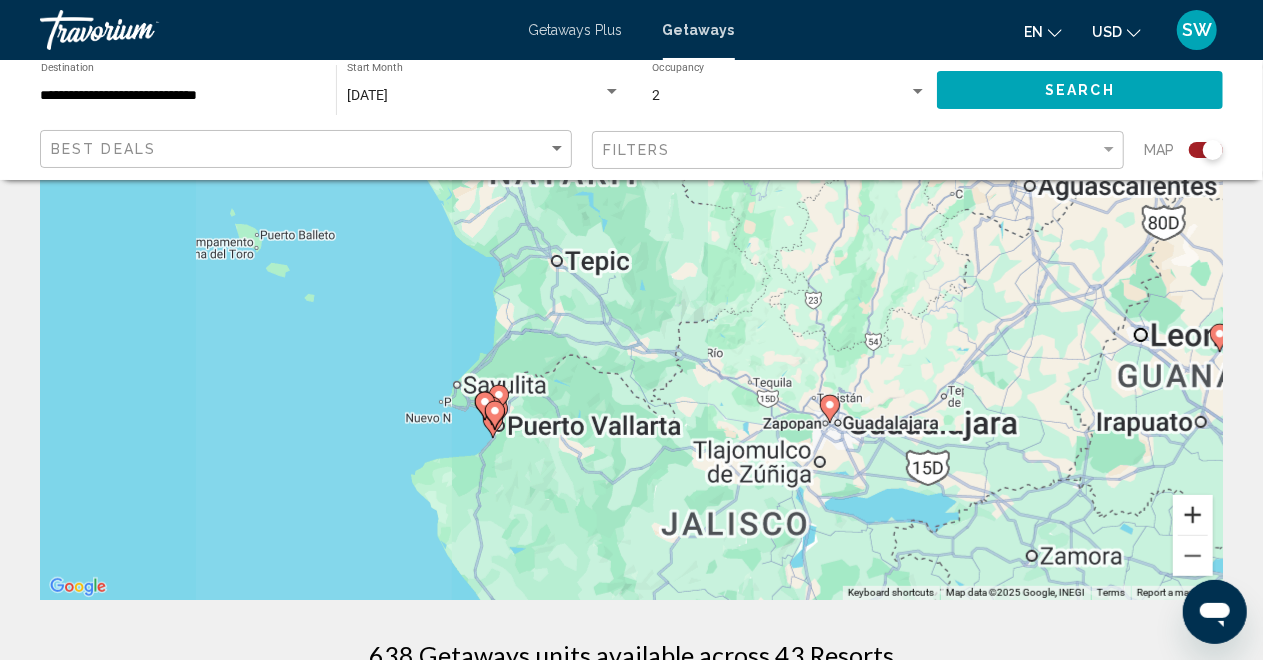 click at bounding box center [1193, 515] 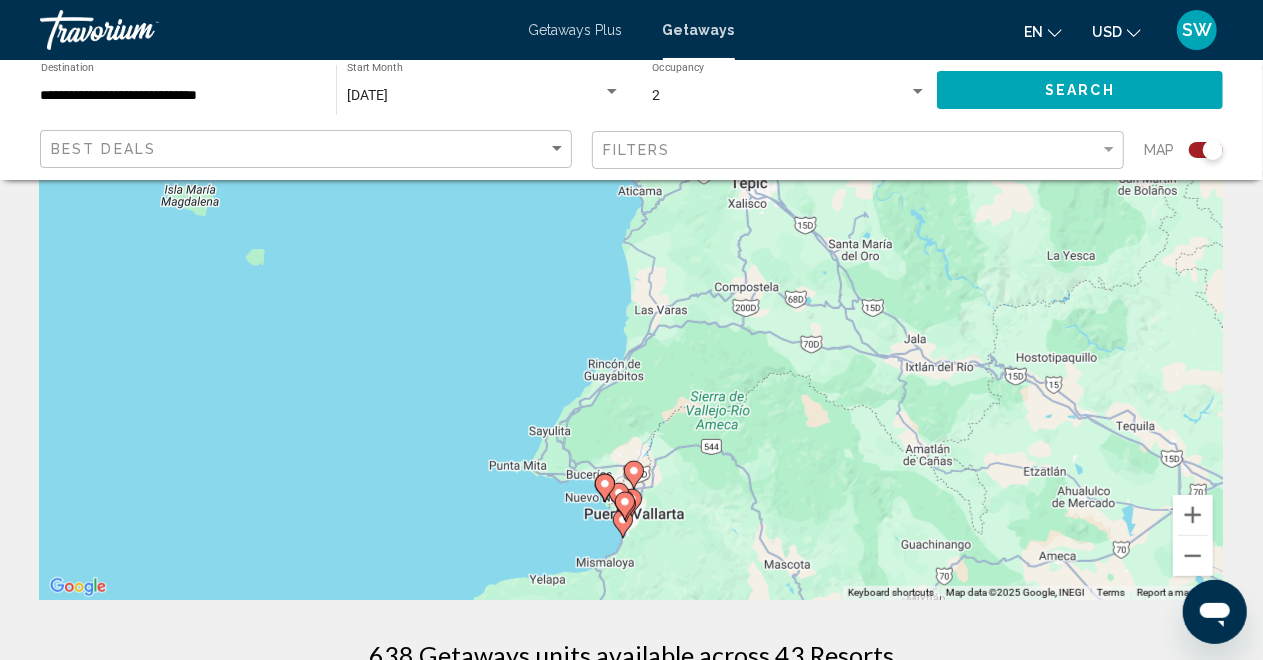 drag, startPoint x: 516, startPoint y: 517, endPoint x: 712, endPoint y: 486, distance: 198.43639 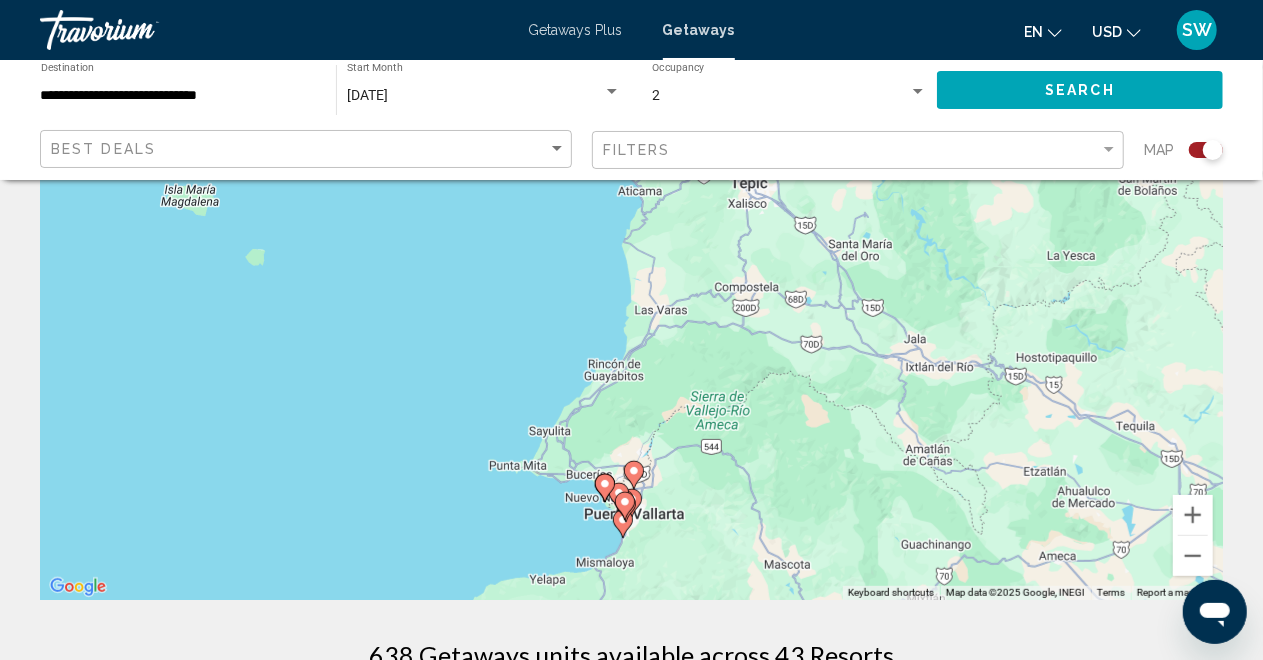 click 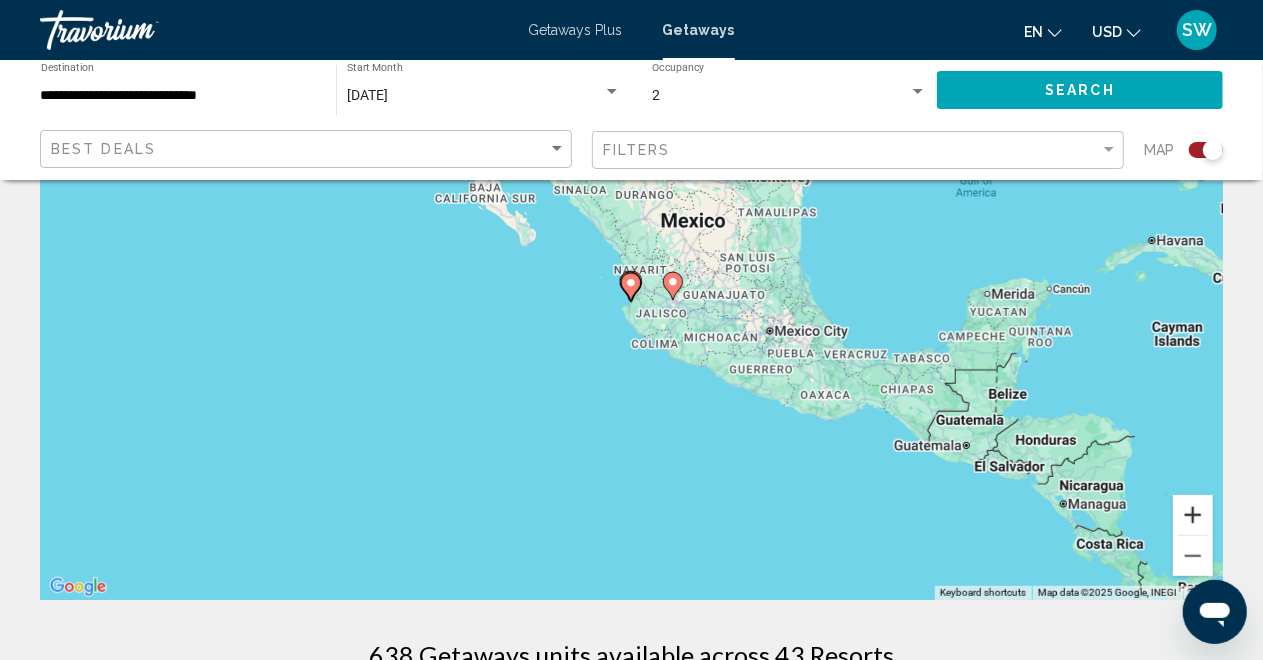 click at bounding box center (1193, 515) 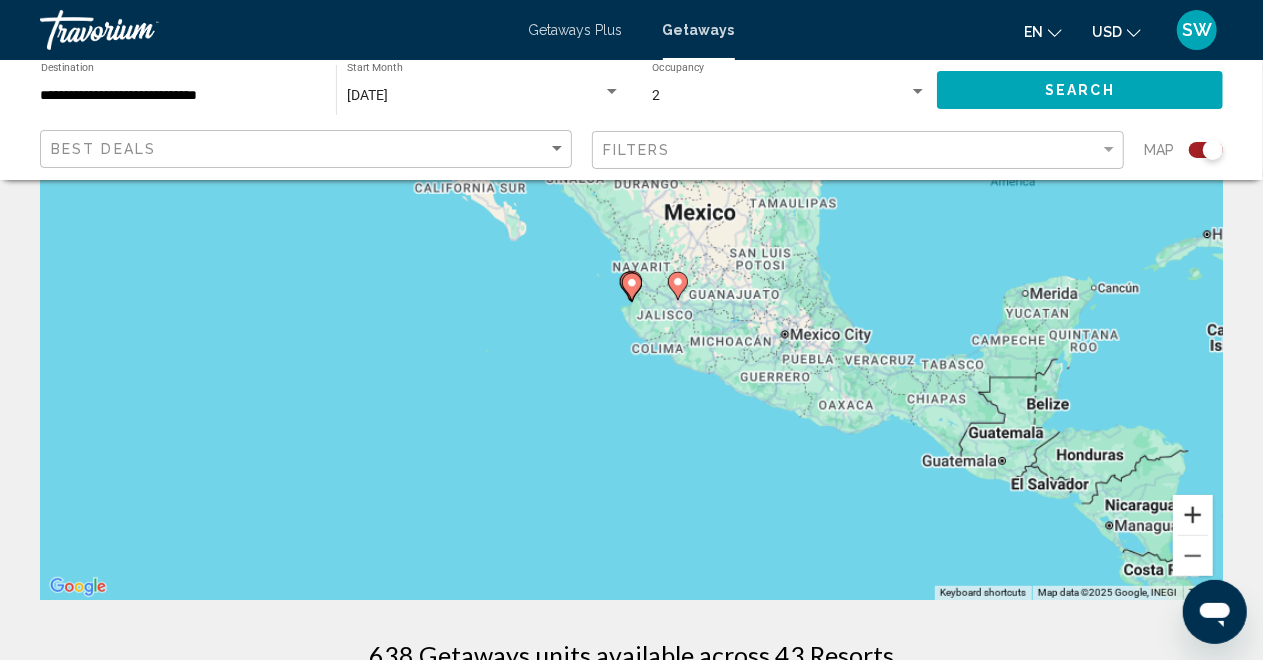 click at bounding box center (1193, 515) 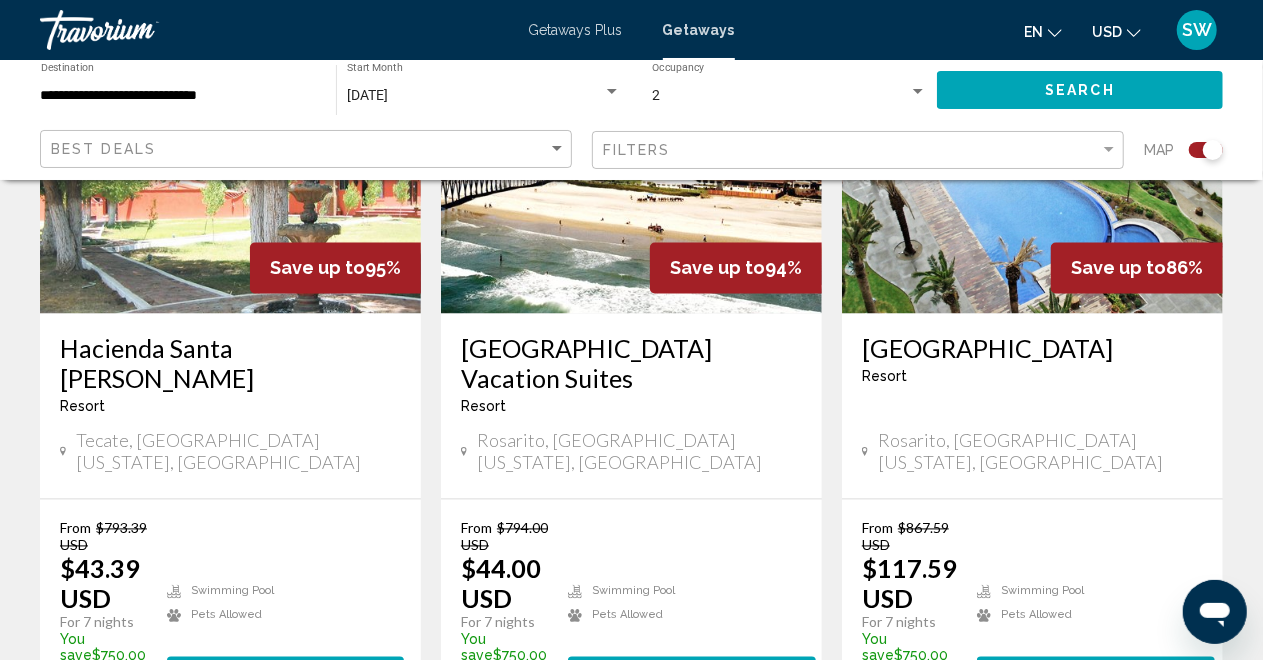 scroll, scrollTop: 200, scrollLeft: 0, axis: vertical 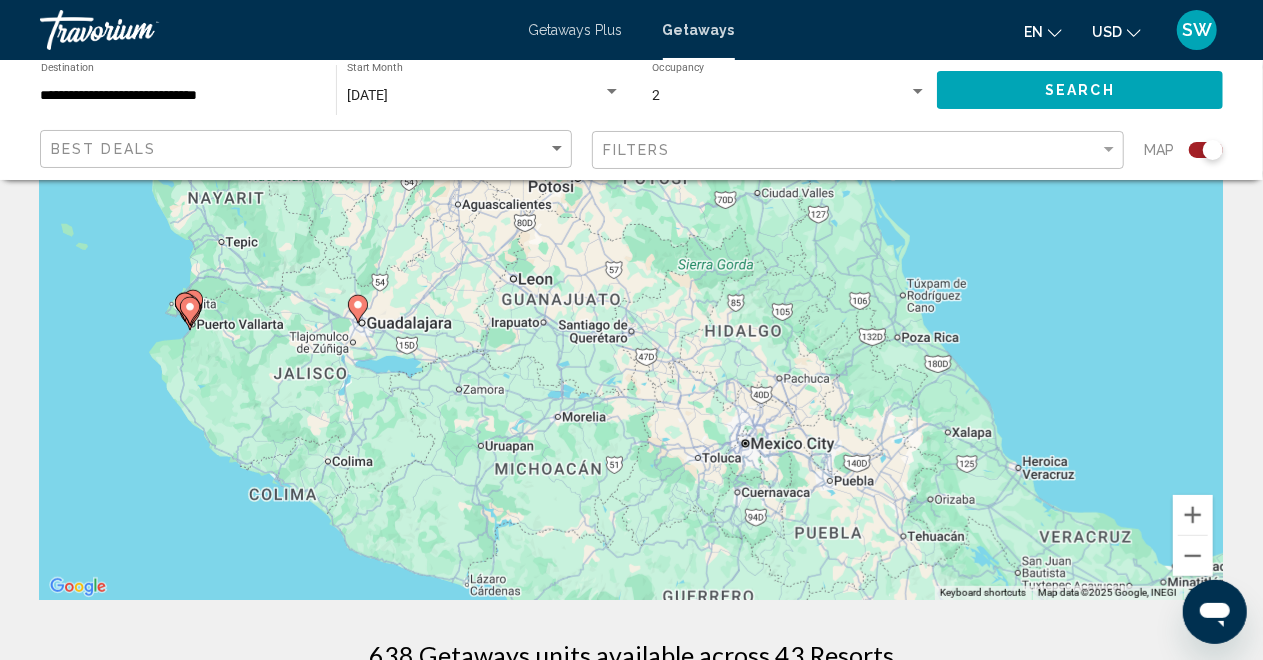 drag, startPoint x: 1028, startPoint y: 350, endPoint x: 587, endPoint y: 362, distance: 441.16324 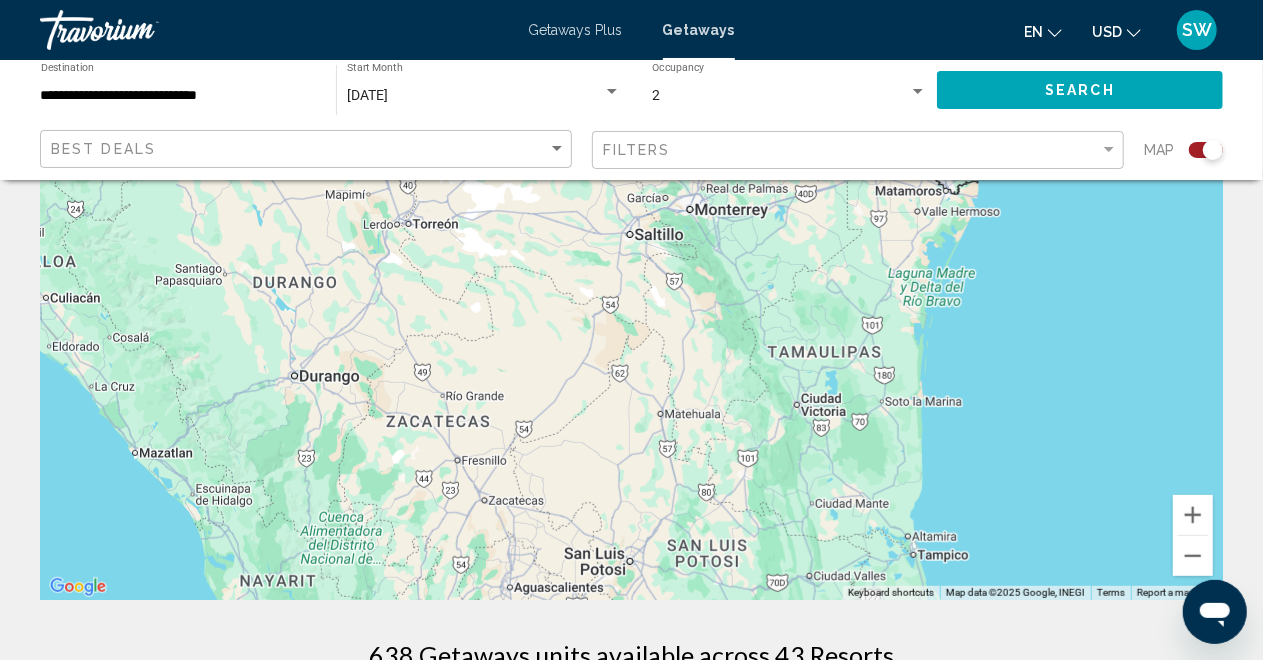 drag, startPoint x: 822, startPoint y: 441, endPoint x: 865, endPoint y: 694, distance: 256.62814 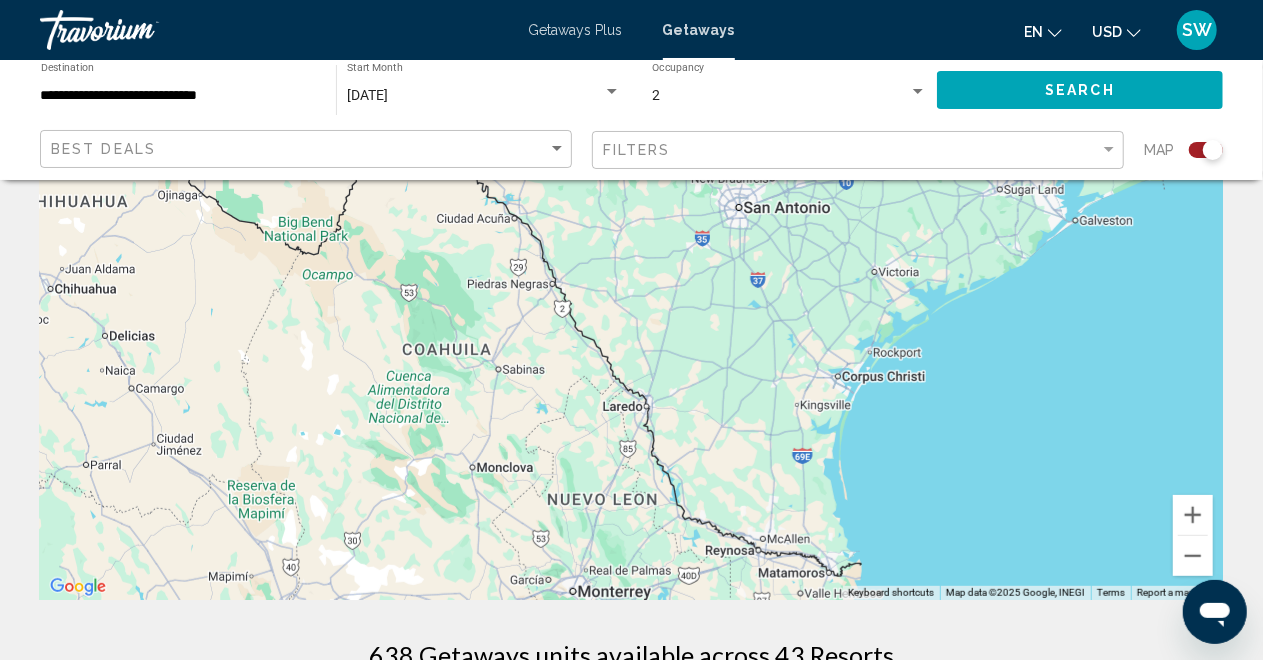 drag, startPoint x: 960, startPoint y: 303, endPoint x: 928, endPoint y: 412, distance: 113.600174 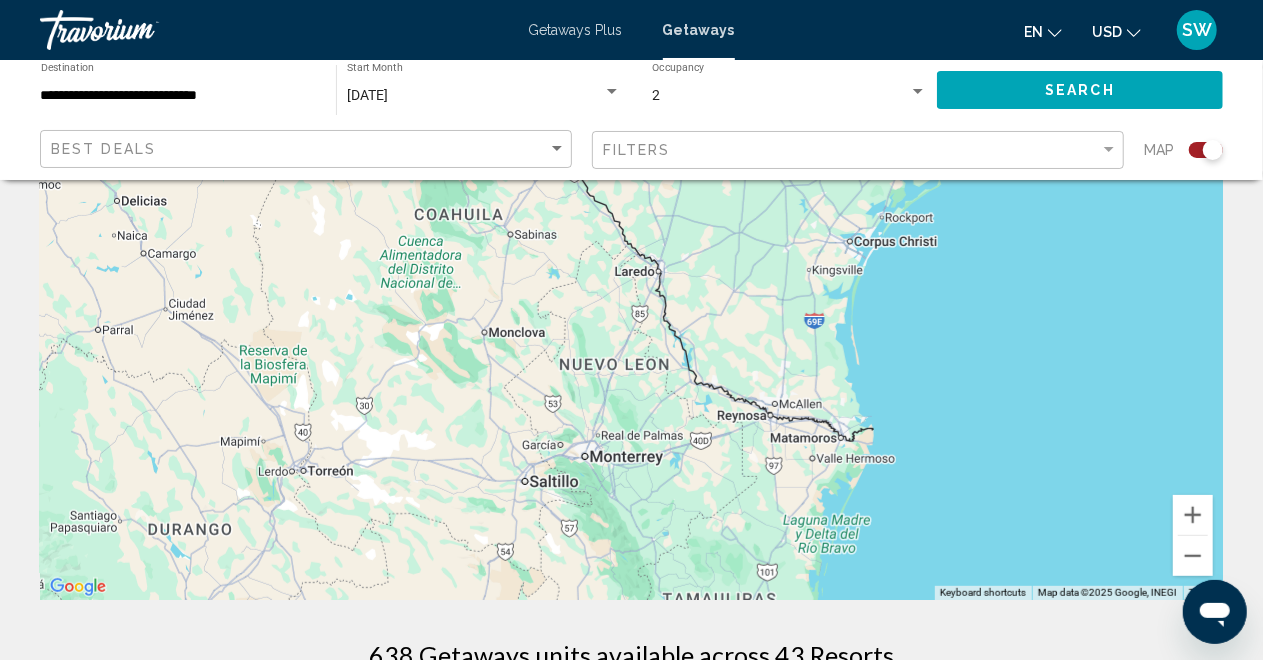 drag, startPoint x: 958, startPoint y: 310, endPoint x: 971, endPoint y: 179, distance: 131.64346 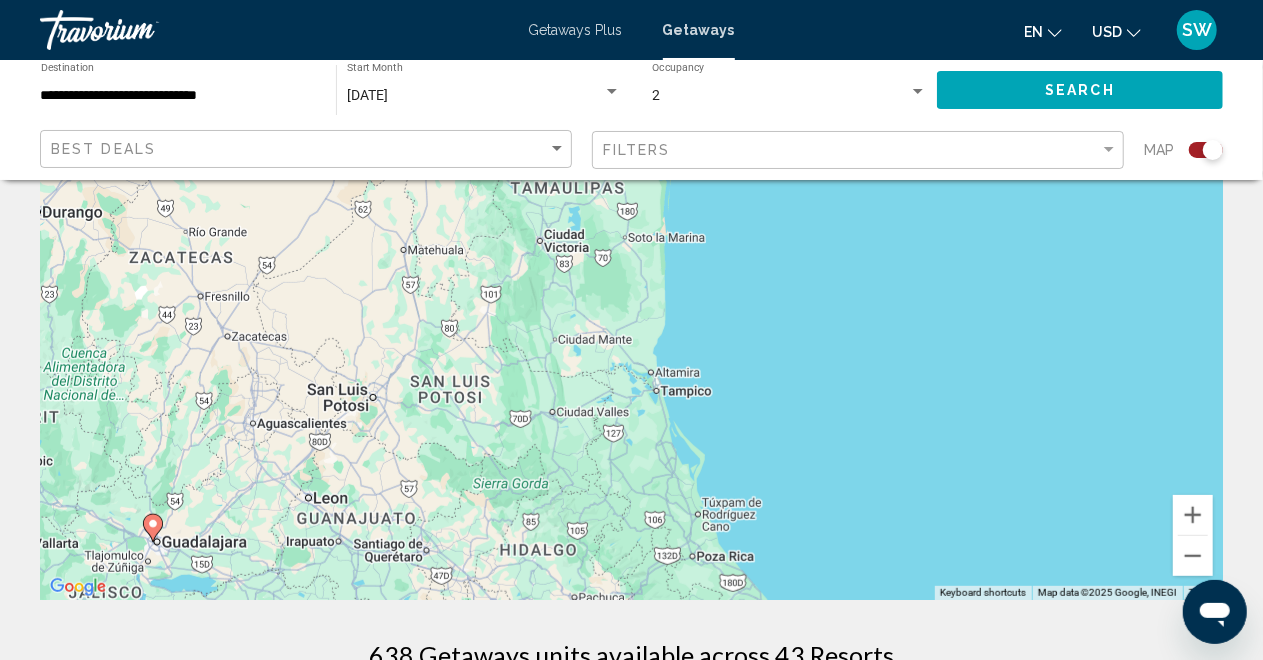 drag, startPoint x: 912, startPoint y: 425, endPoint x: 766, endPoint y: 61, distance: 392.18872 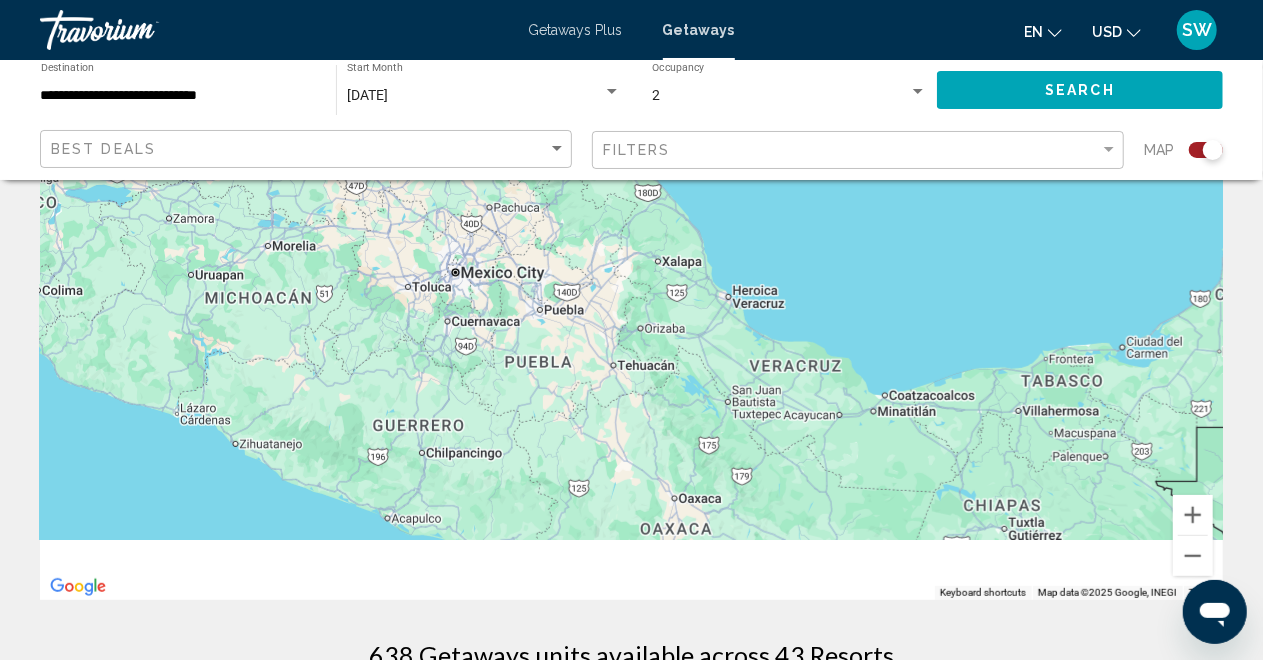 drag, startPoint x: 828, startPoint y: 388, endPoint x: 762, endPoint y: 75, distance: 319.88278 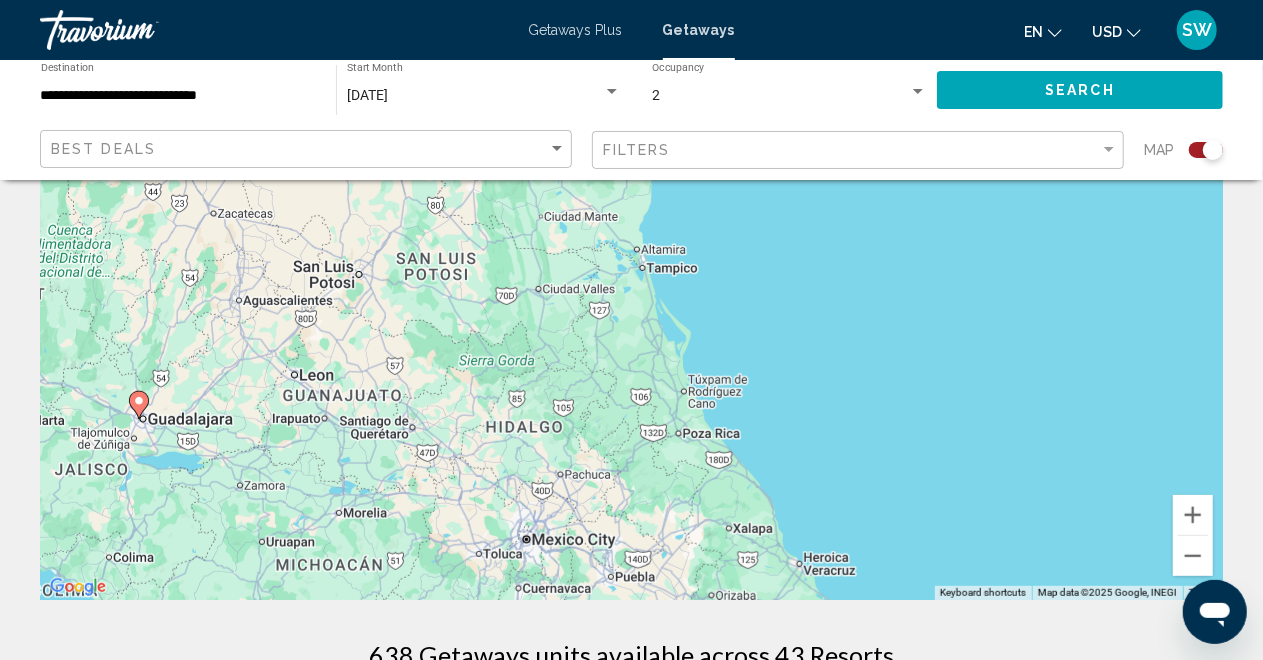 drag, startPoint x: 882, startPoint y: 376, endPoint x: 968, endPoint y: 688, distance: 323.6356 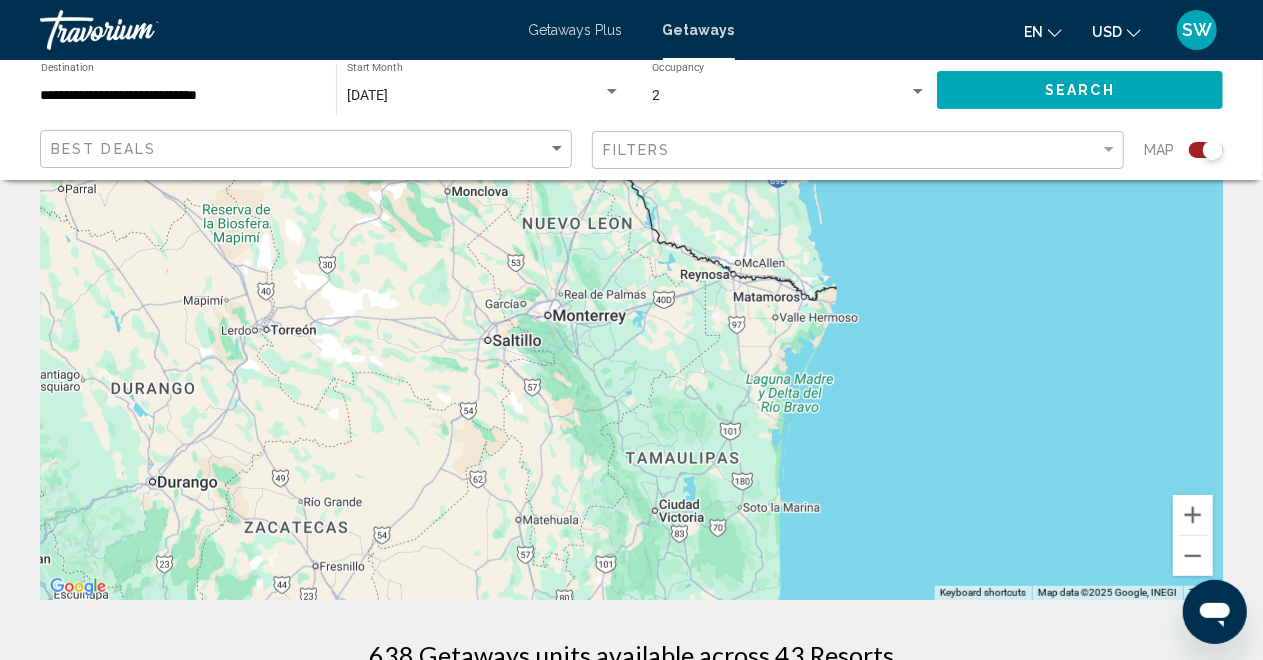 drag, startPoint x: 848, startPoint y: 488, endPoint x: 915, endPoint y: 686, distance: 209.0287 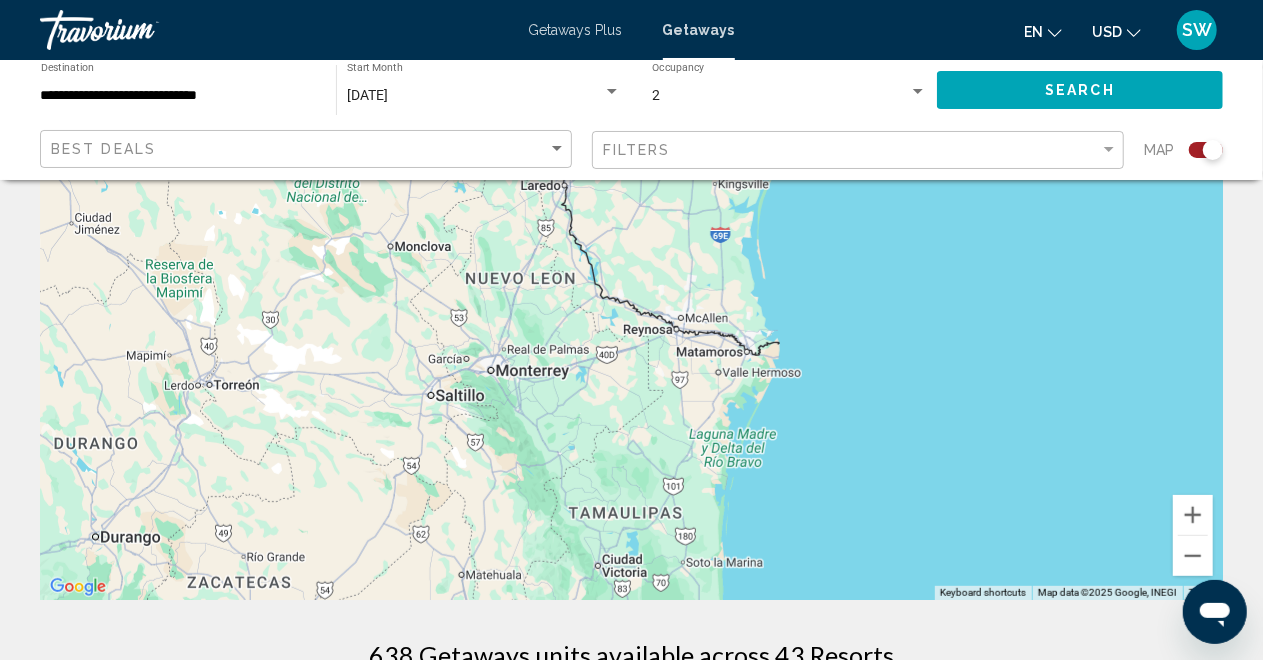 drag, startPoint x: 892, startPoint y: 356, endPoint x: 844, endPoint y: 411, distance: 73 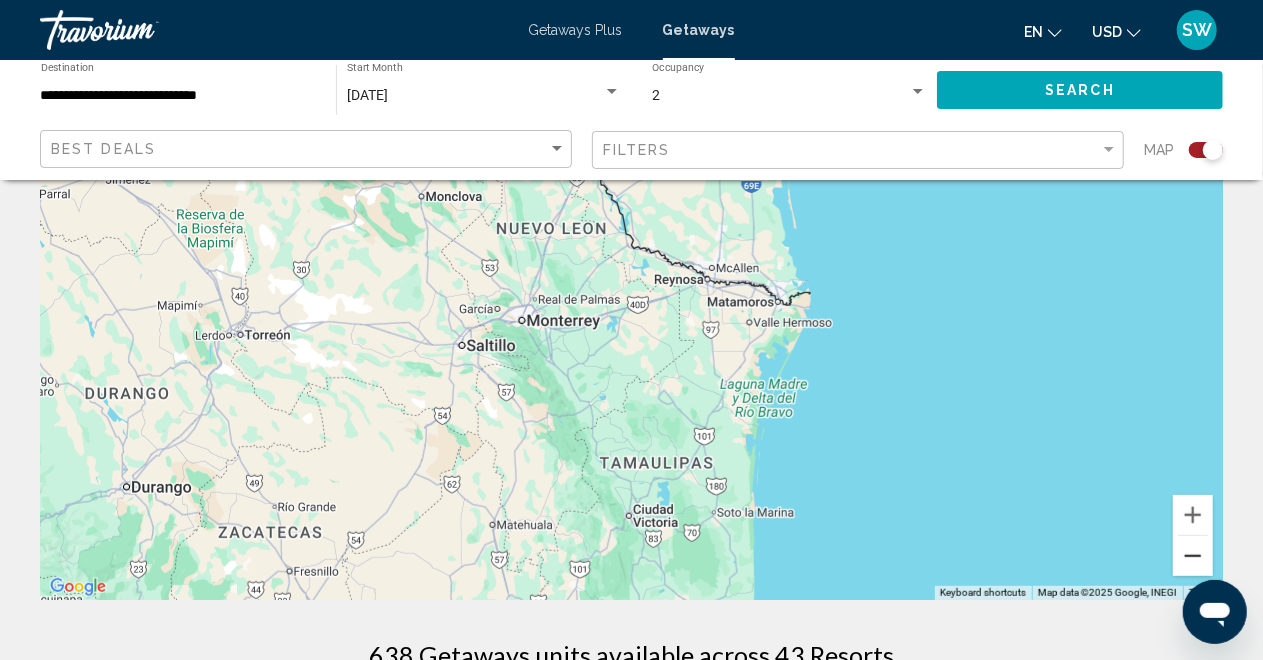 click at bounding box center (1193, 556) 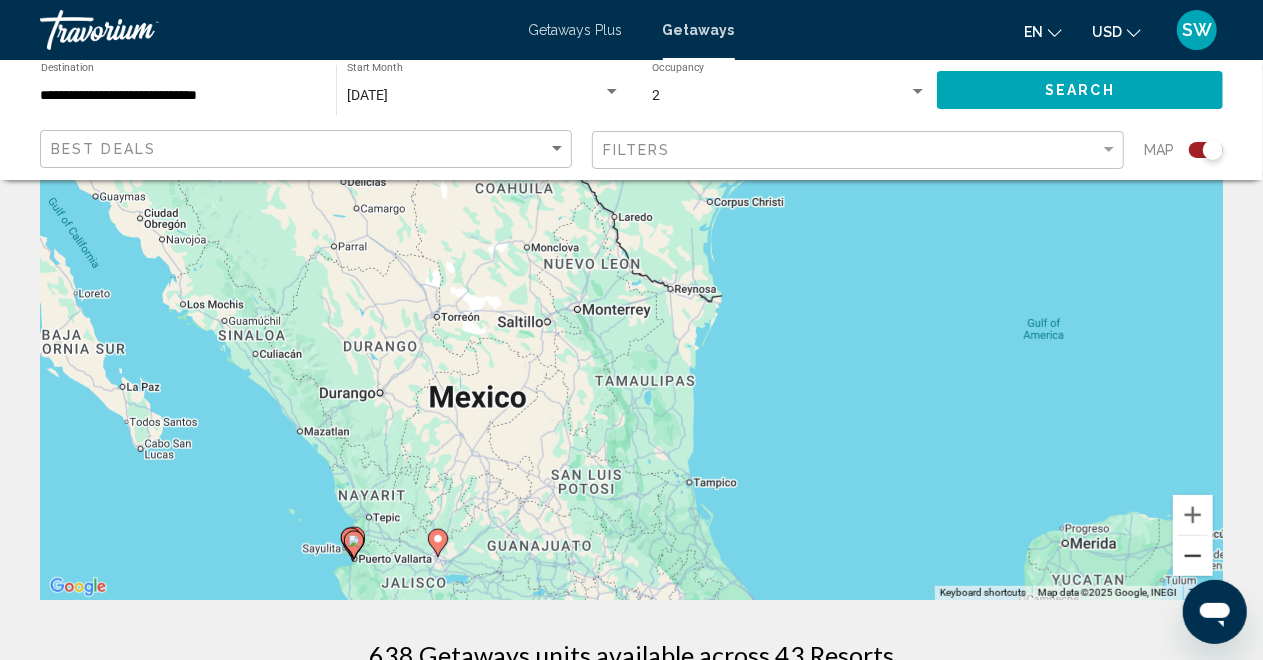 click at bounding box center [1193, 556] 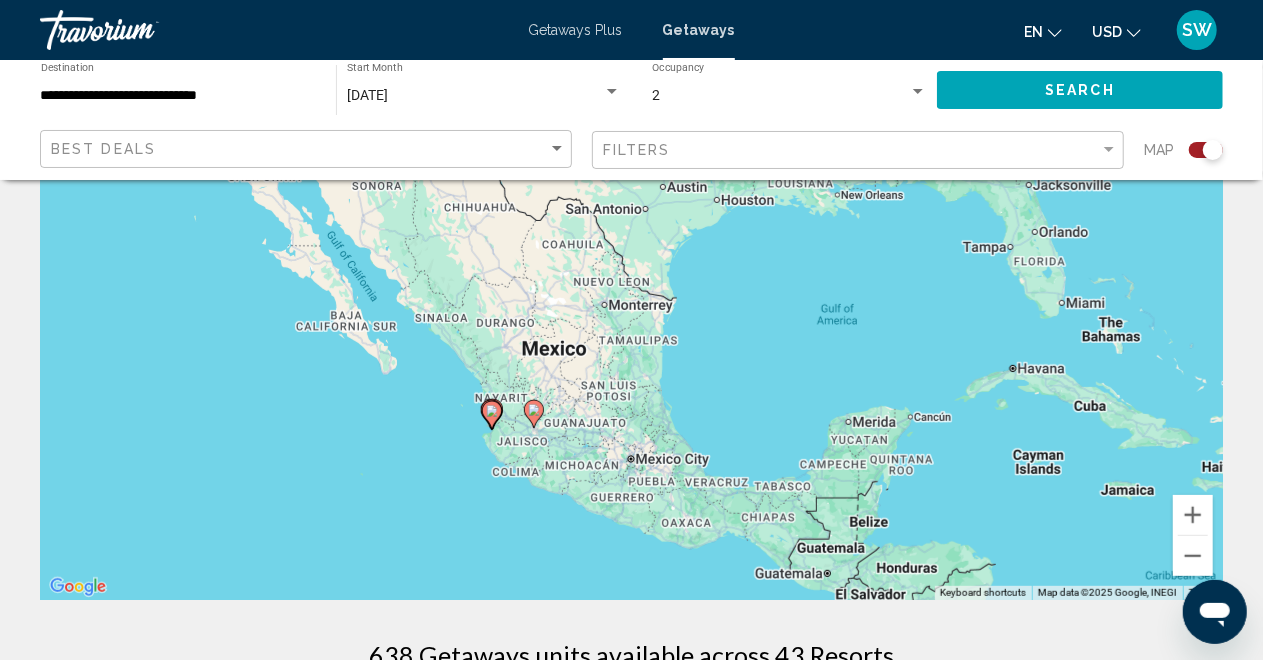 click on "To navigate, press the arrow keys. To activate drag with keyboard, press Alt + Enter. Once in keyboard drag state, use the arrow keys to move the marker. To complete the drag, press the Enter key. To cancel, press Escape." at bounding box center (631, 300) 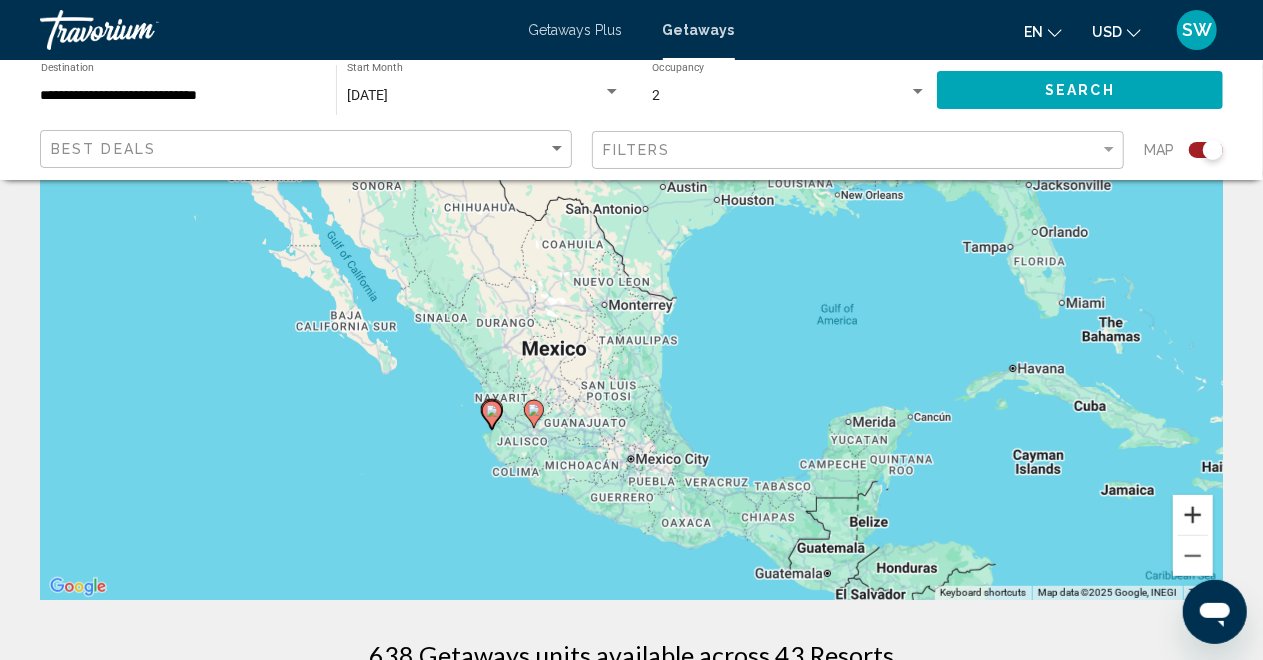 click at bounding box center [1193, 515] 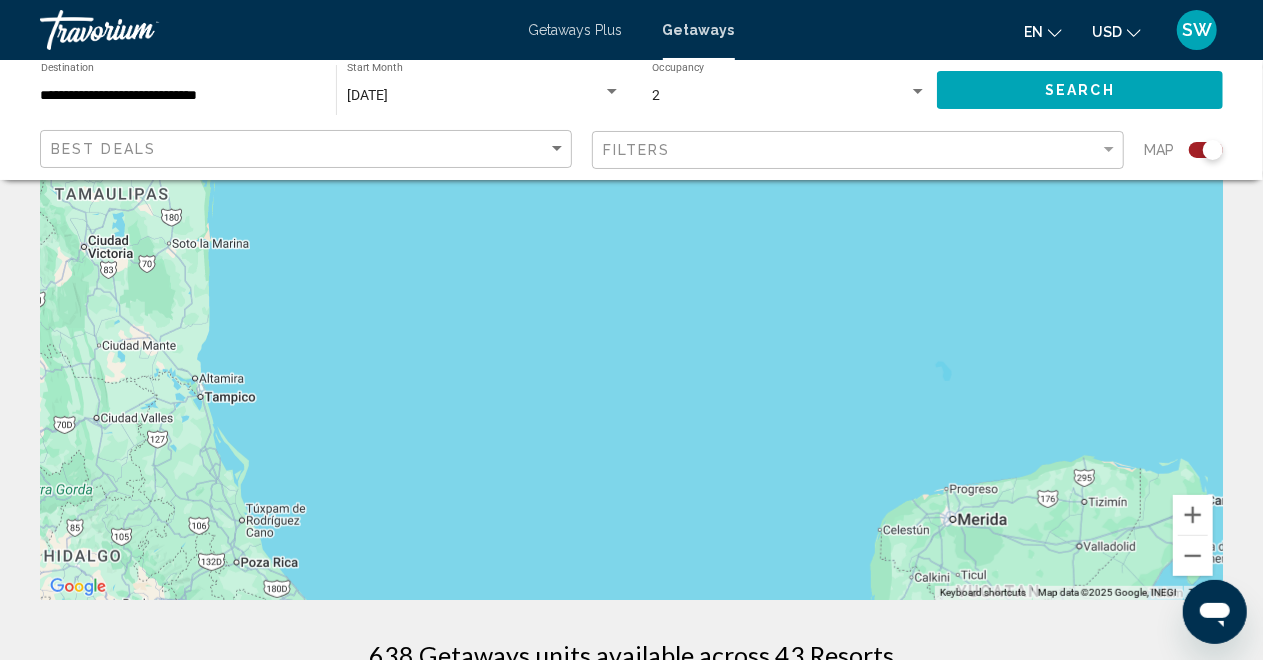 drag, startPoint x: 1112, startPoint y: 500, endPoint x: 568, endPoint y: 236, distance: 604.6751 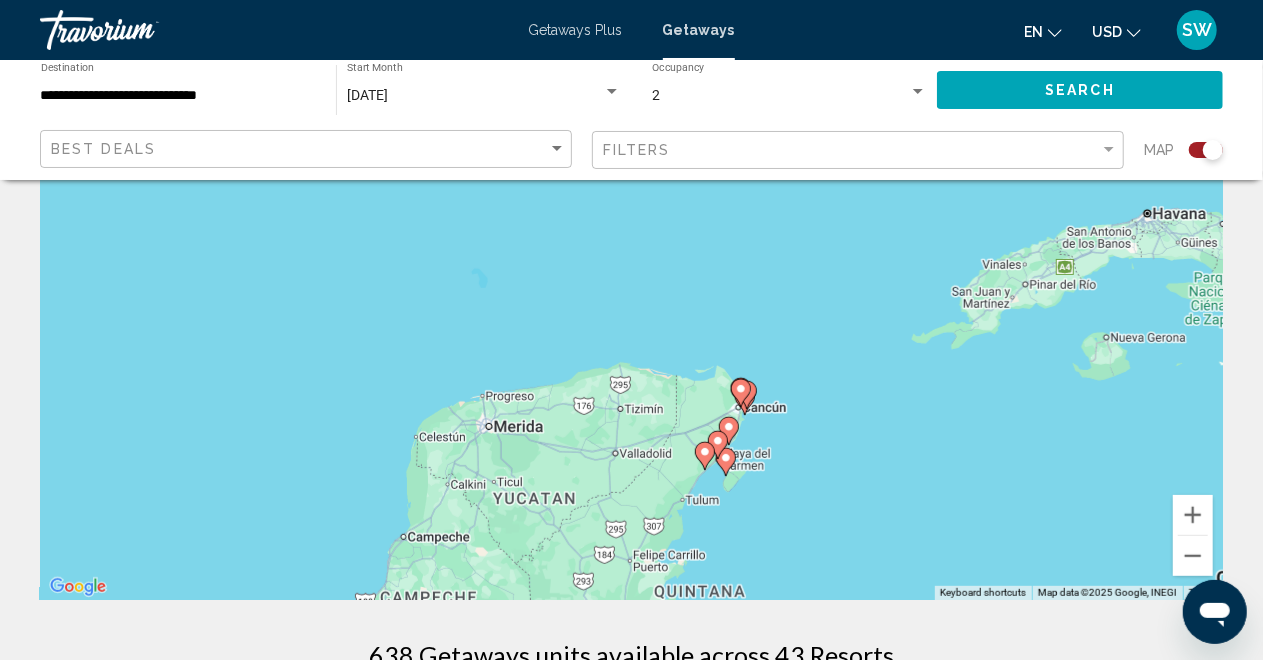 drag, startPoint x: 994, startPoint y: 435, endPoint x: 529, endPoint y: 339, distance: 474.80627 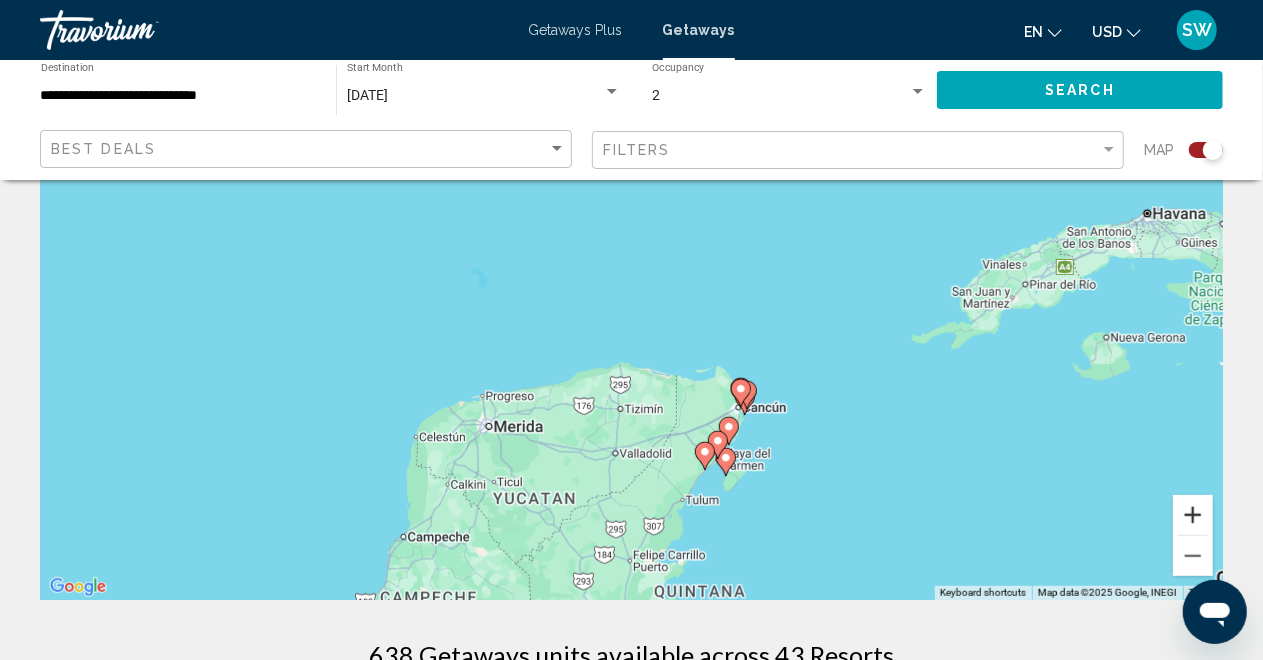 click at bounding box center (1193, 515) 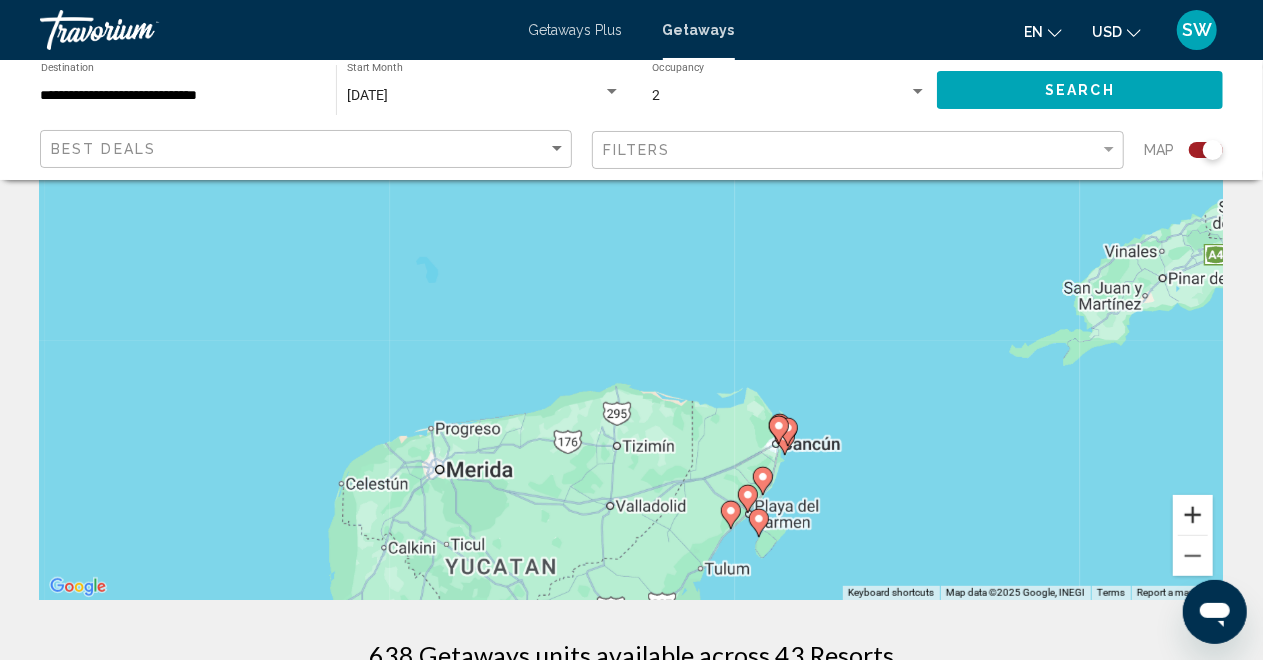 click at bounding box center [1193, 515] 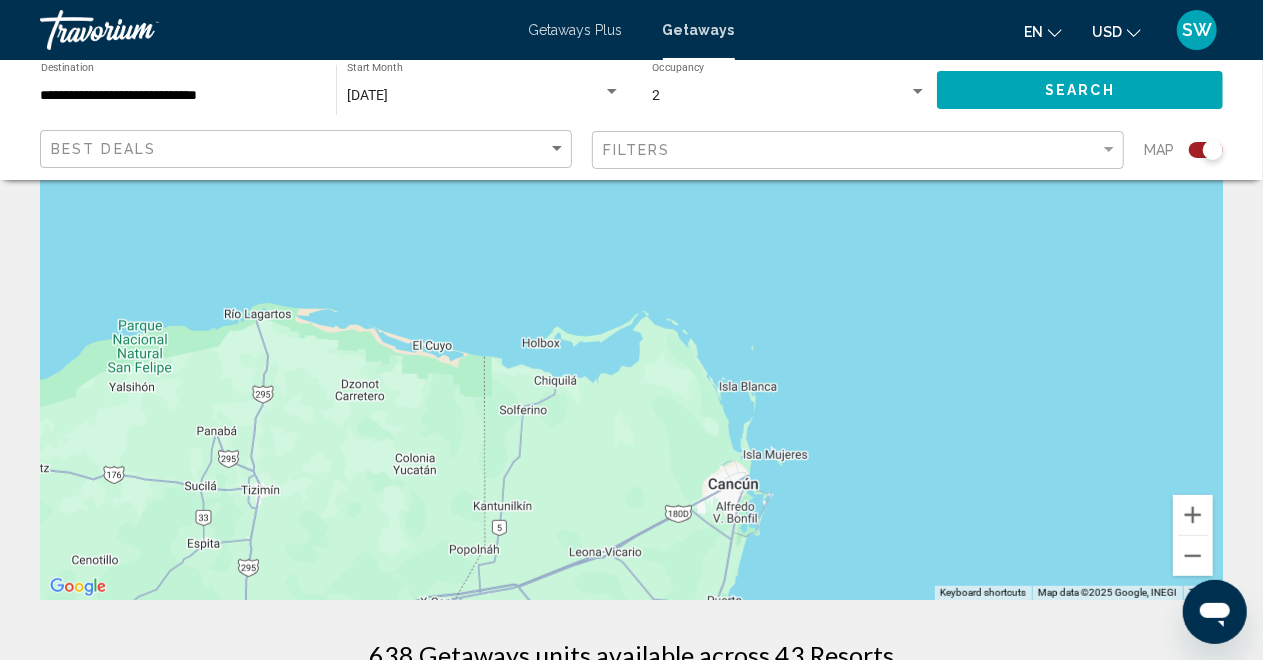 drag, startPoint x: 1016, startPoint y: 490, endPoint x: 706, endPoint y: 272, distance: 378.97757 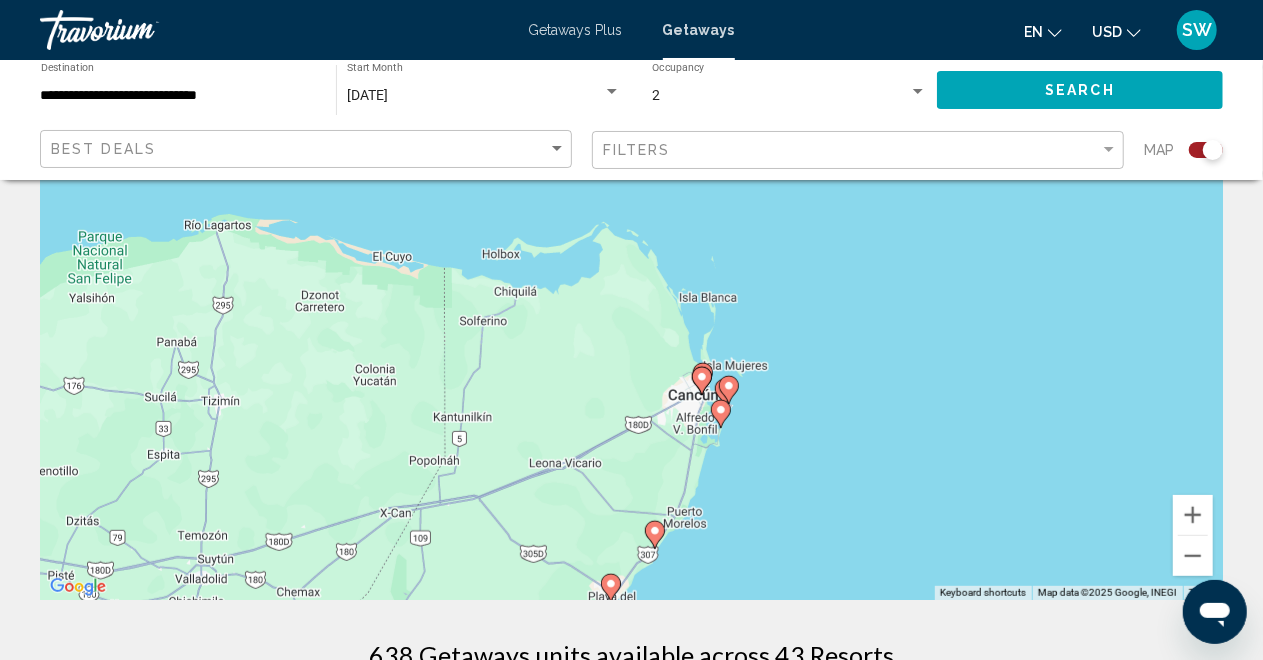 drag, startPoint x: 826, startPoint y: 468, endPoint x: 806, endPoint y: 408, distance: 63.245552 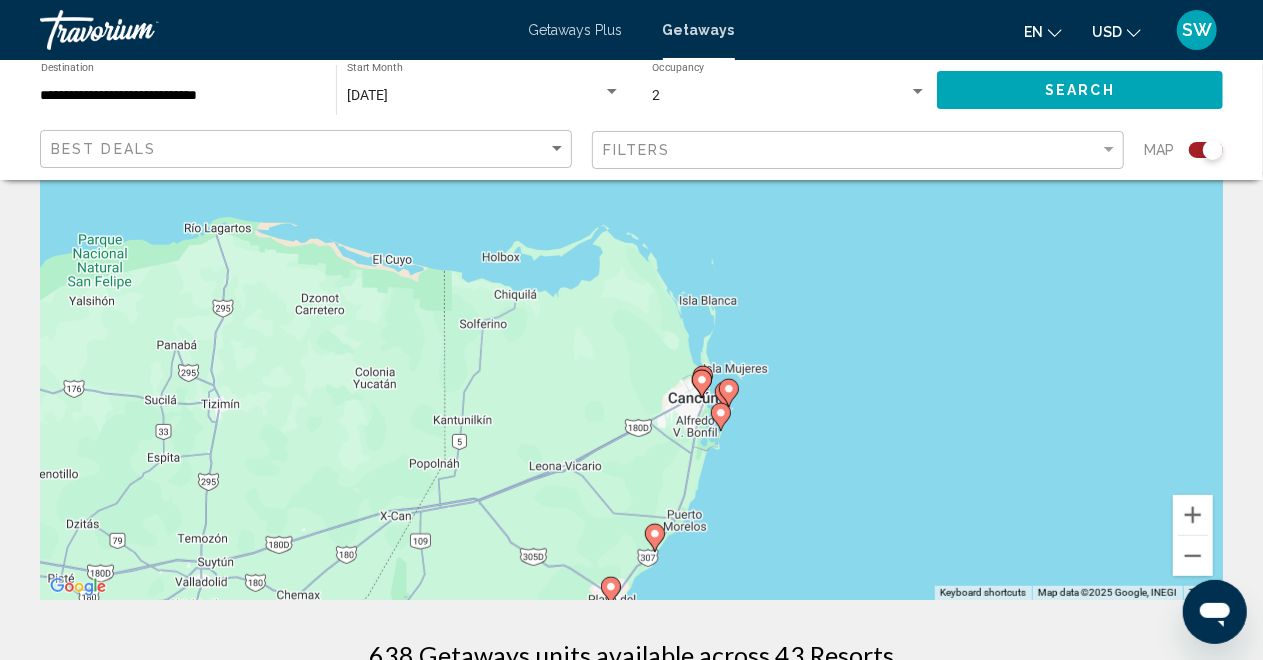 click 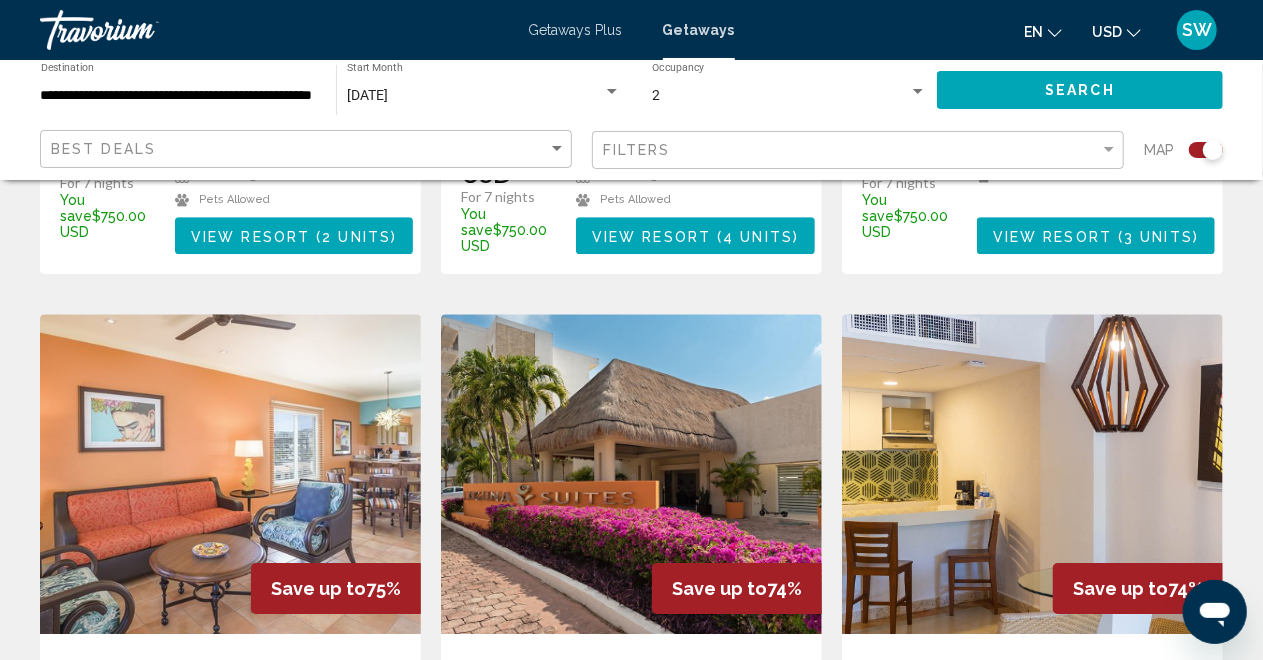 scroll, scrollTop: 3000, scrollLeft: 0, axis: vertical 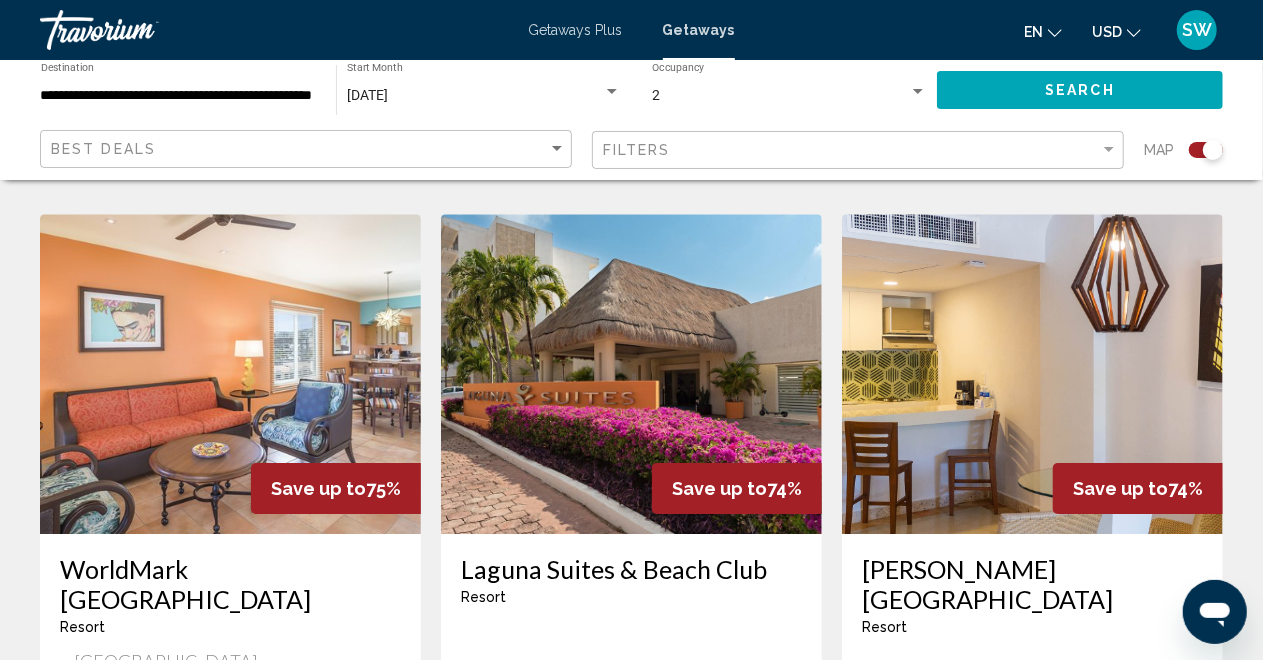 click on "Laguna Suites & Beach Club  Resort  -  This is an adults only resort
Cancun, Quintana Roo, MEX" at bounding box center (631, 648) 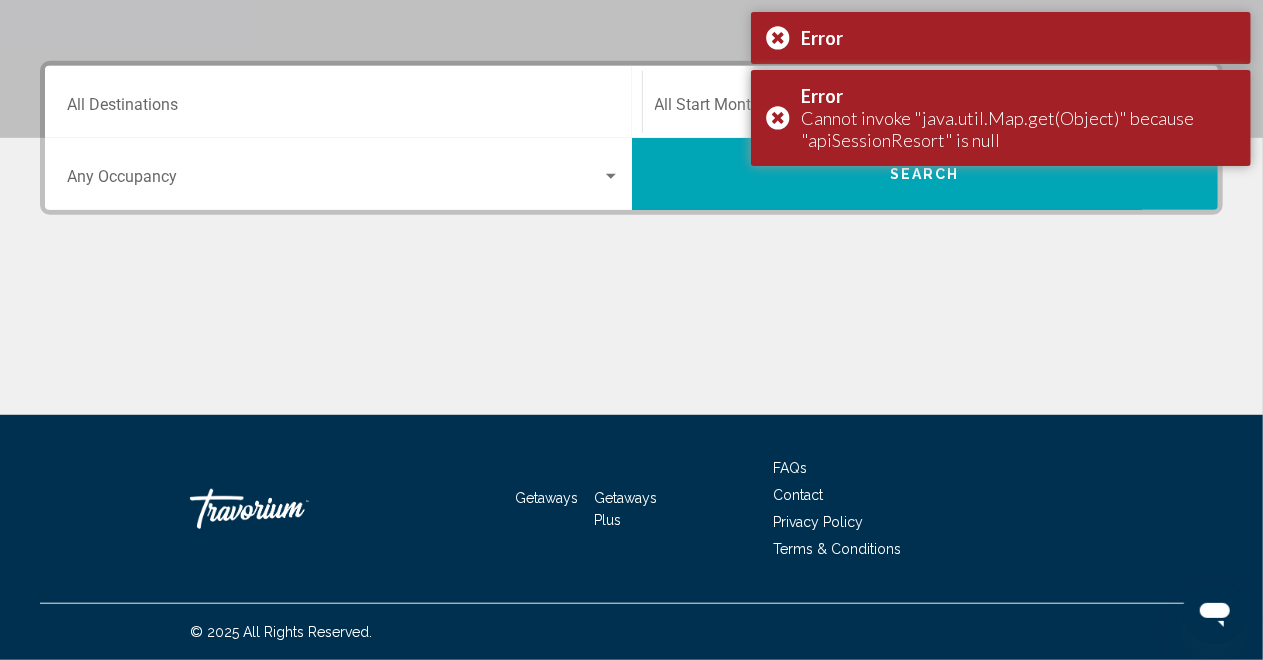 scroll, scrollTop: 0, scrollLeft: 0, axis: both 